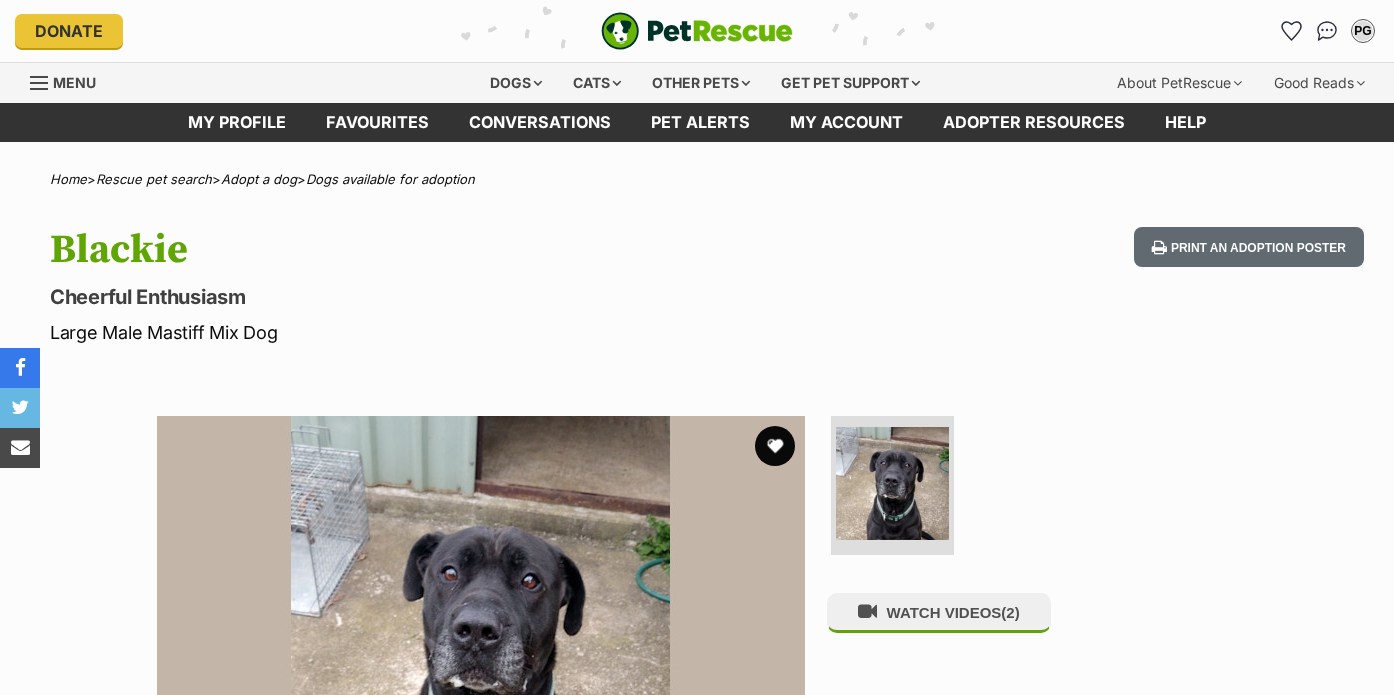 scroll, scrollTop: 0, scrollLeft: 0, axis: both 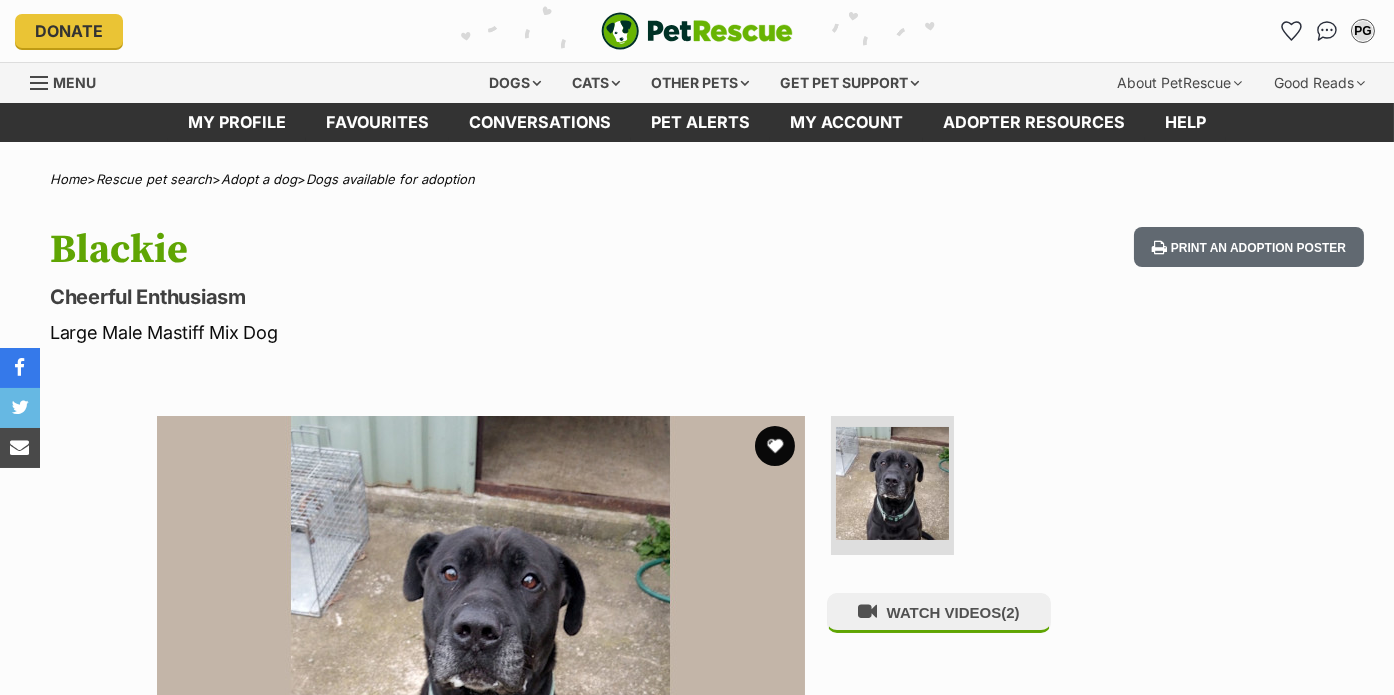 click on "Home
>
Rescue pet search
>
Adopt a dog
>
Dogs available for adoption
[PET_NAME]
Cheerful Enthusiasm
Large Male Mastiff Mix Dog
Print an adoption poster
Available
1
of 1 images
Next Prev 1
WATCH VIDEOS
(2)
Advertisement
Adoption information
I've been adopted!
This pet is no longer available
On Hold
Enquire about [PET_NAME]
Find available pets like this!
Rescue group
[ORGANIZATION] Council
PetRescue ID
1122327
Location
[CITY], [STATE]
Age
4 years 2 months
Adoption fee
per Enquiry
100% of the adoption fee goes directly to [ORGANIZATION] Council, the organisation providing their care.
Learn more about adoption fees .
Microchip number
PoundNo.1316
Rehoming organisation
R251000182
Last updated
28 Jul, 2025
Pre-adoption checks" at bounding box center (697, 1493) 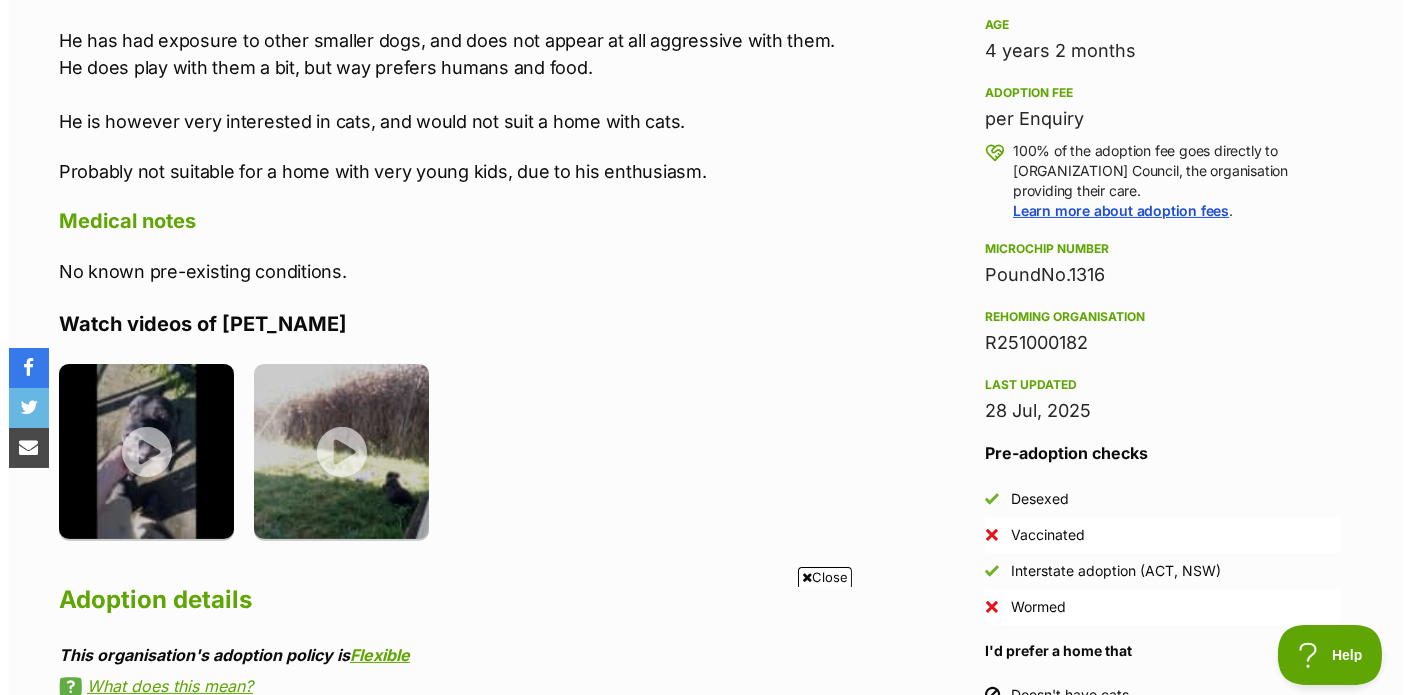 scroll, scrollTop: 1388, scrollLeft: 0, axis: vertical 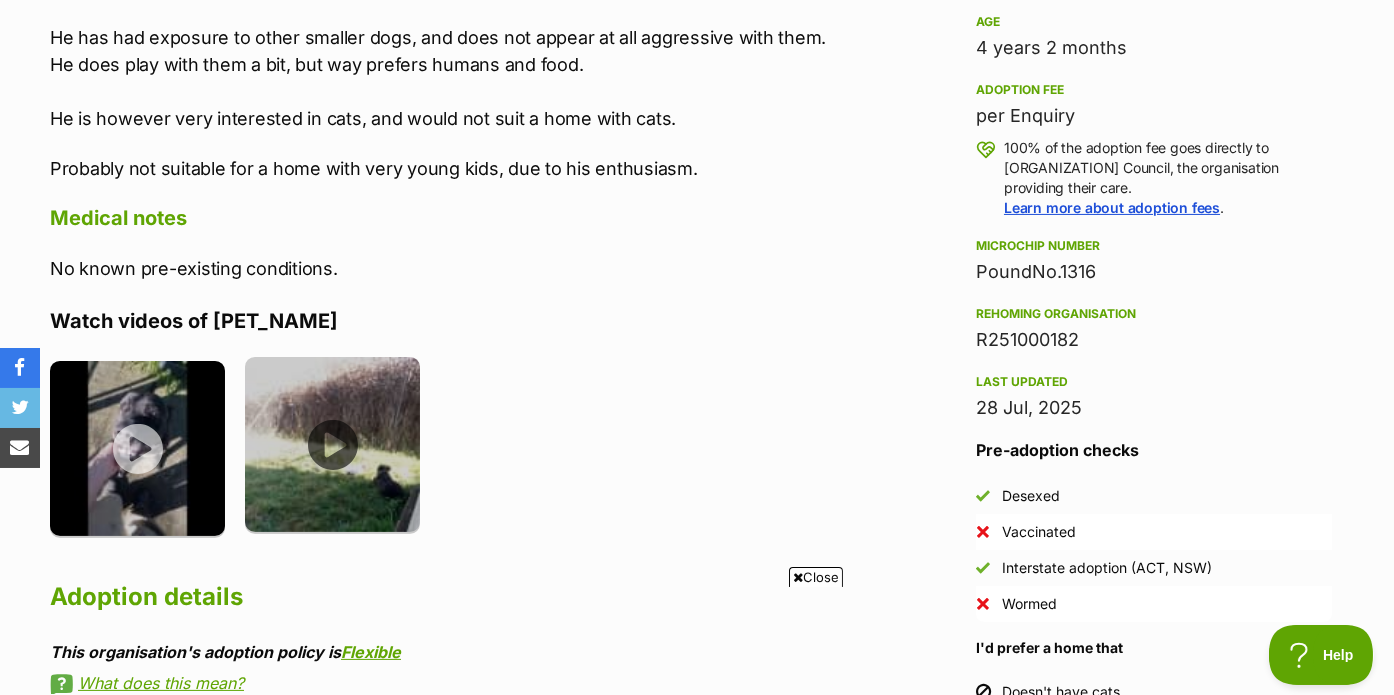 click at bounding box center (332, 444) 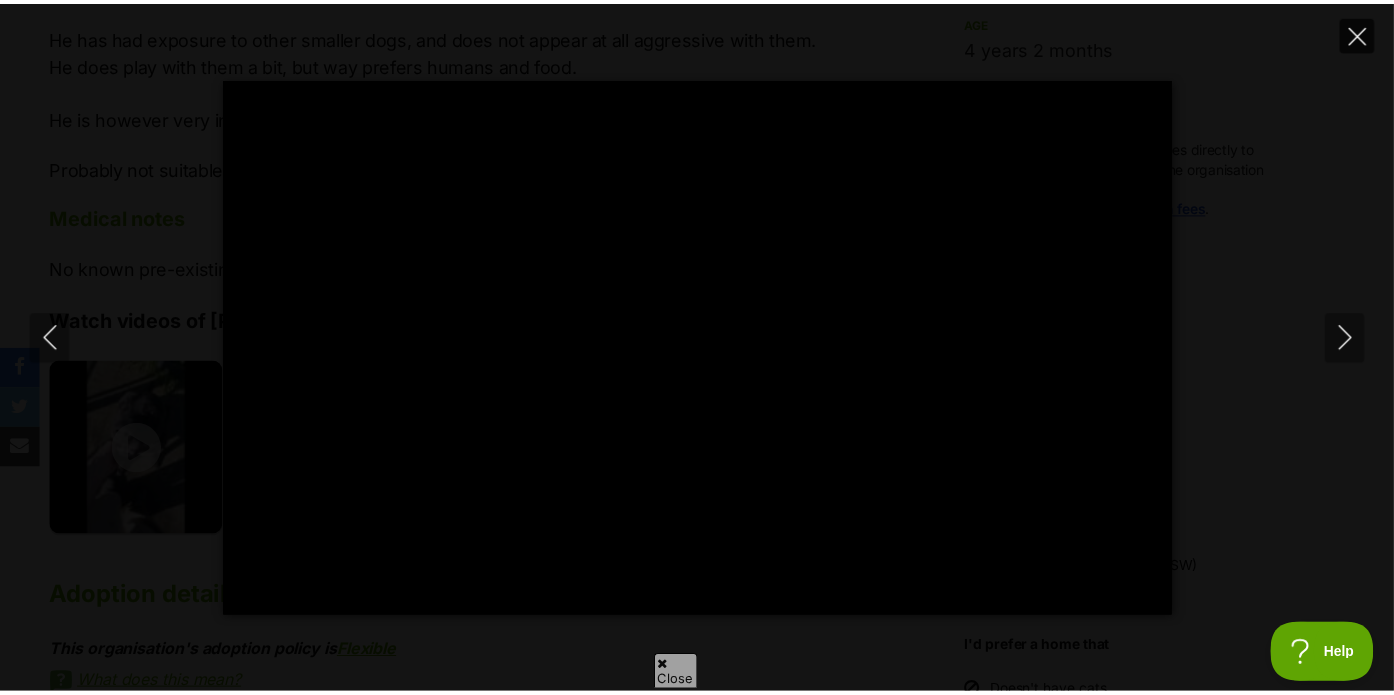 scroll, scrollTop: 0, scrollLeft: 0, axis: both 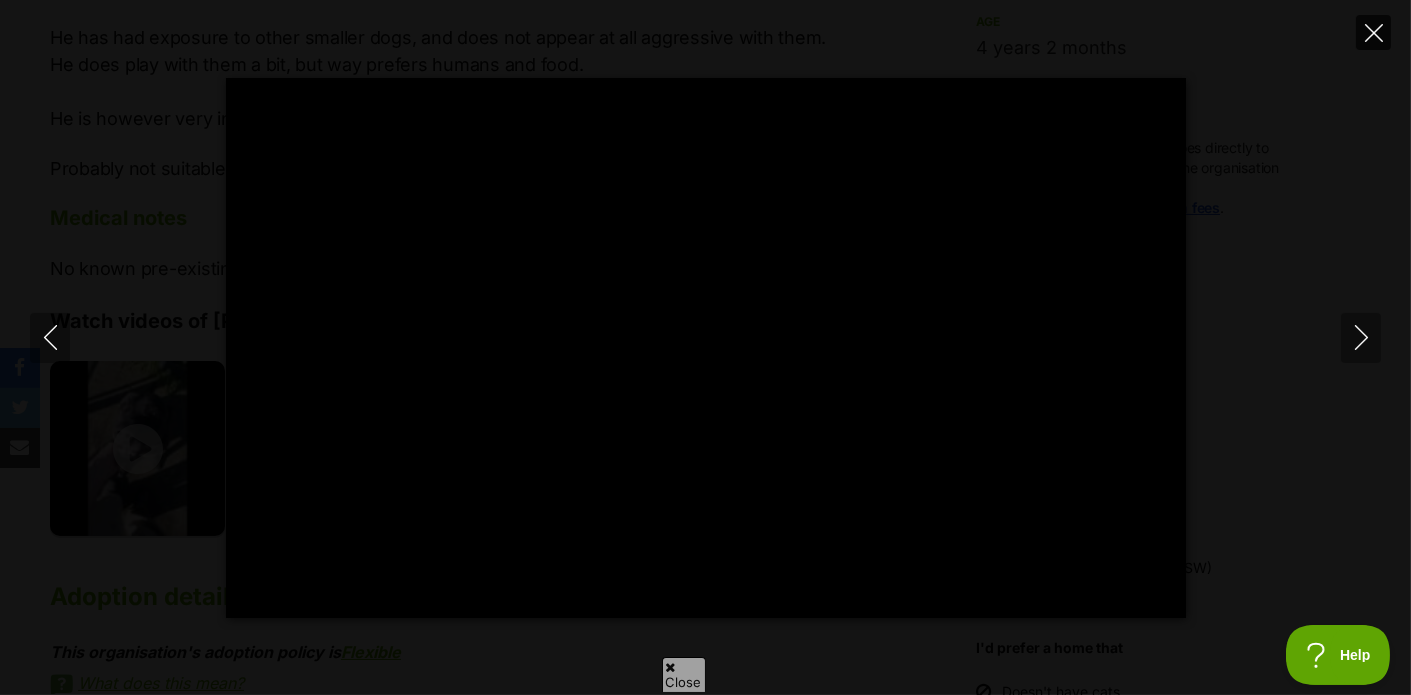 click at bounding box center [1373, 32] 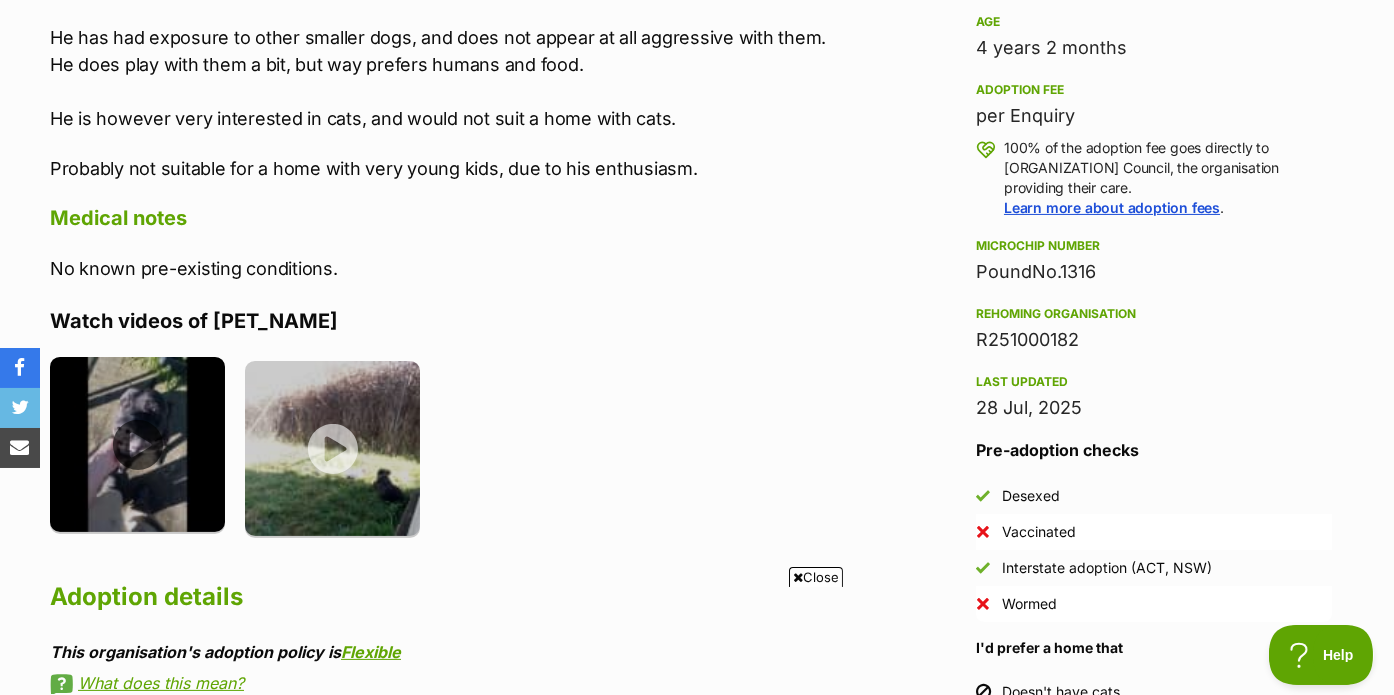 click at bounding box center [137, 444] 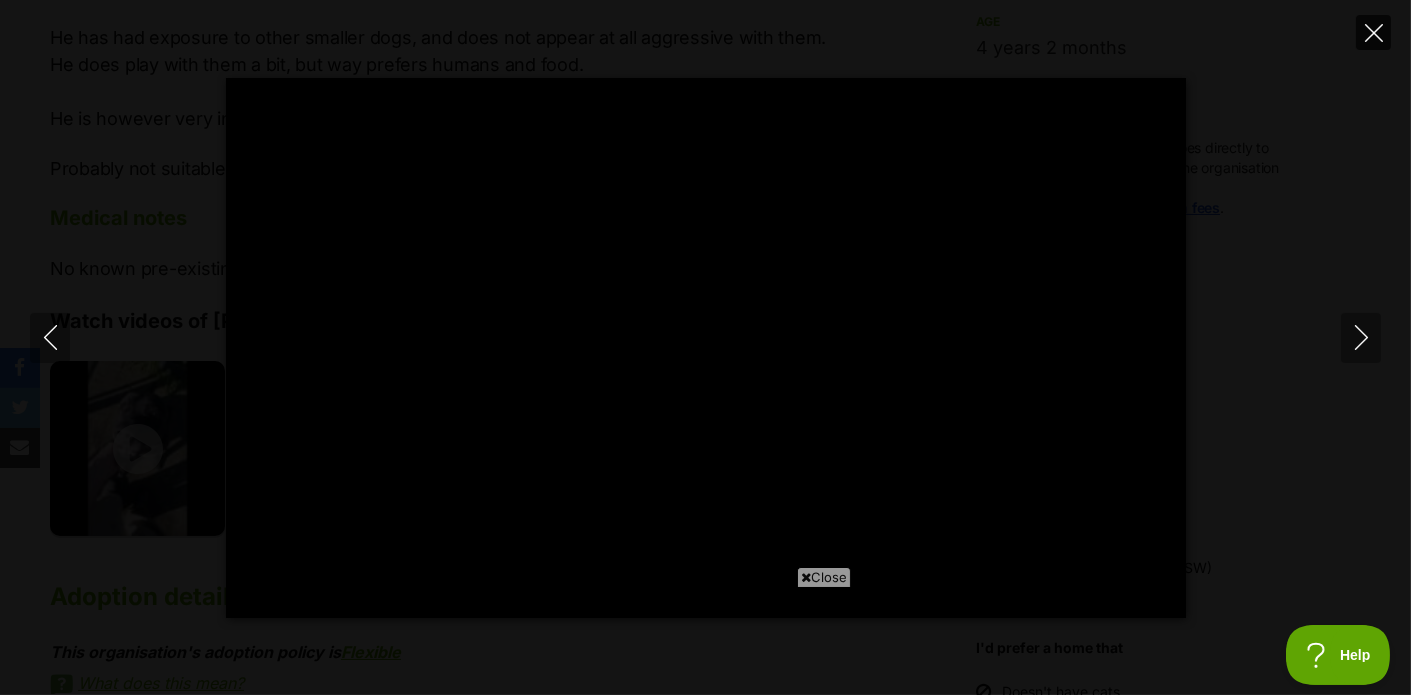 click 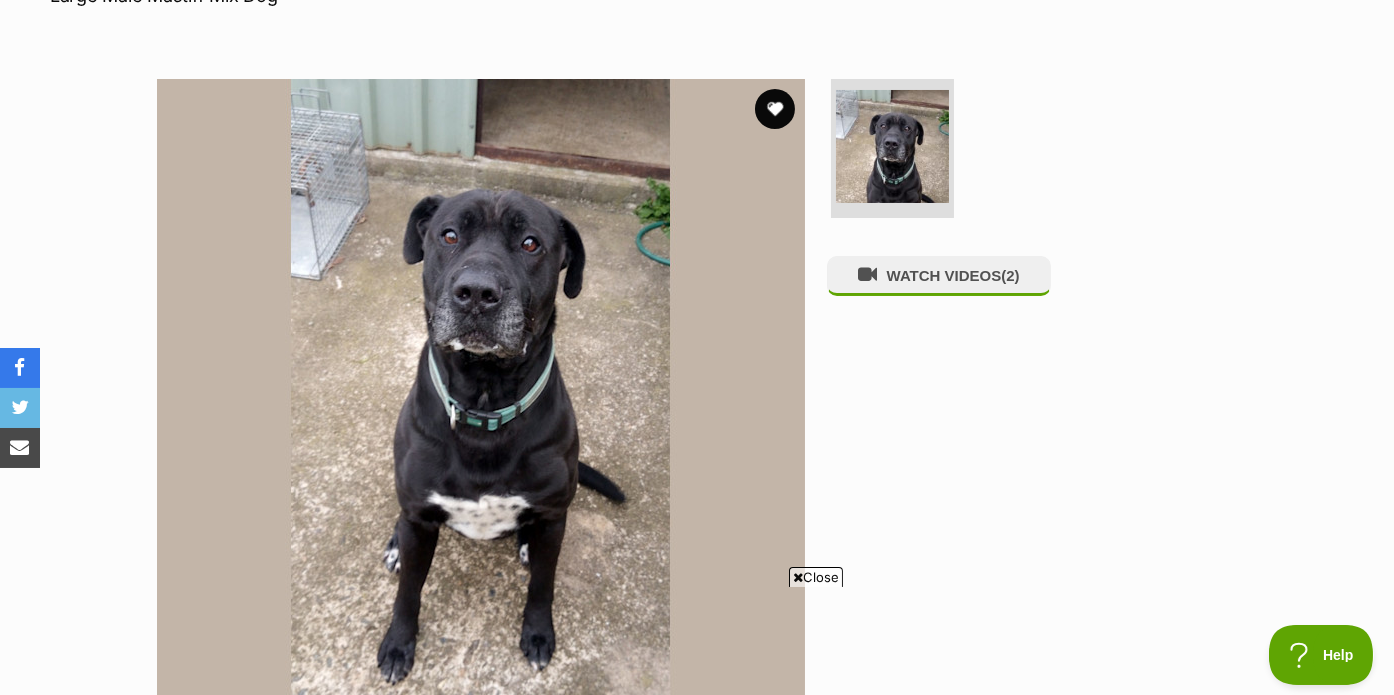 scroll, scrollTop: 0, scrollLeft: 0, axis: both 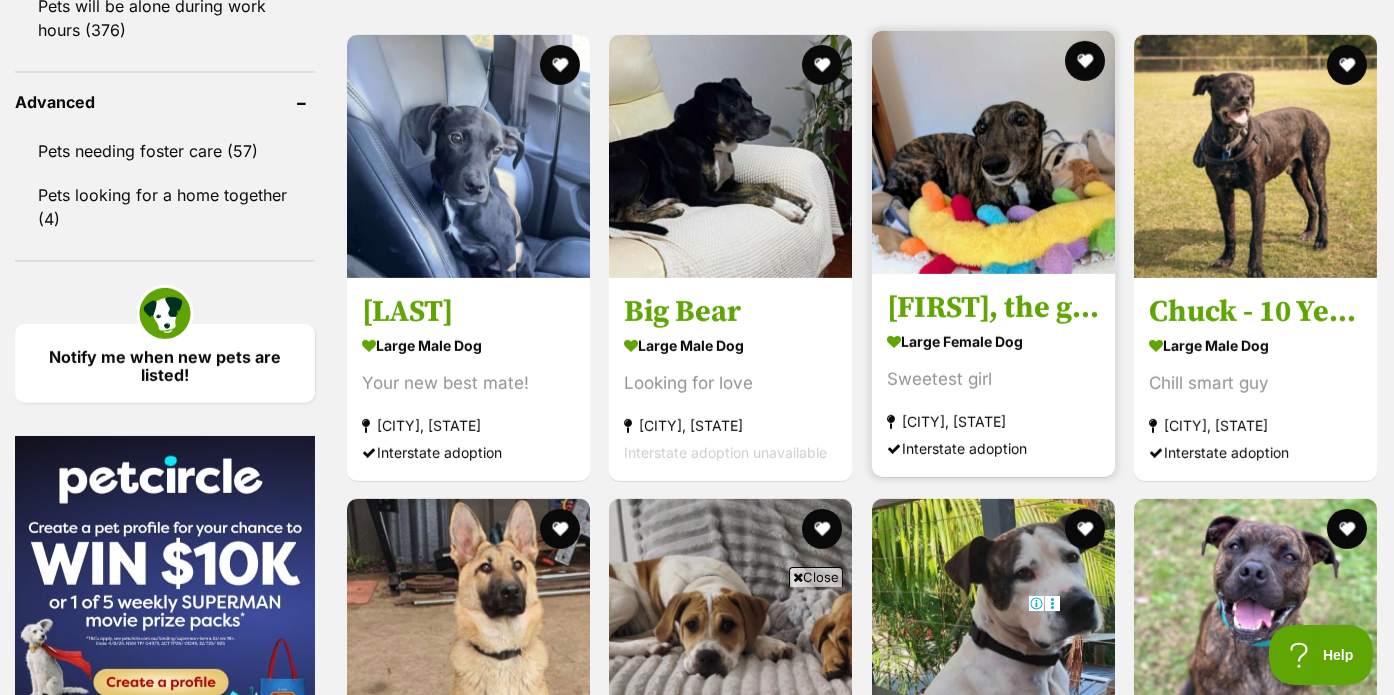click at bounding box center [993, 152] 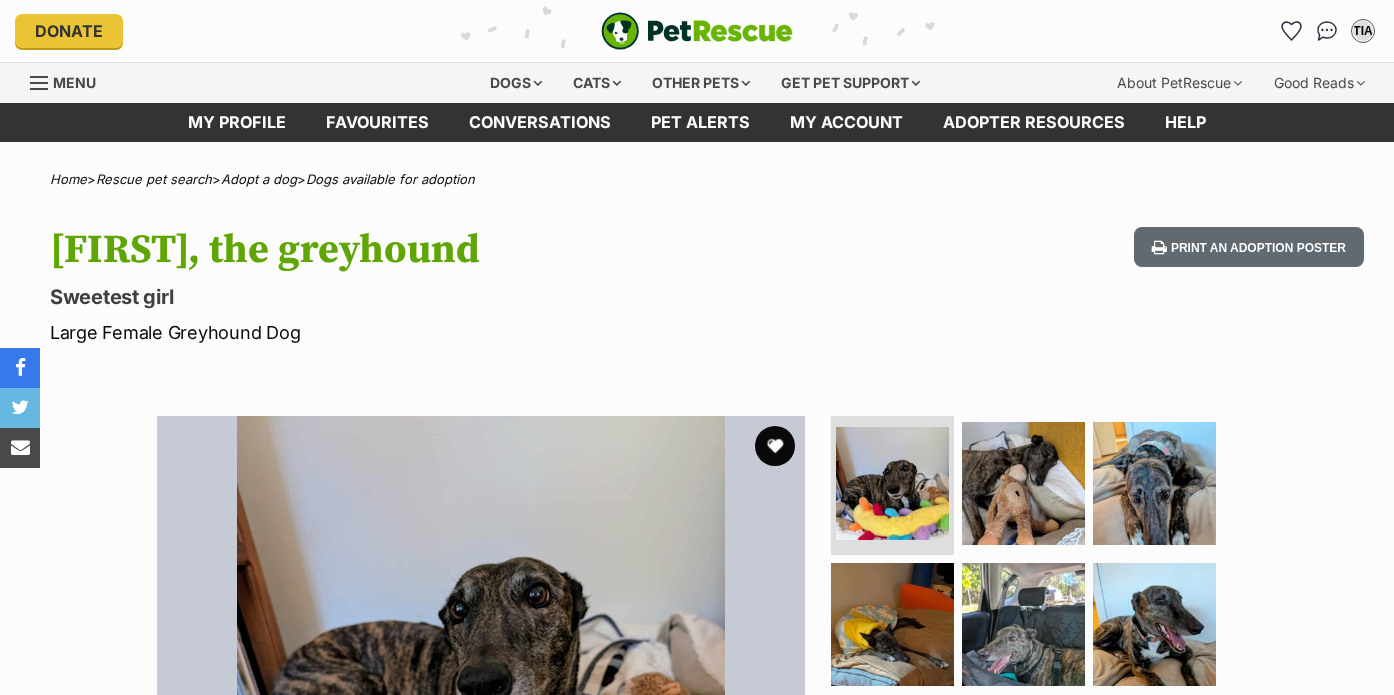 scroll, scrollTop: 0, scrollLeft: 0, axis: both 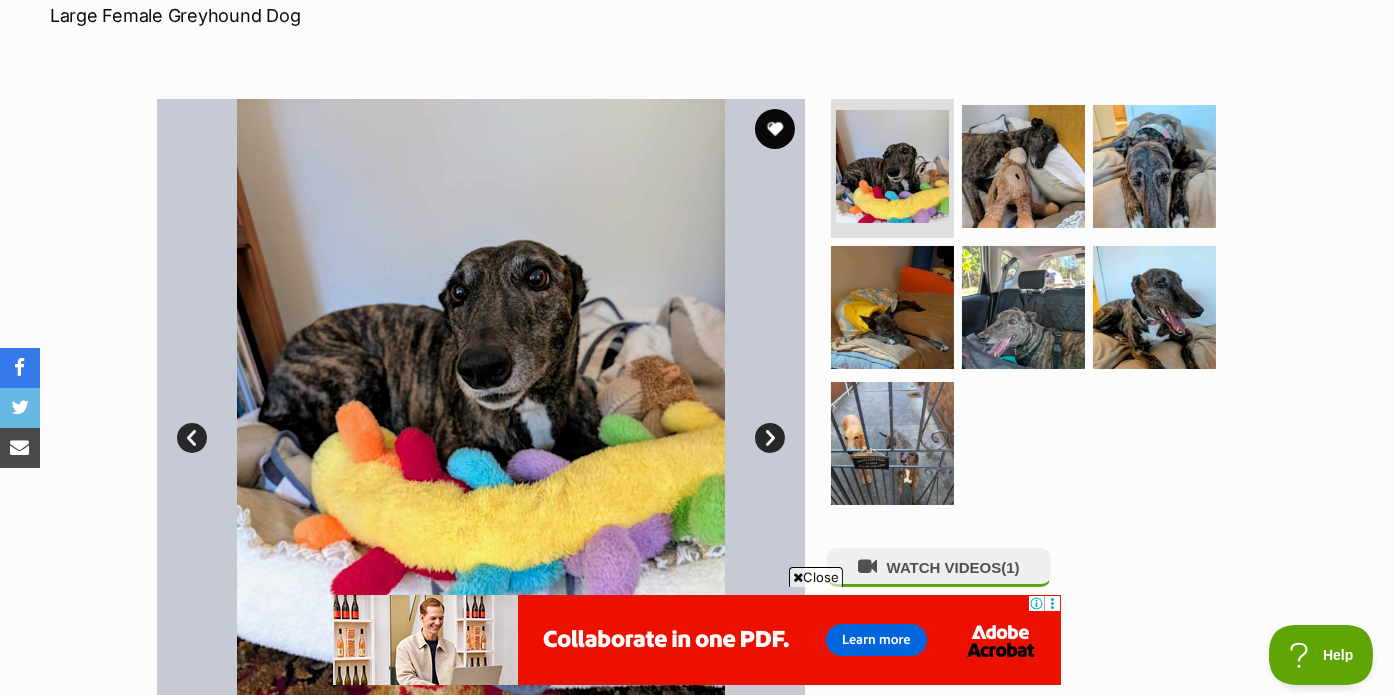 click on "Next" at bounding box center [770, 438] 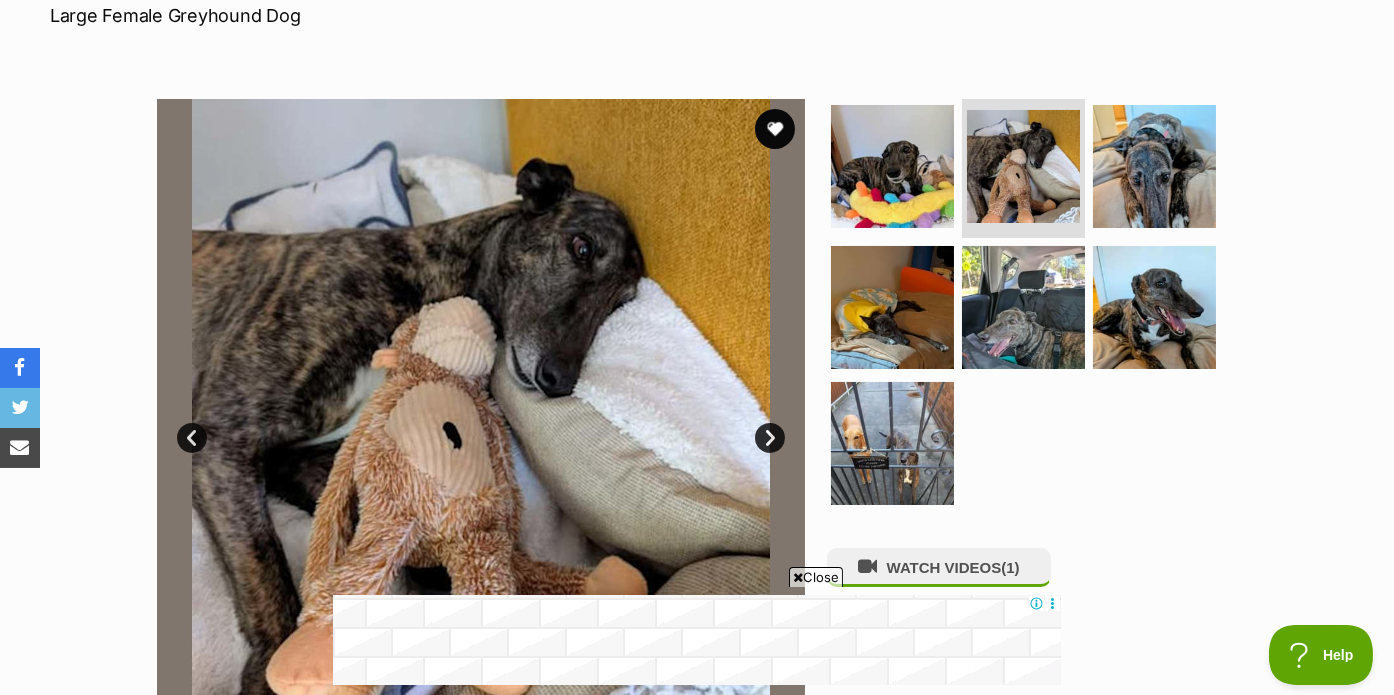 click on "Next" at bounding box center [770, 438] 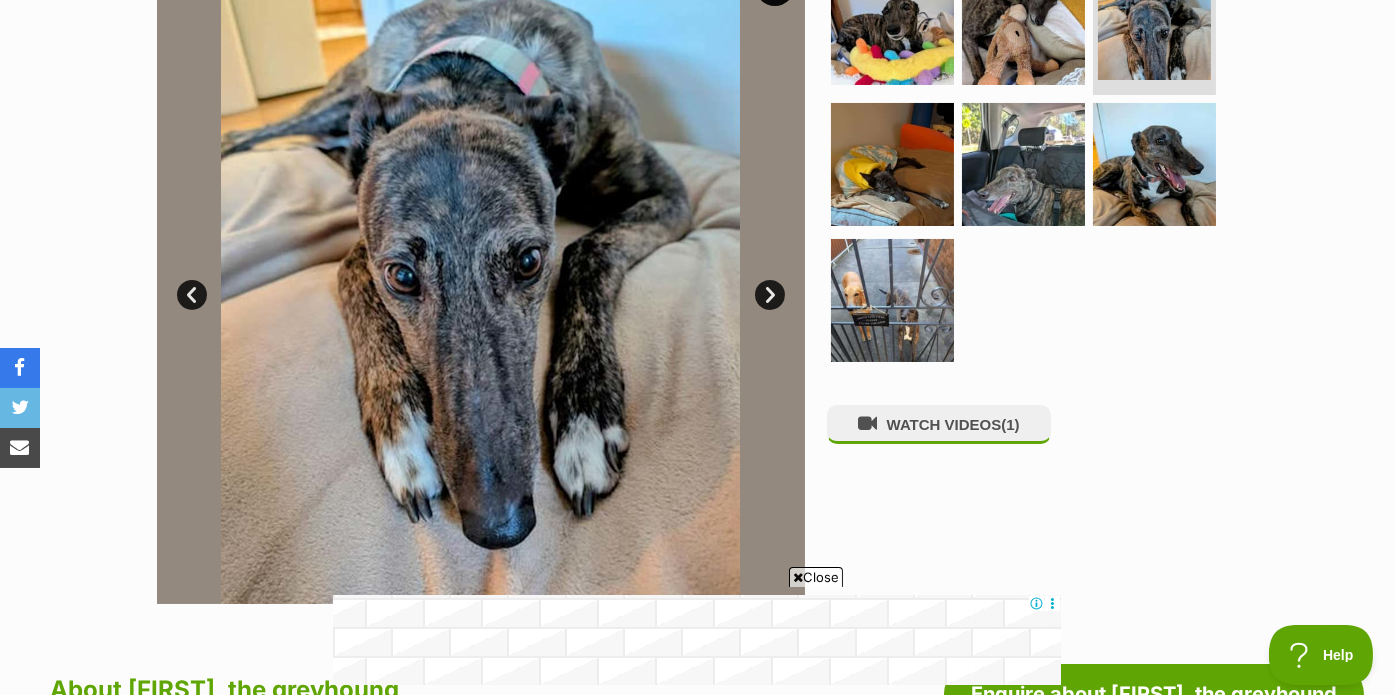 scroll, scrollTop: 461, scrollLeft: 0, axis: vertical 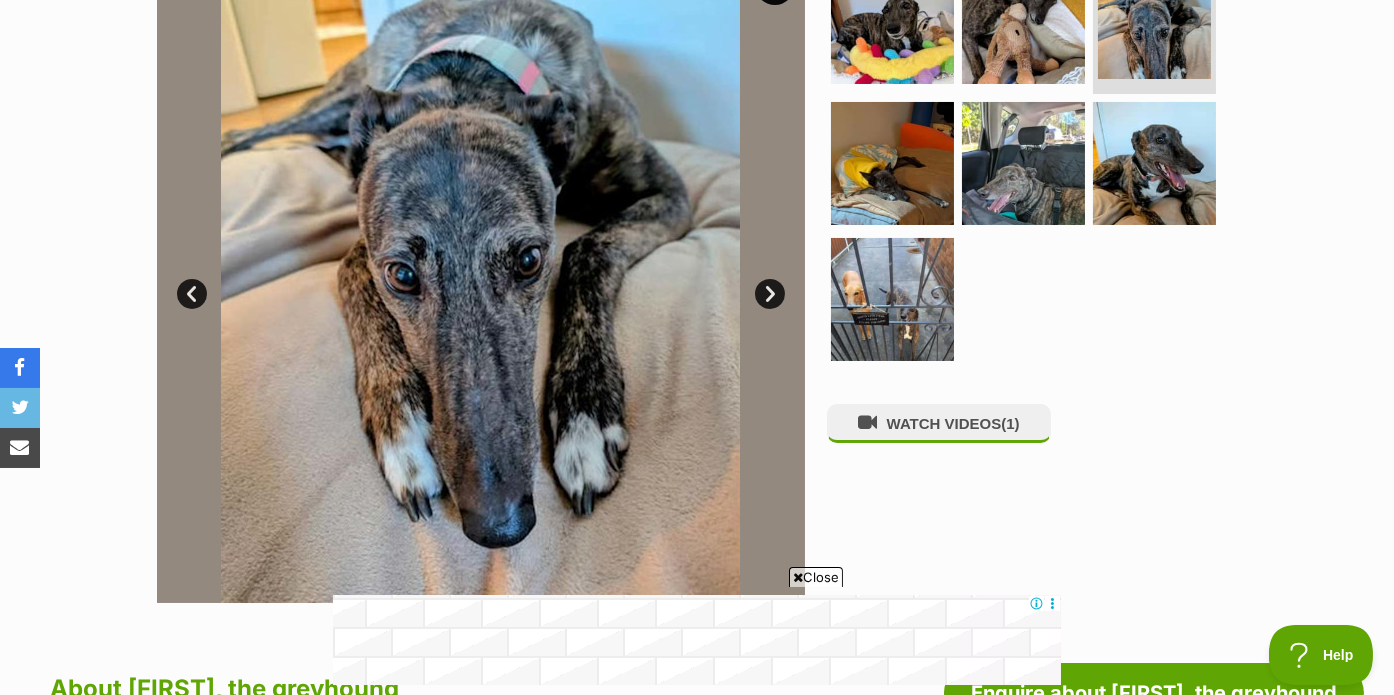 click on "Next" at bounding box center (770, 294) 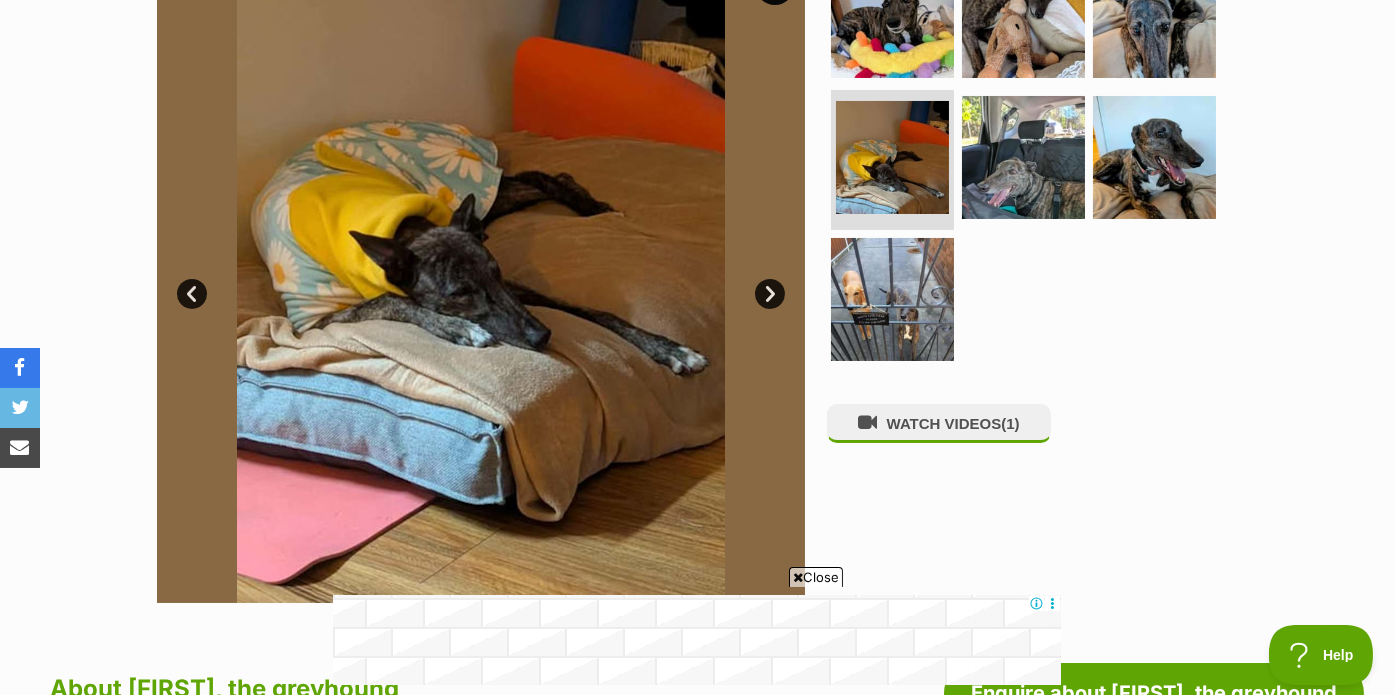 click on "Next" at bounding box center (770, 294) 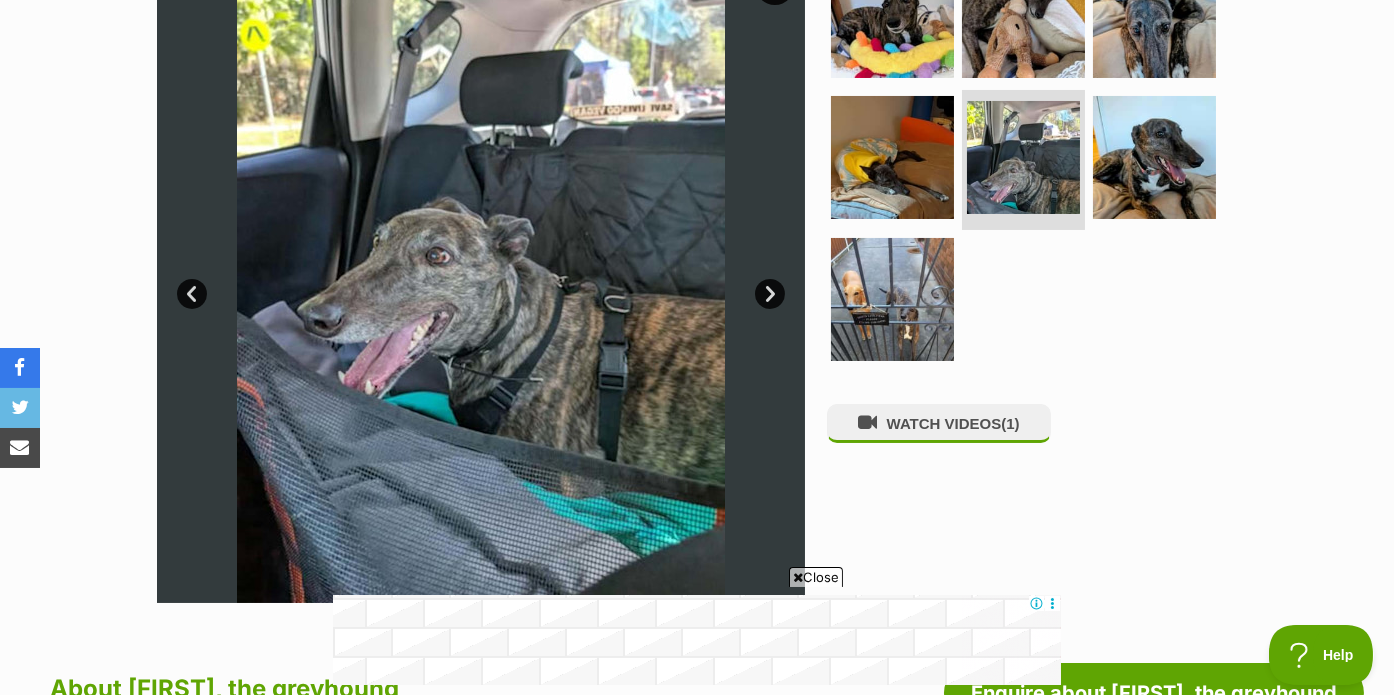 click on "Next" at bounding box center (770, 294) 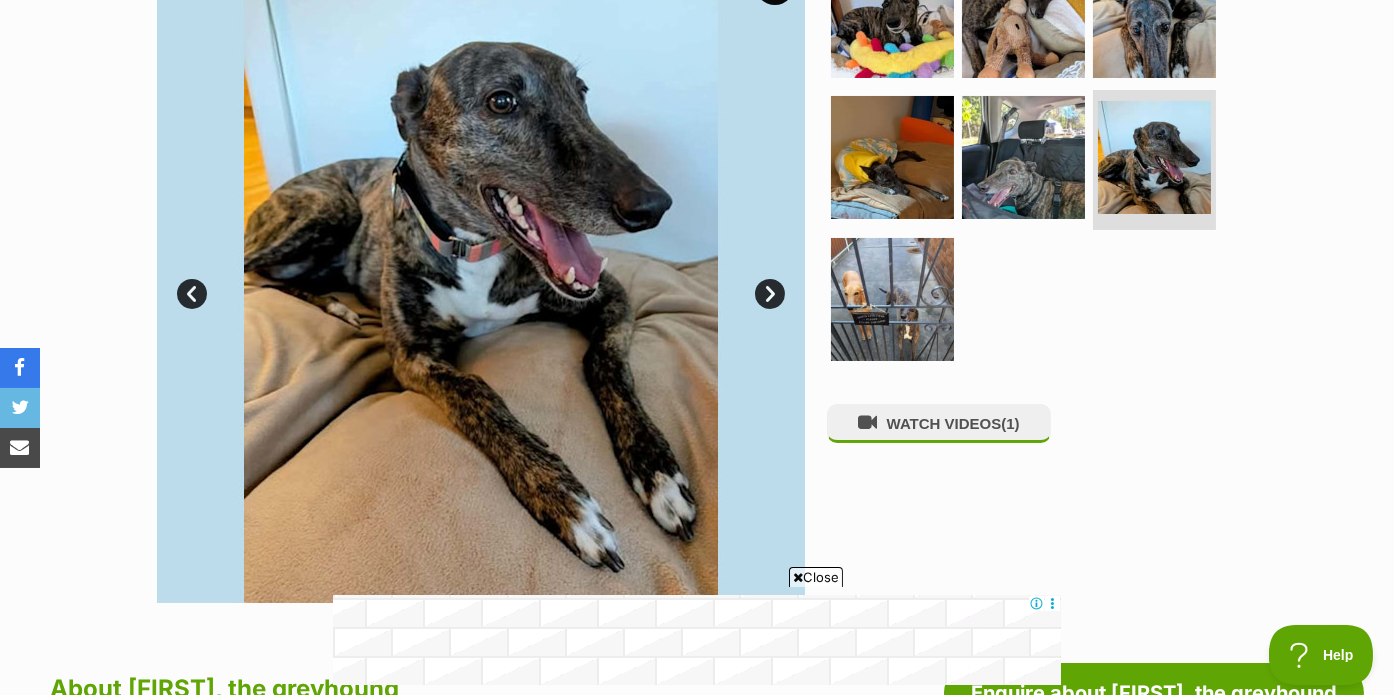 click on "Next" at bounding box center (770, 294) 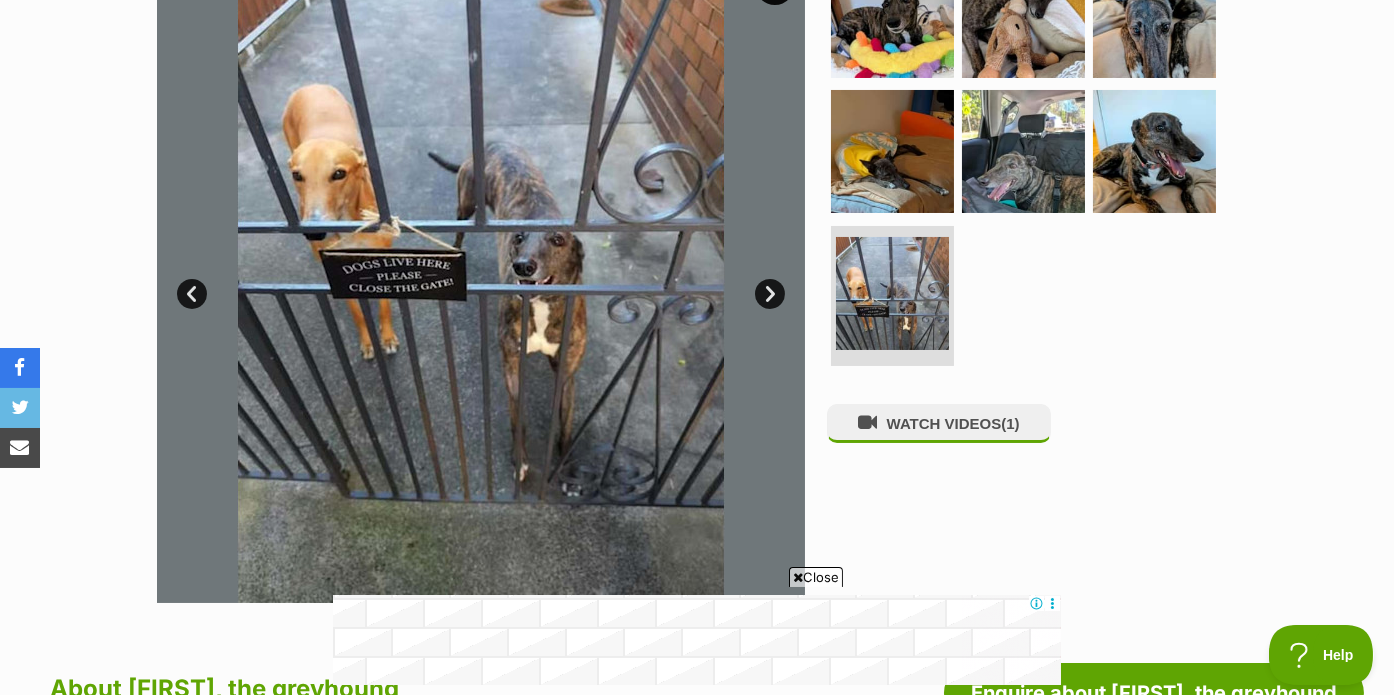 click on "Next" at bounding box center (770, 294) 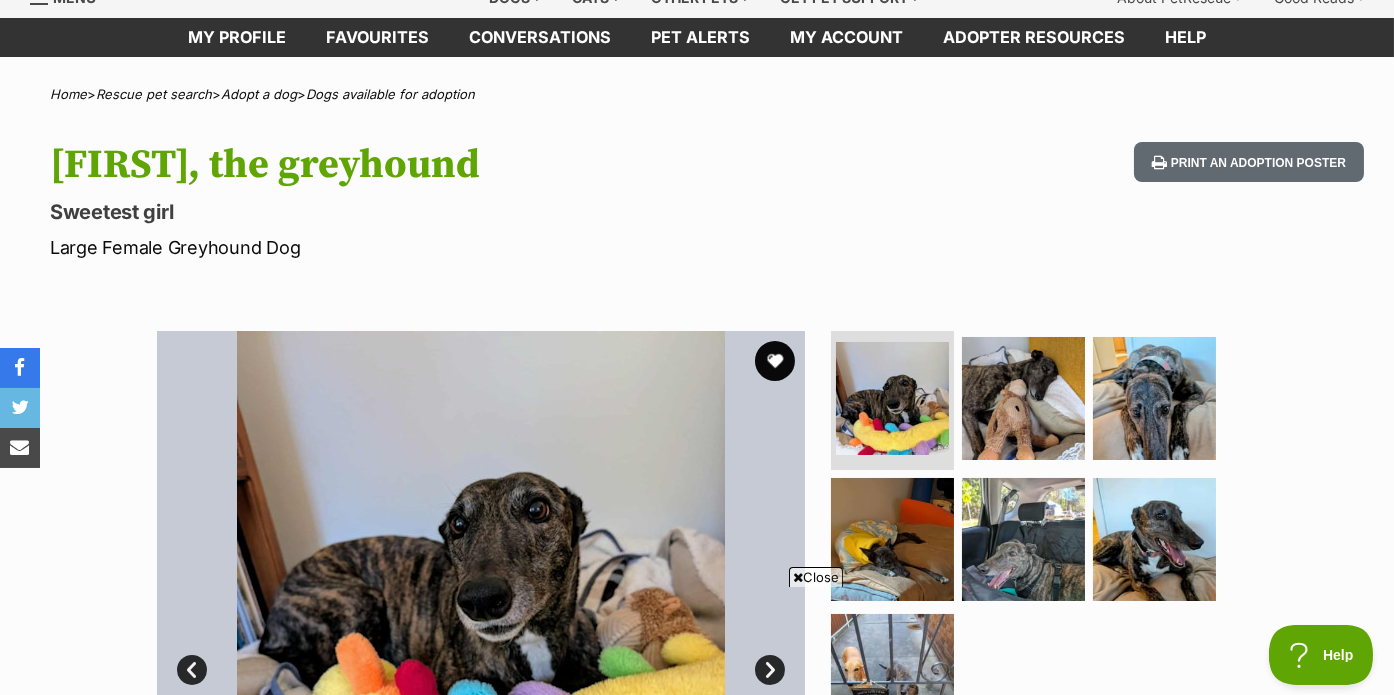 scroll, scrollTop: 81, scrollLeft: 0, axis: vertical 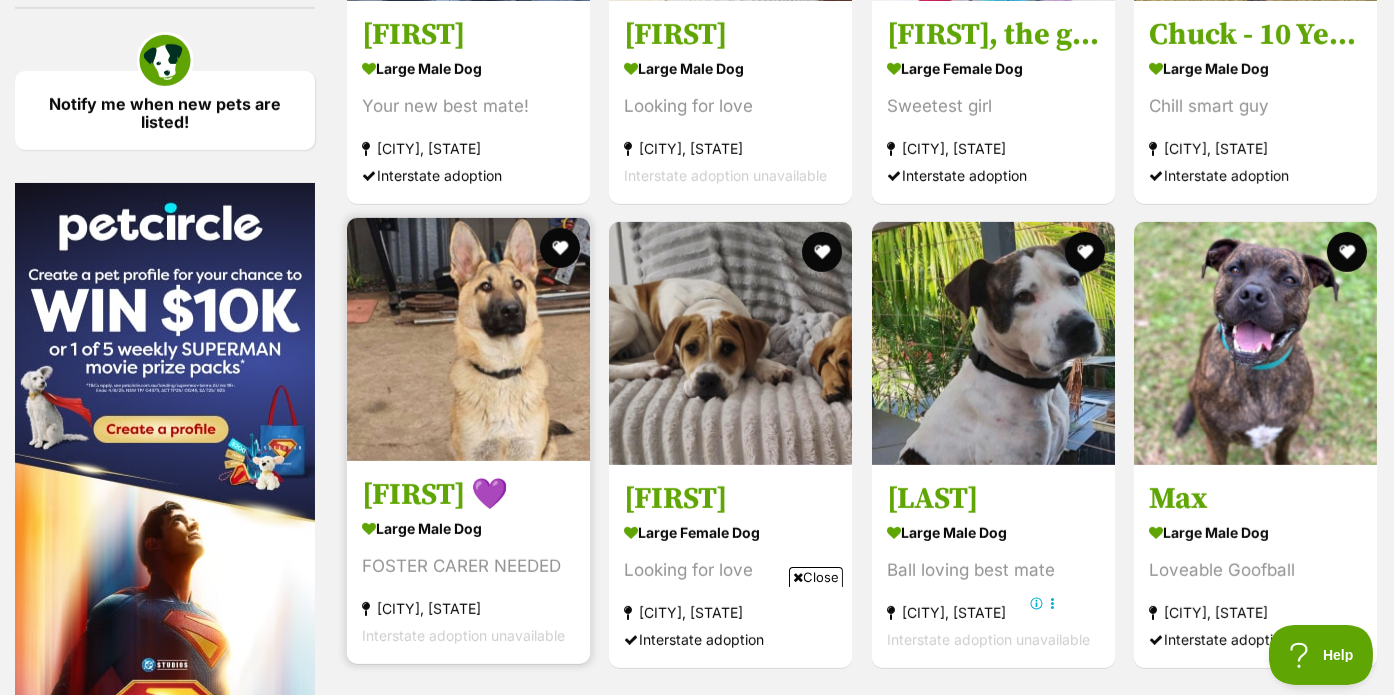 click at bounding box center (468, 339) 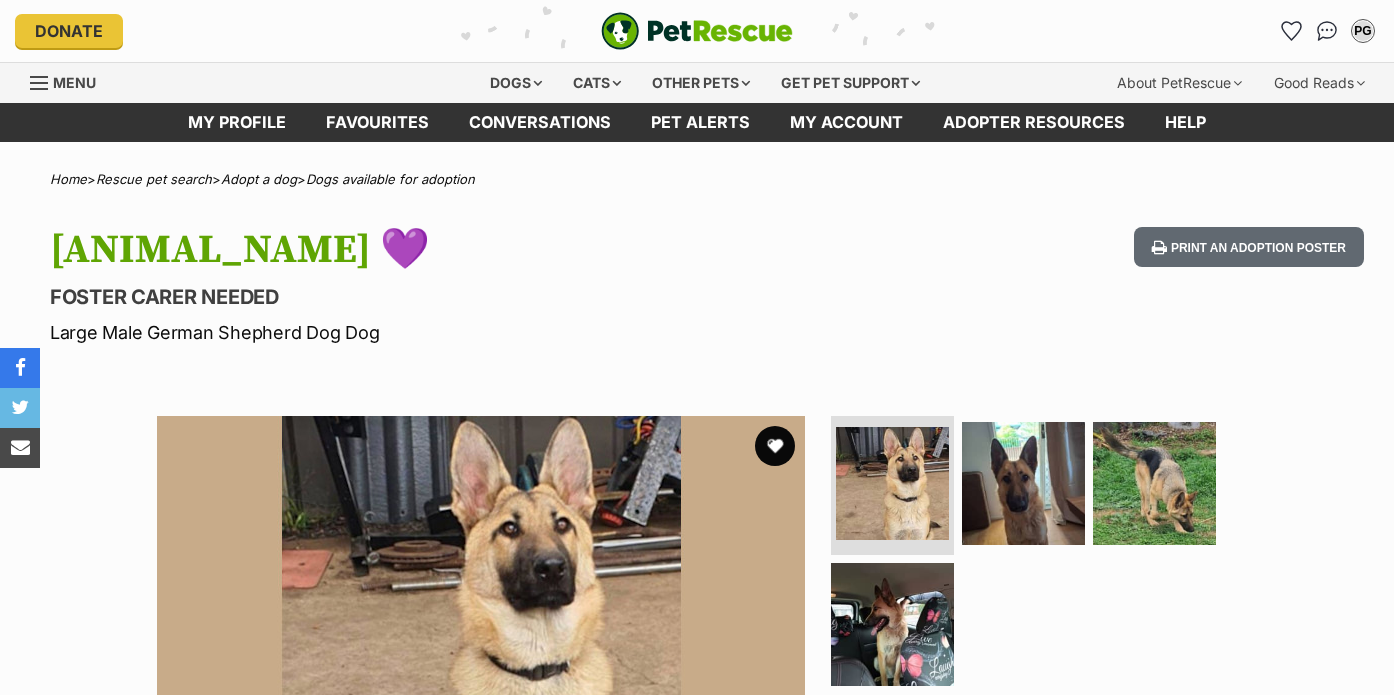 scroll, scrollTop: 0, scrollLeft: 0, axis: both 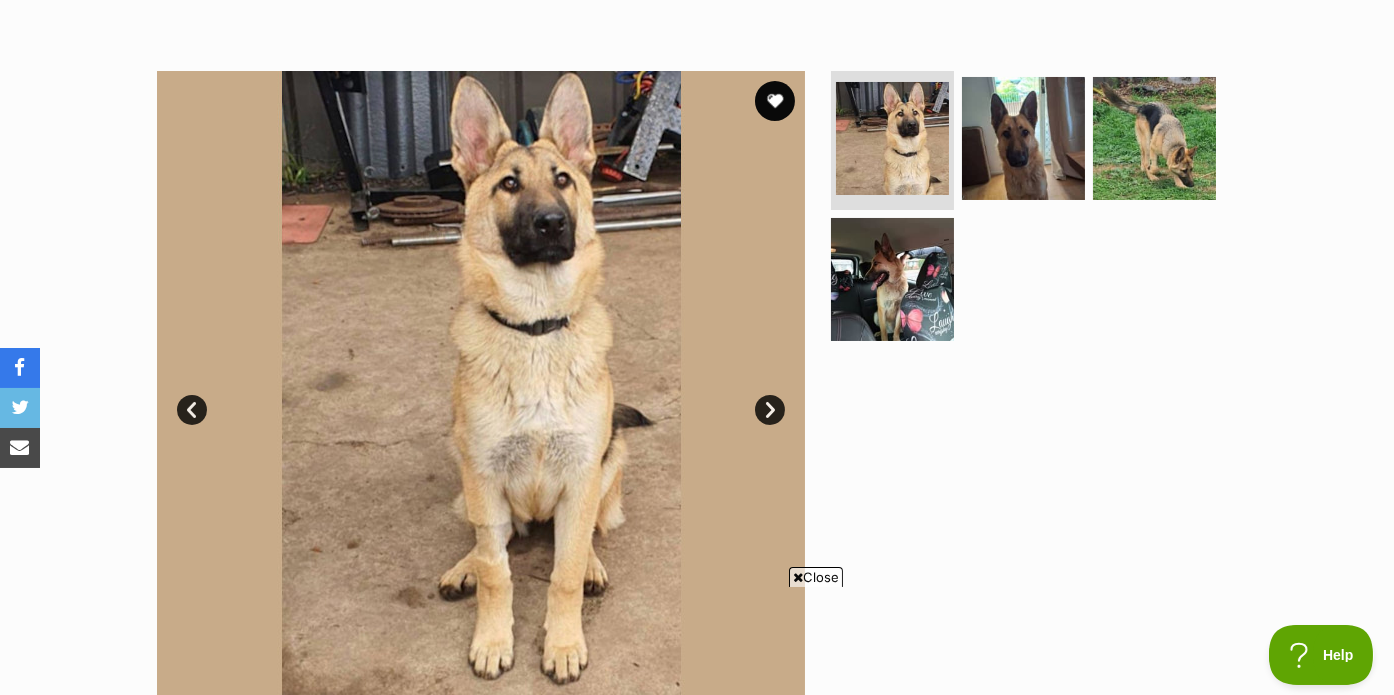click on "Next" at bounding box center [770, 410] 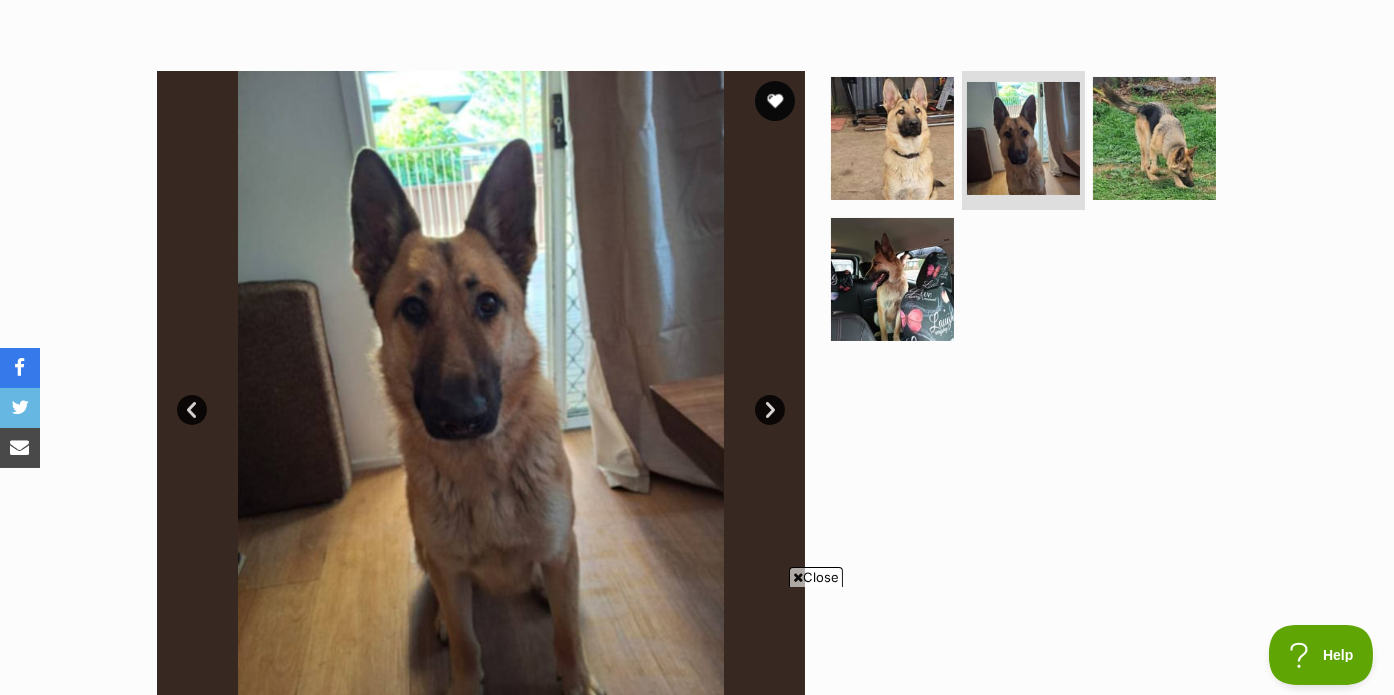 scroll, scrollTop: 0, scrollLeft: 0, axis: both 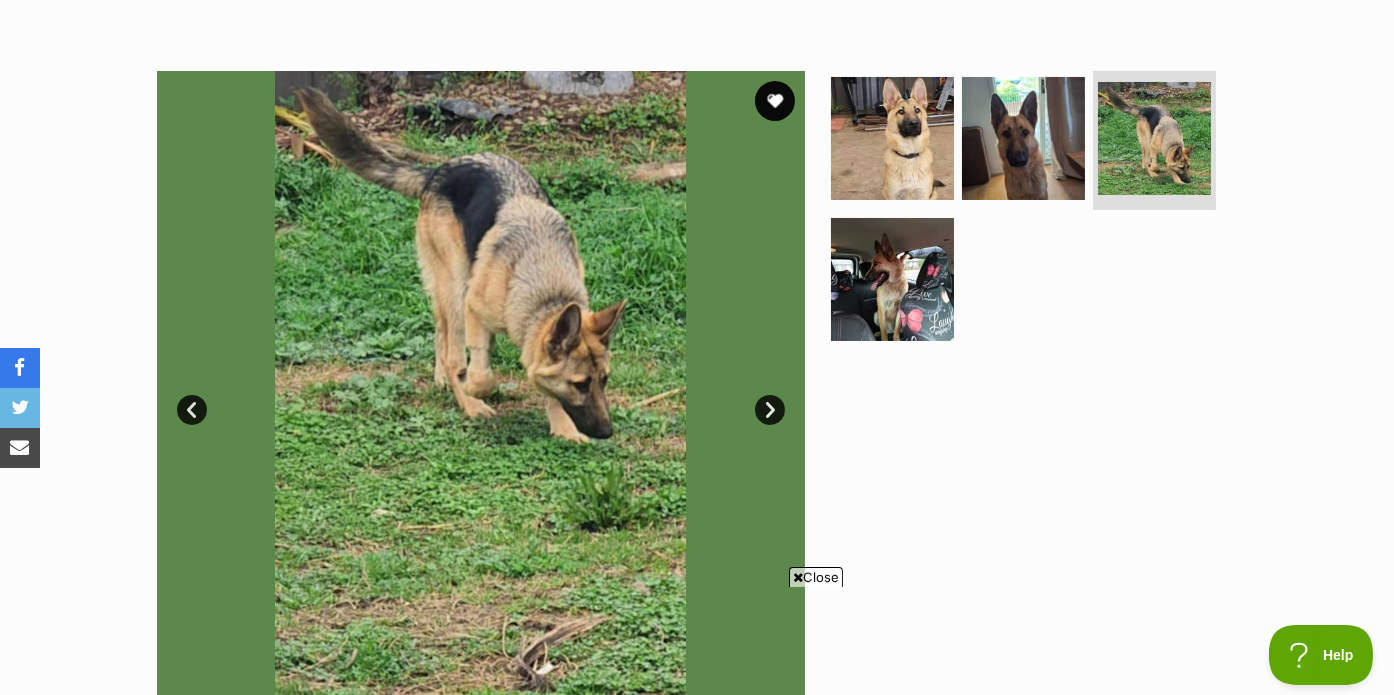 click on "Next" at bounding box center [770, 410] 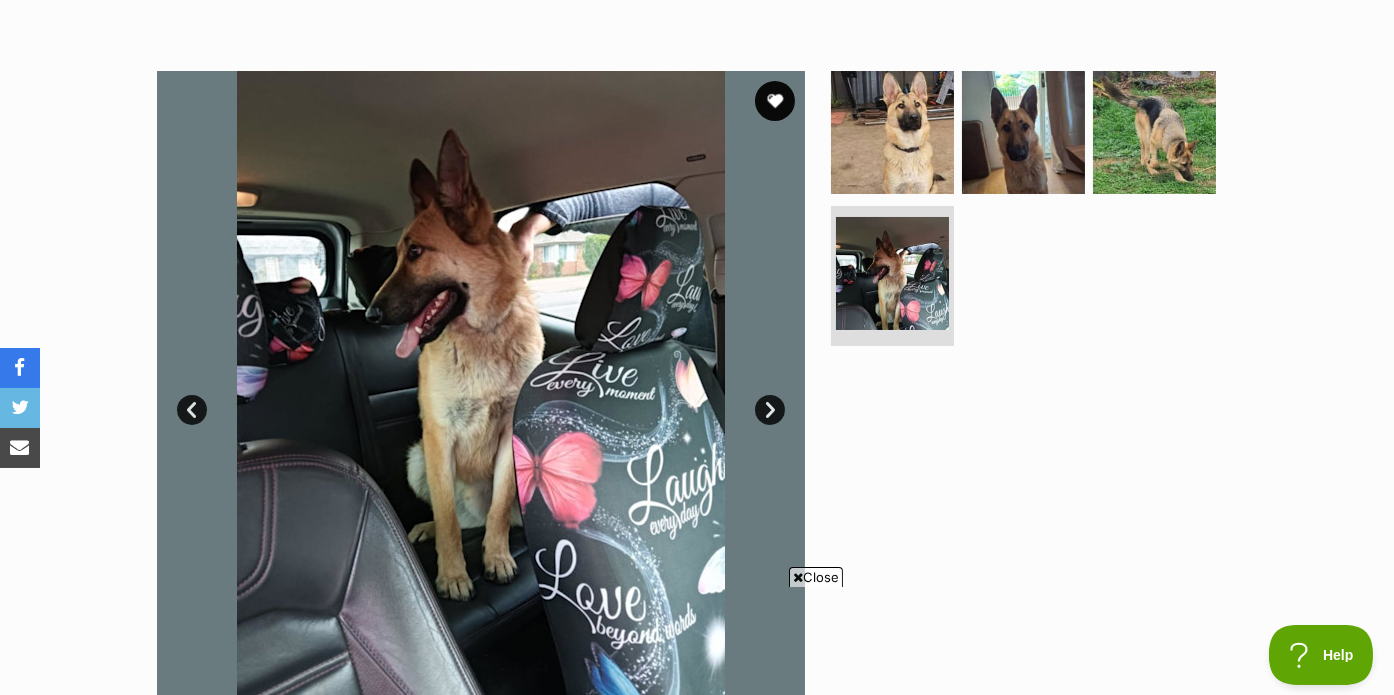 click on "Next" at bounding box center [770, 410] 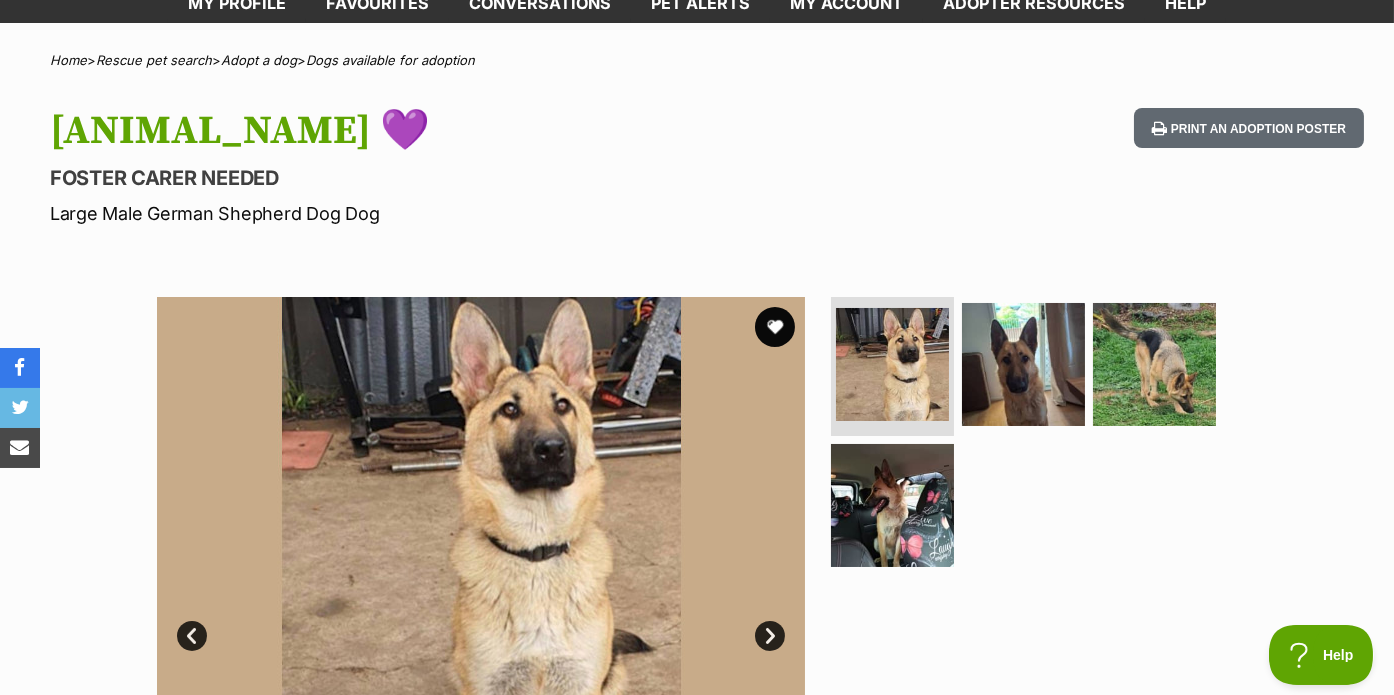 scroll, scrollTop: 0, scrollLeft: 0, axis: both 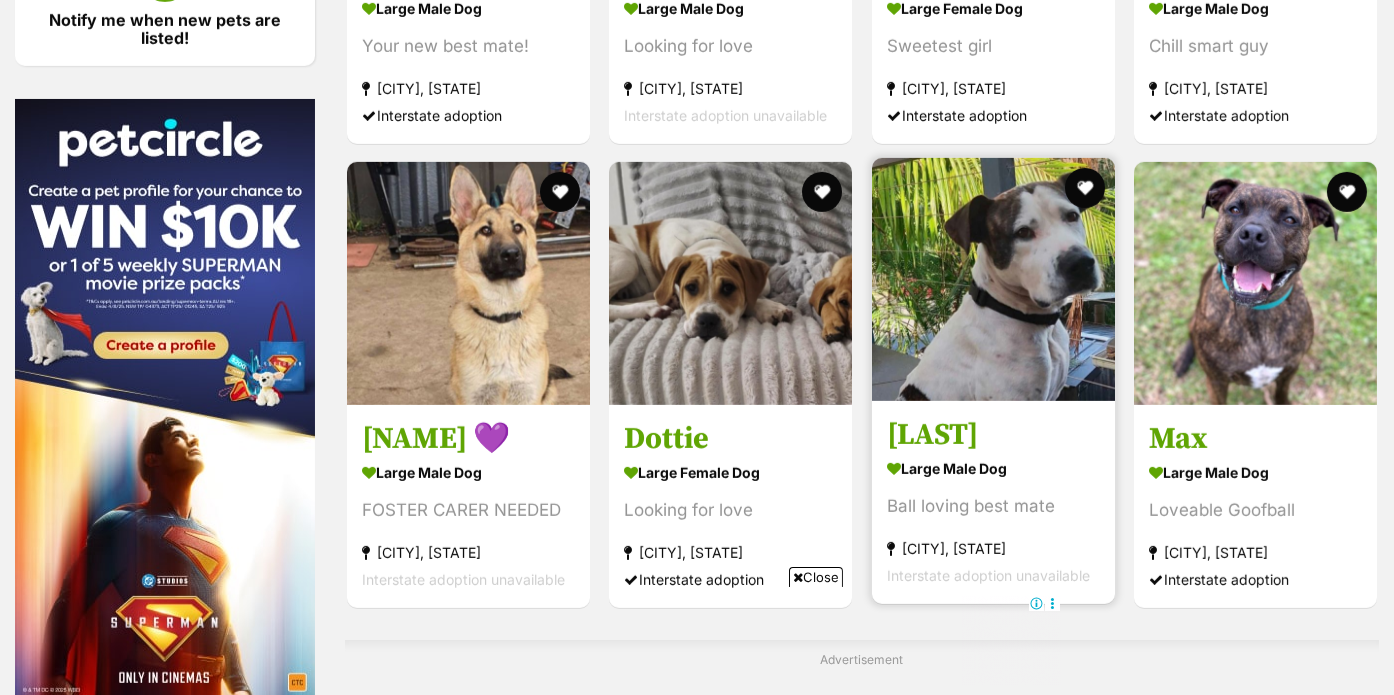 click at bounding box center [993, 279] 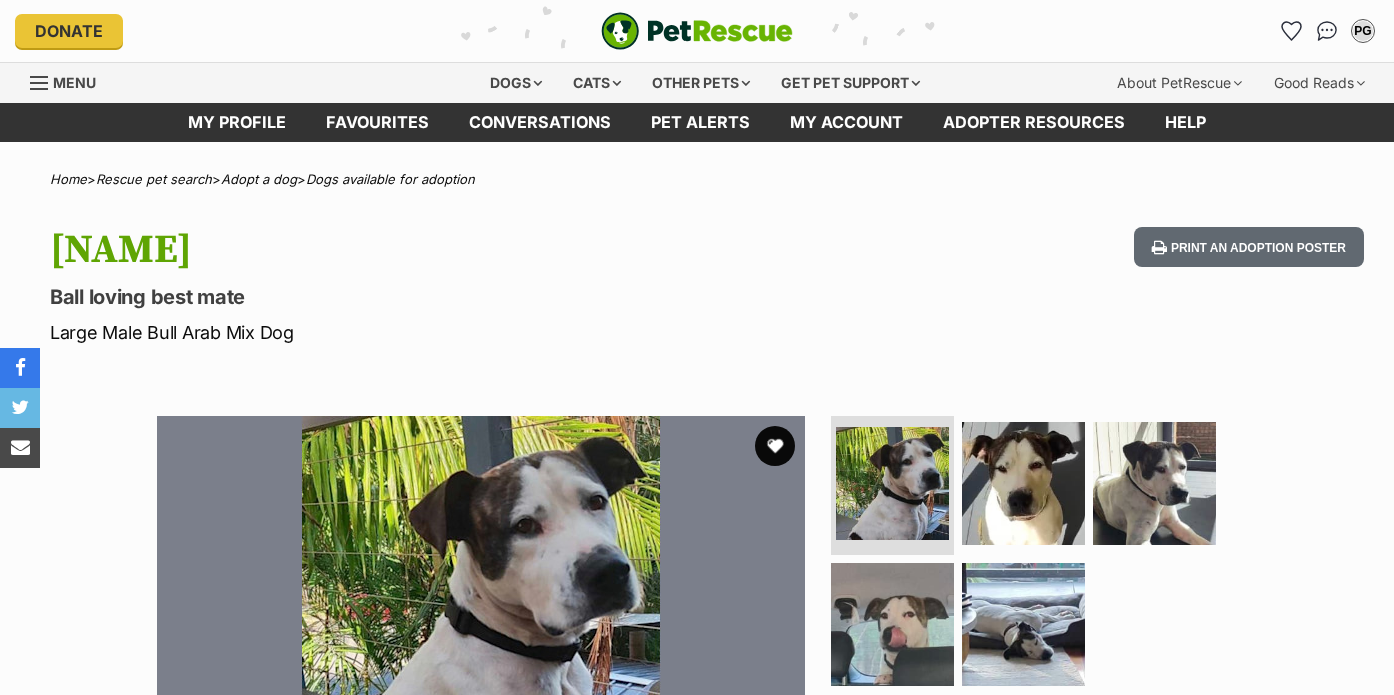 scroll, scrollTop: 0, scrollLeft: 0, axis: both 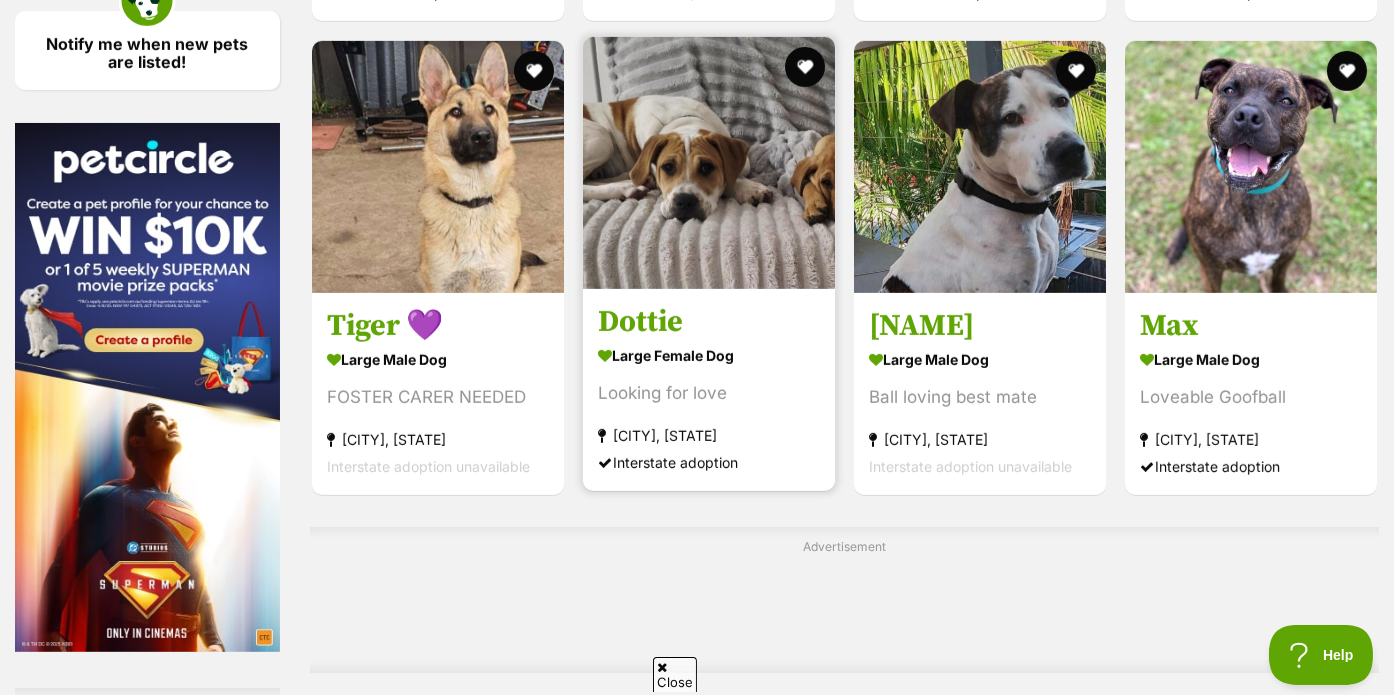 click at bounding box center [709, 163] 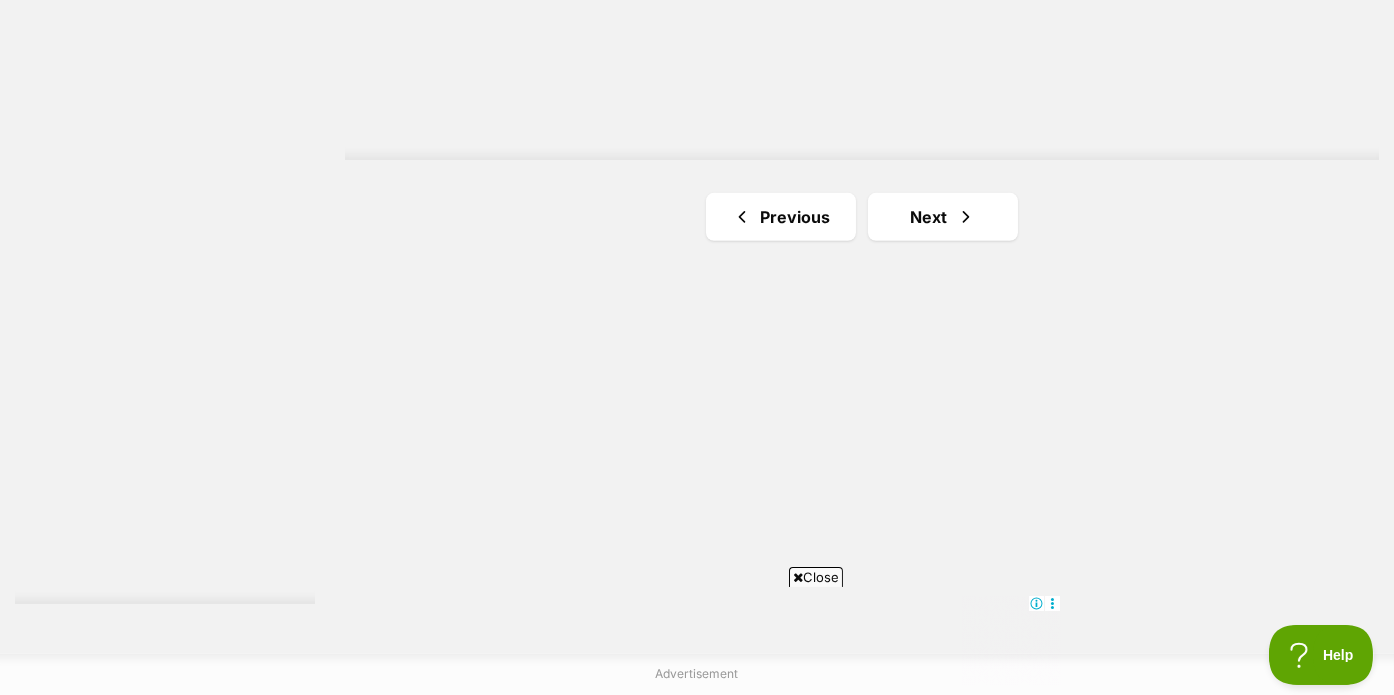 scroll, scrollTop: 3702, scrollLeft: 0, axis: vertical 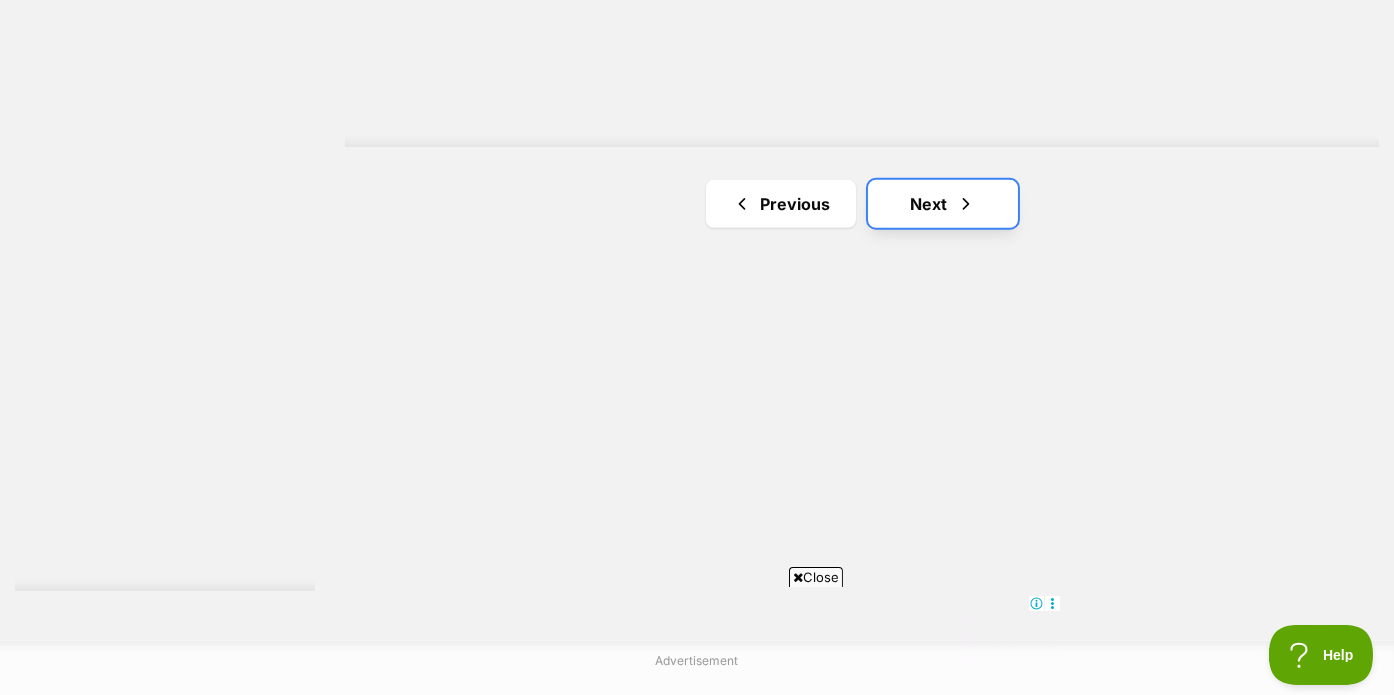 click on "Next" at bounding box center (943, 204) 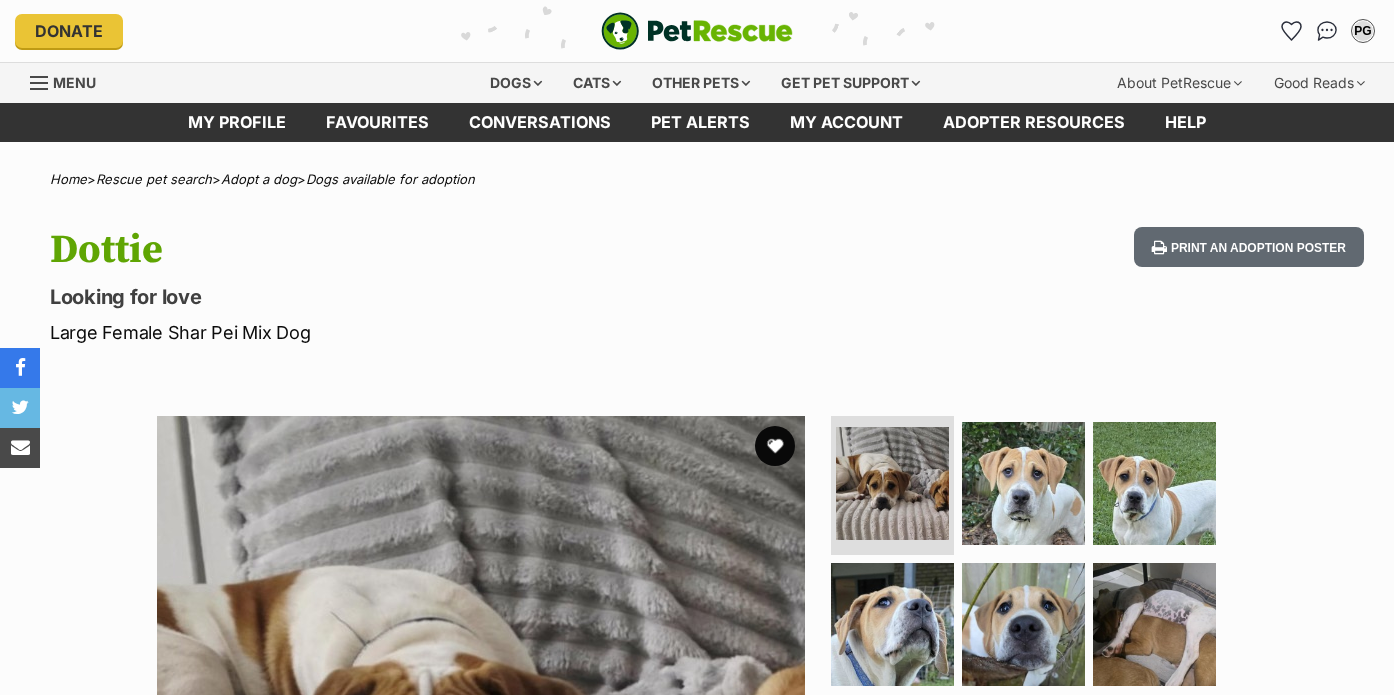 scroll, scrollTop: 0, scrollLeft: 0, axis: both 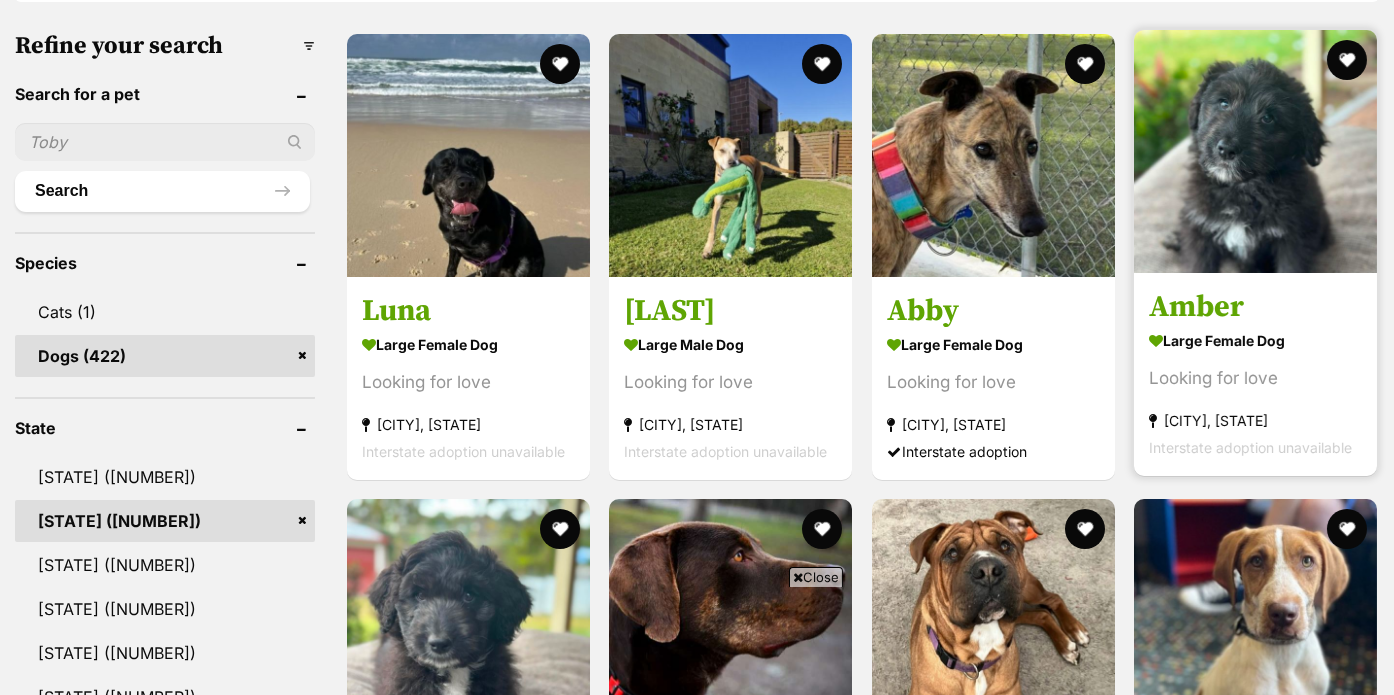 click at bounding box center [1255, 151] 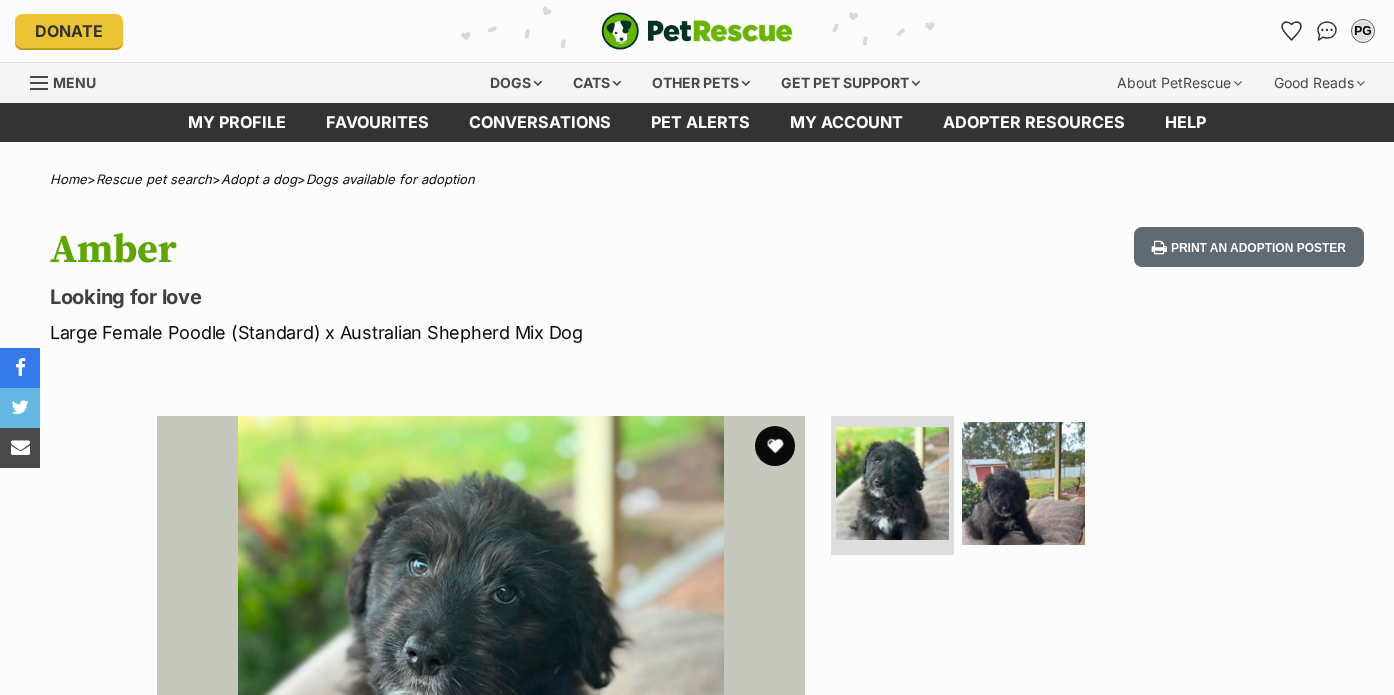 scroll, scrollTop: 0, scrollLeft: 0, axis: both 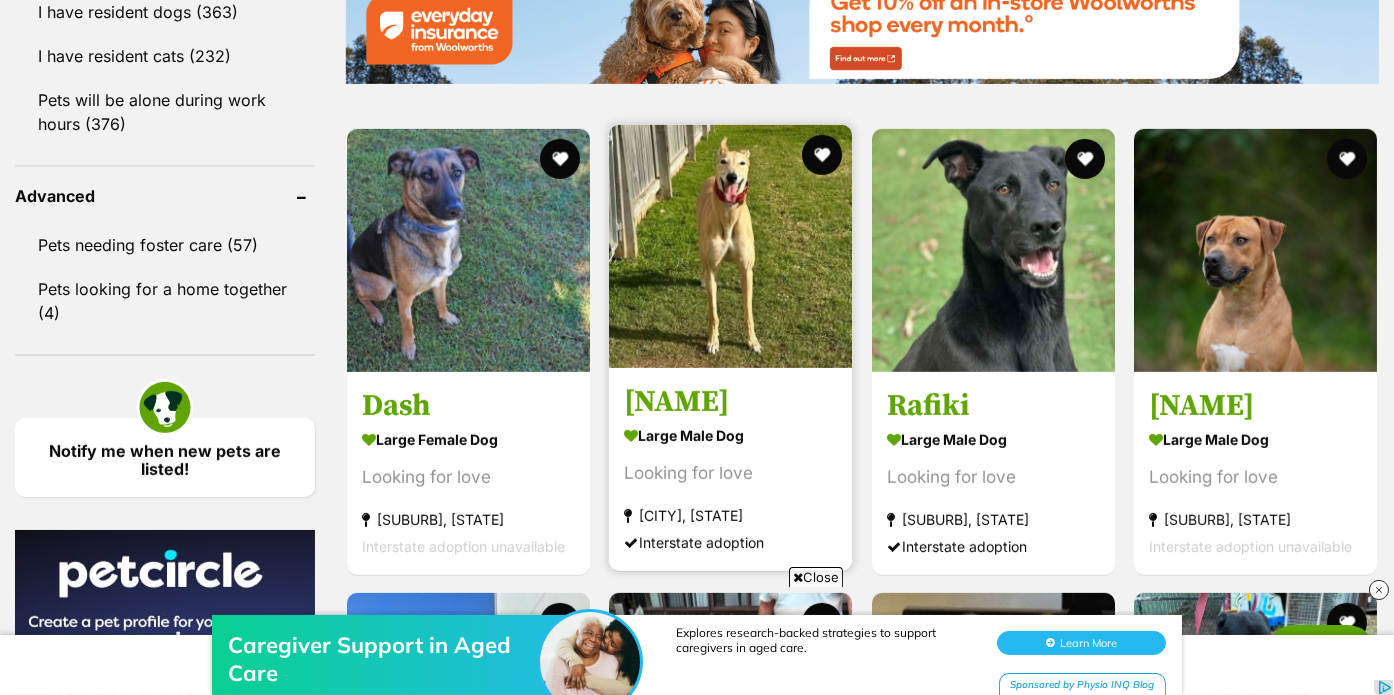 click at bounding box center [730, 246] 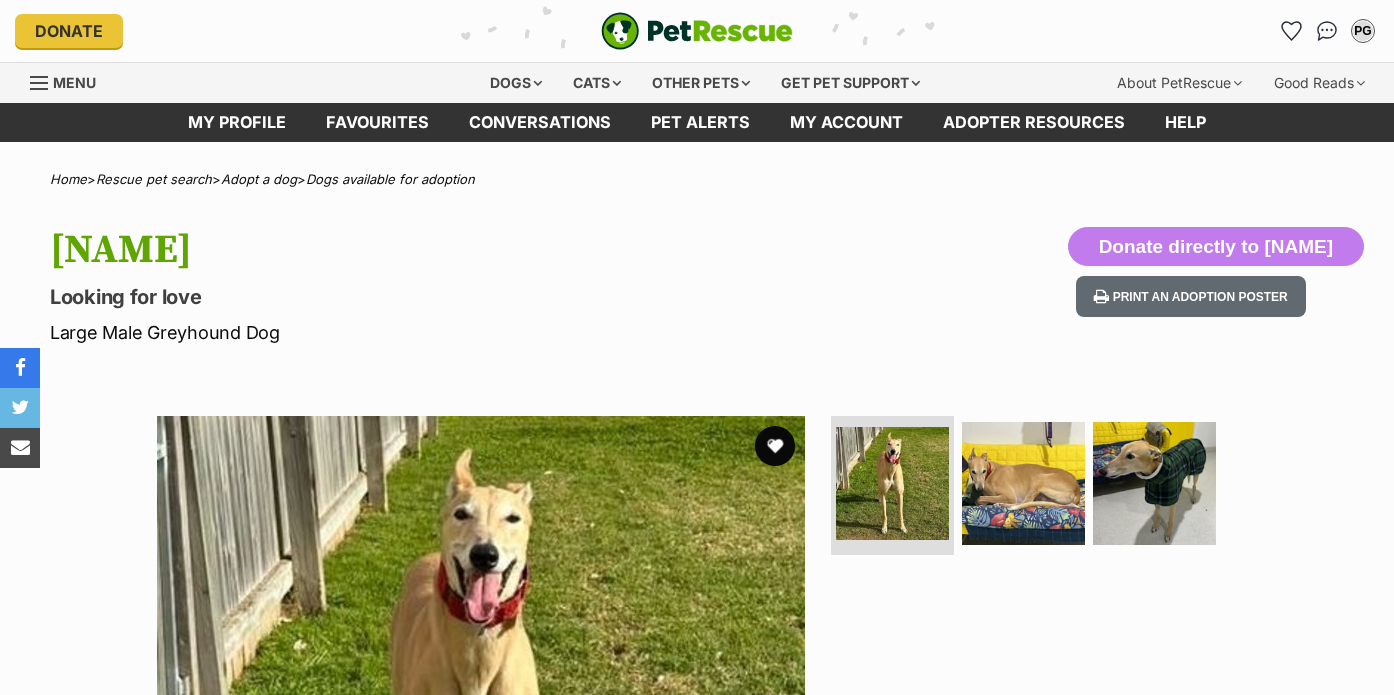 scroll, scrollTop: 0, scrollLeft: 0, axis: both 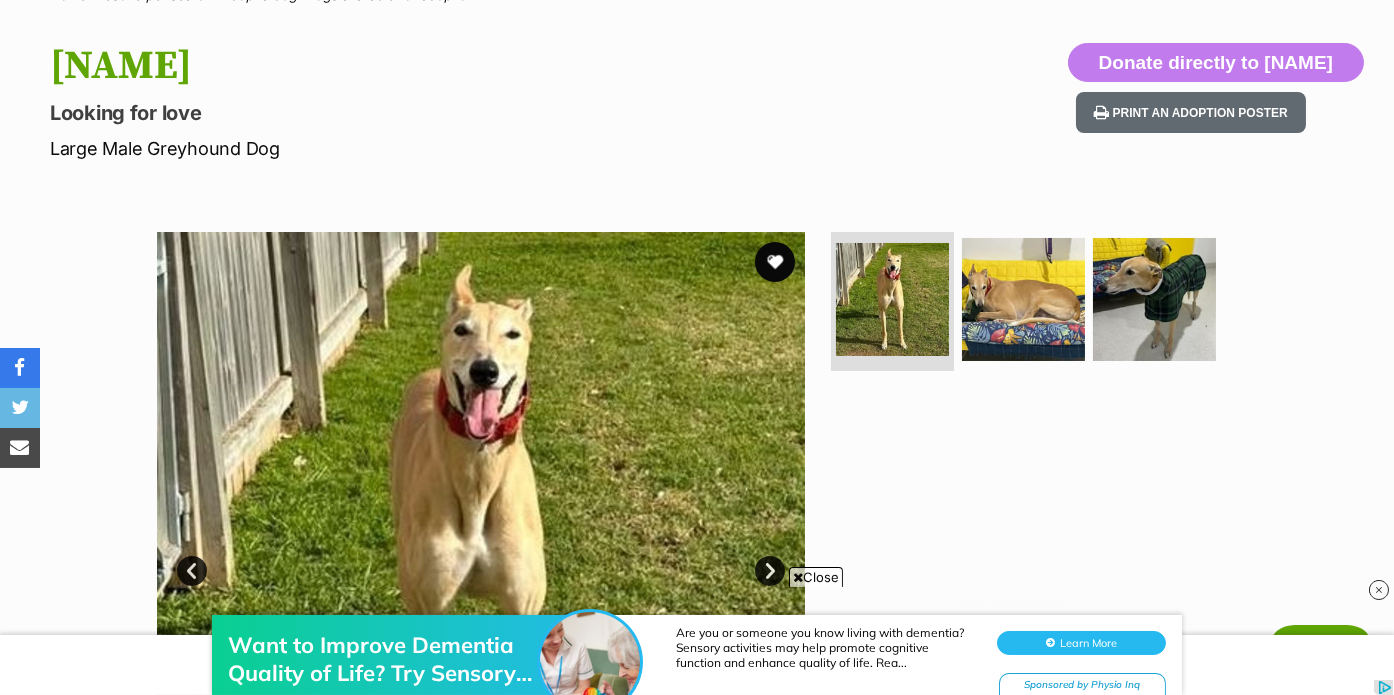 click on "Next" at bounding box center [770, 571] 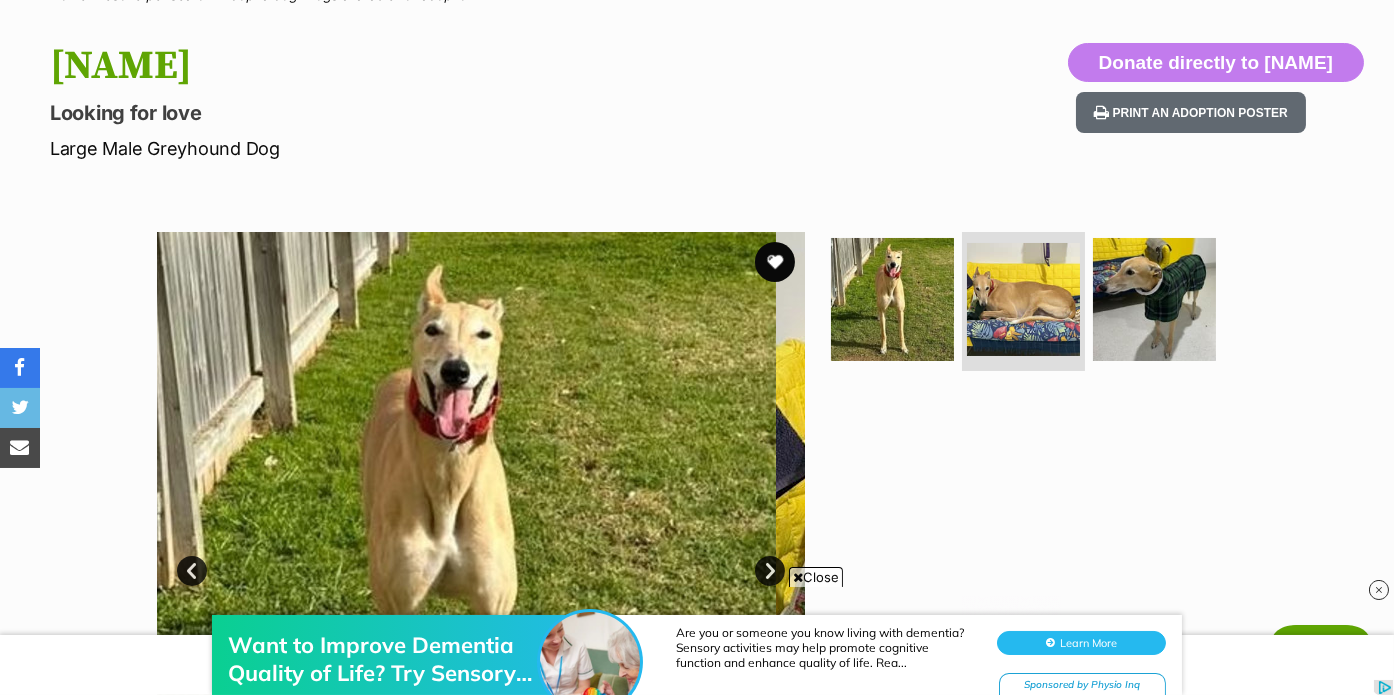 scroll, scrollTop: 0, scrollLeft: 0, axis: both 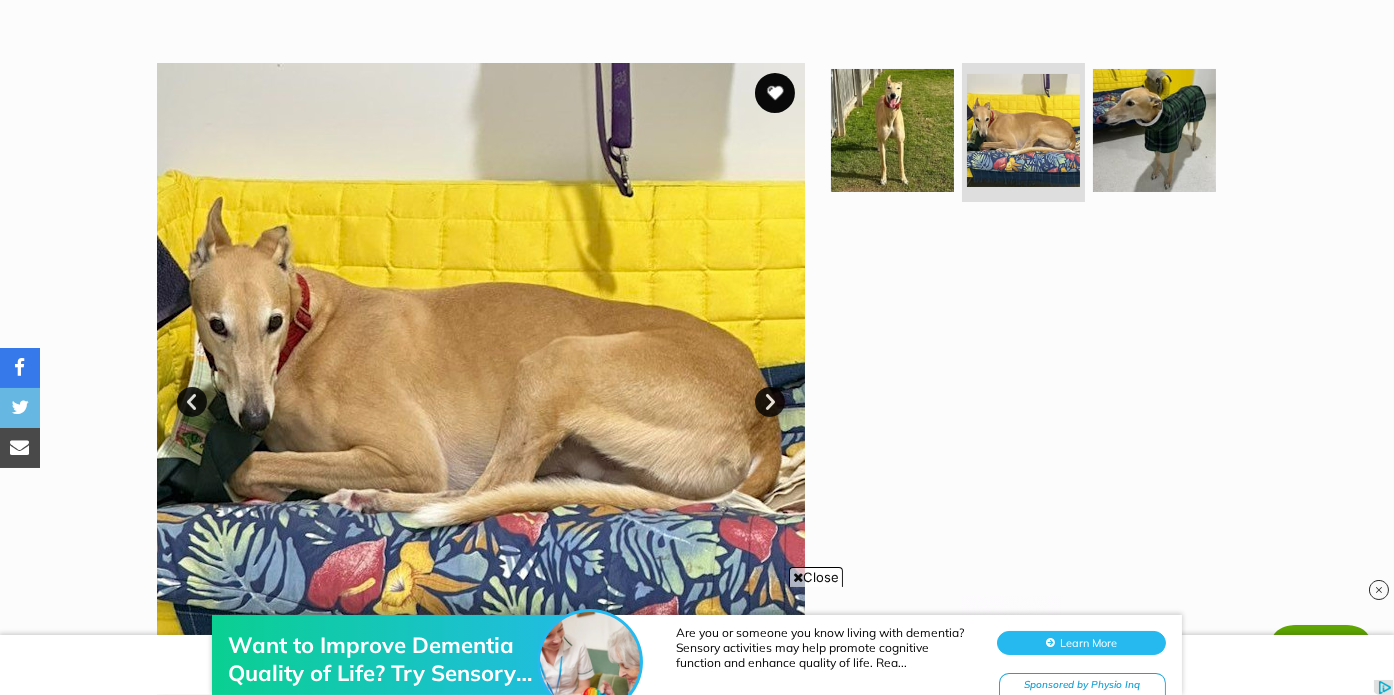 click on "Next" at bounding box center (770, 402) 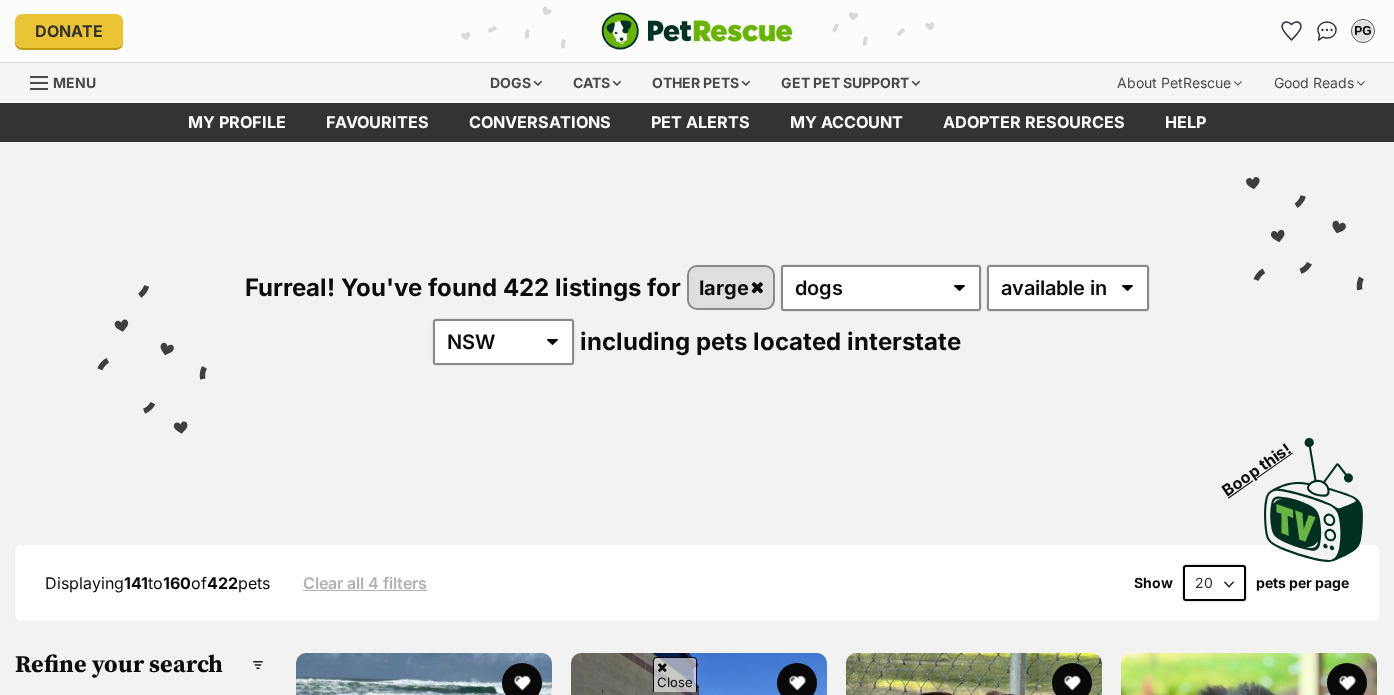 scroll, scrollTop: 2460, scrollLeft: 0, axis: vertical 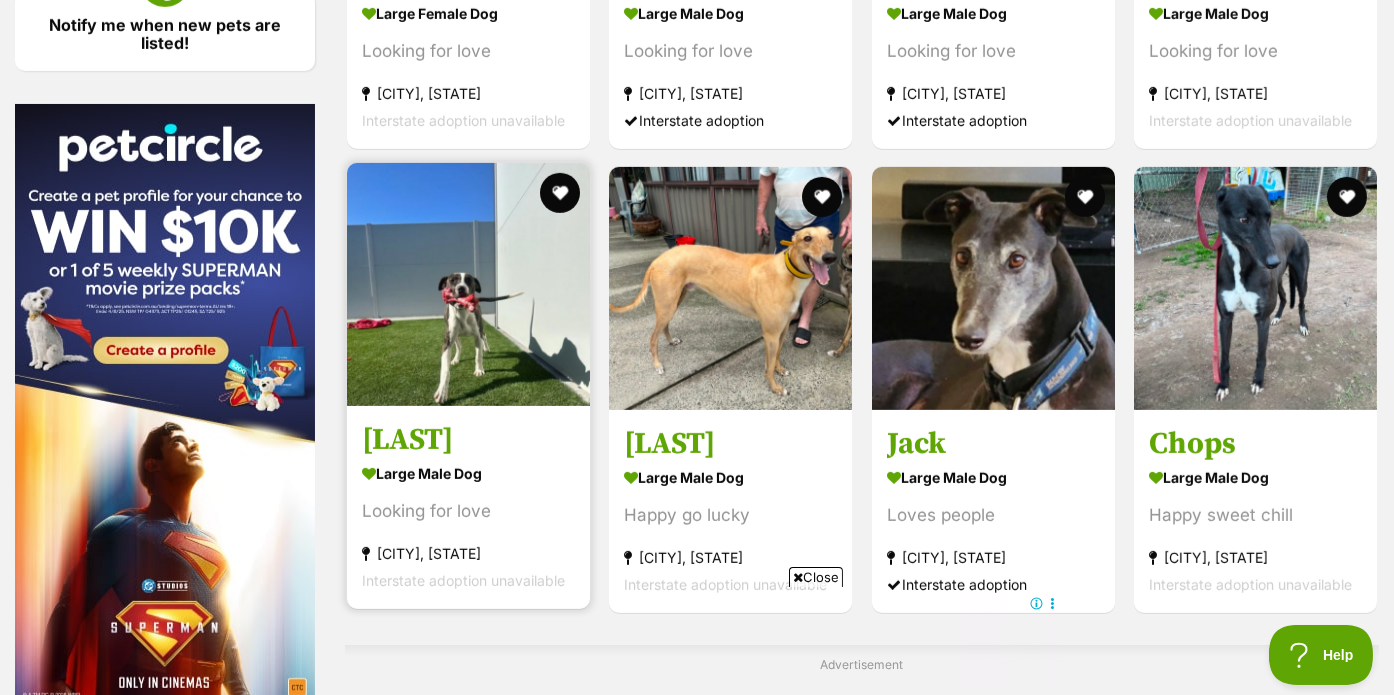 click at bounding box center [468, 284] 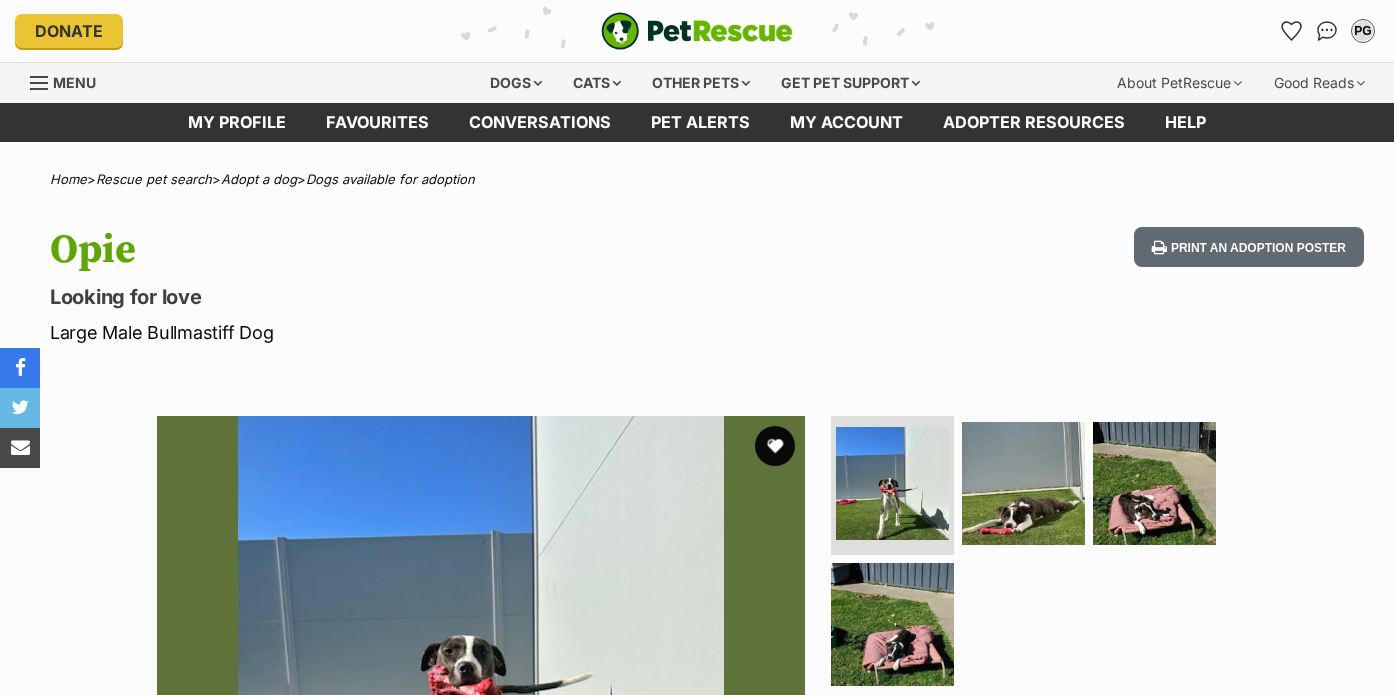 scroll, scrollTop: 0, scrollLeft: 0, axis: both 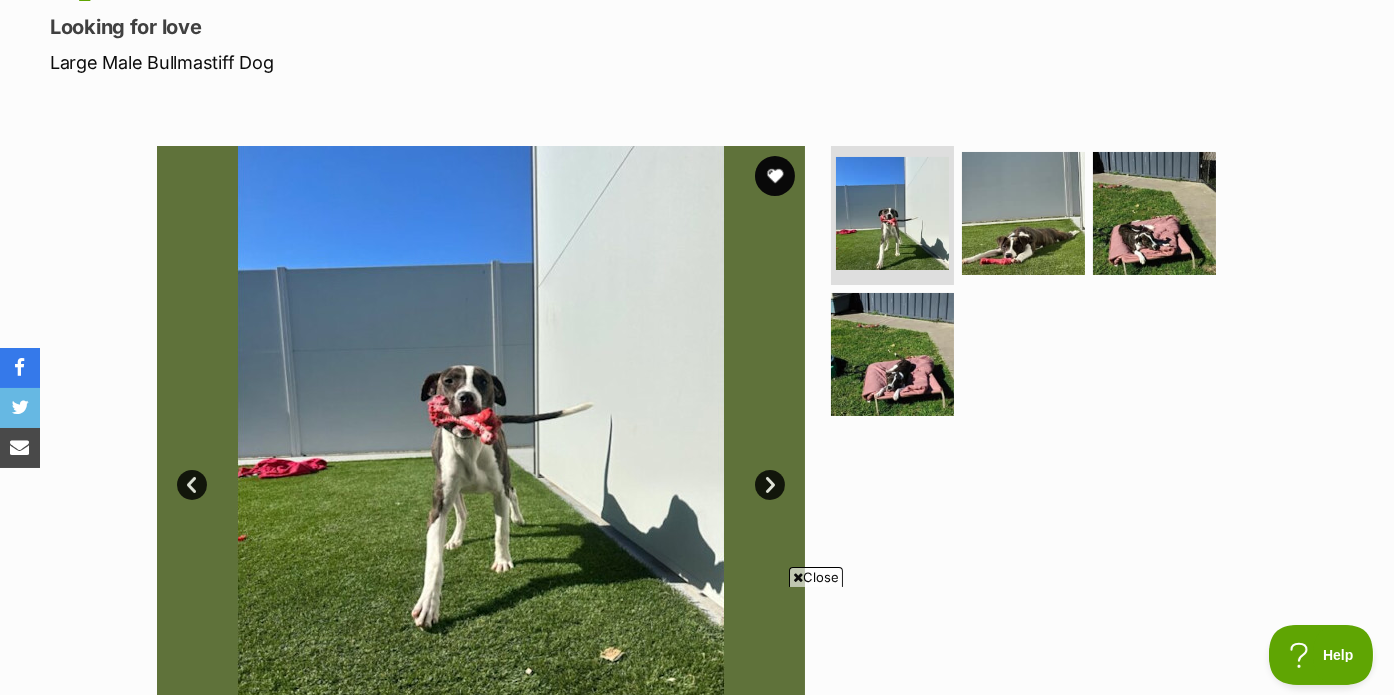 click on "Next" at bounding box center (770, 485) 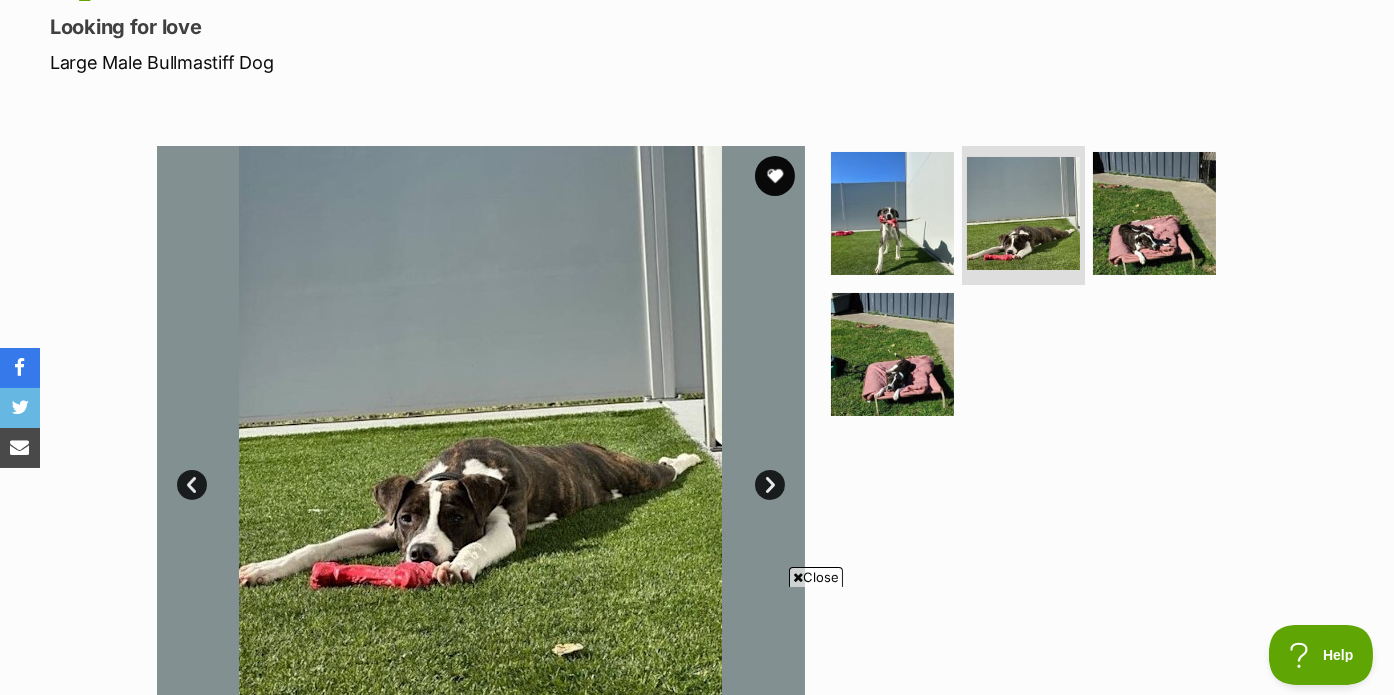 click on "Next" at bounding box center [770, 485] 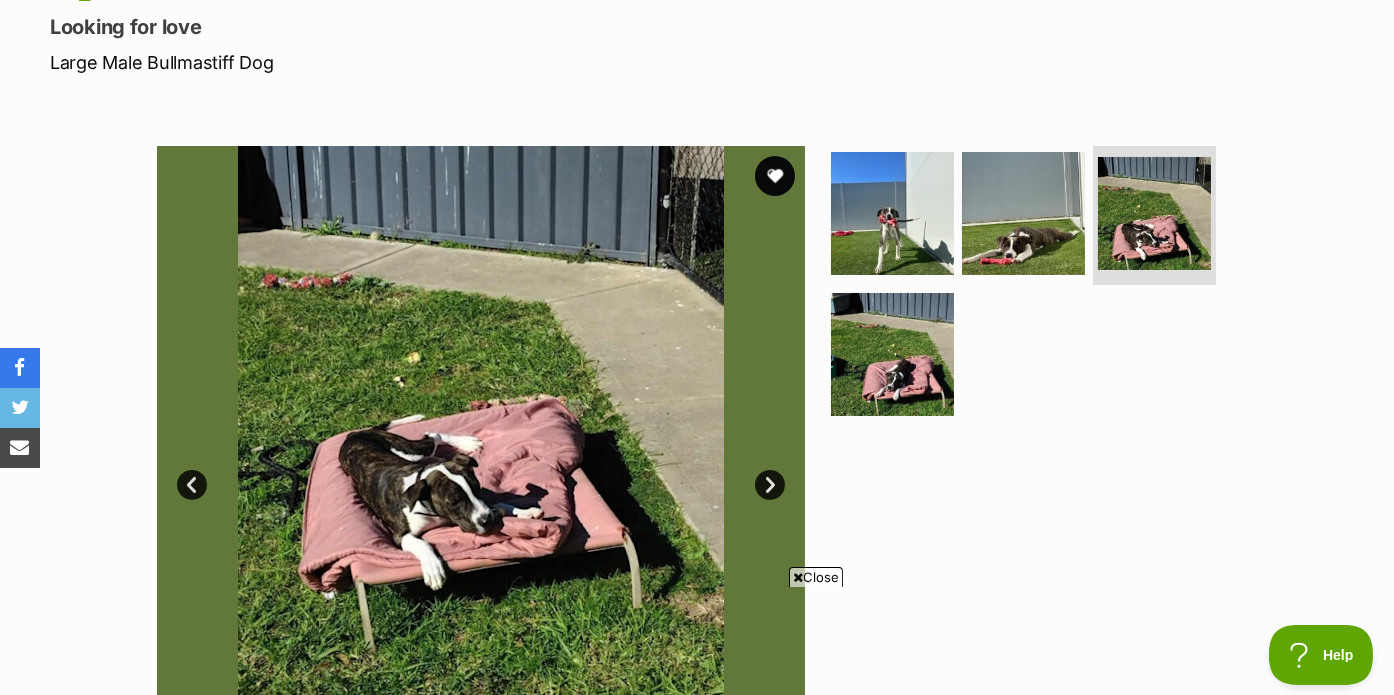 click on "Next" at bounding box center [770, 485] 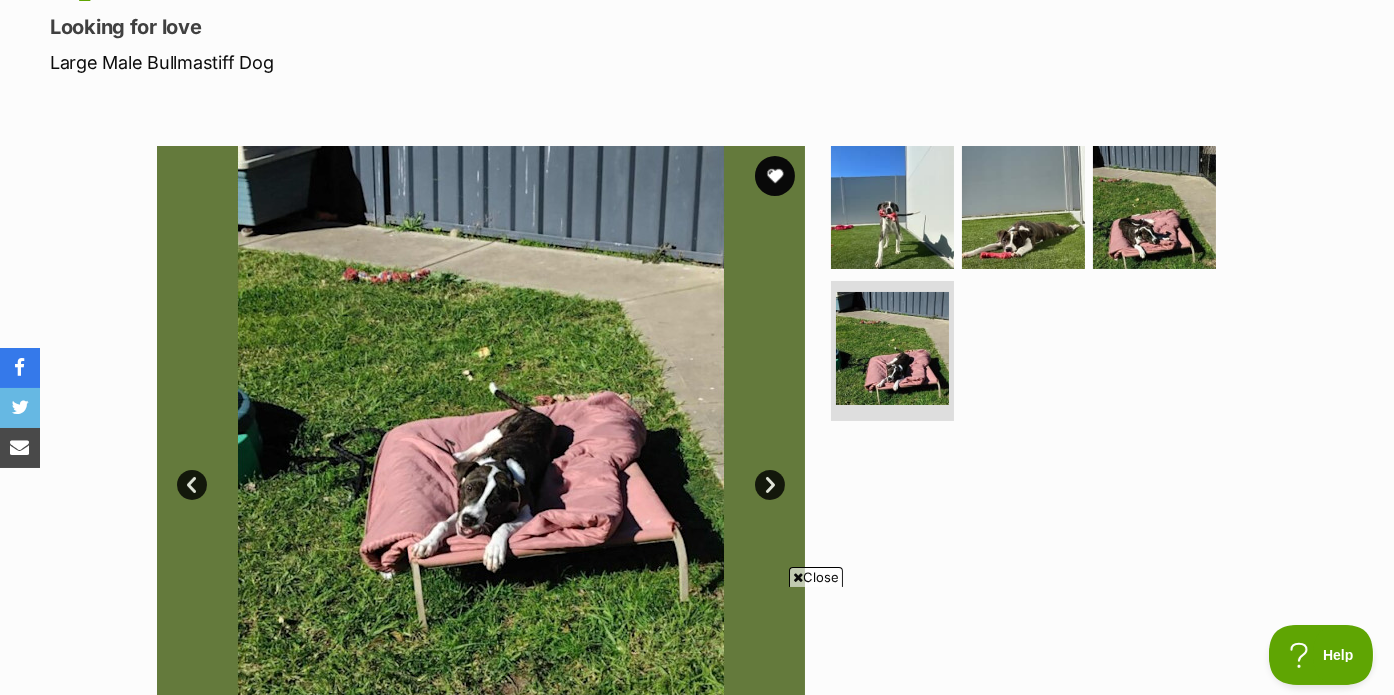 click on "Next" at bounding box center (770, 485) 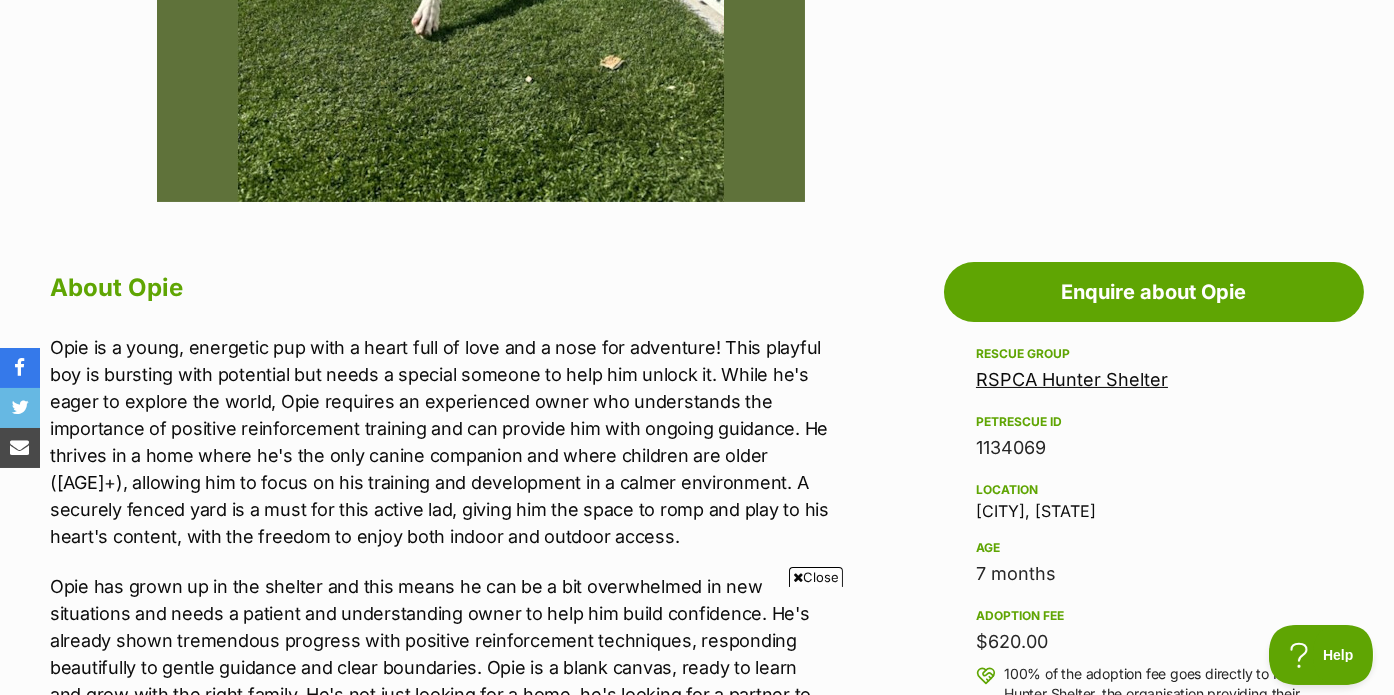 scroll, scrollTop: 863, scrollLeft: 0, axis: vertical 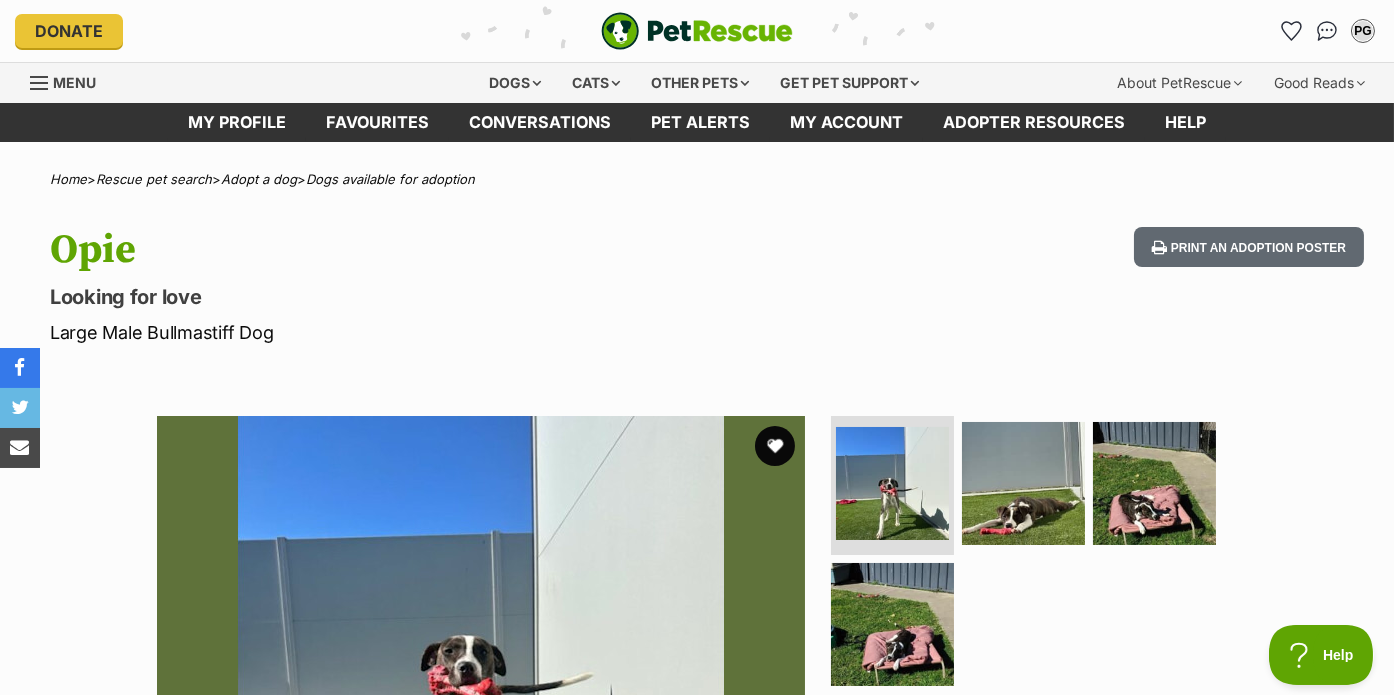 drag, startPoint x: 625, startPoint y: 480, endPoint x: 360, endPoint y: 24, distance: 527.4097 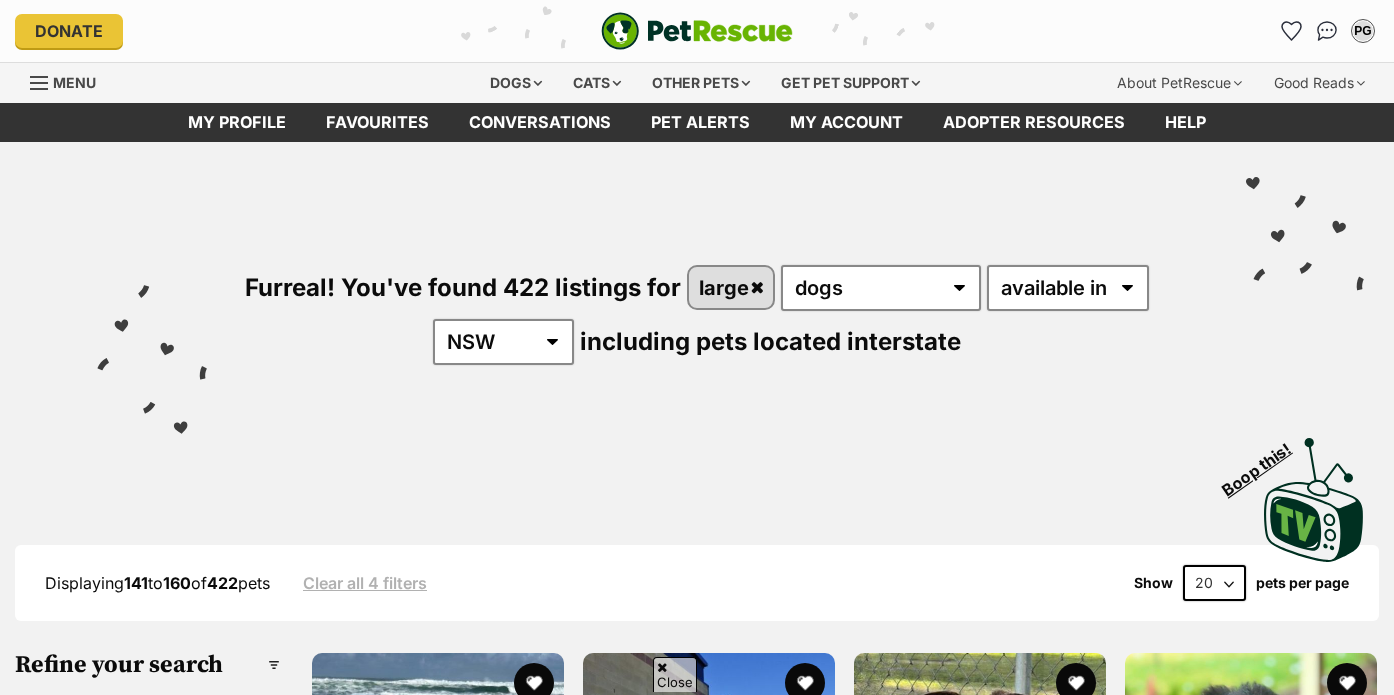 scroll, scrollTop: 2897, scrollLeft: 0, axis: vertical 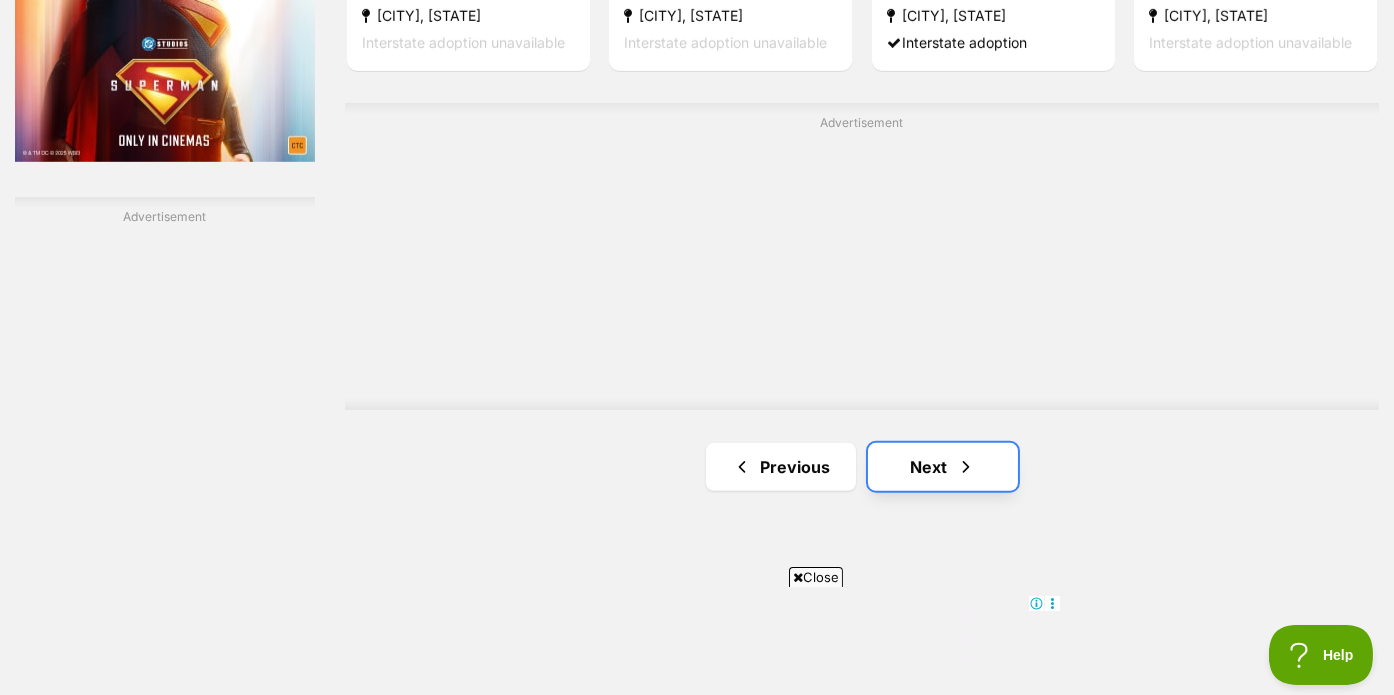 click on "Next" at bounding box center (943, 467) 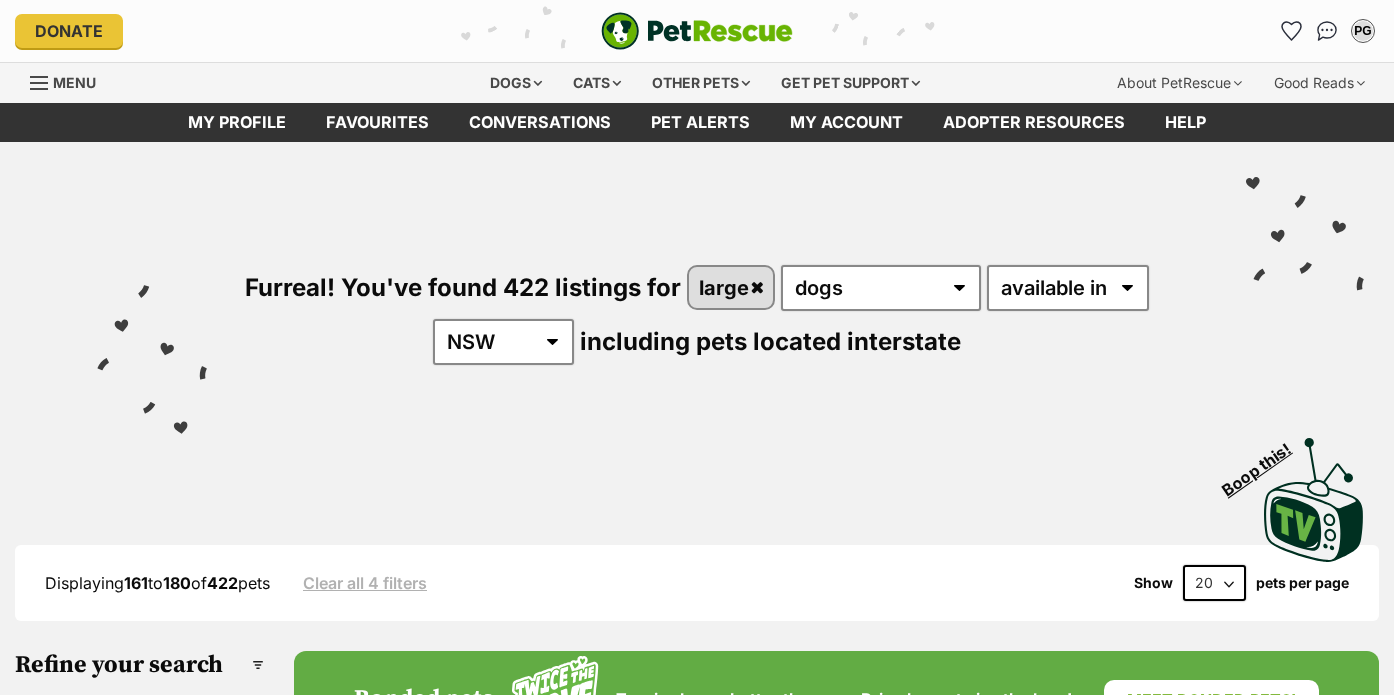 scroll, scrollTop: 197, scrollLeft: 0, axis: vertical 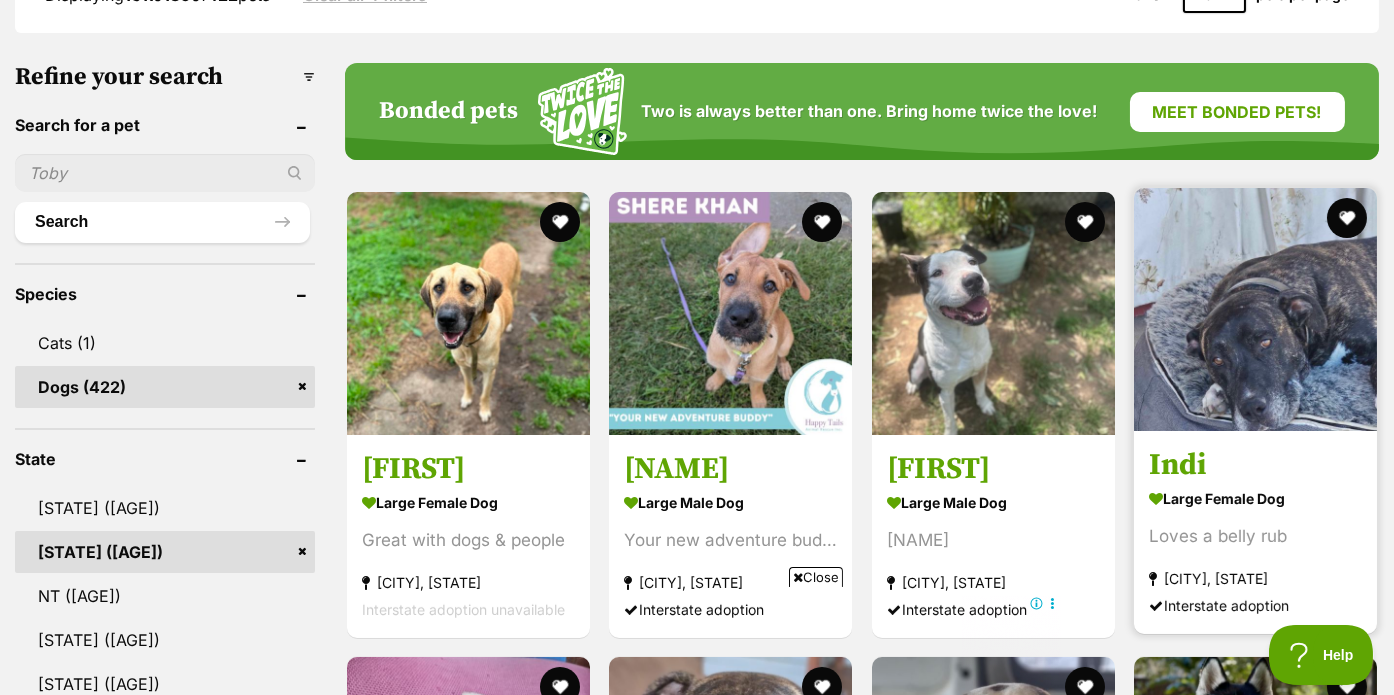 click at bounding box center [1255, 309] 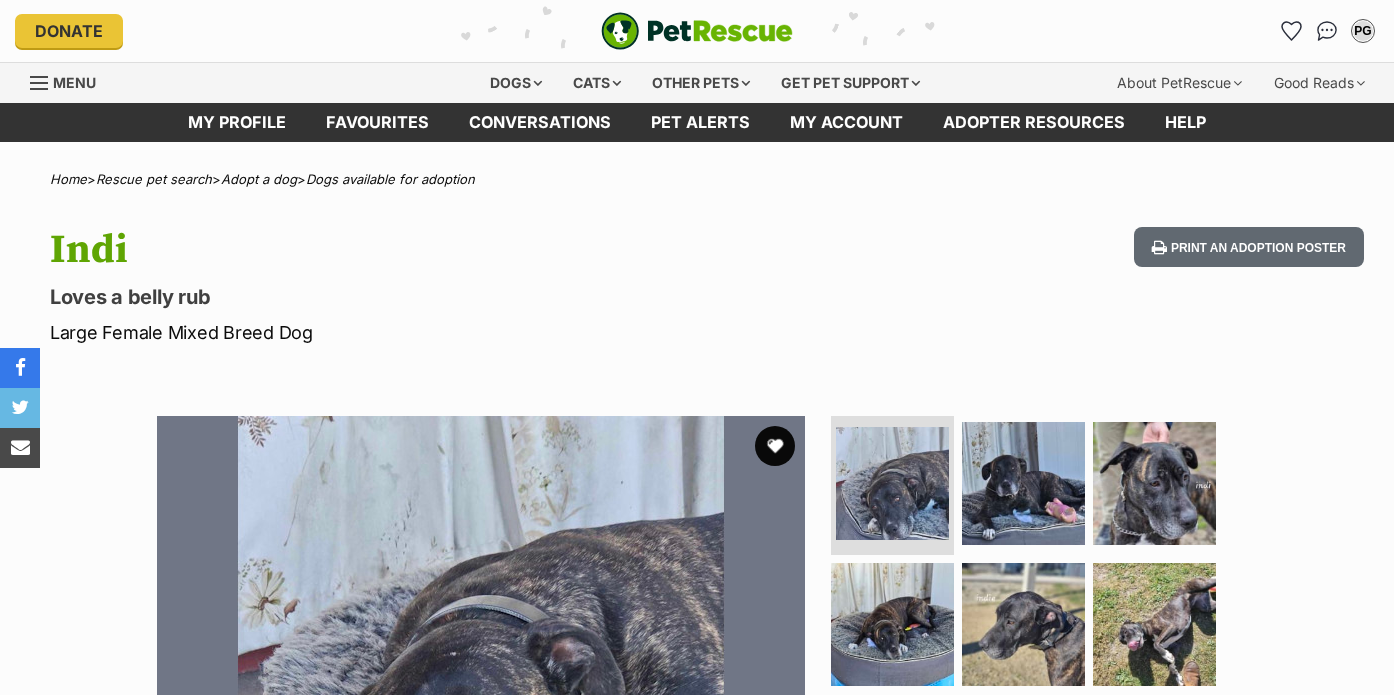 scroll, scrollTop: 0, scrollLeft: 0, axis: both 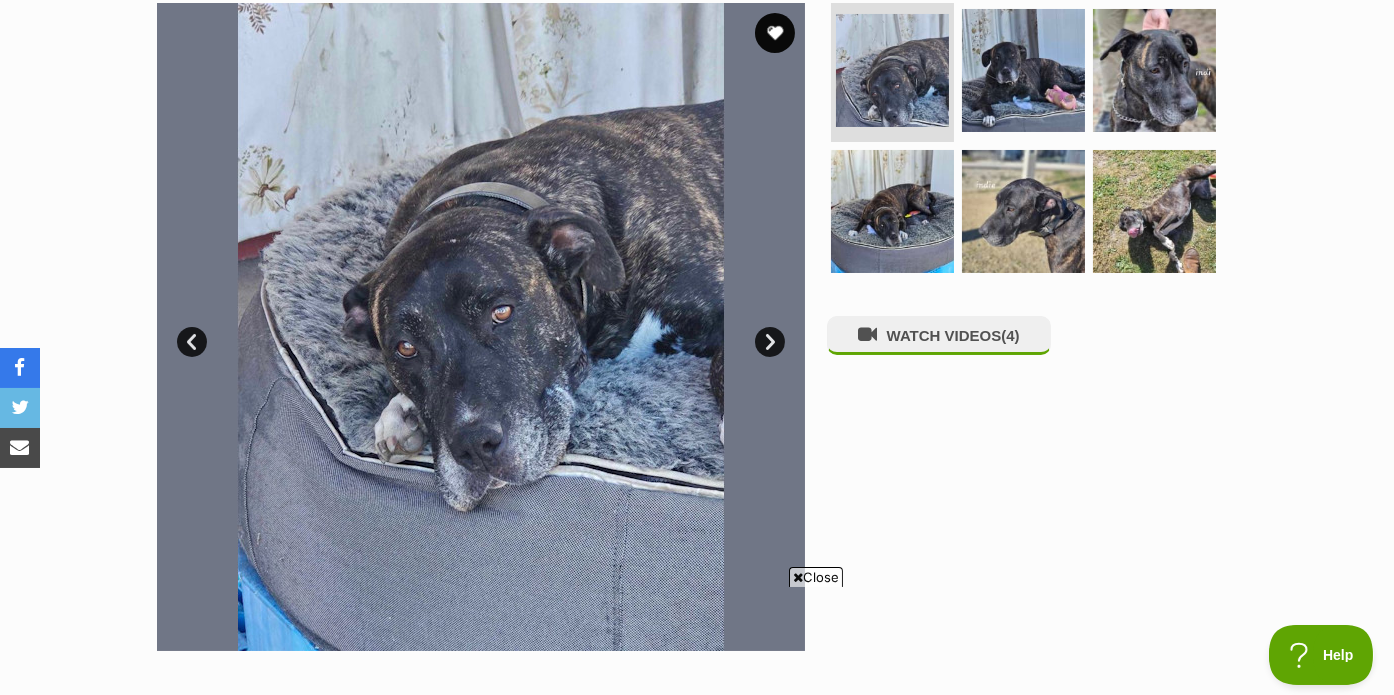 click on "Next" at bounding box center [770, 342] 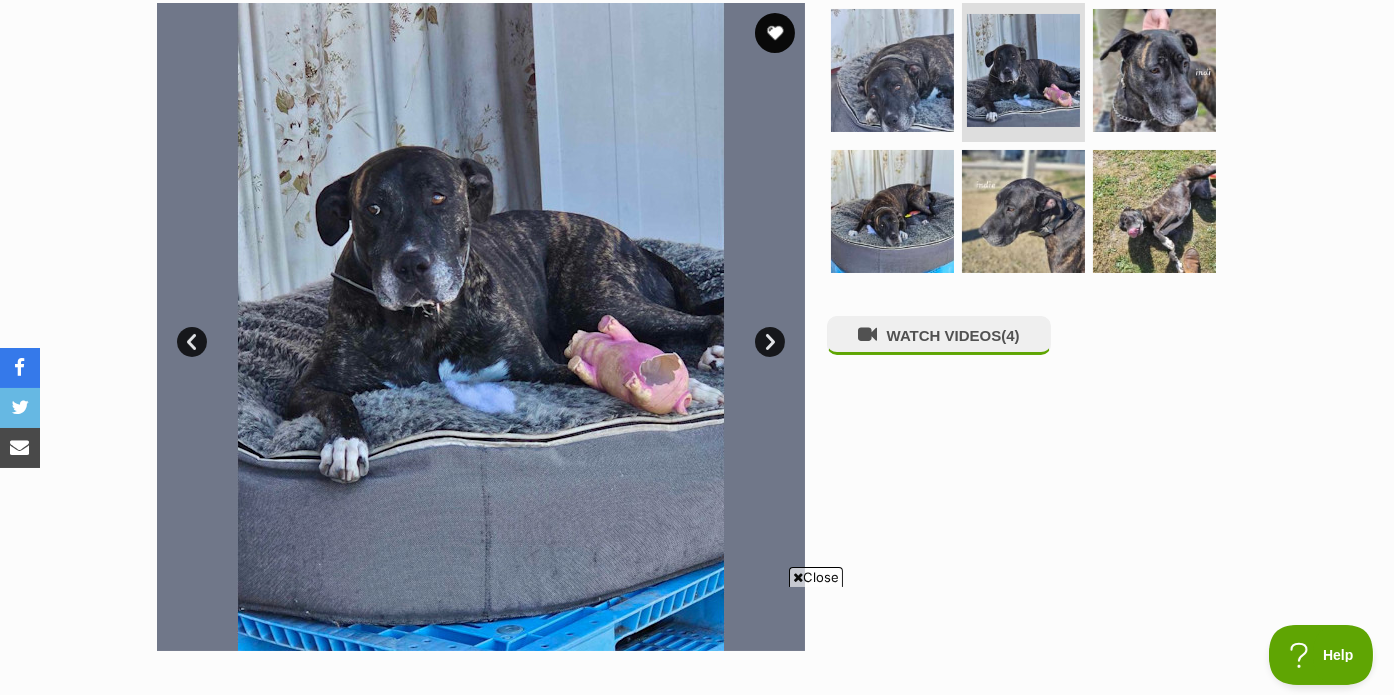click on "Next" at bounding box center [770, 342] 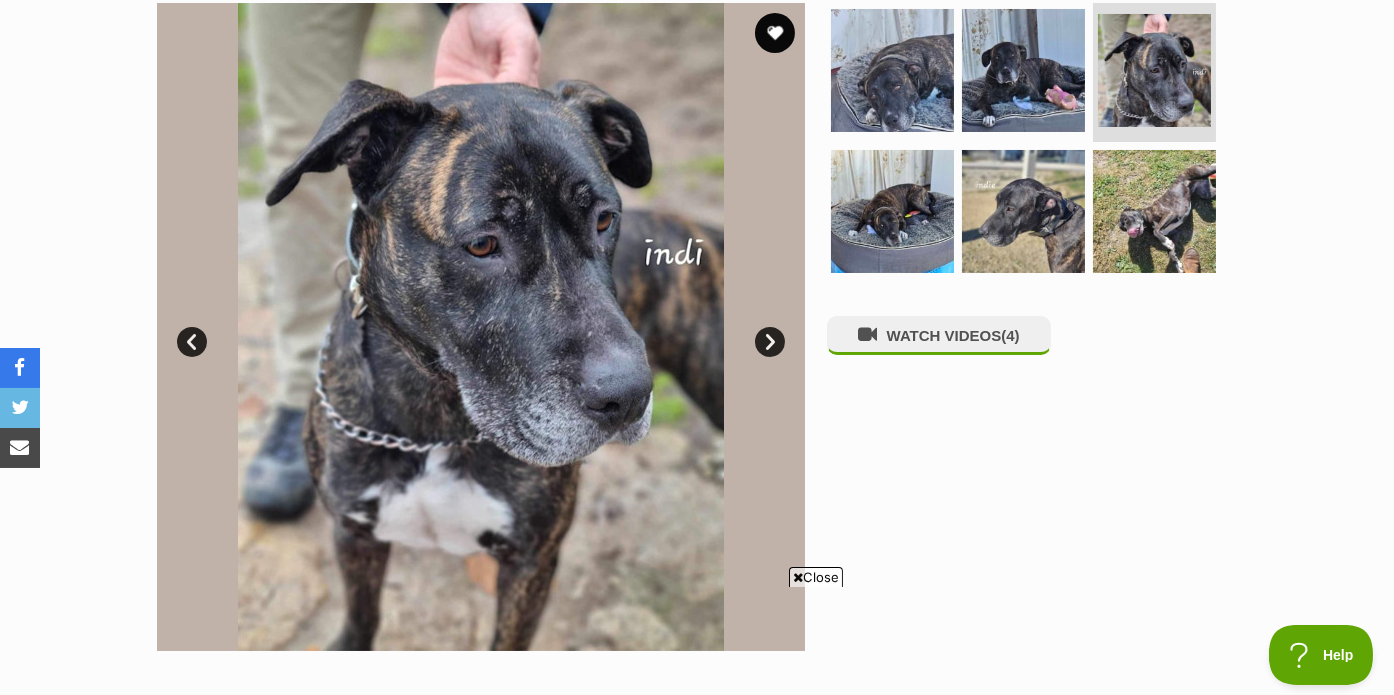 click on "Next" at bounding box center [770, 342] 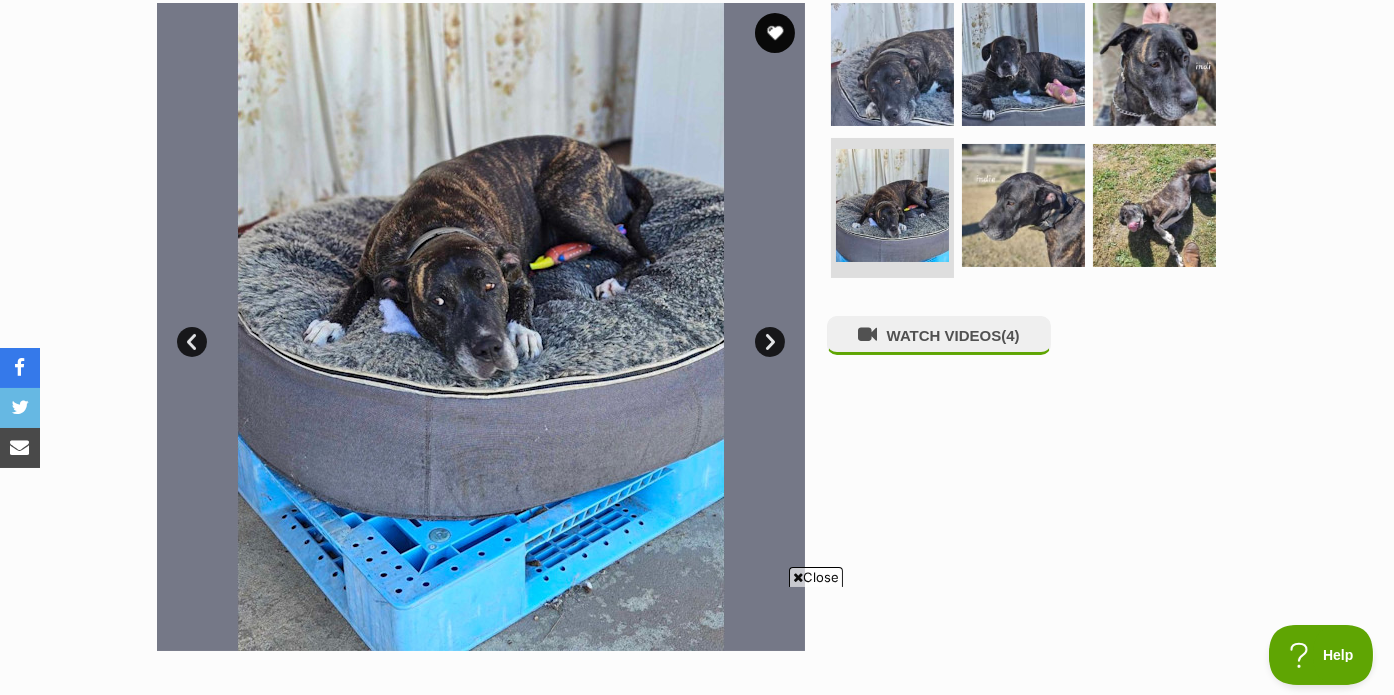 click on "Next" at bounding box center (770, 342) 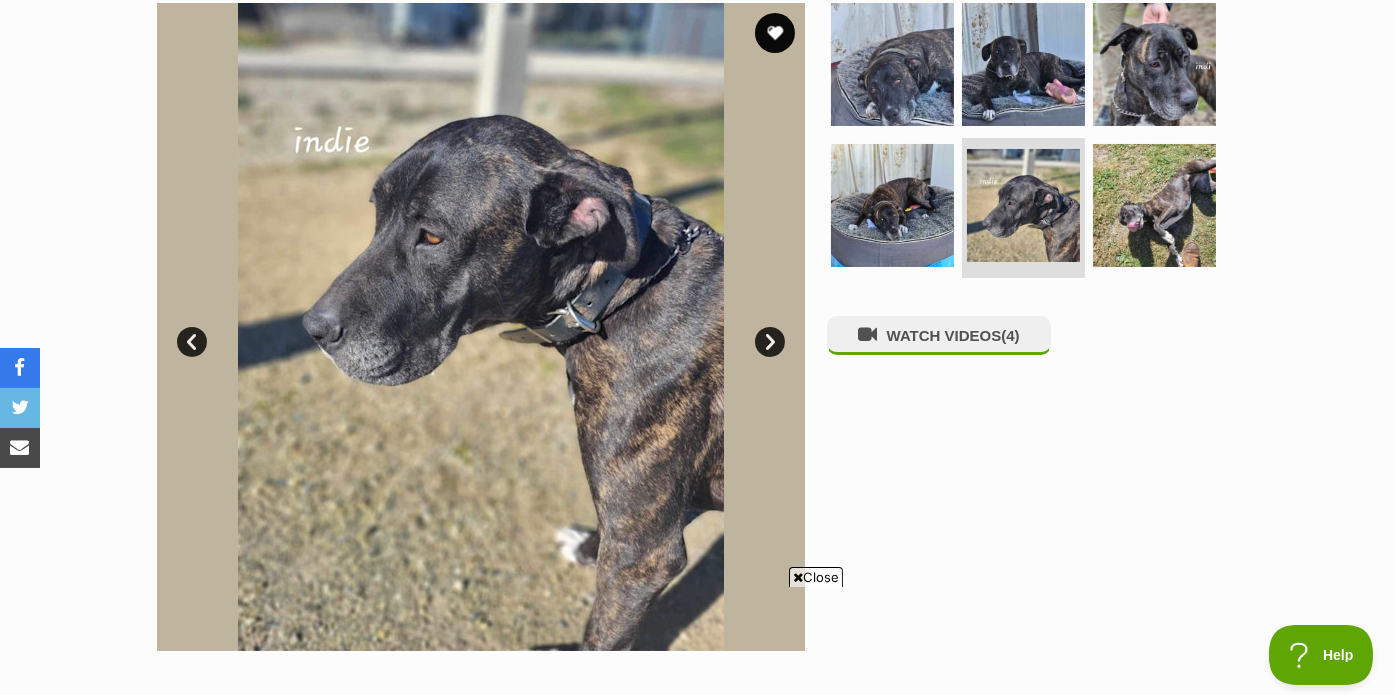 click on "Next" at bounding box center [770, 342] 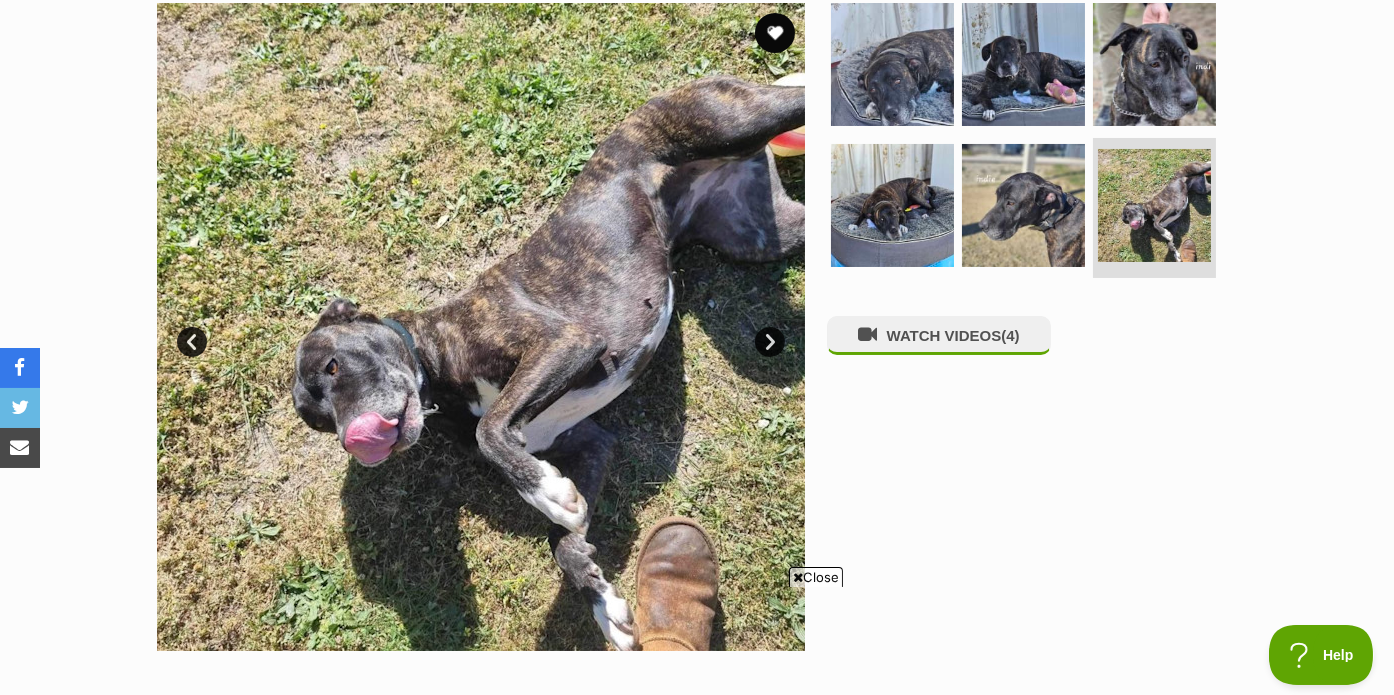 click on "Next" at bounding box center [770, 342] 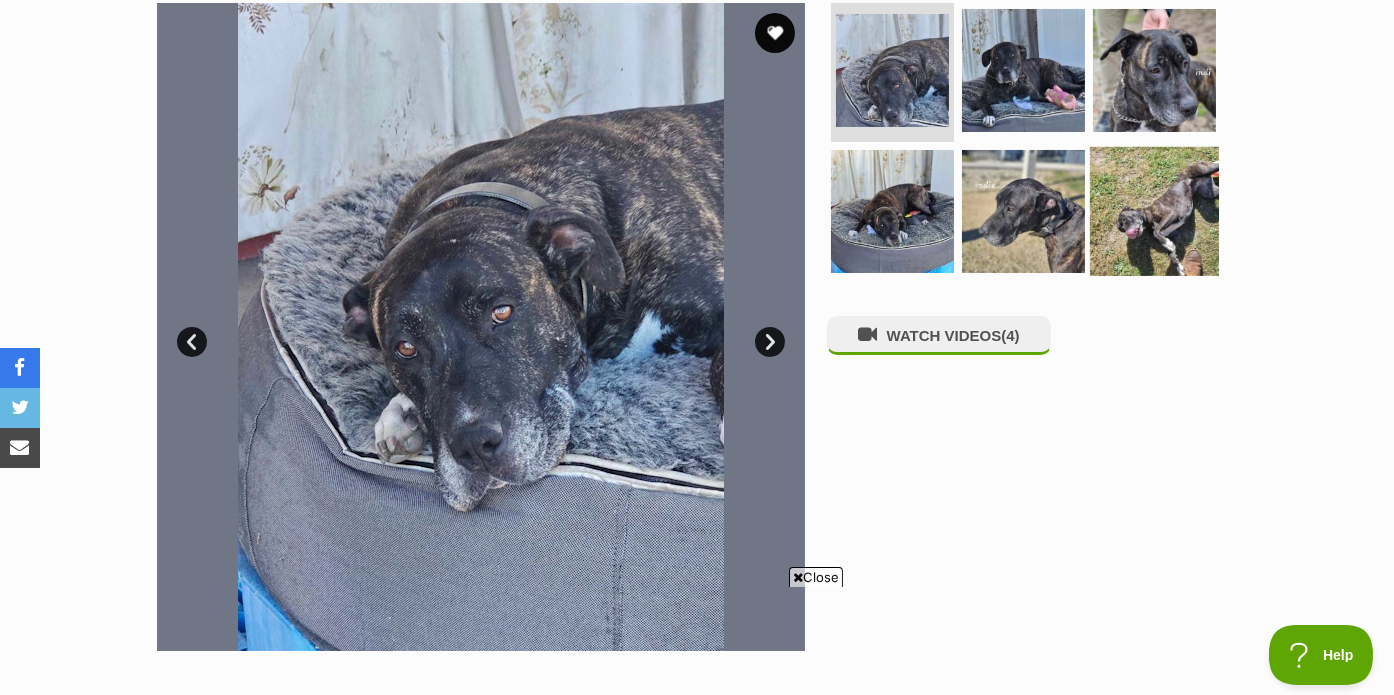 click at bounding box center (1154, 211) 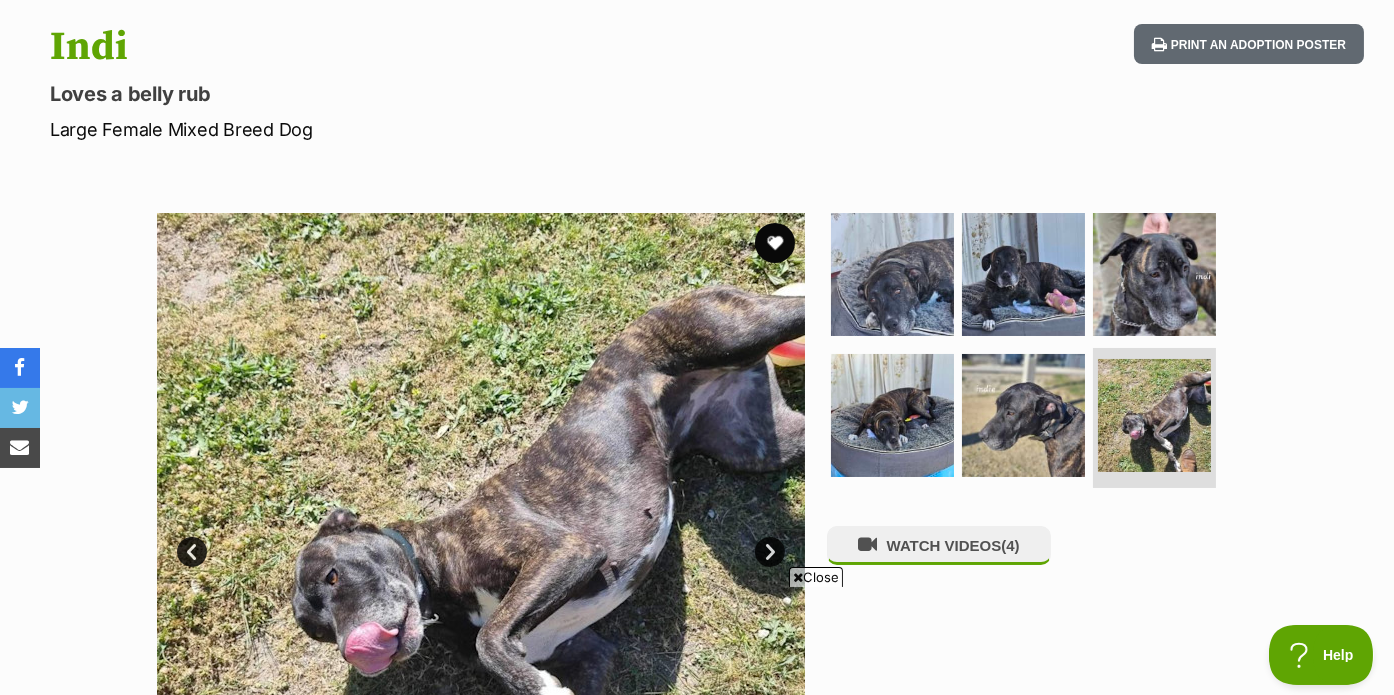 scroll, scrollTop: 201, scrollLeft: 0, axis: vertical 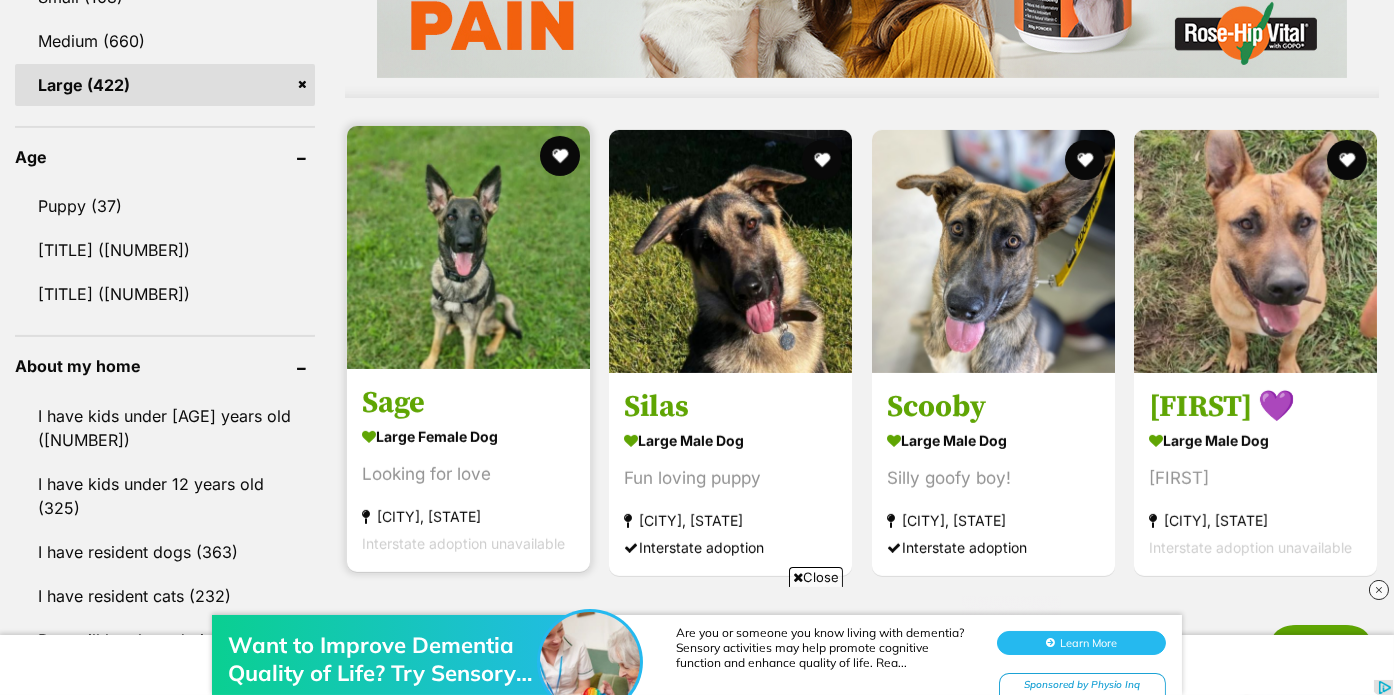 click at bounding box center (468, 247) 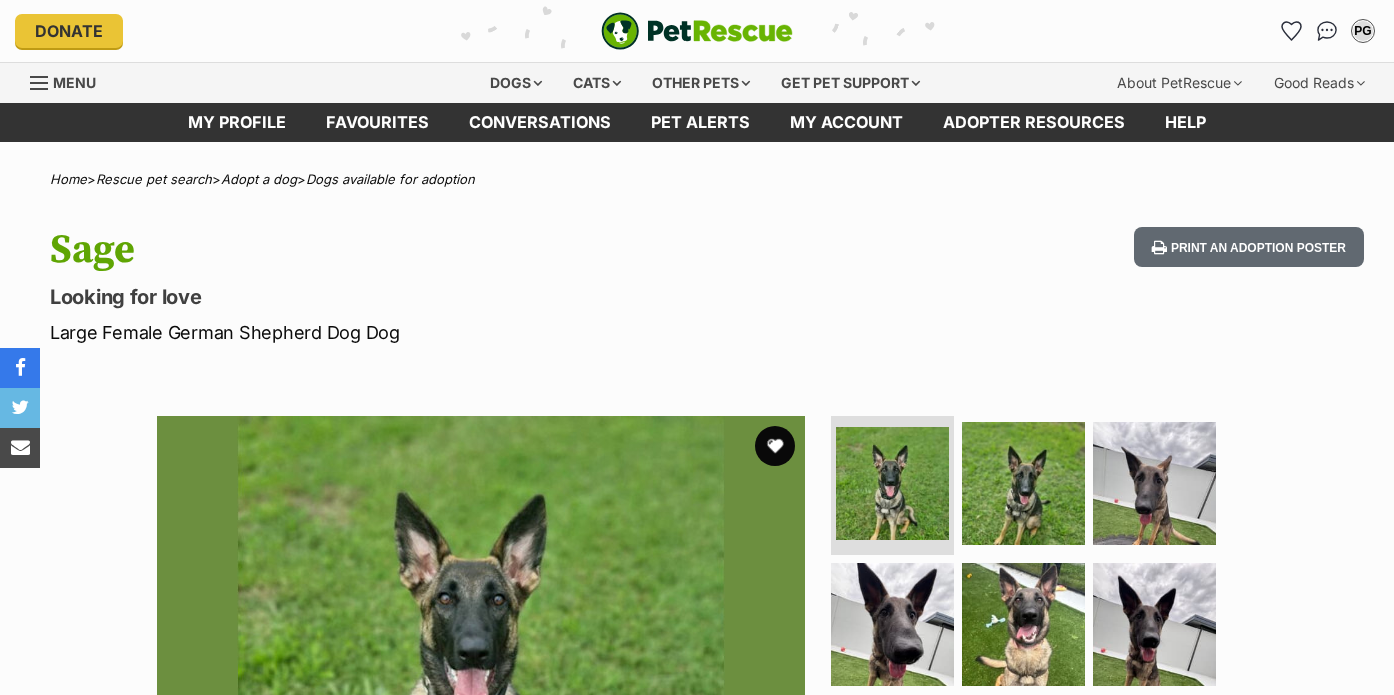 scroll, scrollTop: 0, scrollLeft: 0, axis: both 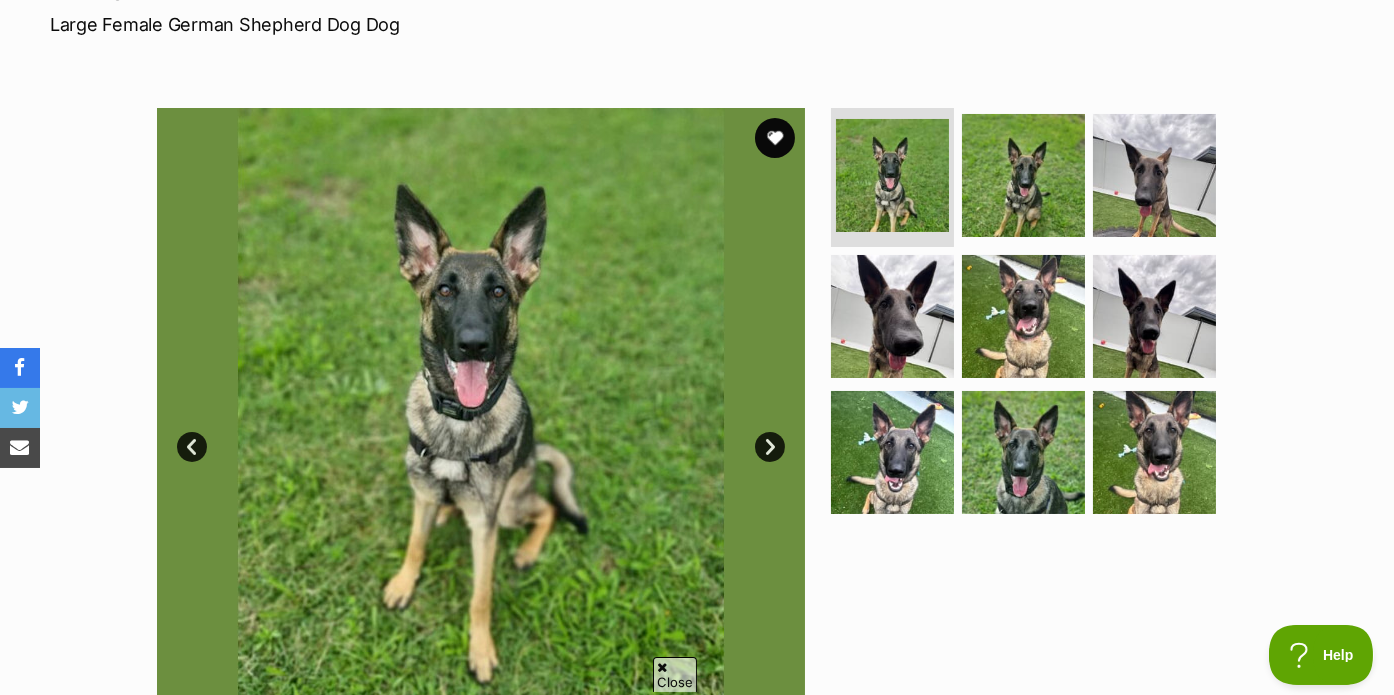 click on "Next" at bounding box center [770, 447] 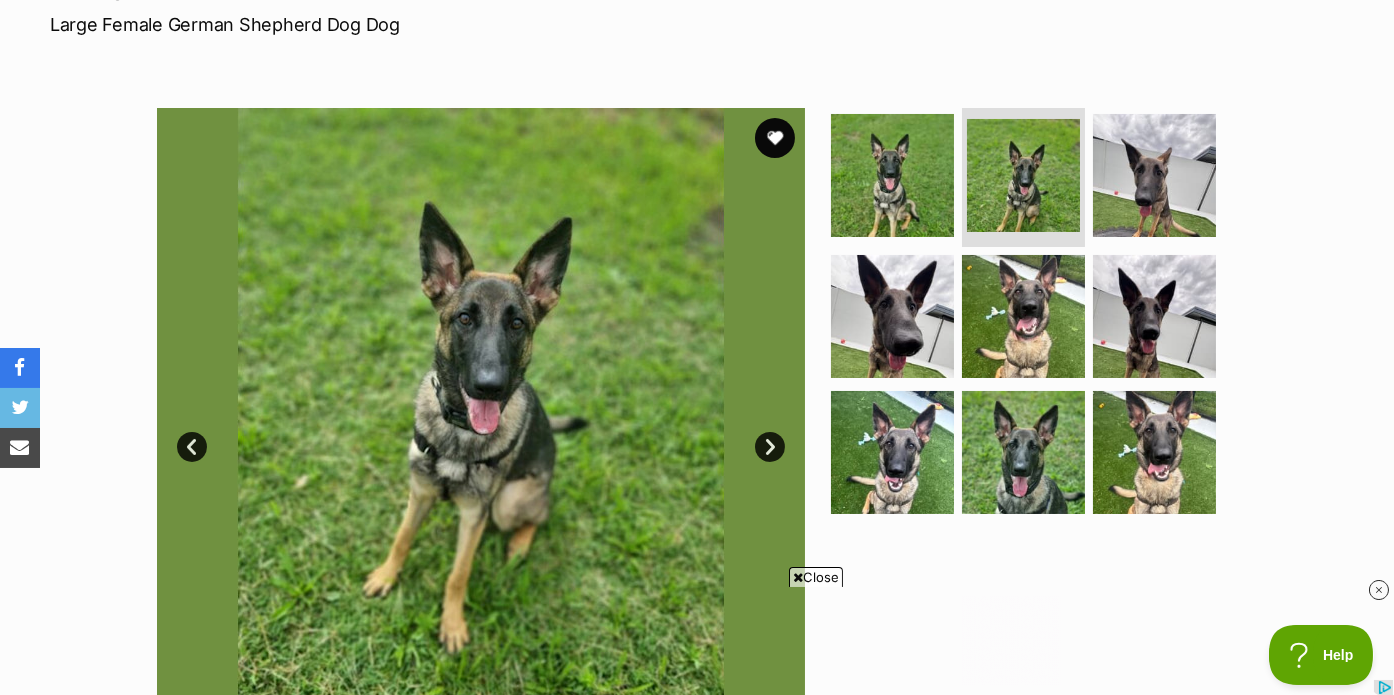 scroll, scrollTop: 0, scrollLeft: 0, axis: both 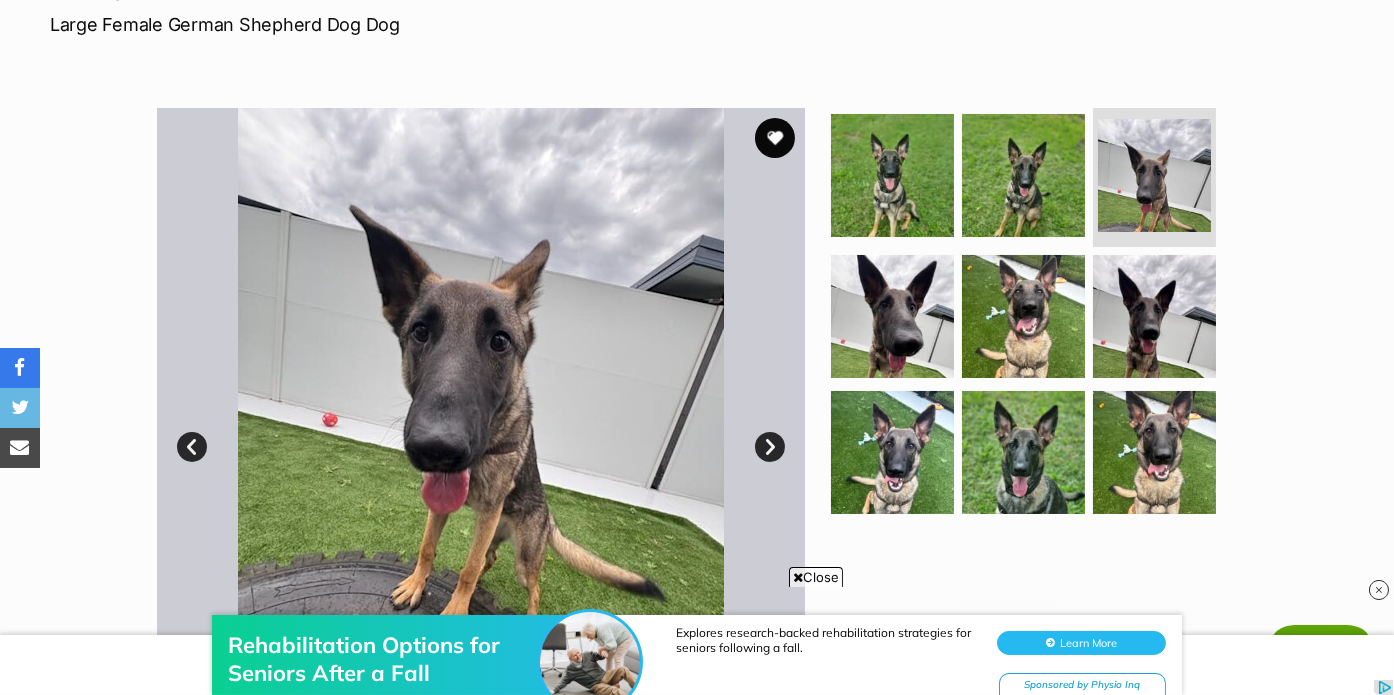 click on "Next" at bounding box center [770, 447] 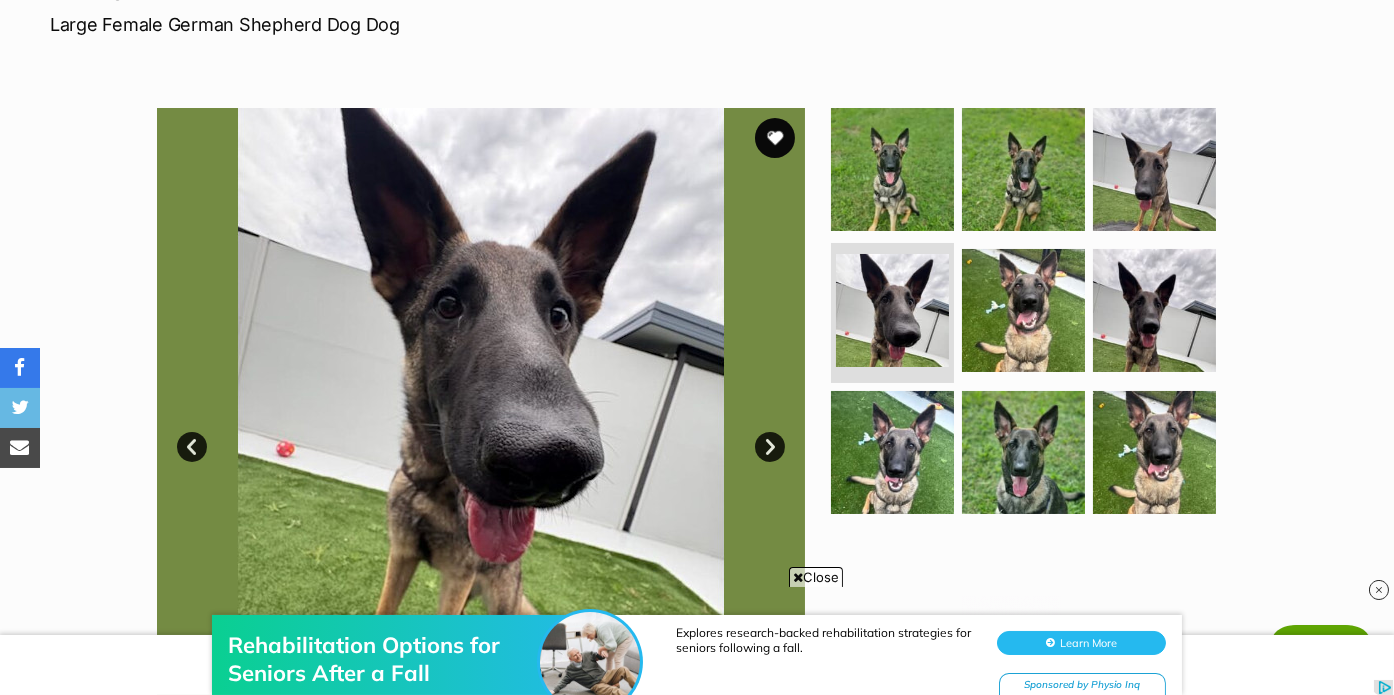 click on "Next" at bounding box center (770, 447) 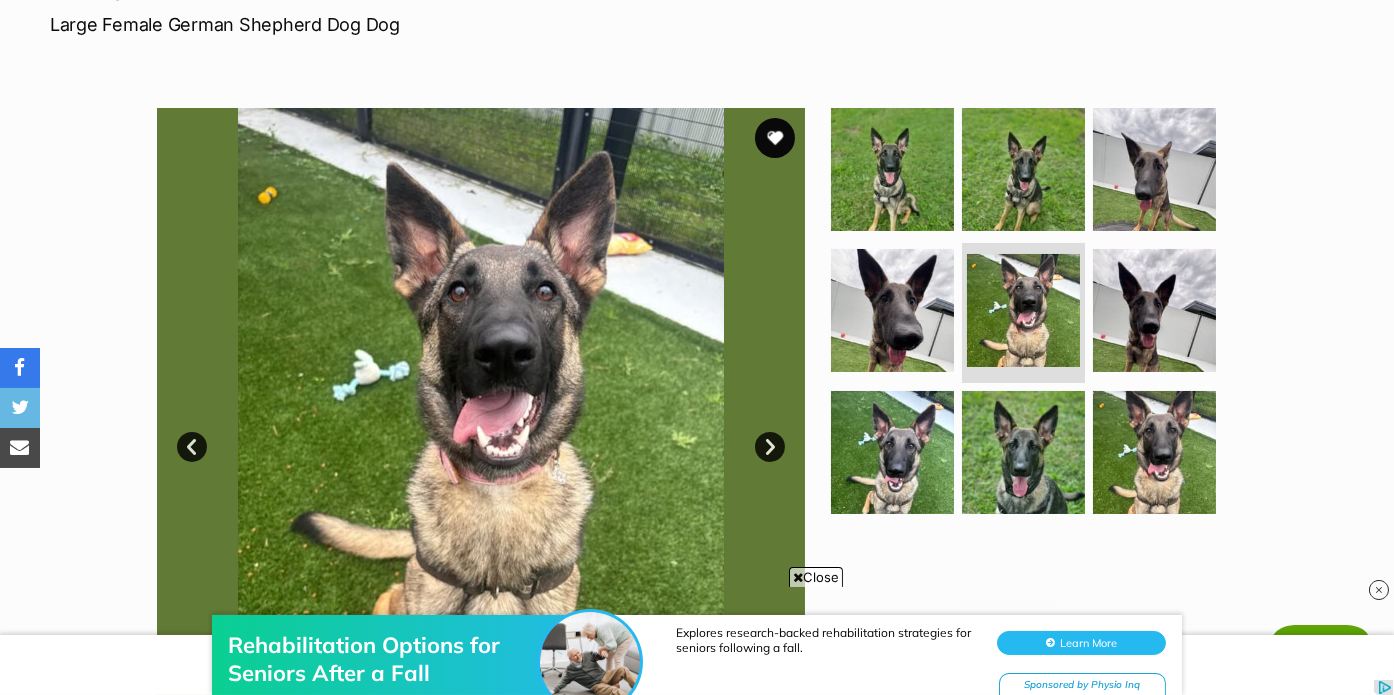 click on "Next" at bounding box center (770, 447) 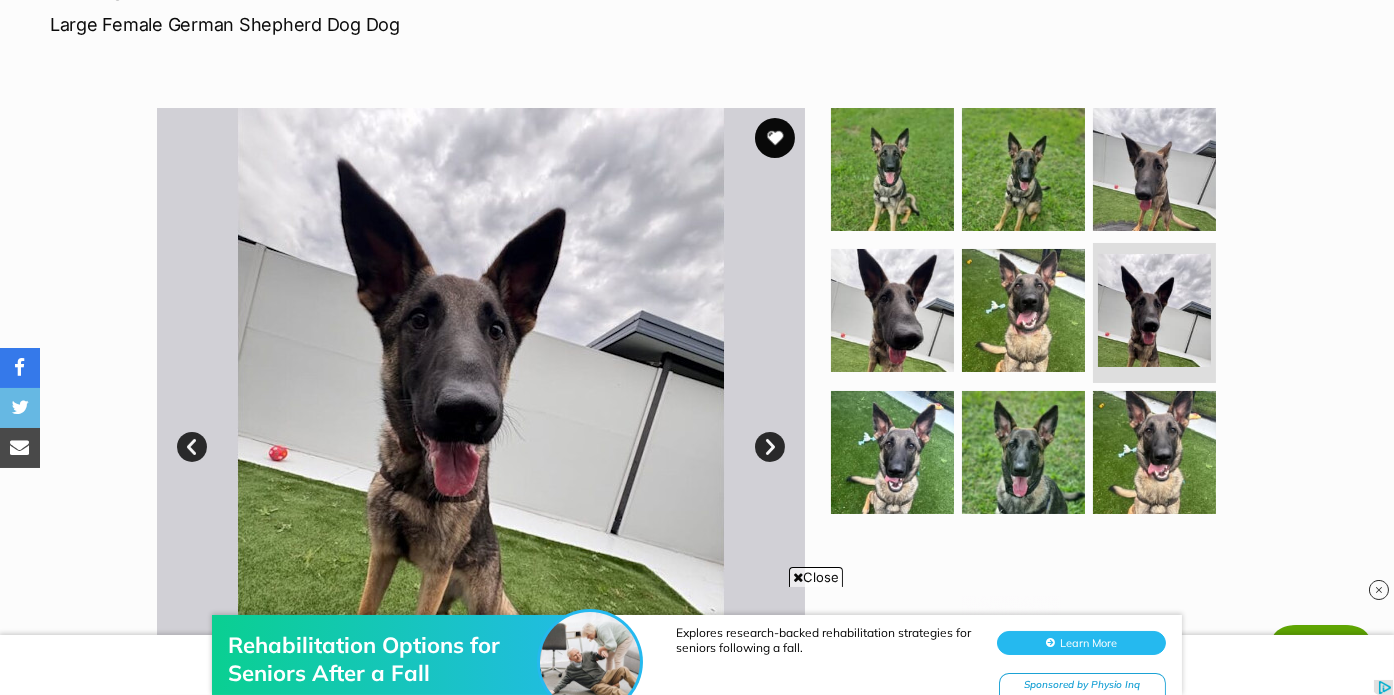 click on "Next" at bounding box center [770, 447] 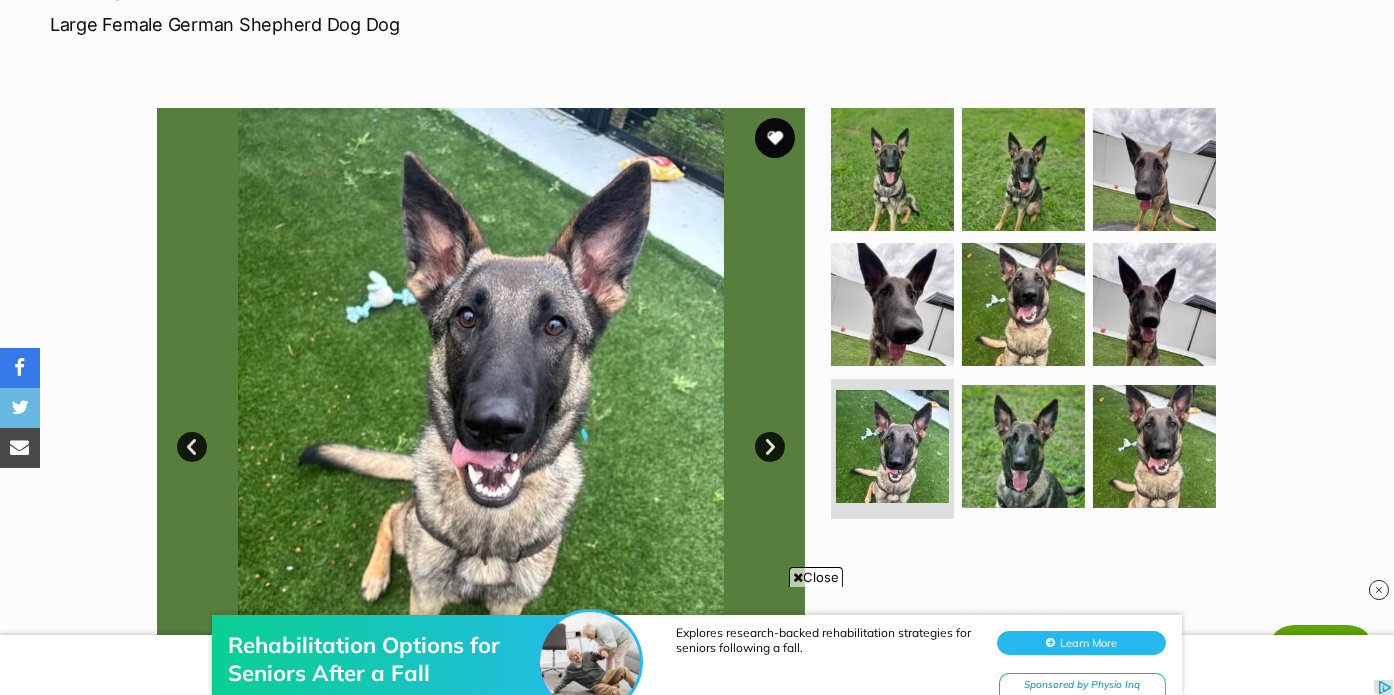click on "Next" at bounding box center [770, 447] 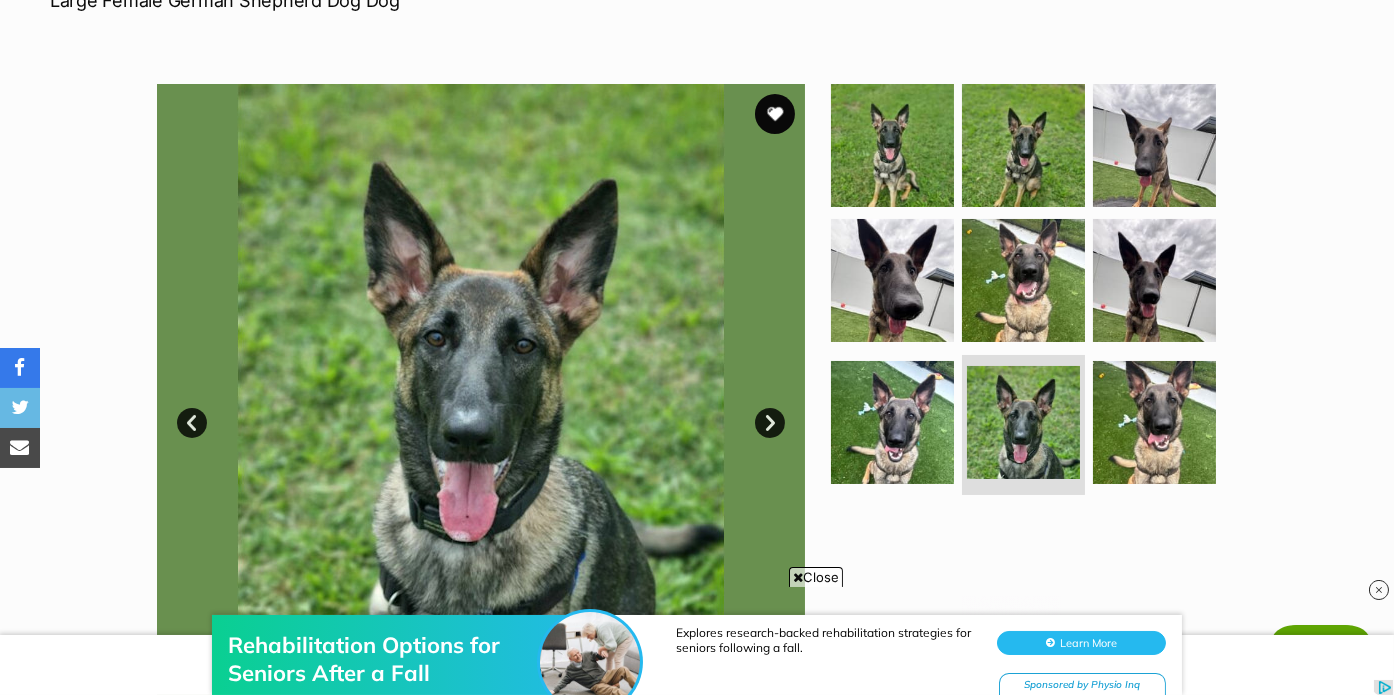 scroll, scrollTop: 0, scrollLeft: 0, axis: both 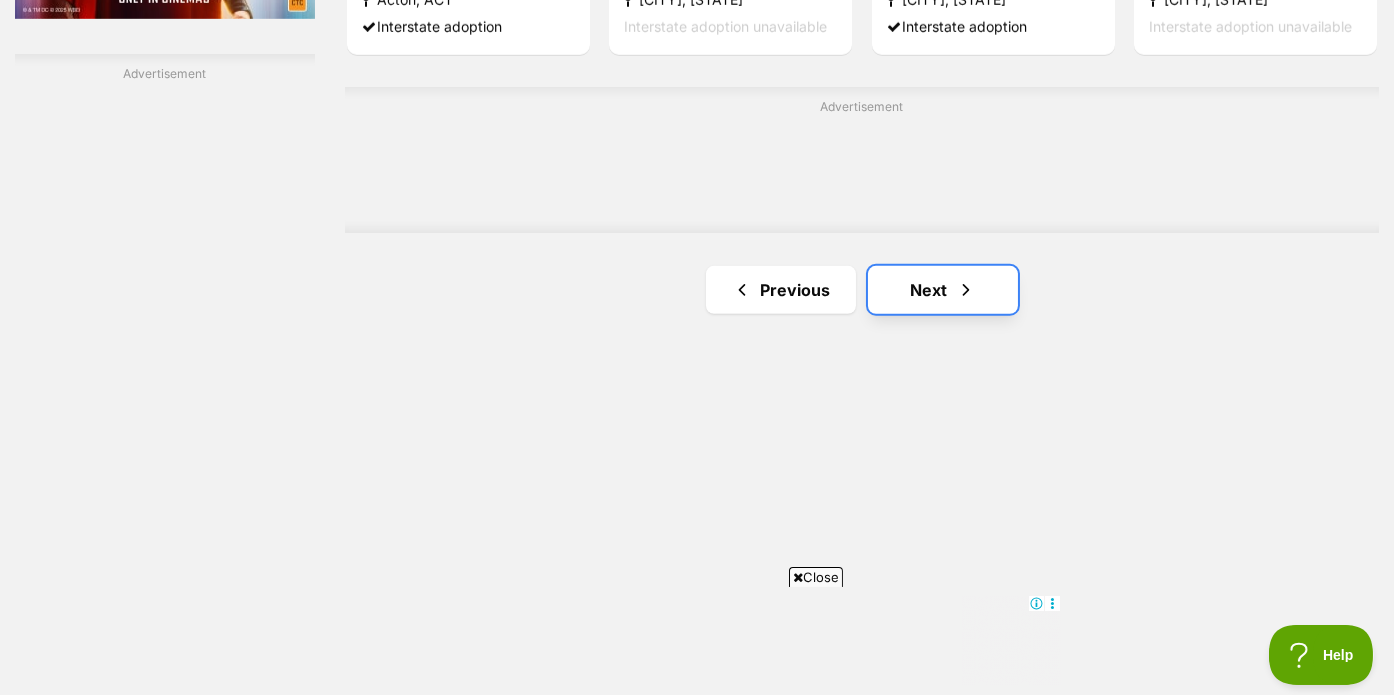 click on "Next" at bounding box center (943, 290) 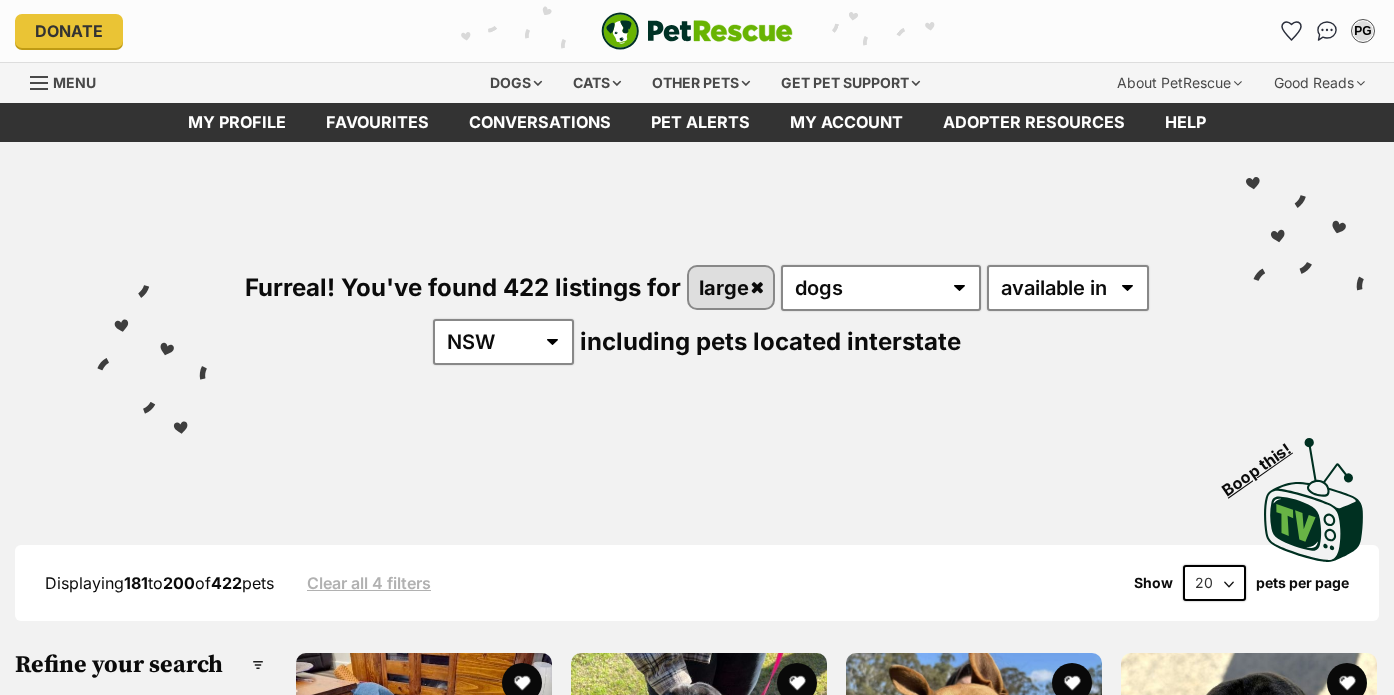 scroll, scrollTop: 0, scrollLeft: 0, axis: both 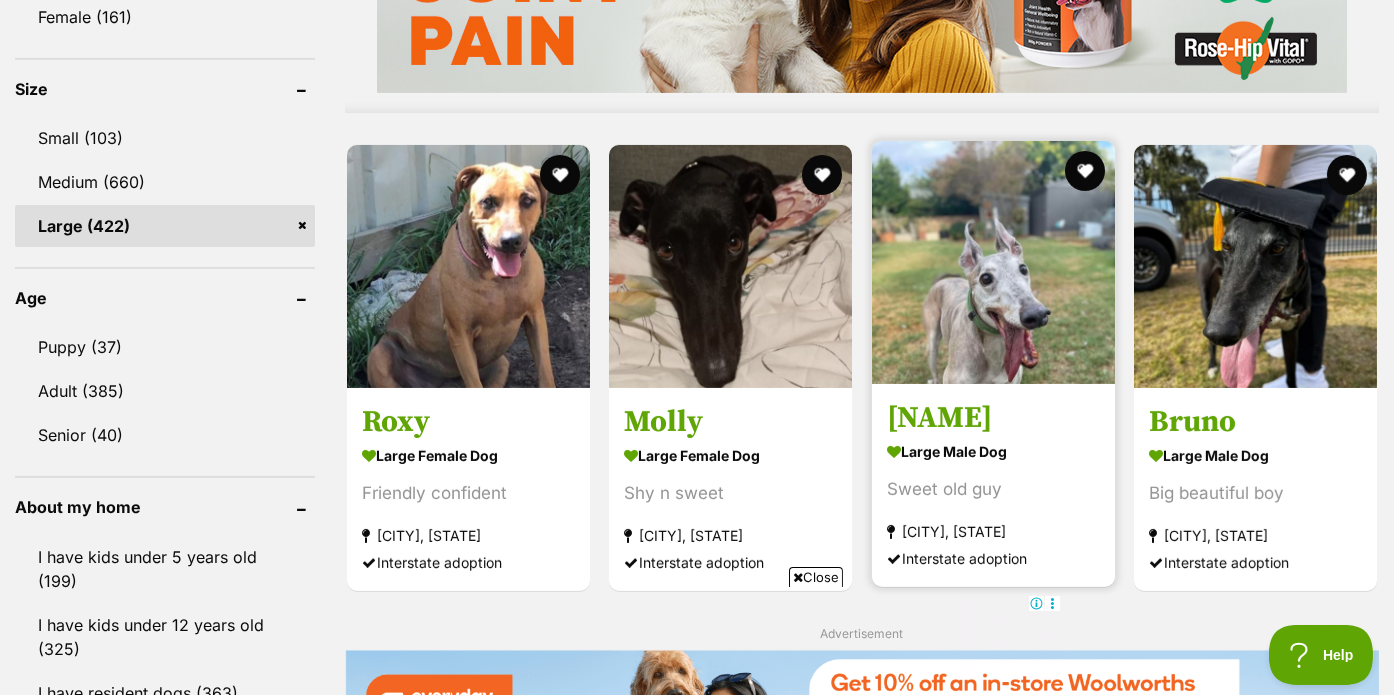 click on "[NAME]" at bounding box center (993, 417) 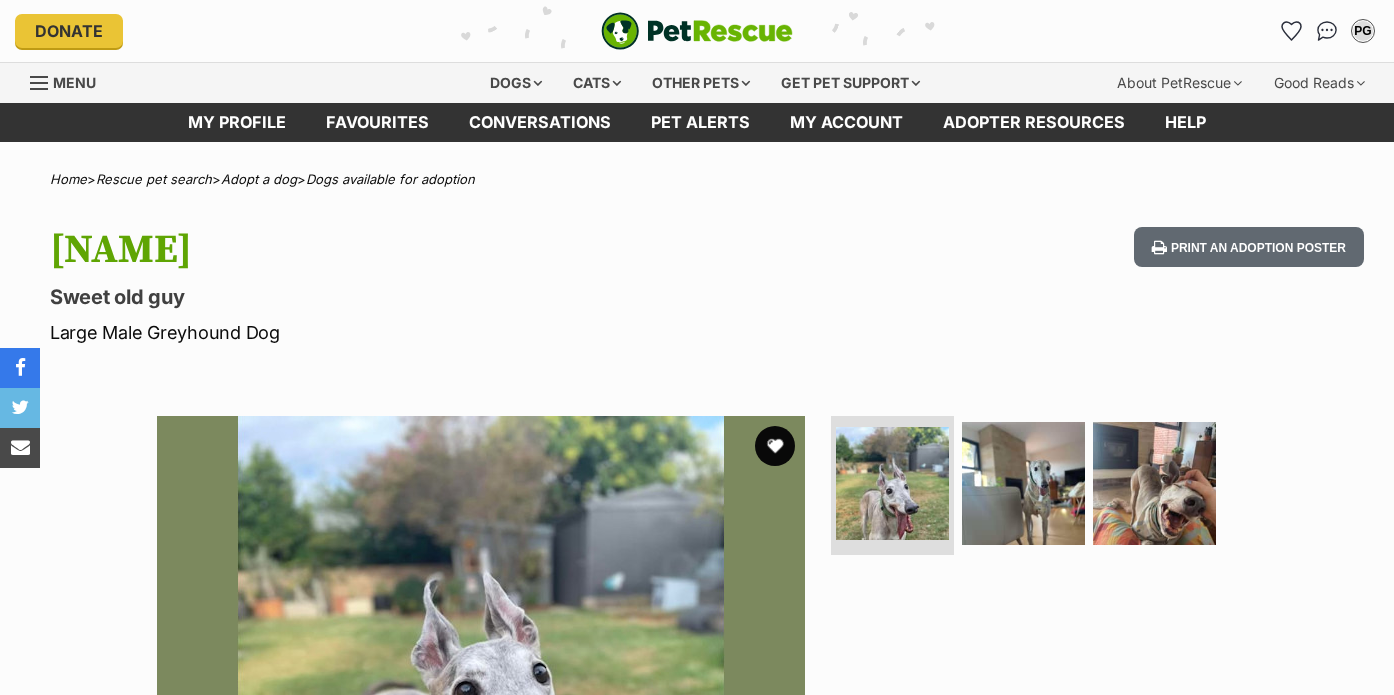 scroll, scrollTop: 0, scrollLeft: 0, axis: both 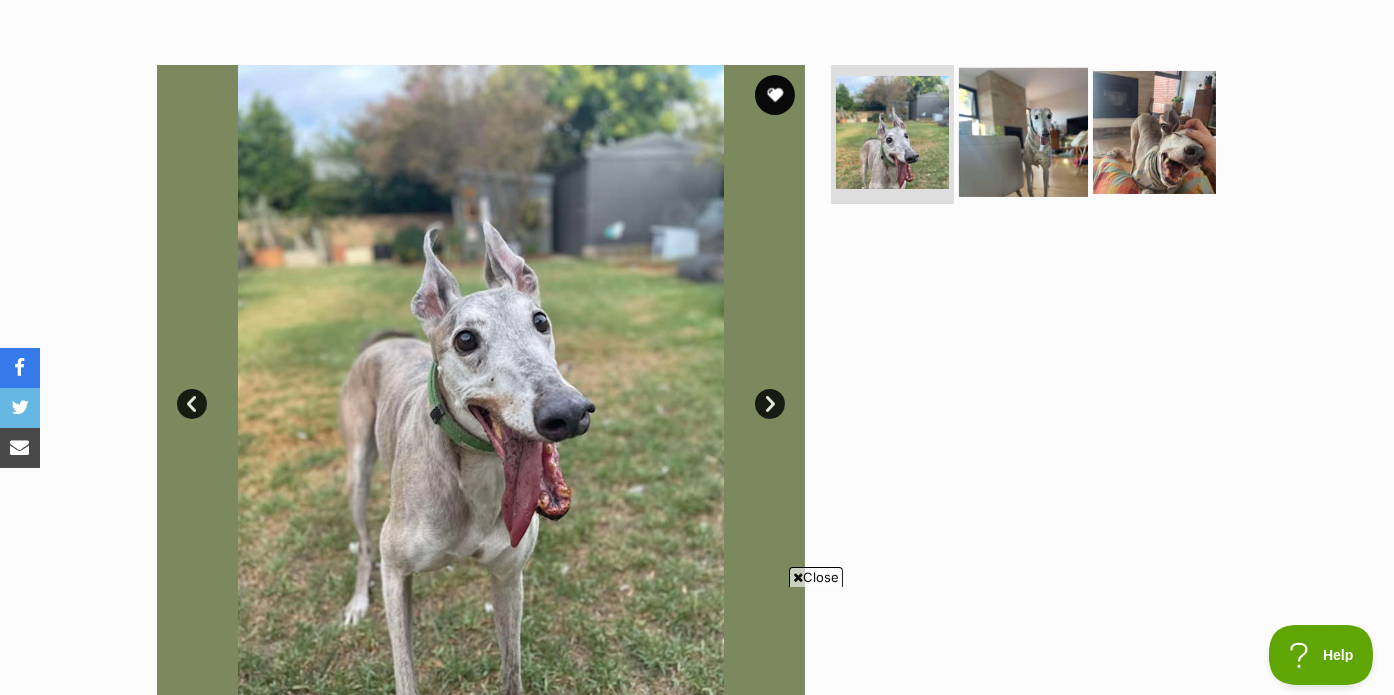click at bounding box center [1023, 131] 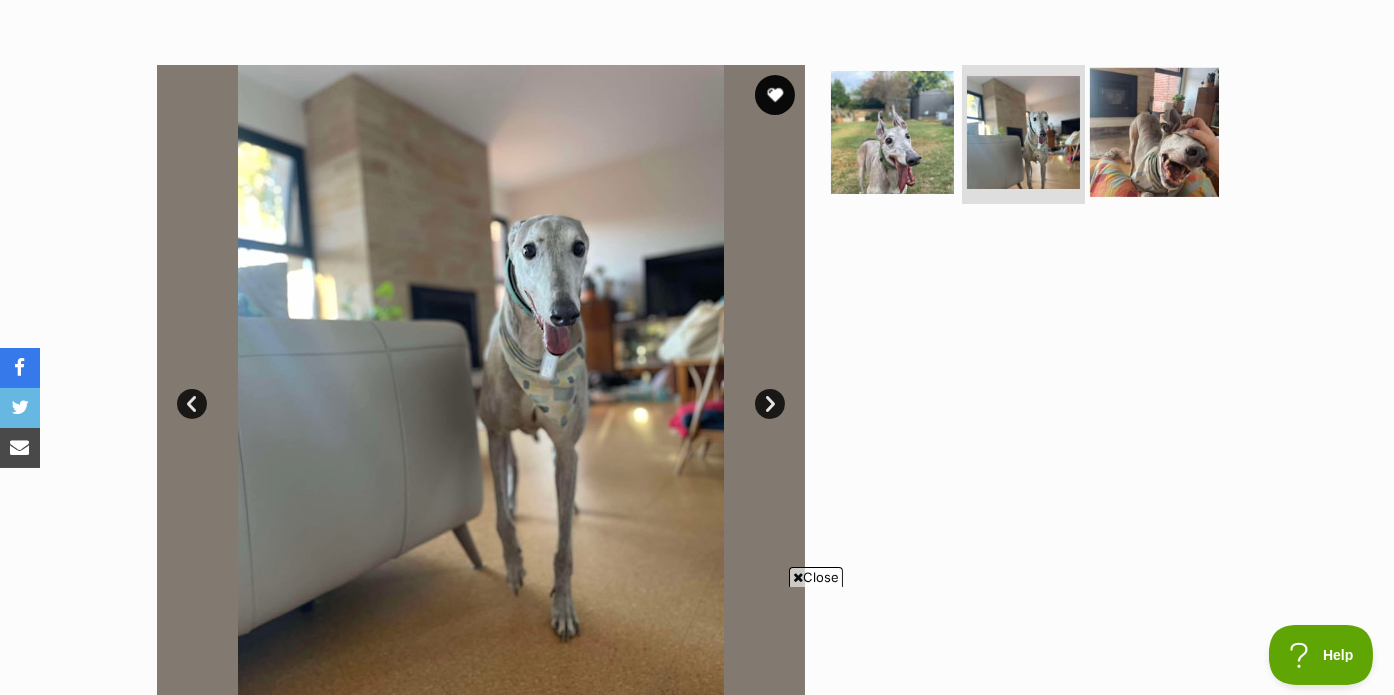 click at bounding box center (1154, 131) 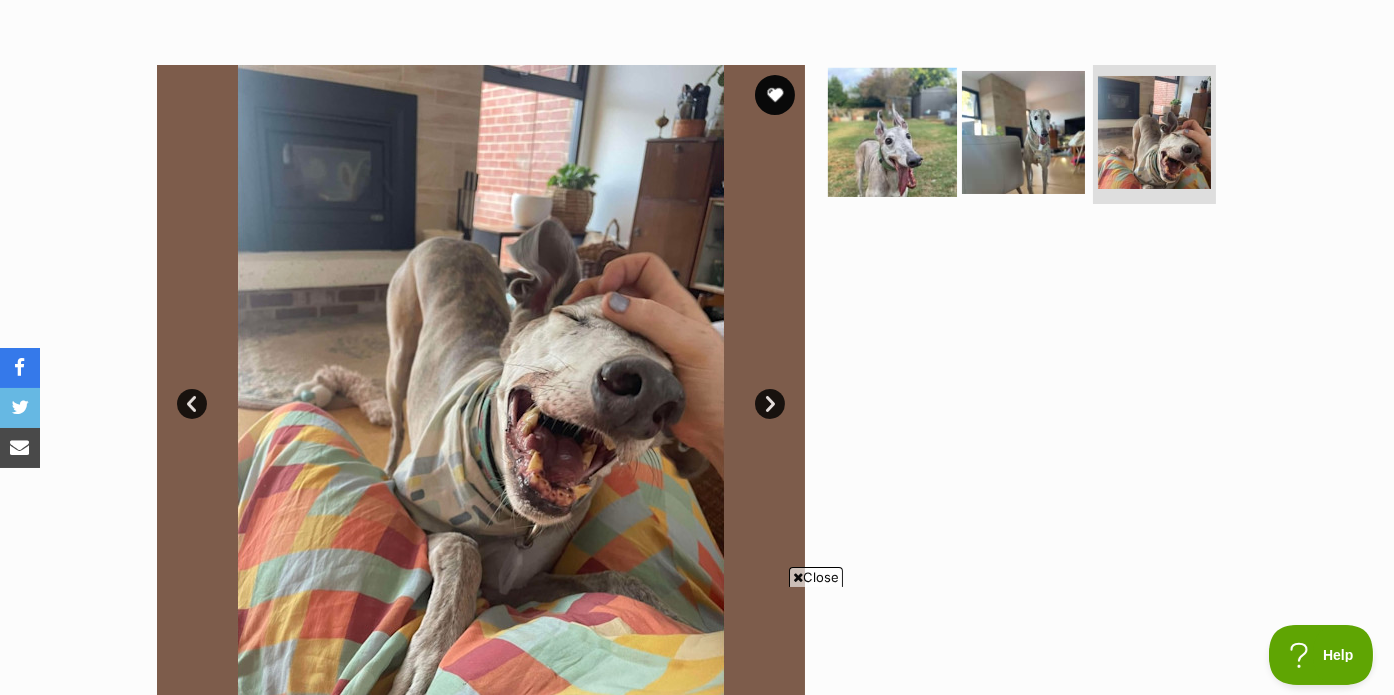 click at bounding box center [892, 131] 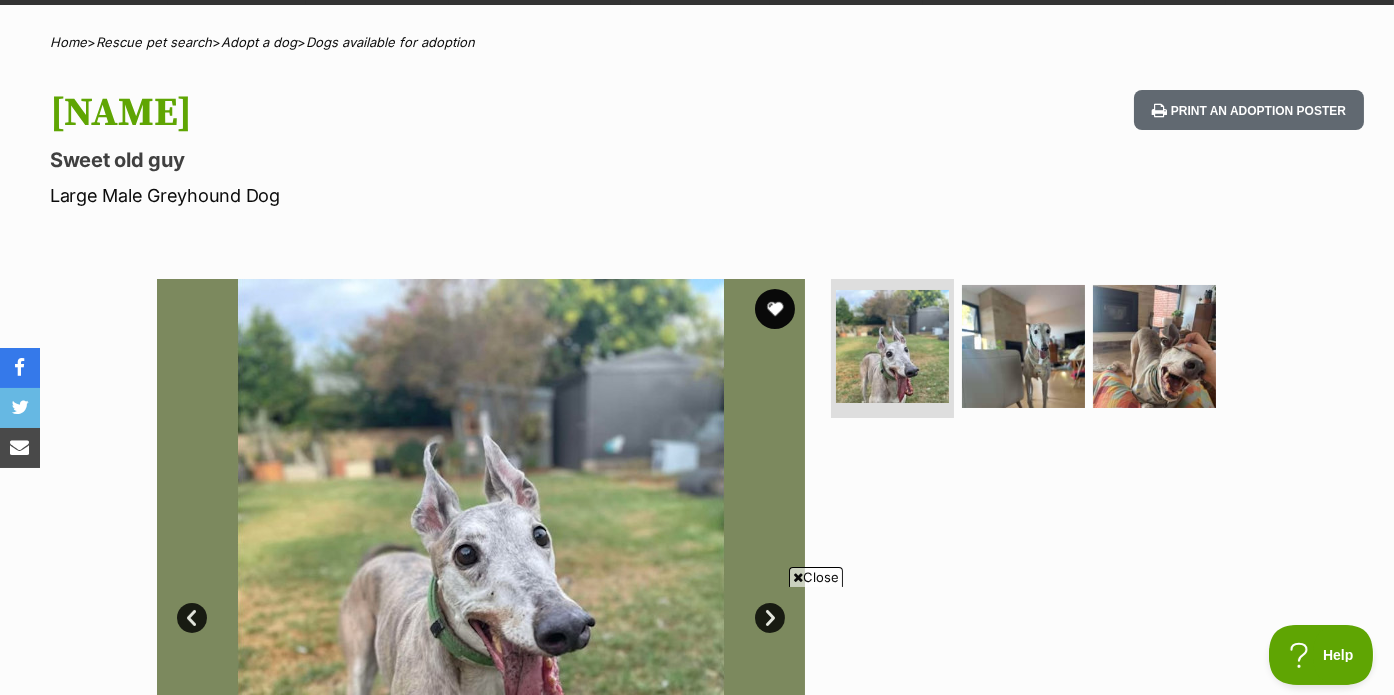scroll, scrollTop: 133, scrollLeft: 0, axis: vertical 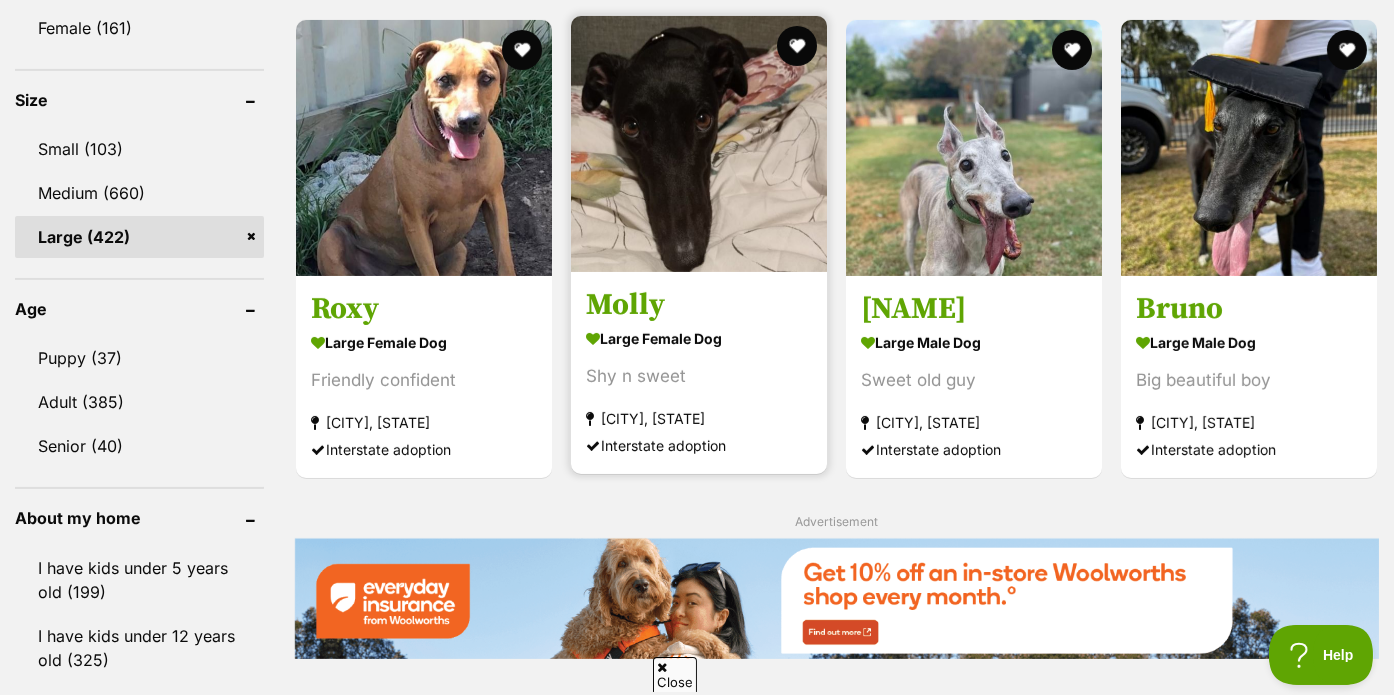 click at bounding box center (699, 144) 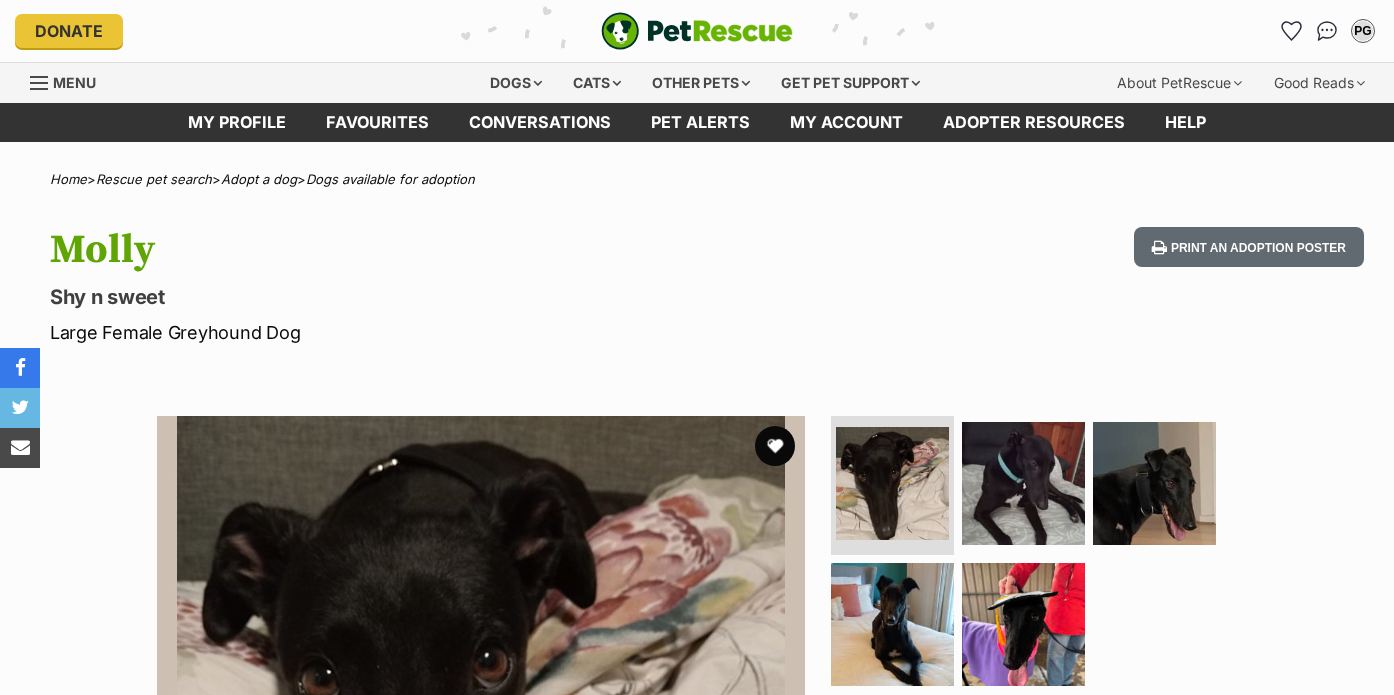 scroll, scrollTop: 0, scrollLeft: 0, axis: both 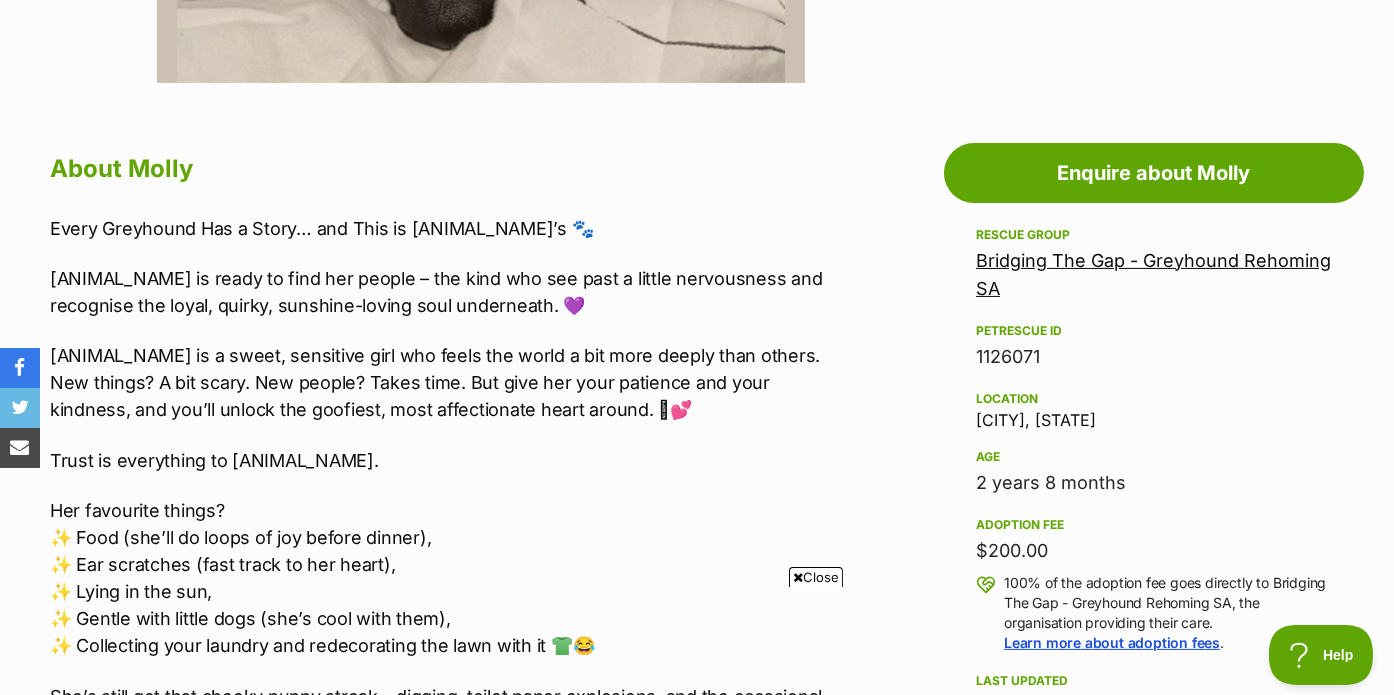 click on "About Molly
🐾 Every Greyhound Has a Story… and This is Molly’s 🐾
Molly is ready to find her people – the kind who see past a little nervousness and recognise the loyal, quirky, sunshine-loving soul underneath. 💜
Molly is a sweet, sensitive girl who feels the world a bit more deeply than others. New things? A bit scary. New people? Takes time. But give her your patience and your kindness, and you’ll unlock the goofiest, most affectionate heart around. 🥹💕
She really wants to love – you’ll see it in her happy zoomies and waggy tail when she sees you… and then her immediate decision to run away because she’s just not sure yet. Trust is everything to Molly. But once it’s there? You’ve got a shadow who’ll always want to be near you on the couch, in bed, or her favourite spot – anything comfy and up high.
Her favourite things?
✨ Food (she’ll do loops of joy before dinner),
✨ Ear scratches (fast track to her heart),
✨ Lying in the sun," at bounding box center (440, 862) 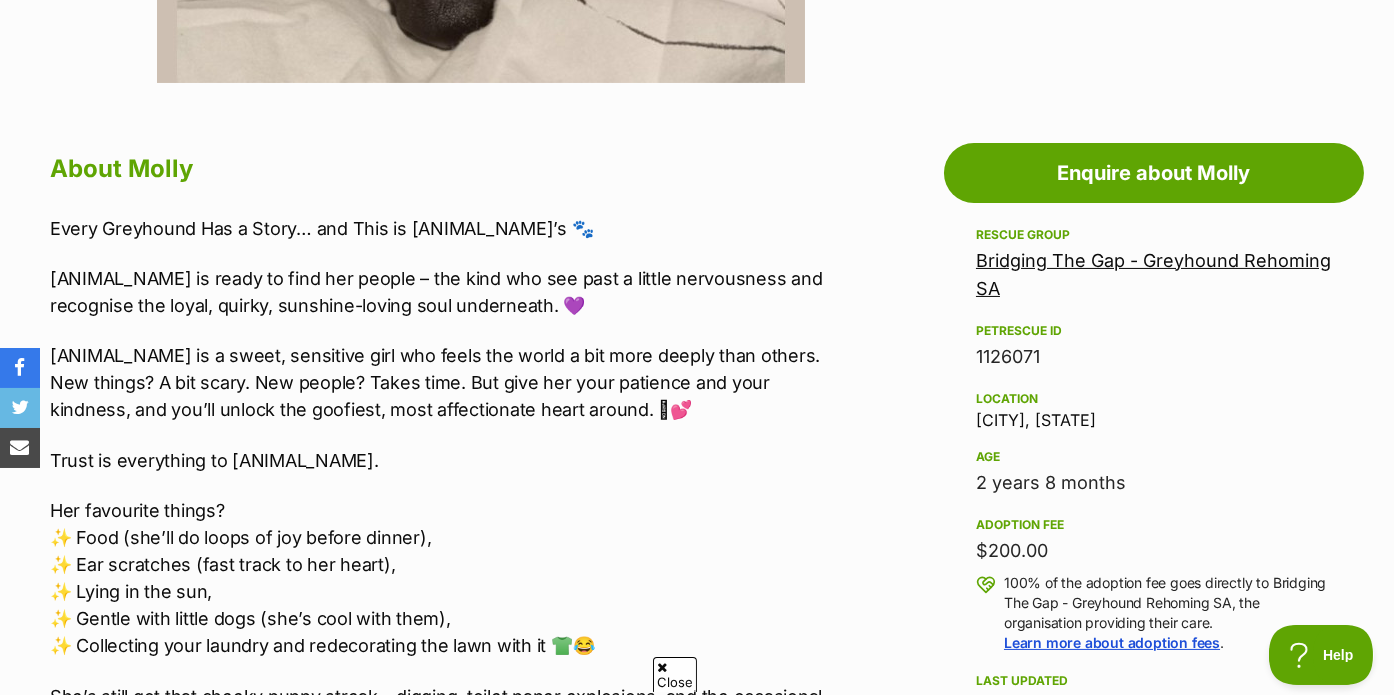 scroll, scrollTop: 0, scrollLeft: 0, axis: both 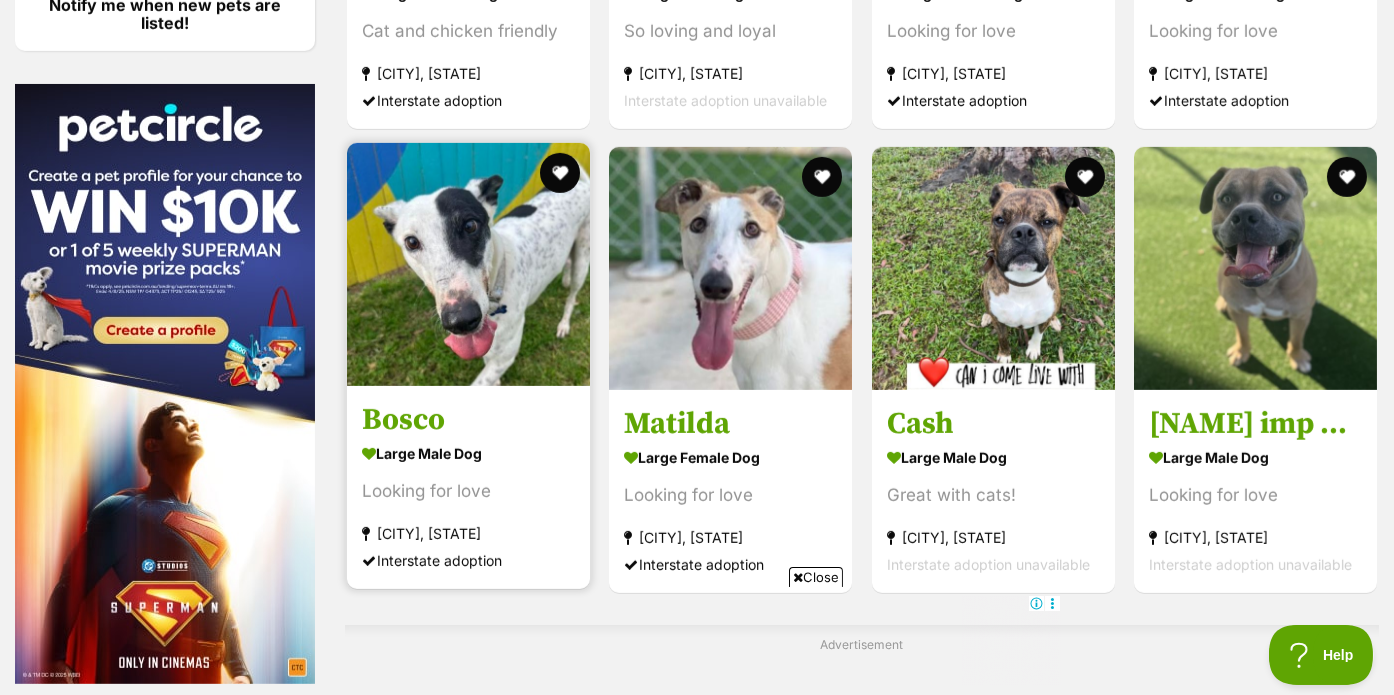 click at bounding box center (468, 264) 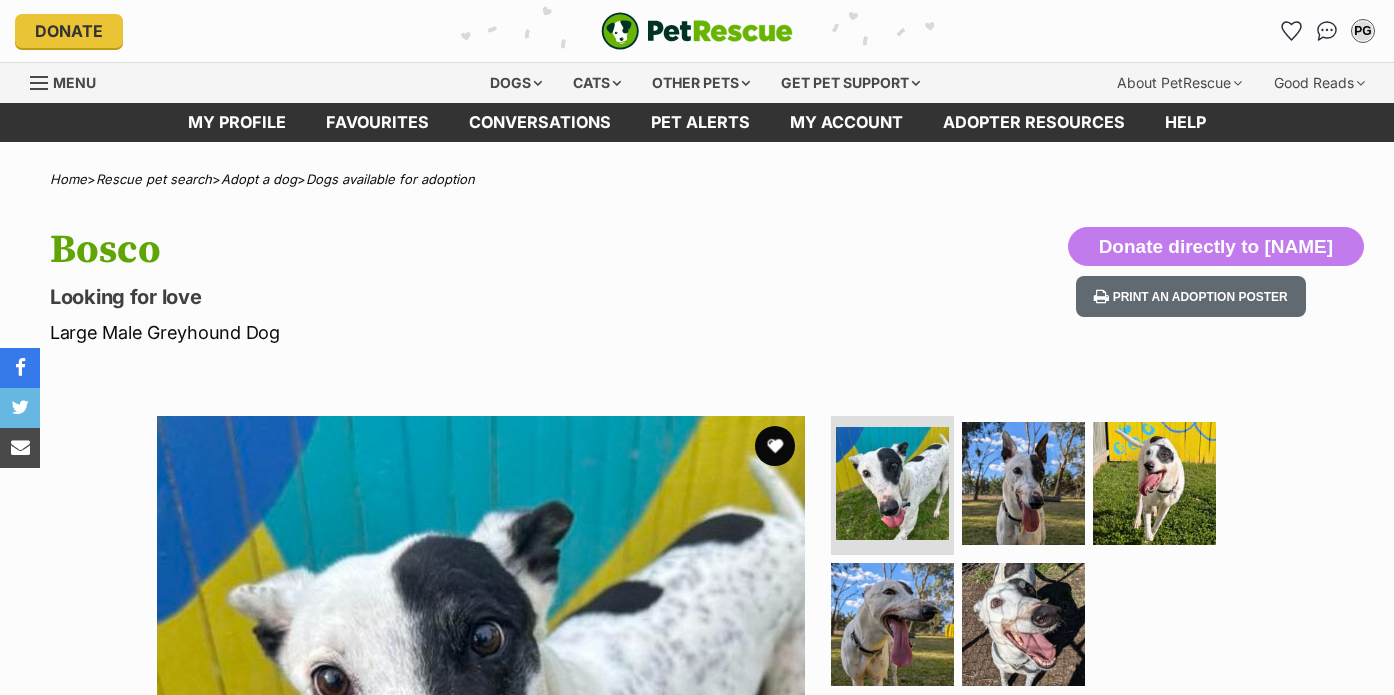 scroll, scrollTop: 0, scrollLeft: 0, axis: both 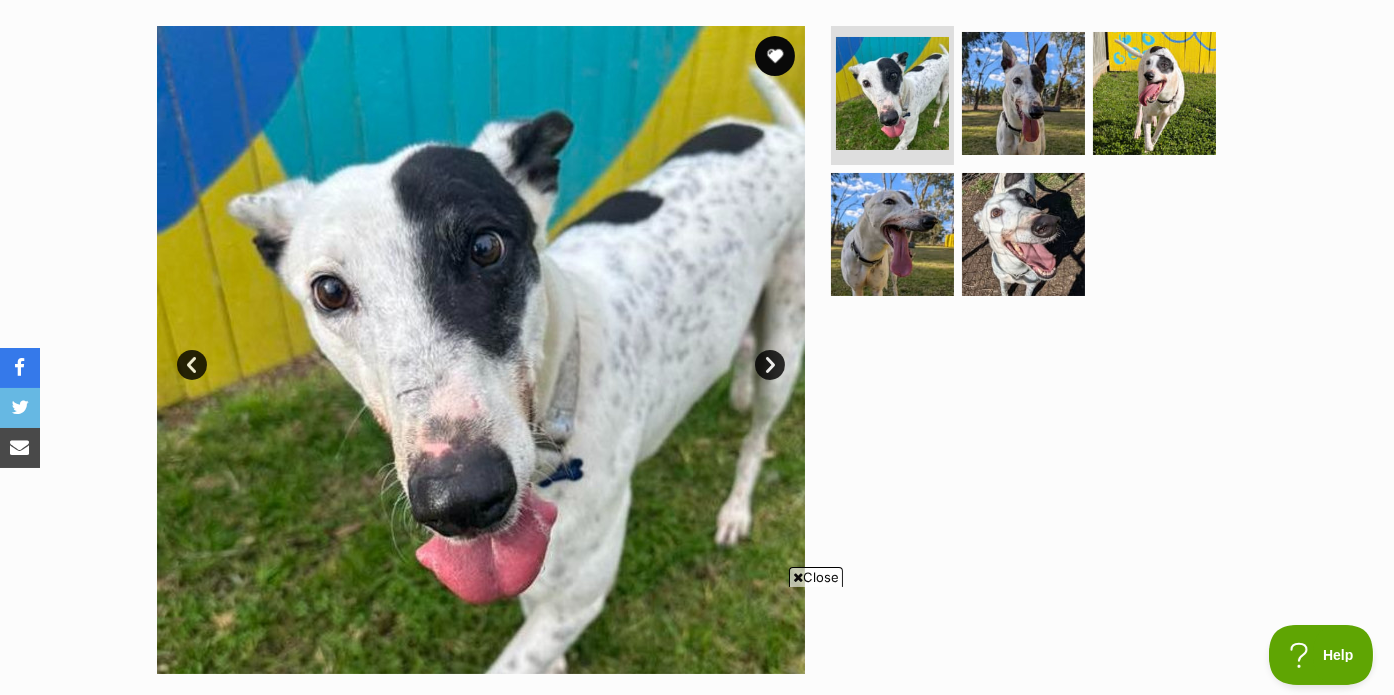 click on "Next" at bounding box center [770, 365] 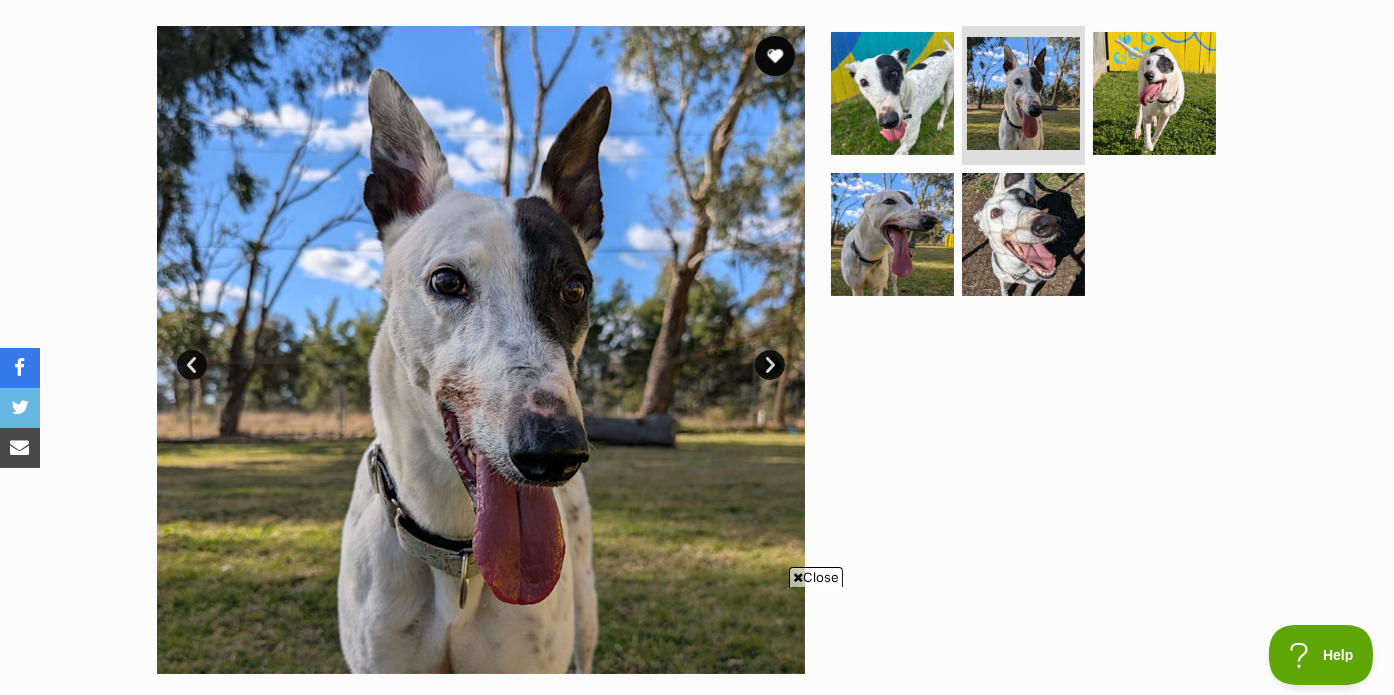 click on "Next" at bounding box center [770, 365] 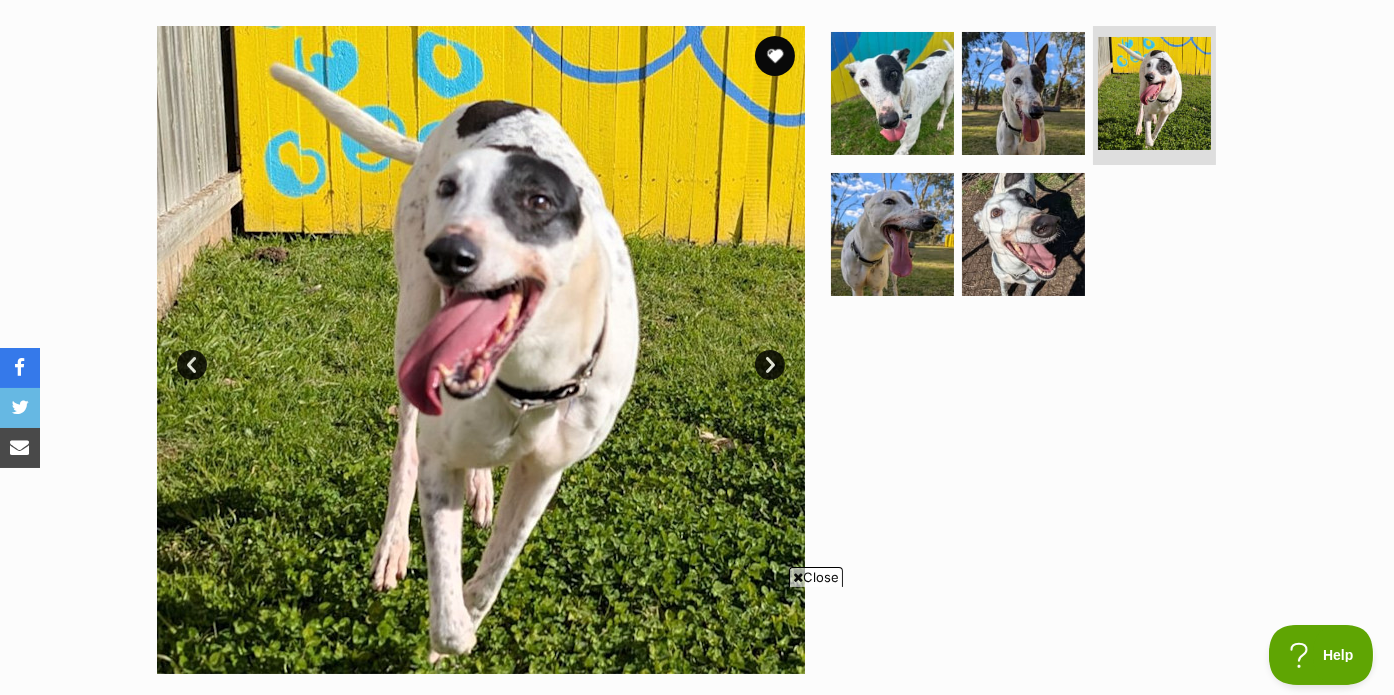 click on "Next" at bounding box center (770, 365) 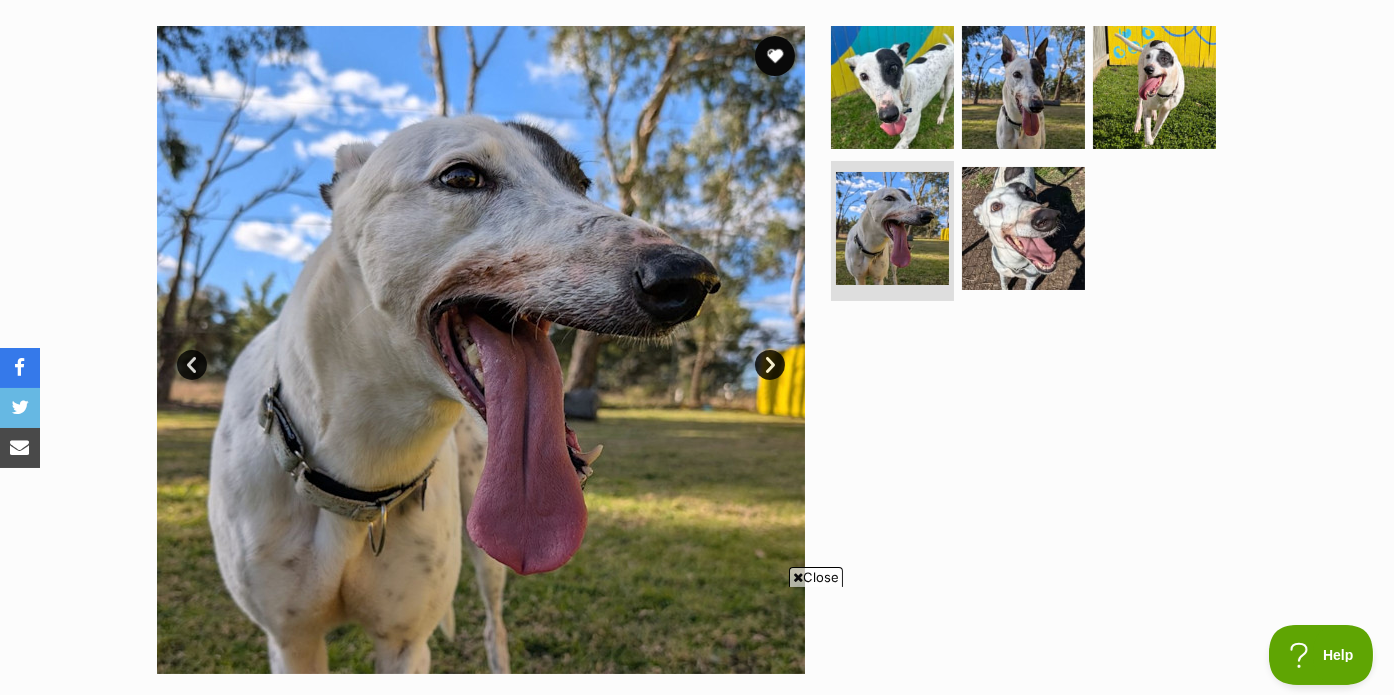 click on "Next" at bounding box center [770, 365] 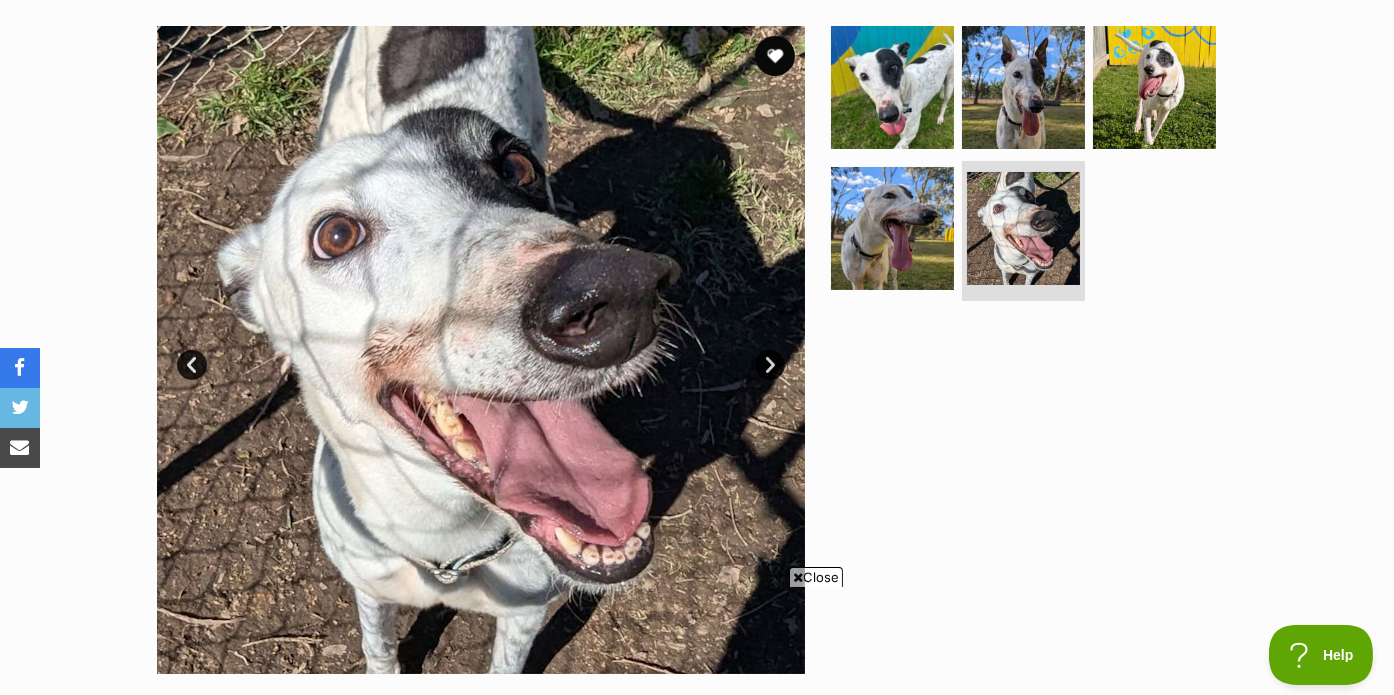 click on "Next" at bounding box center [770, 365] 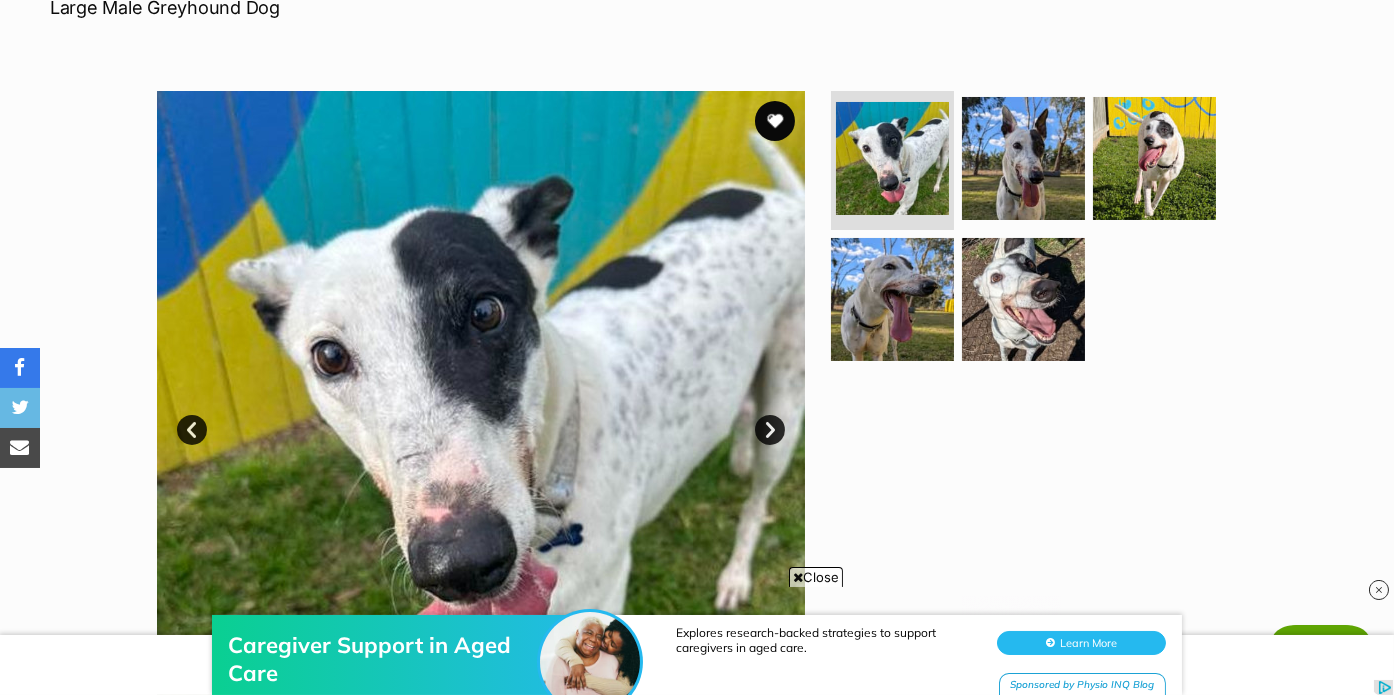 scroll, scrollTop: 0, scrollLeft: 0, axis: both 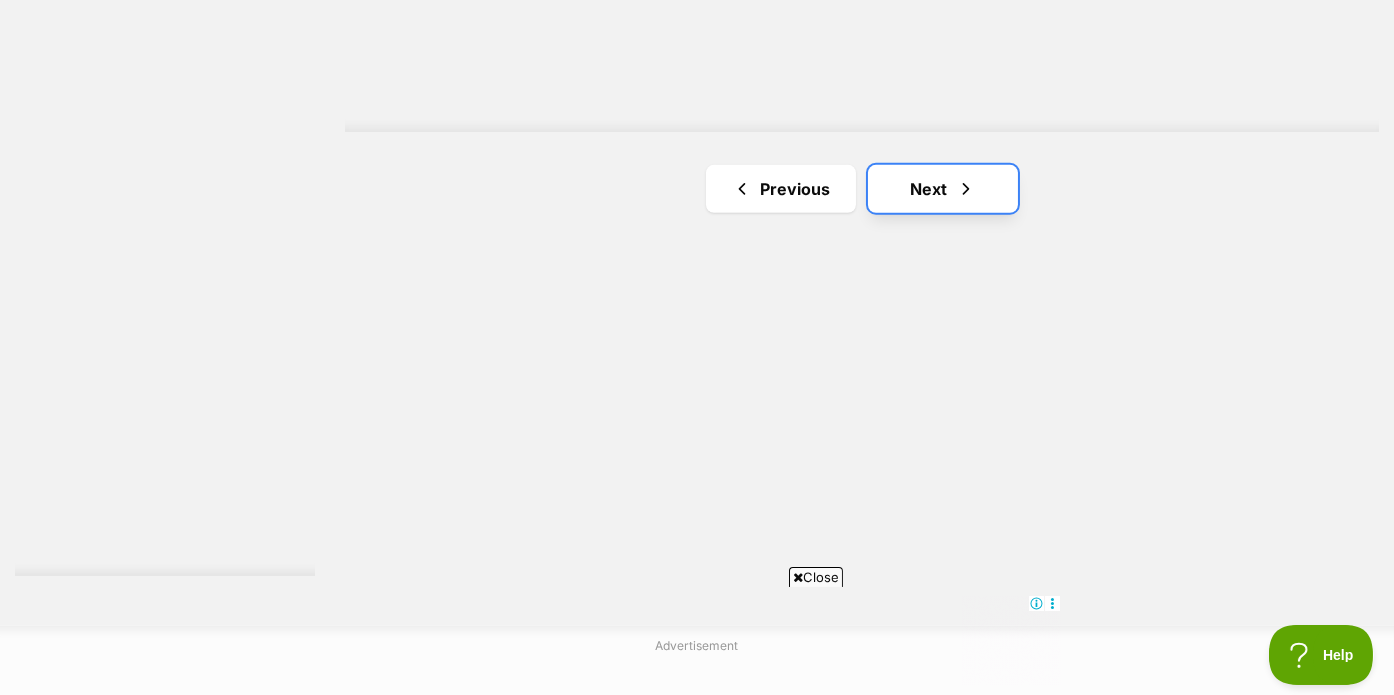 click on "Next" at bounding box center [943, 189] 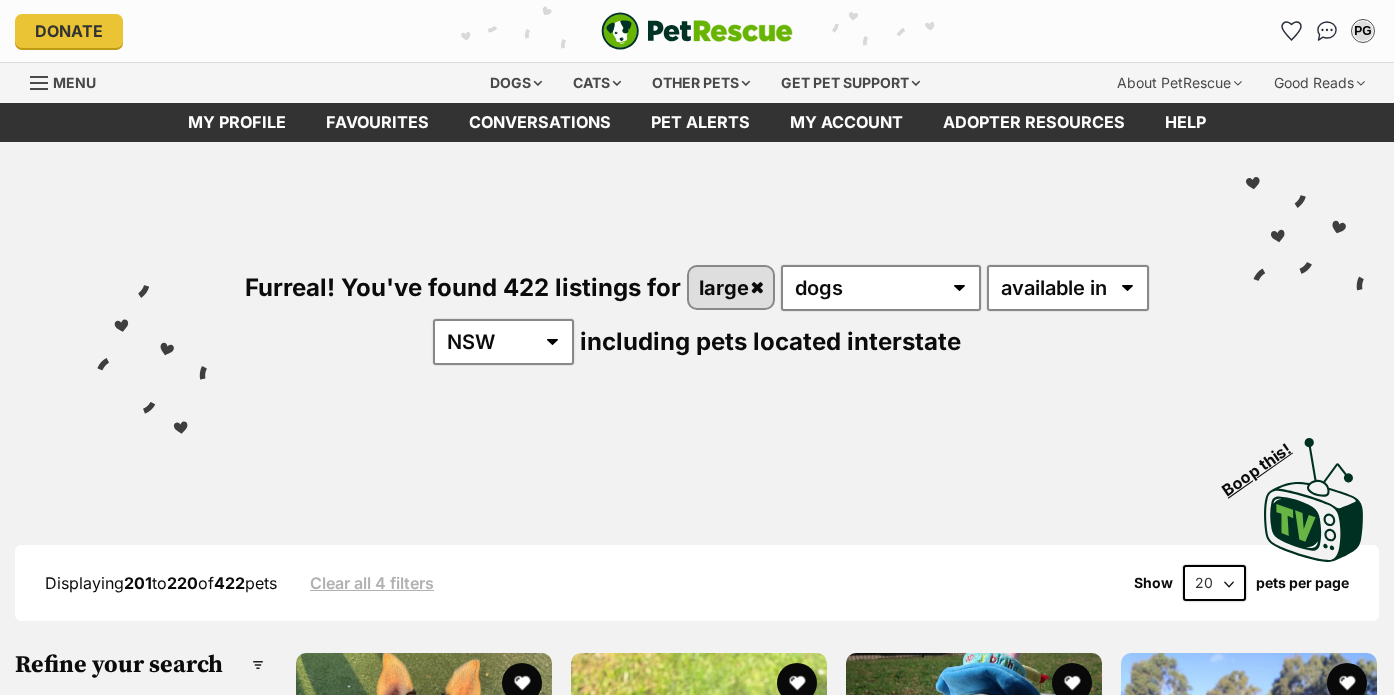 scroll, scrollTop: 0, scrollLeft: 0, axis: both 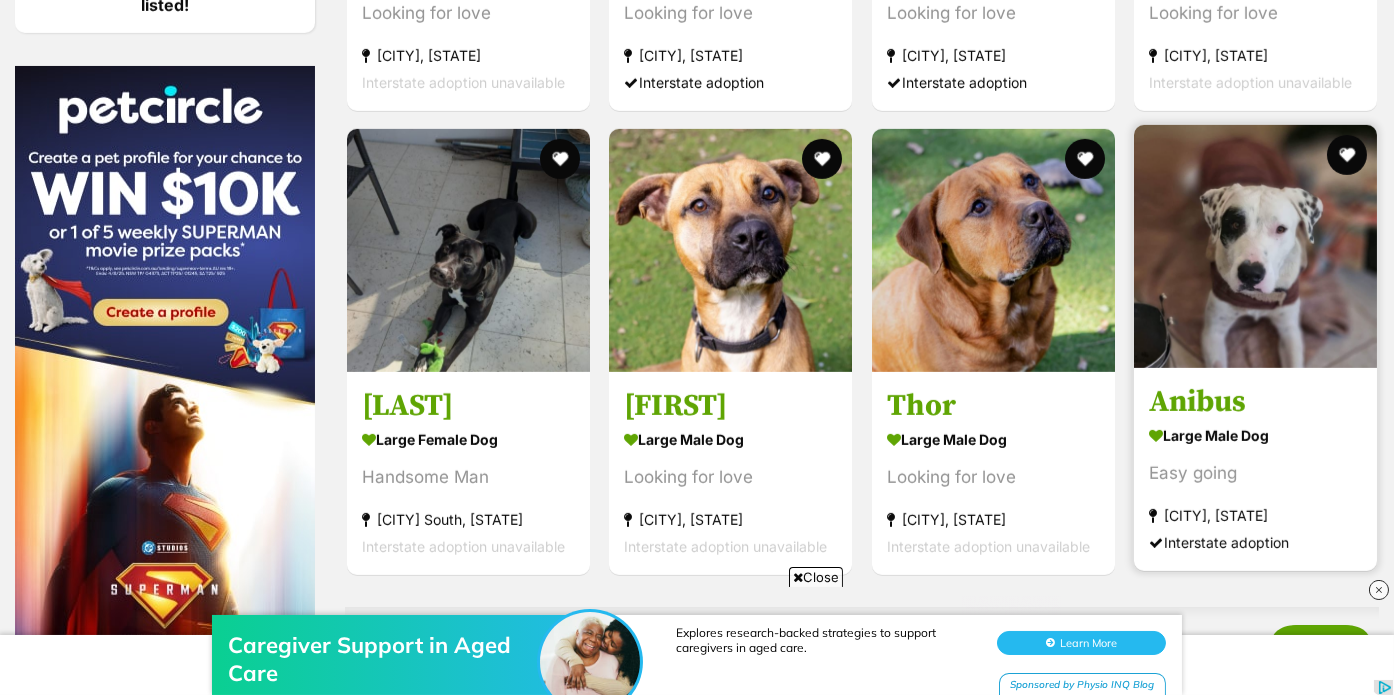 click at bounding box center [1255, 246] 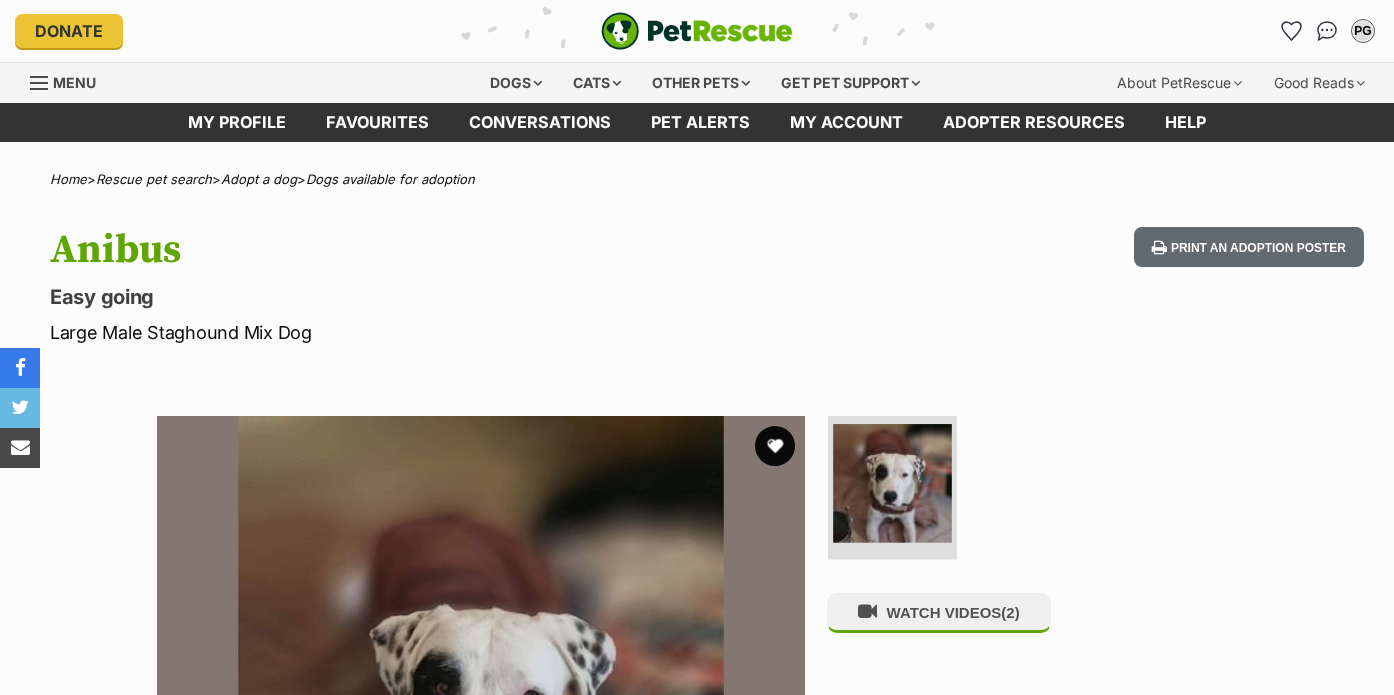 scroll, scrollTop: 0, scrollLeft: 0, axis: both 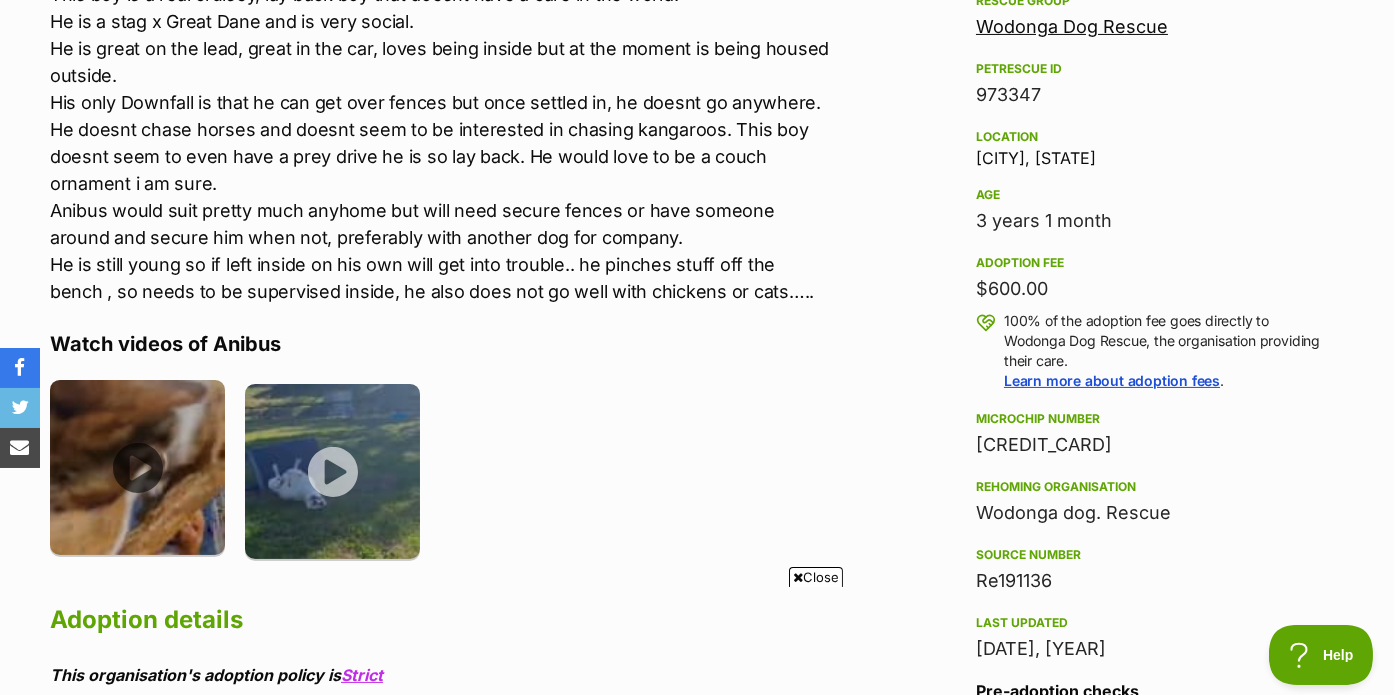 click at bounding box center (137, 467) 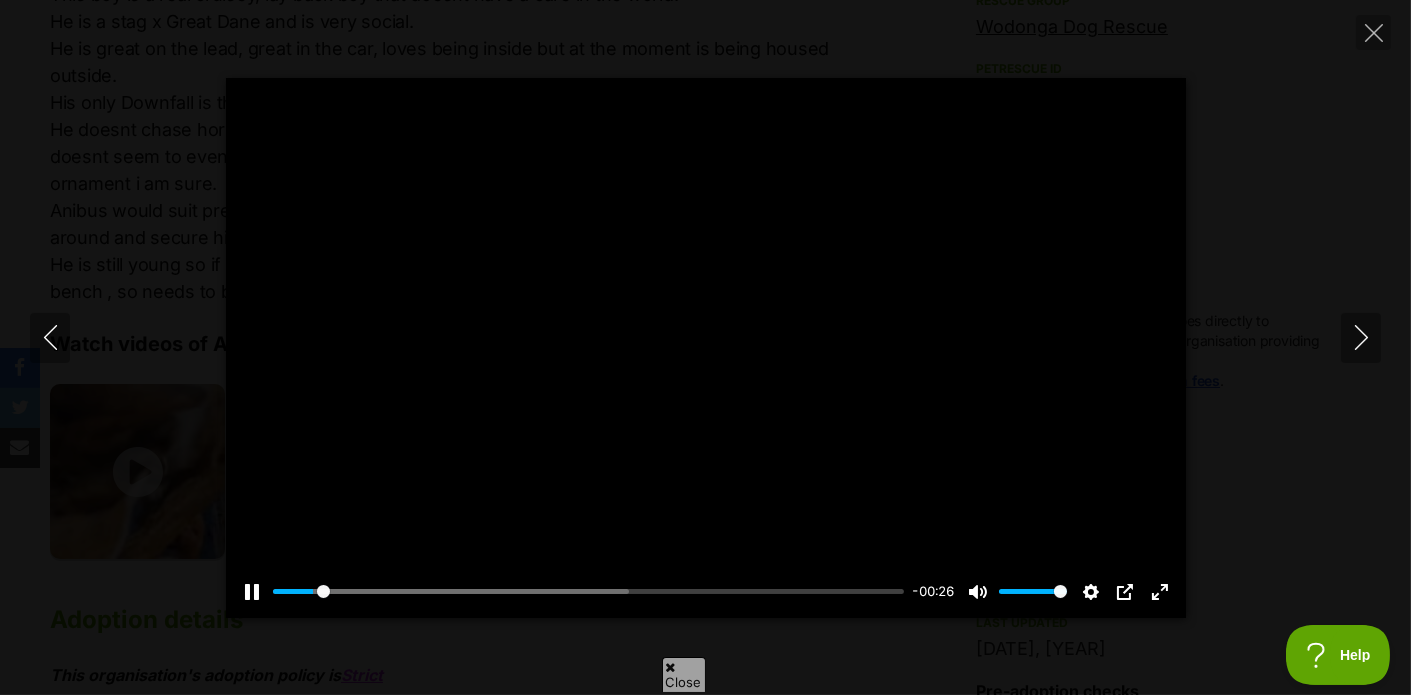 scroll, scrollTop: 0, scrollLeft: 0, axis: both 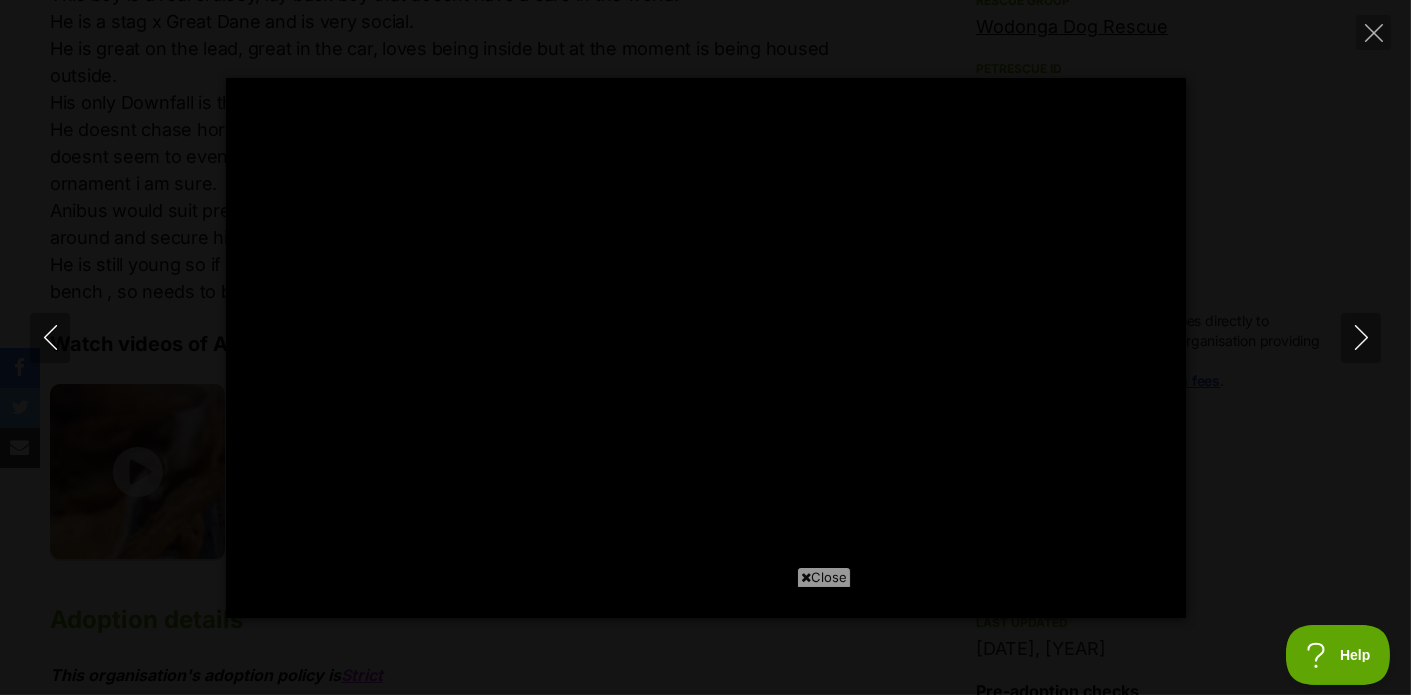 click on "Close" at bounding box center [824, 577] 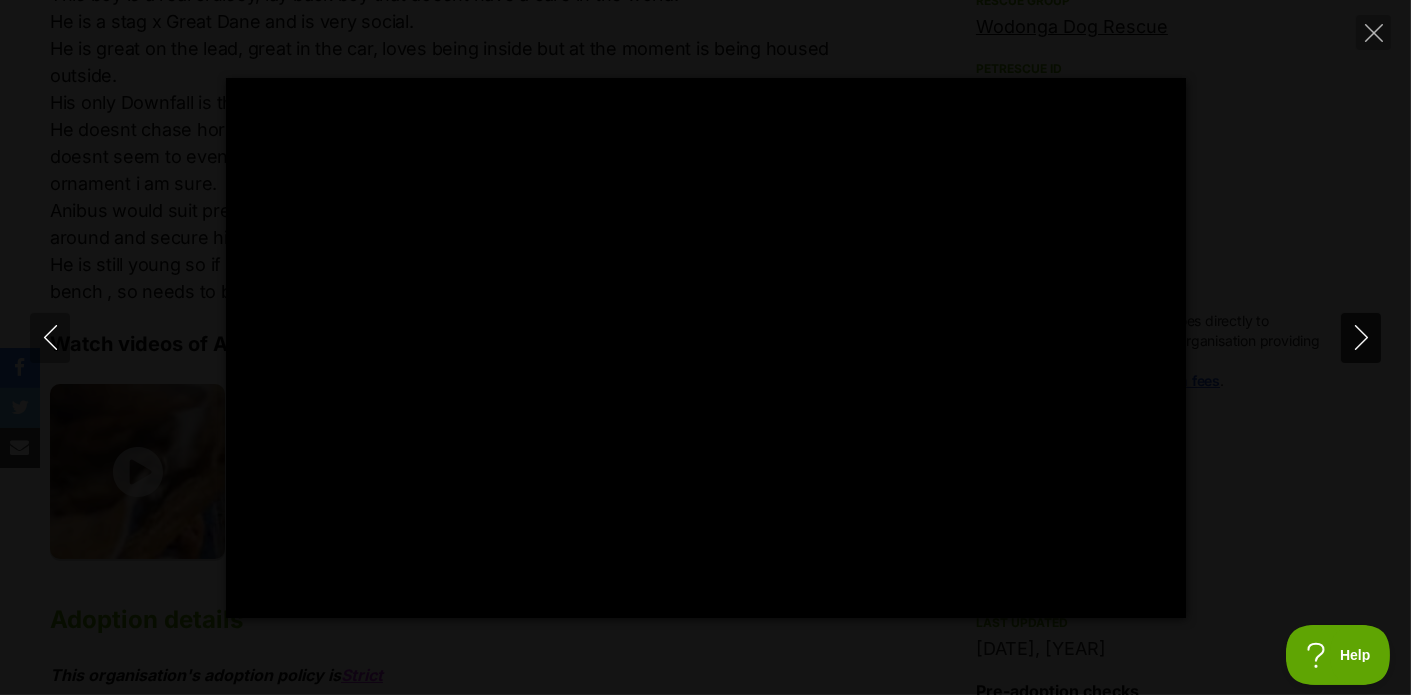 click 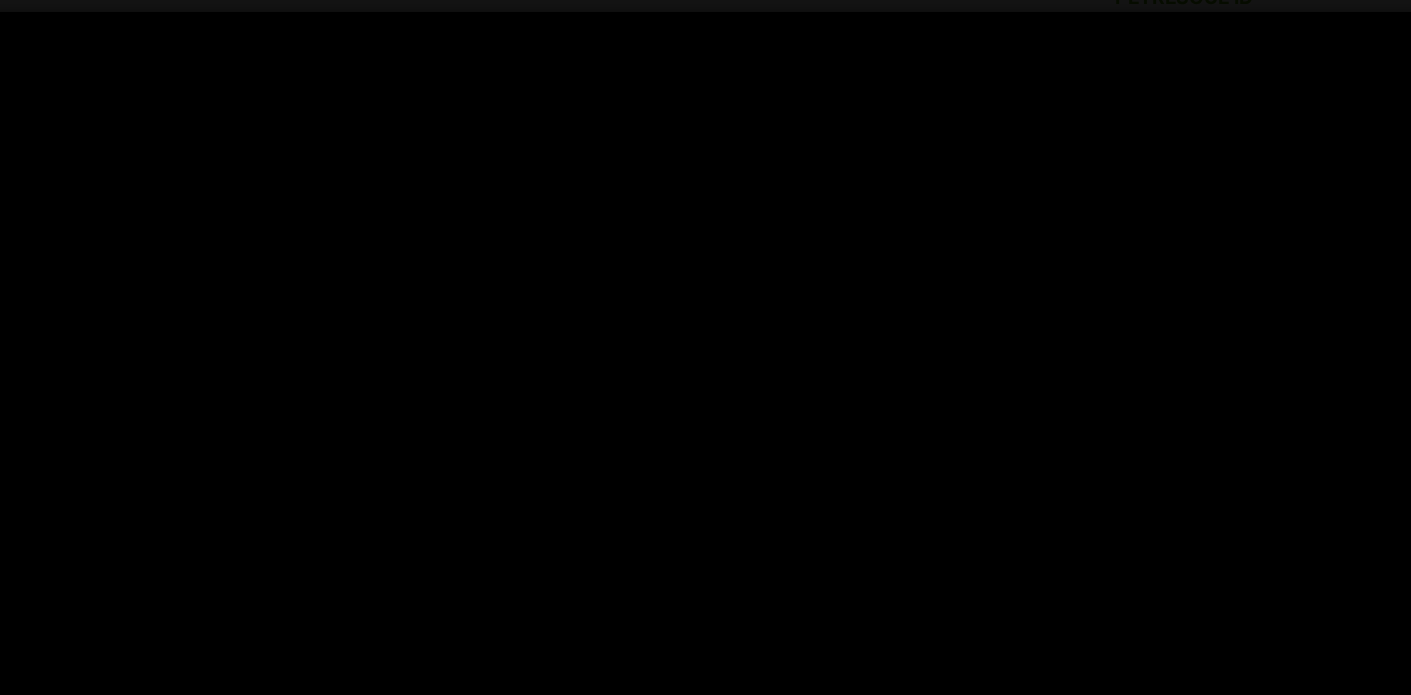 scroll, scrollTop: 1215, scrollLeft: 0, axis: vertical 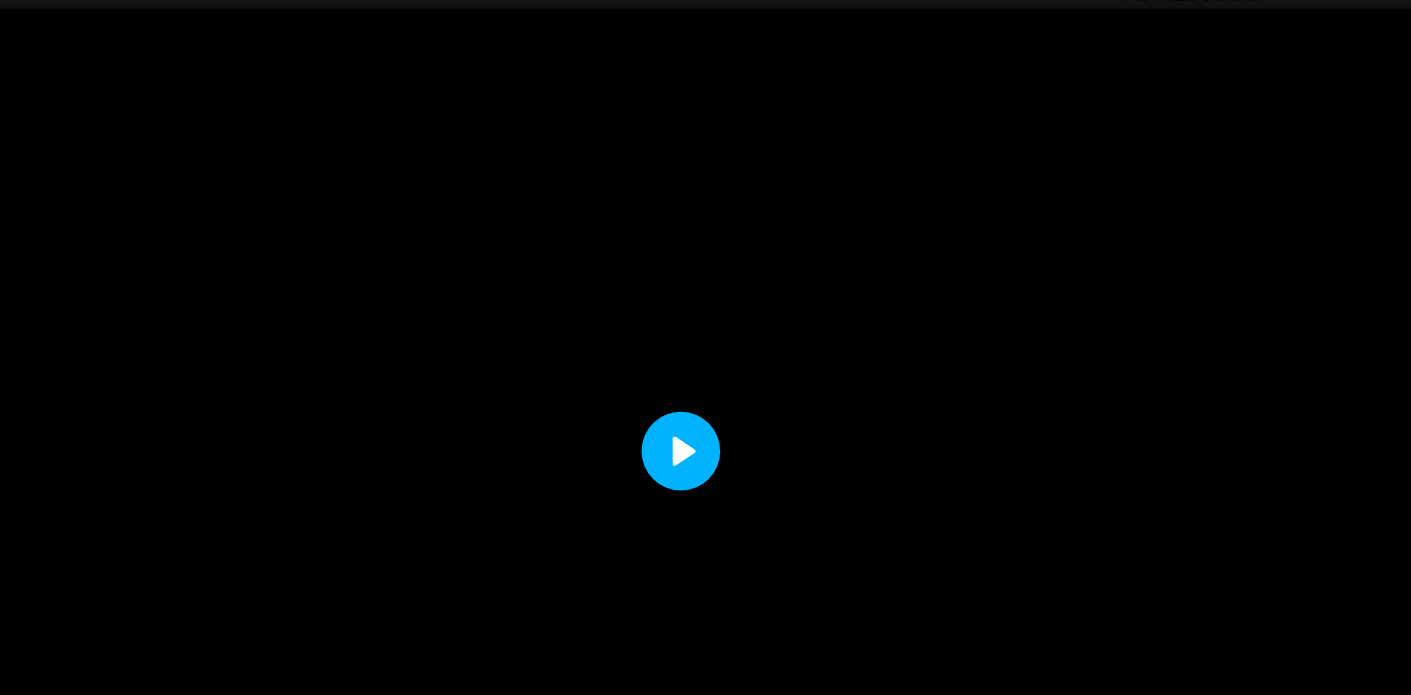 click on "Play" at bounding box center [706, 348] 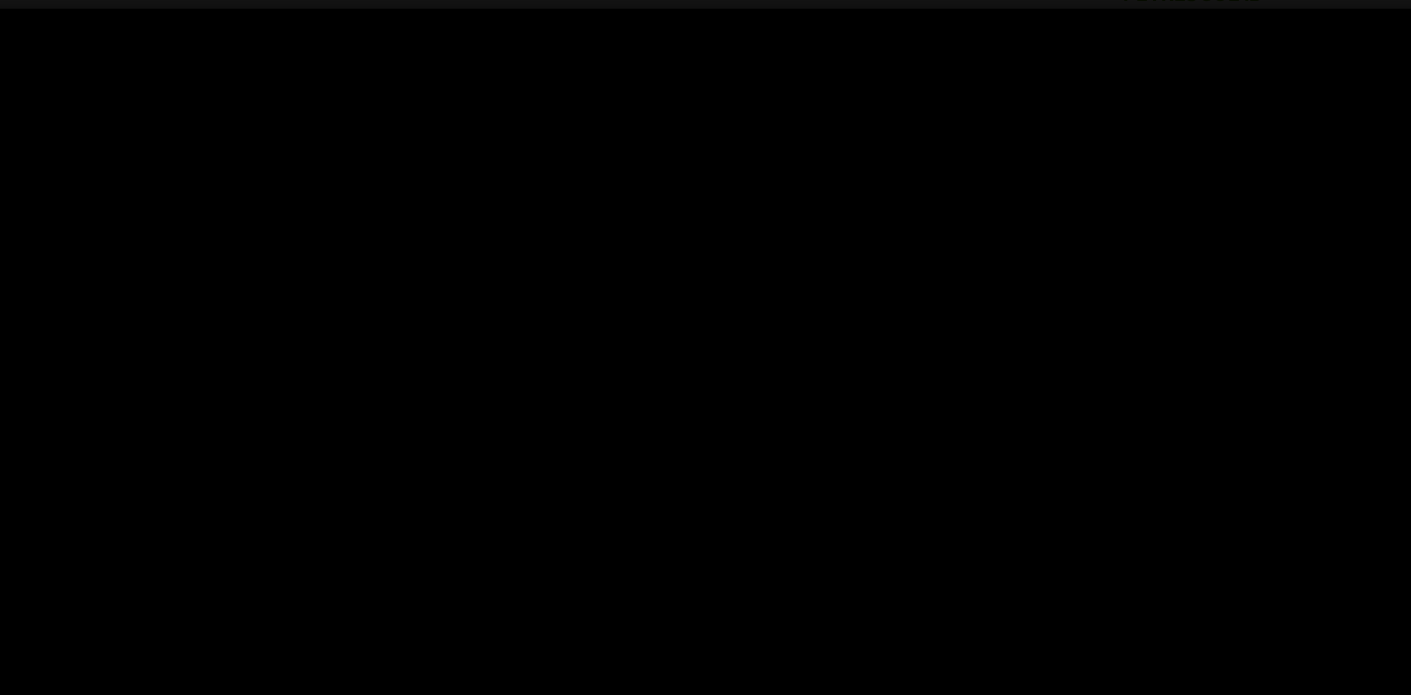 type on "100" 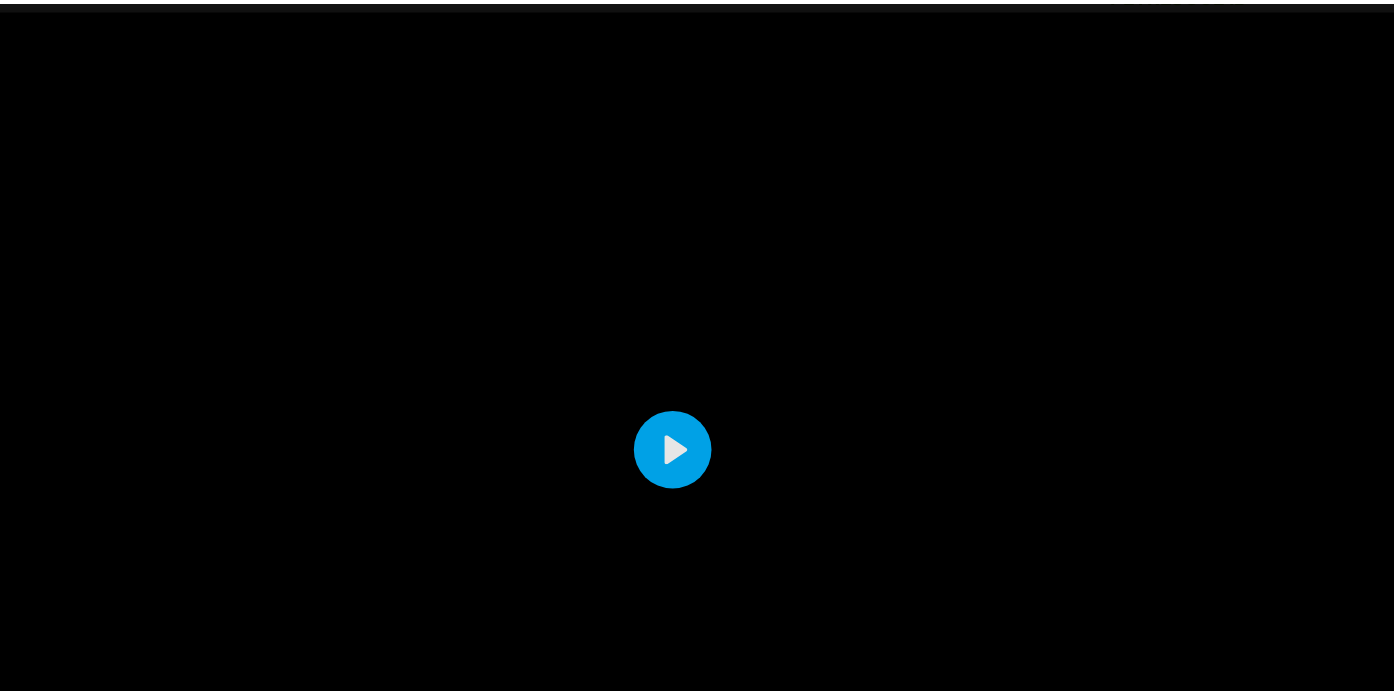 scroll, scrollTop: 1215, scrollLeft: 0, axis: vertical 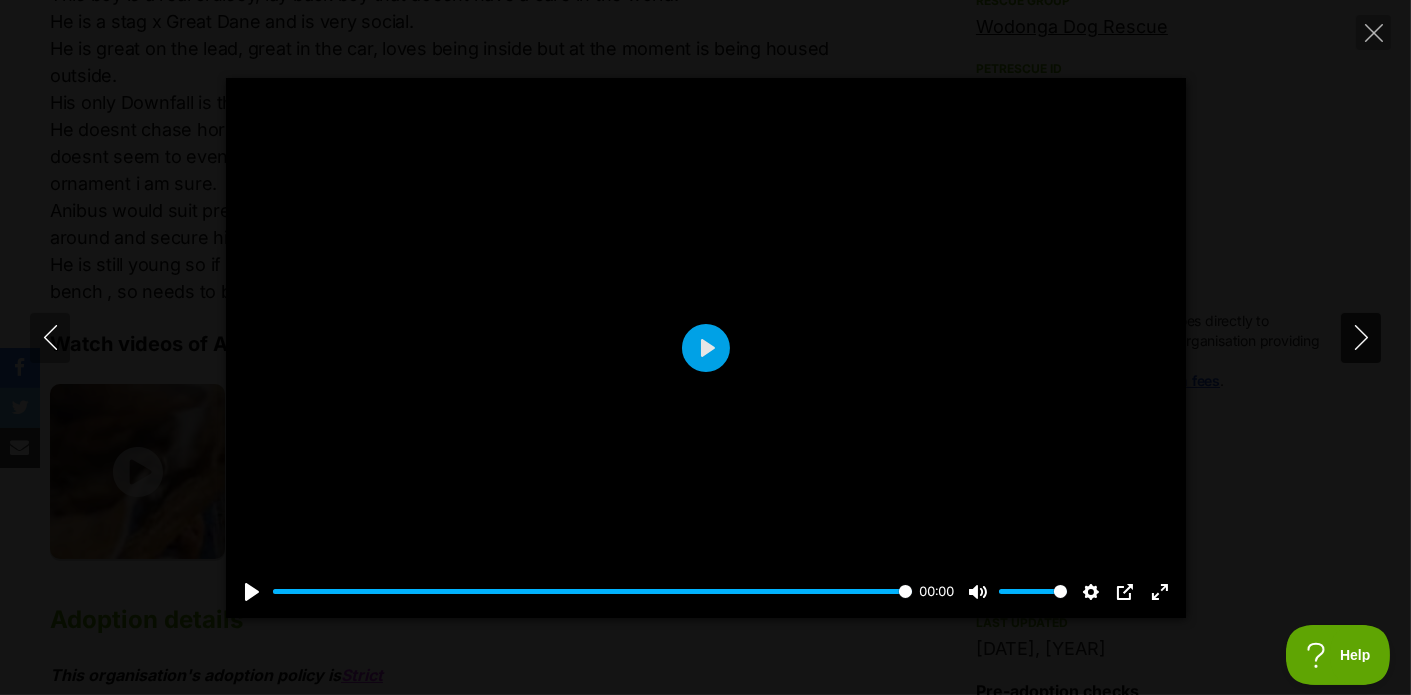 click 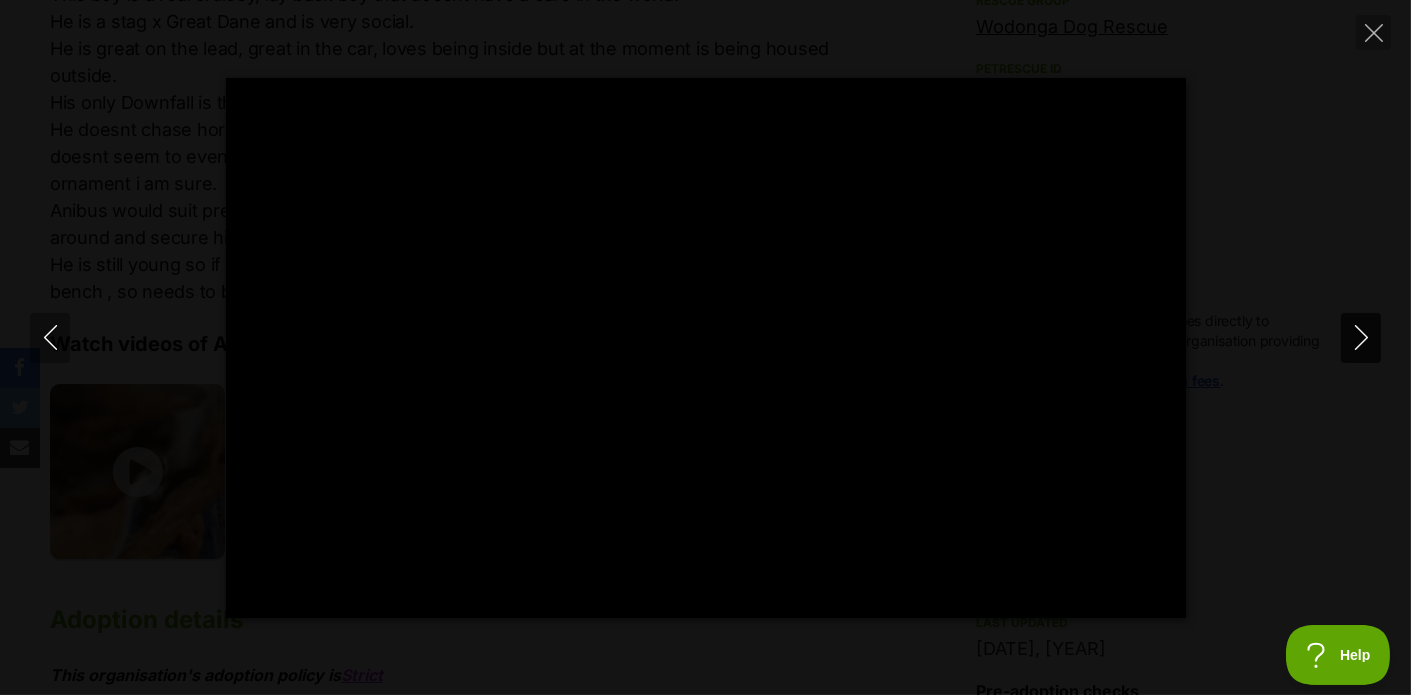 type on "100" 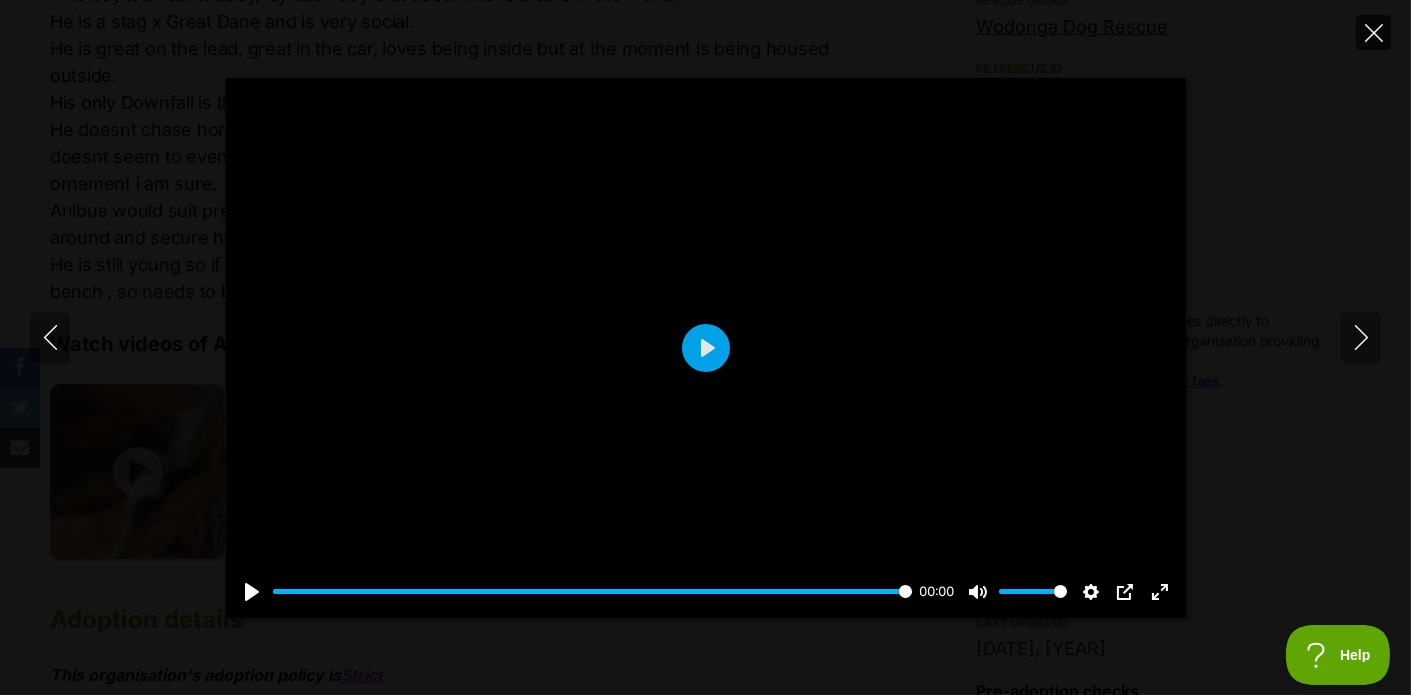 click 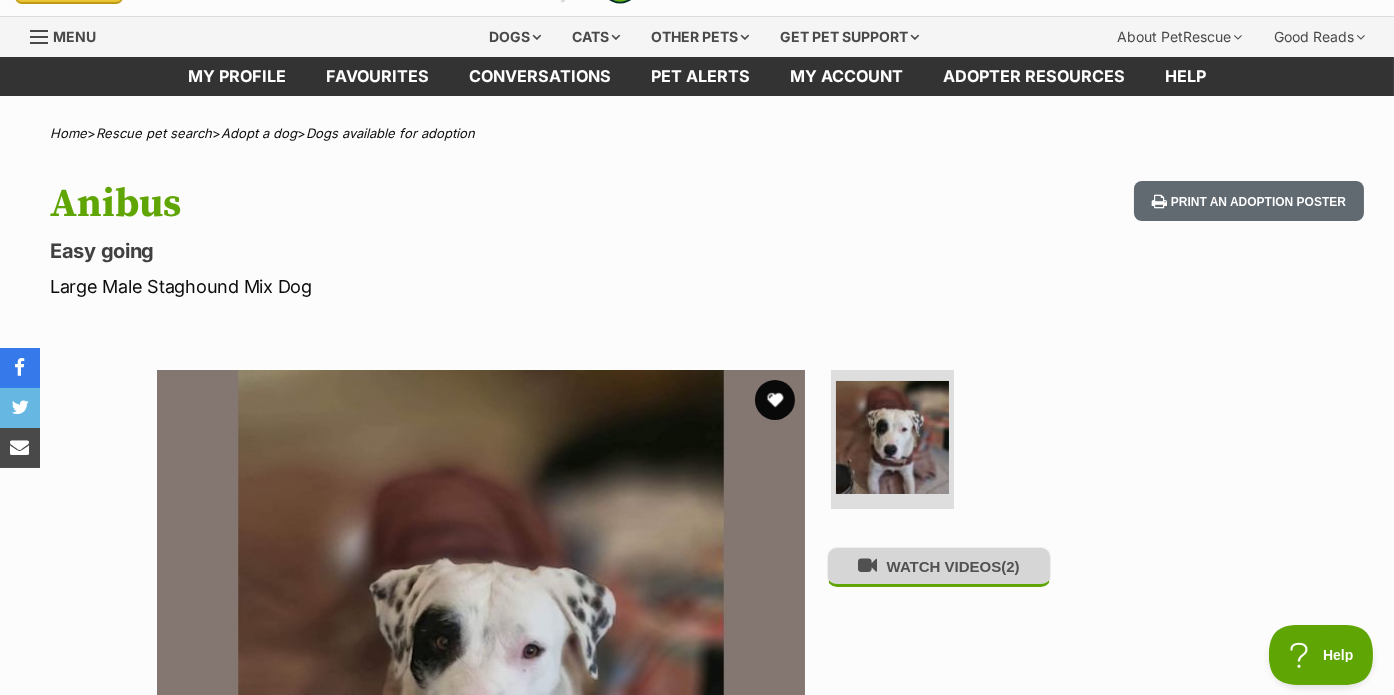 scroll, scrollTop: 45, scrollLeft: 0, axis: vertical 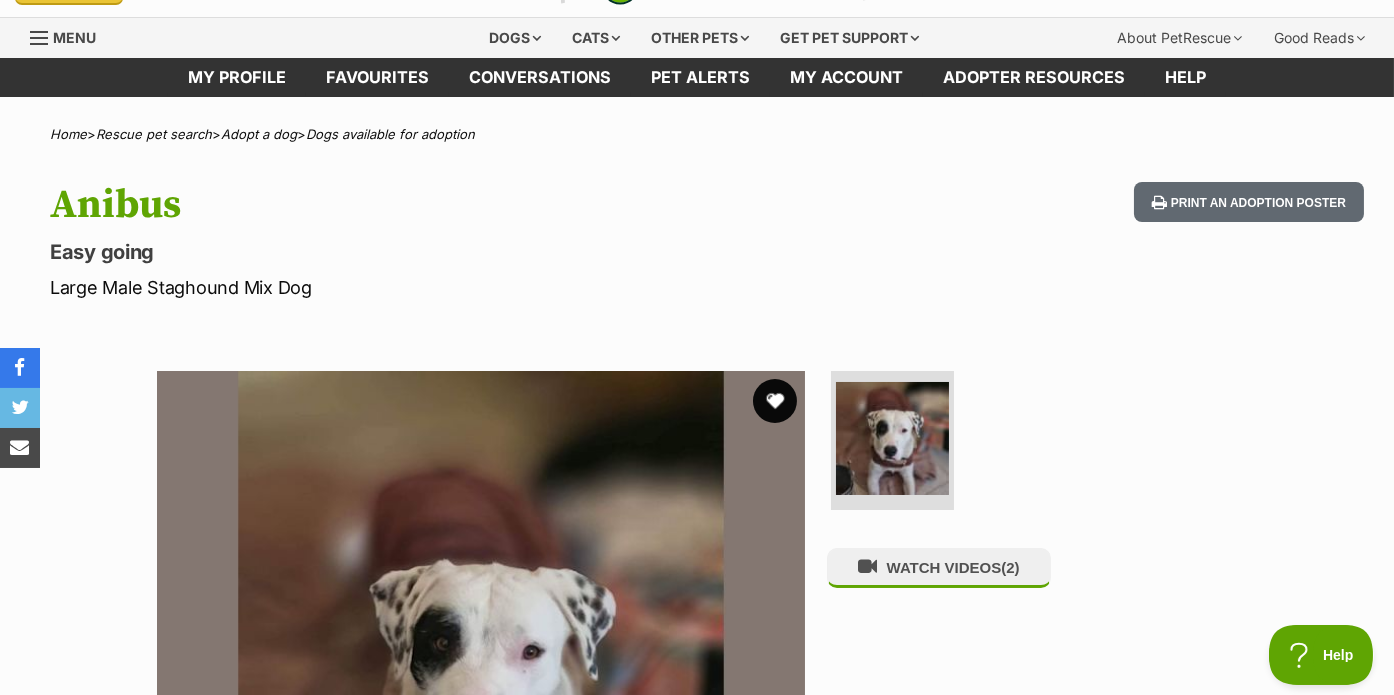 click at bounding box center (775, 401) 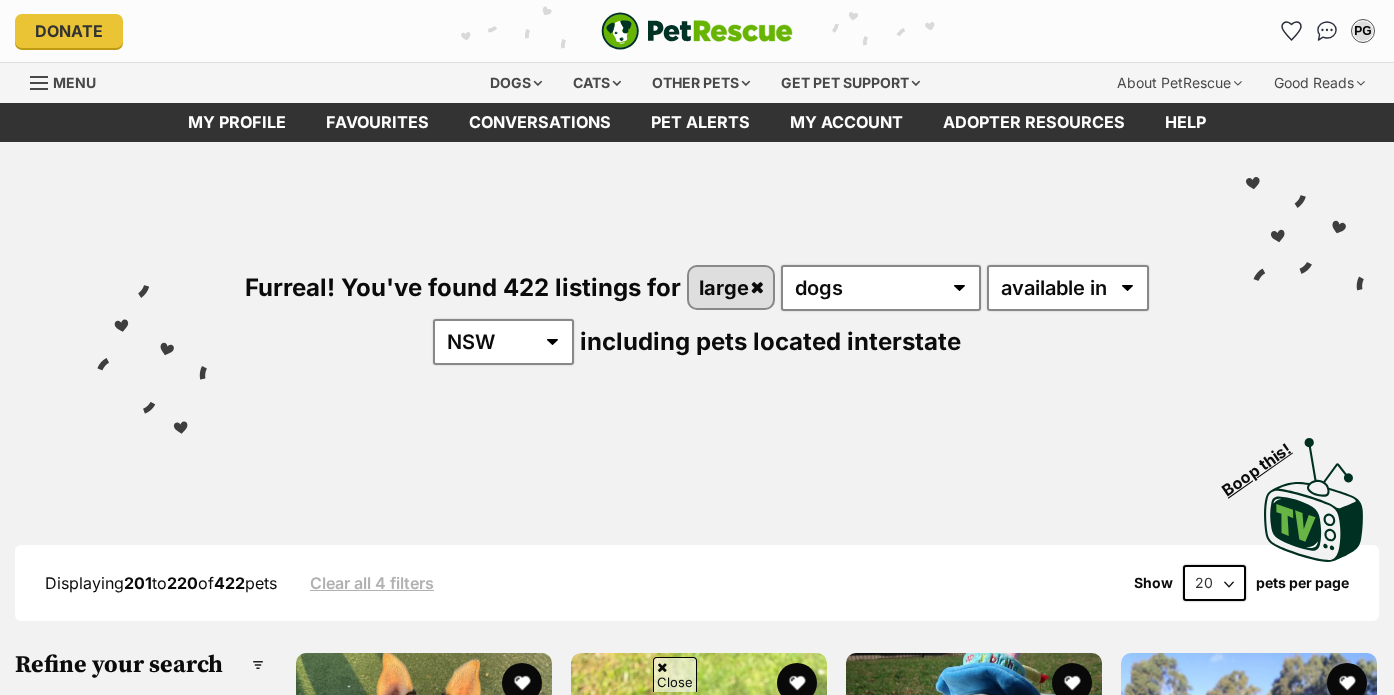 scroll, scrollTop: 2935, scrollLeft: 0, axis: vertical 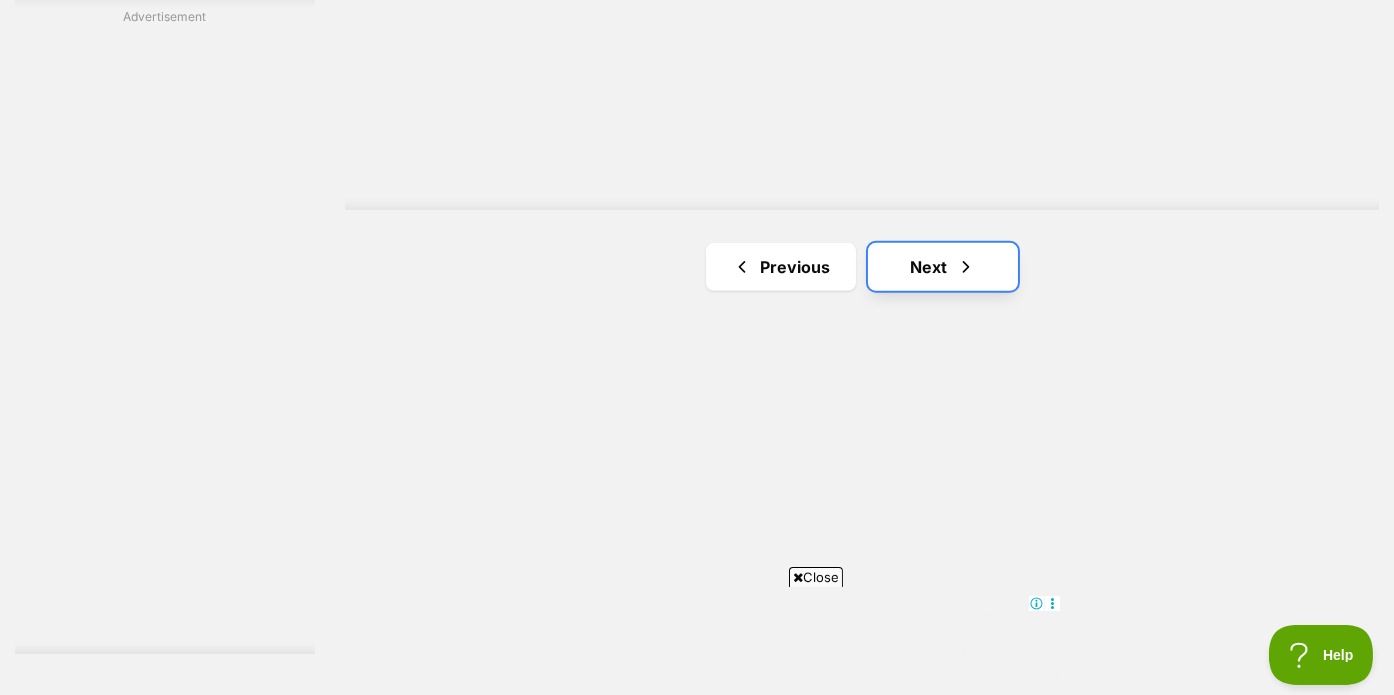 click on "Next" at bounding box center [943, 267] 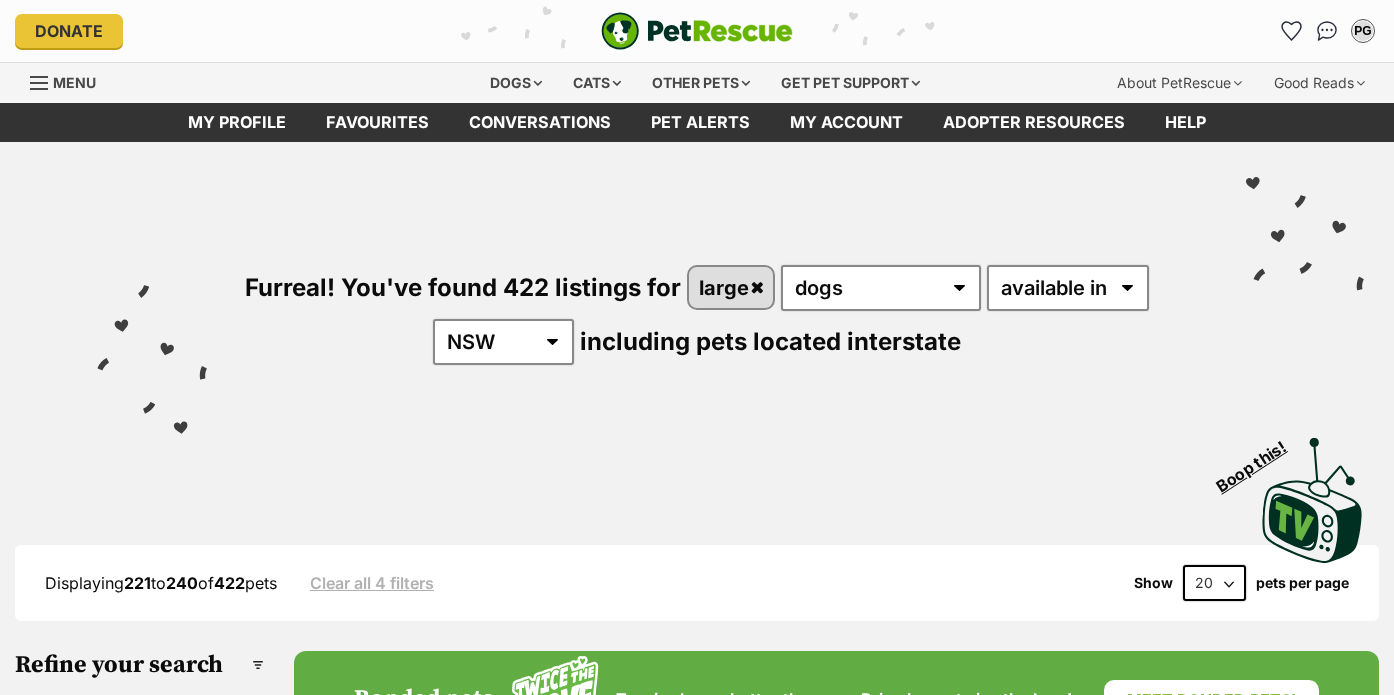 scroll, scrollTop: 0, scrollLeft: 0, axis: both 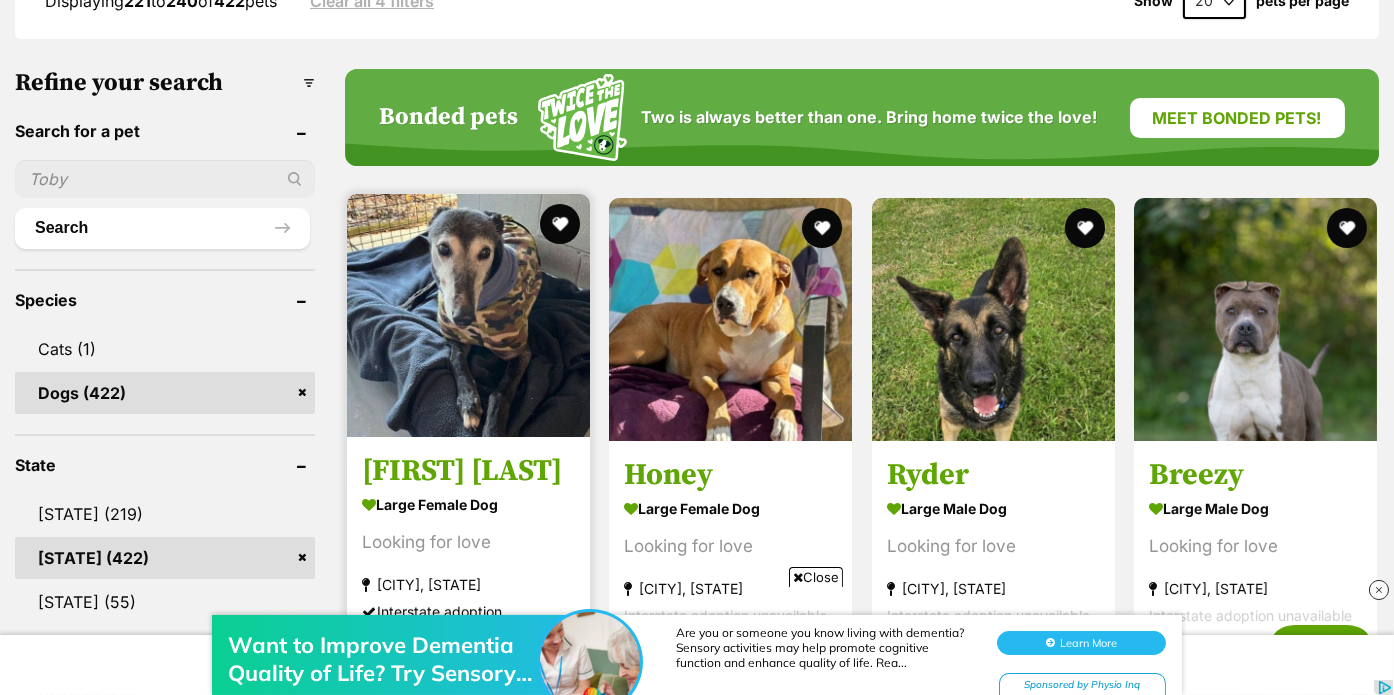 click at bounding box center [468, 315] 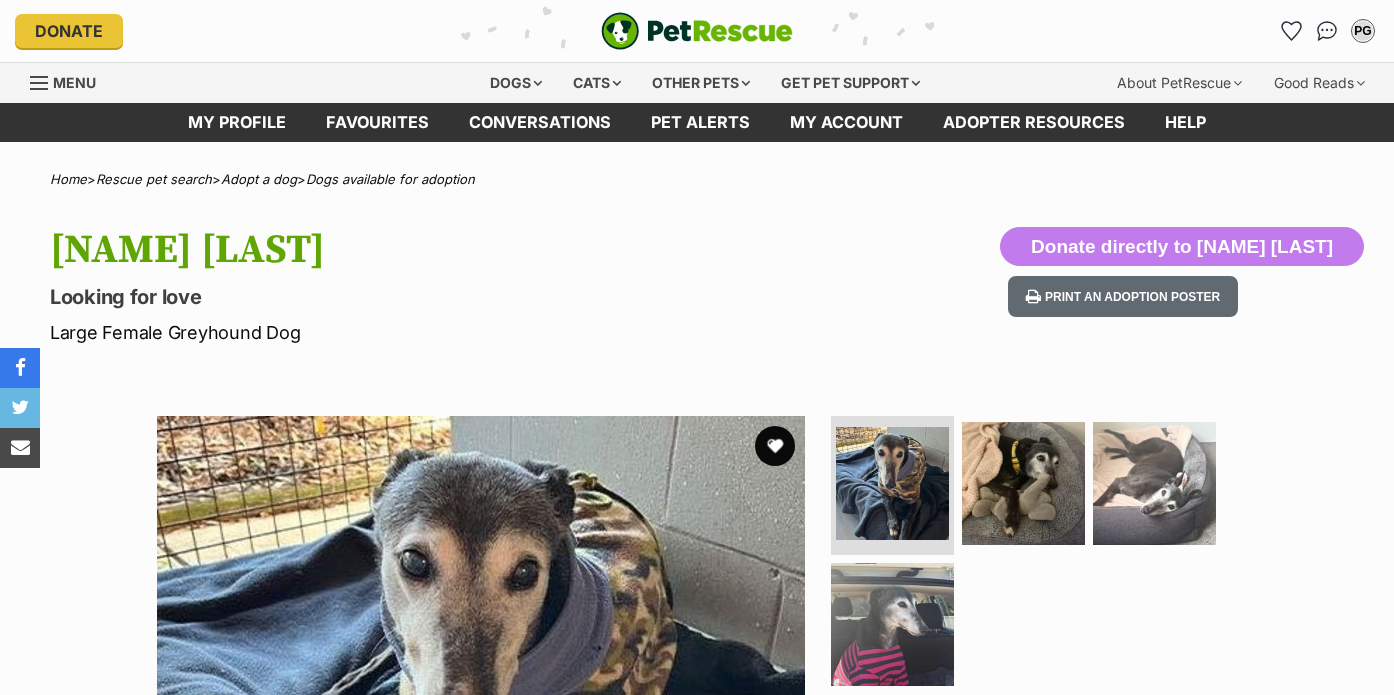 scroll, scrollTop: 0, scrollLeft: 0, axis: both 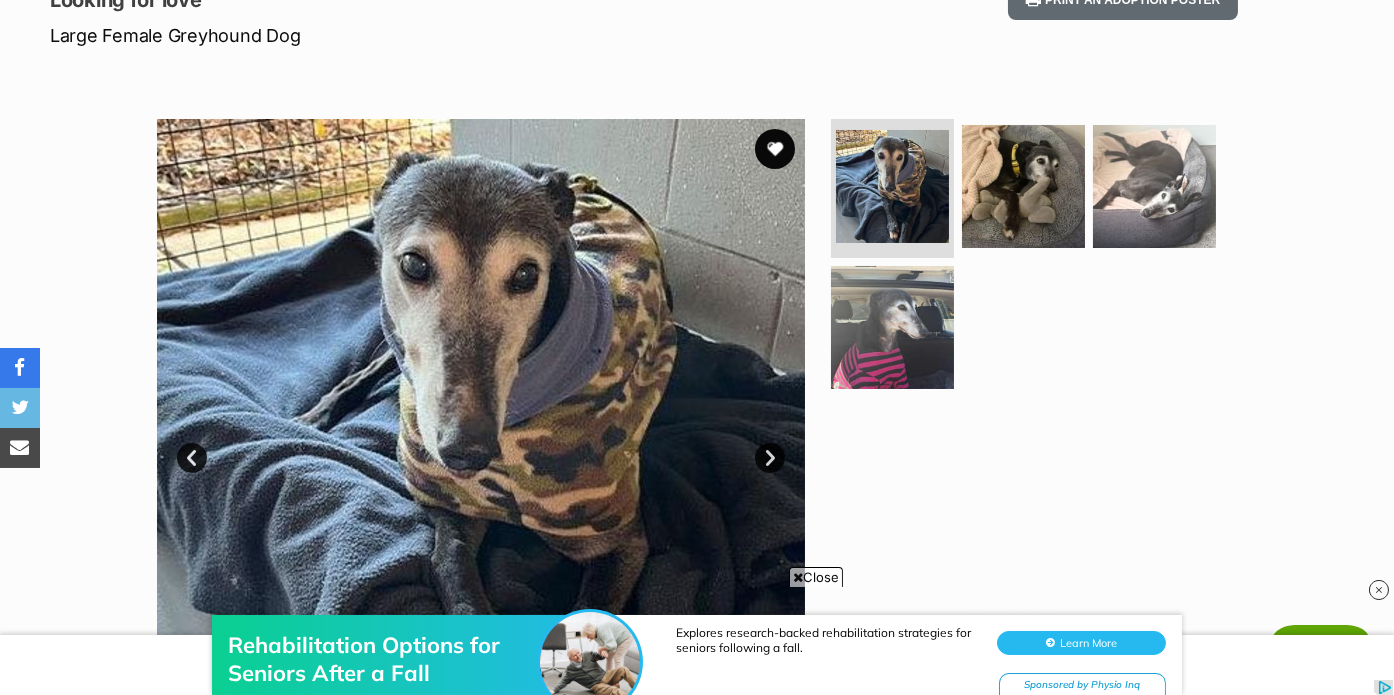 click on "Next" at bounding box center (770, 458) 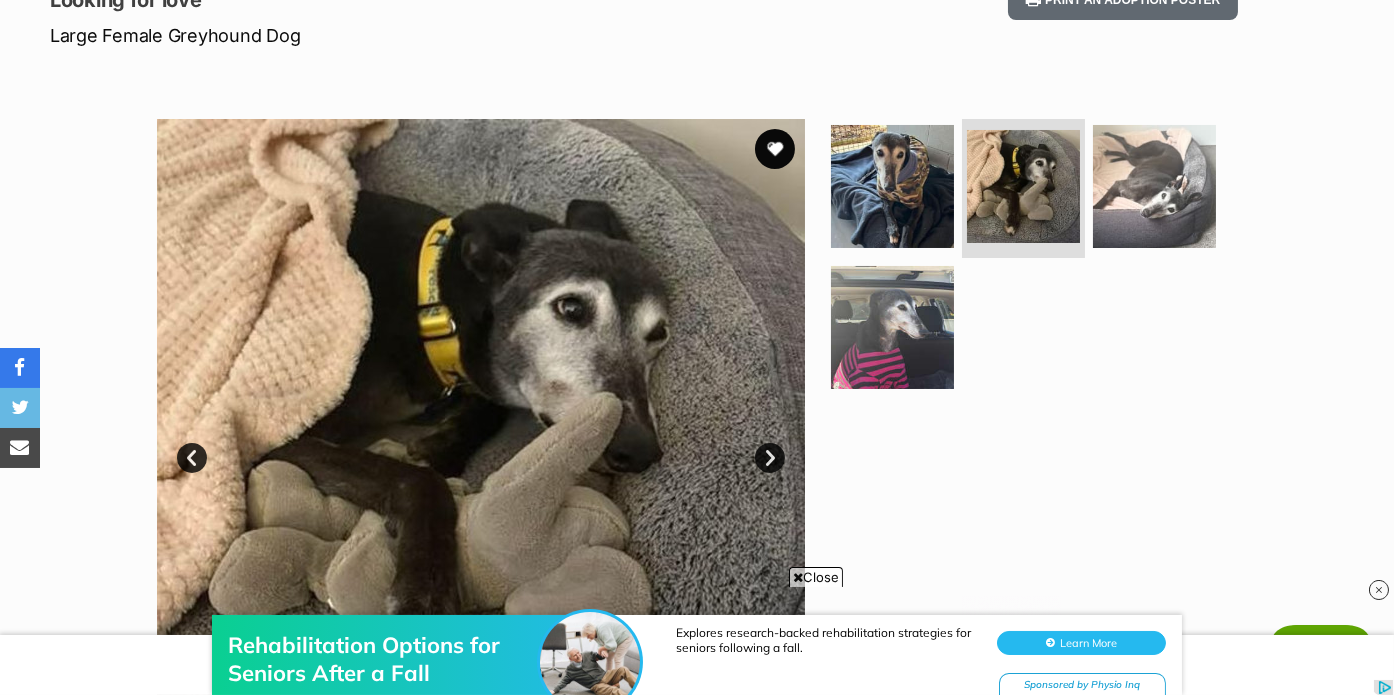 click on "Next" at bounding box center [770, 458] 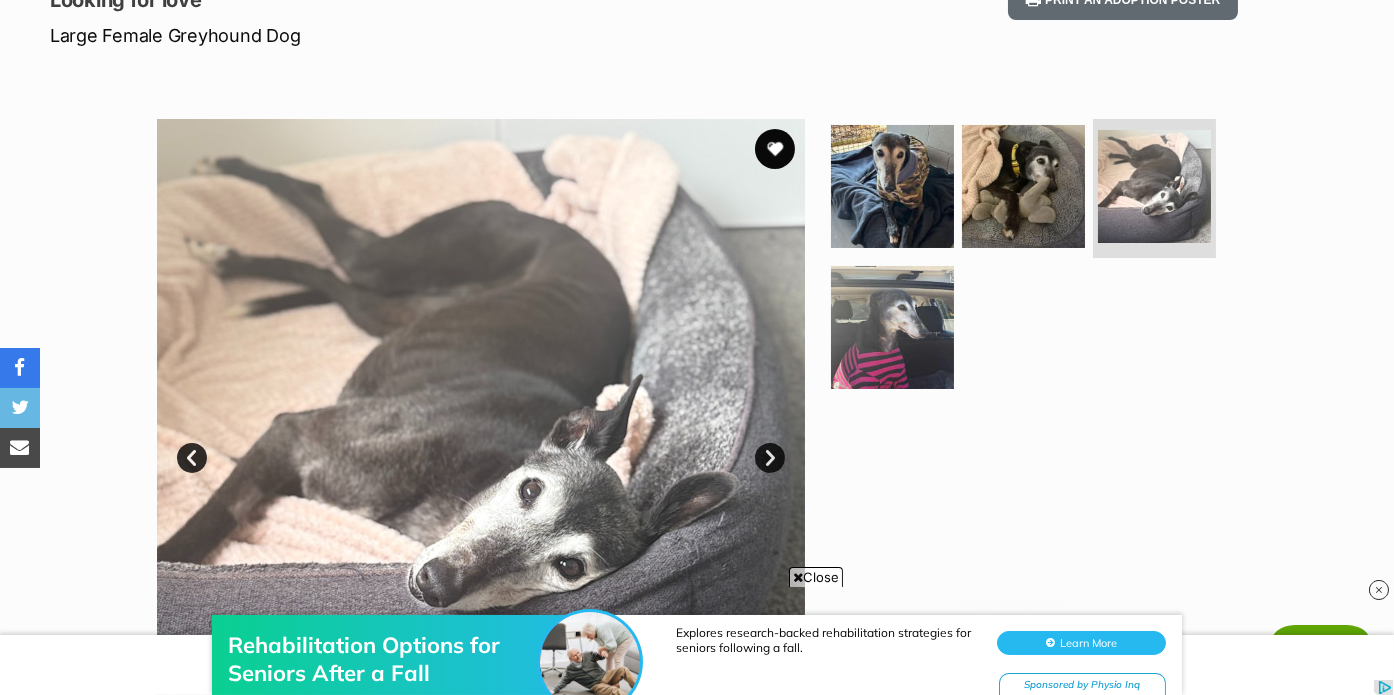 click on "Next" at bounding box center (770, 458) 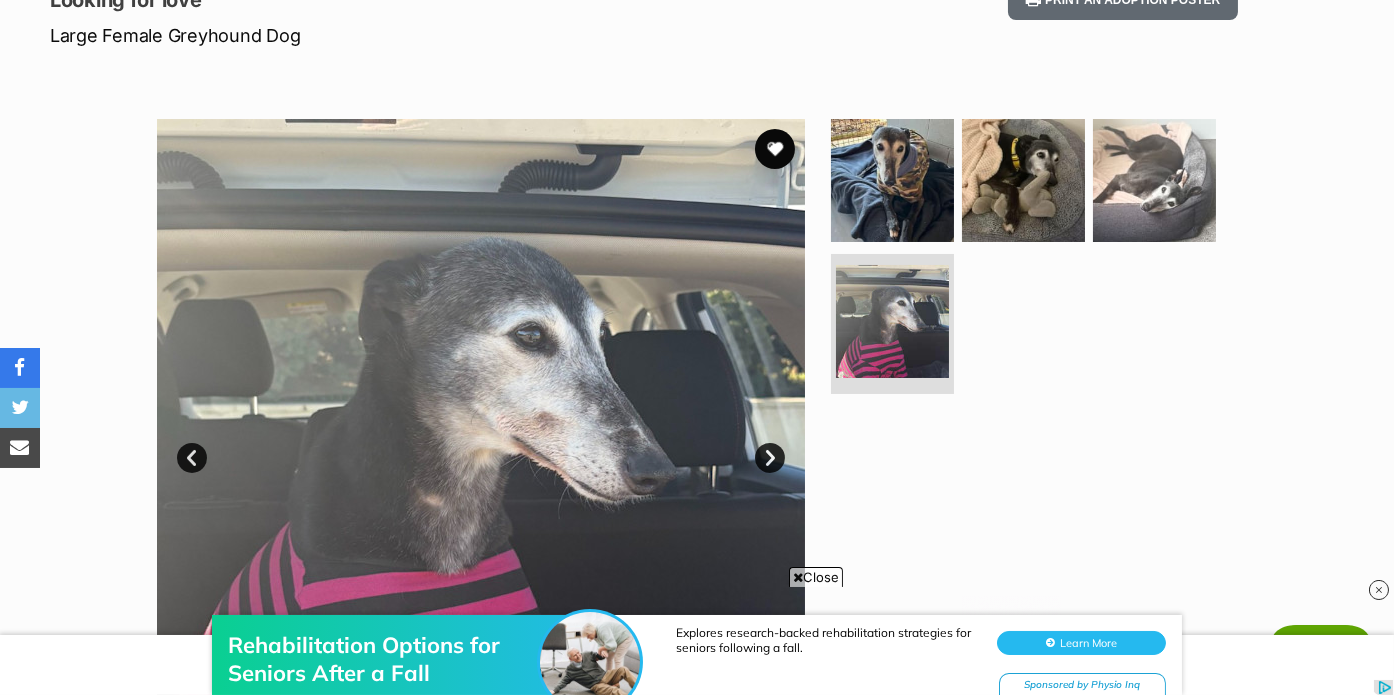 click on "Next" at bounding box center (770, 458) 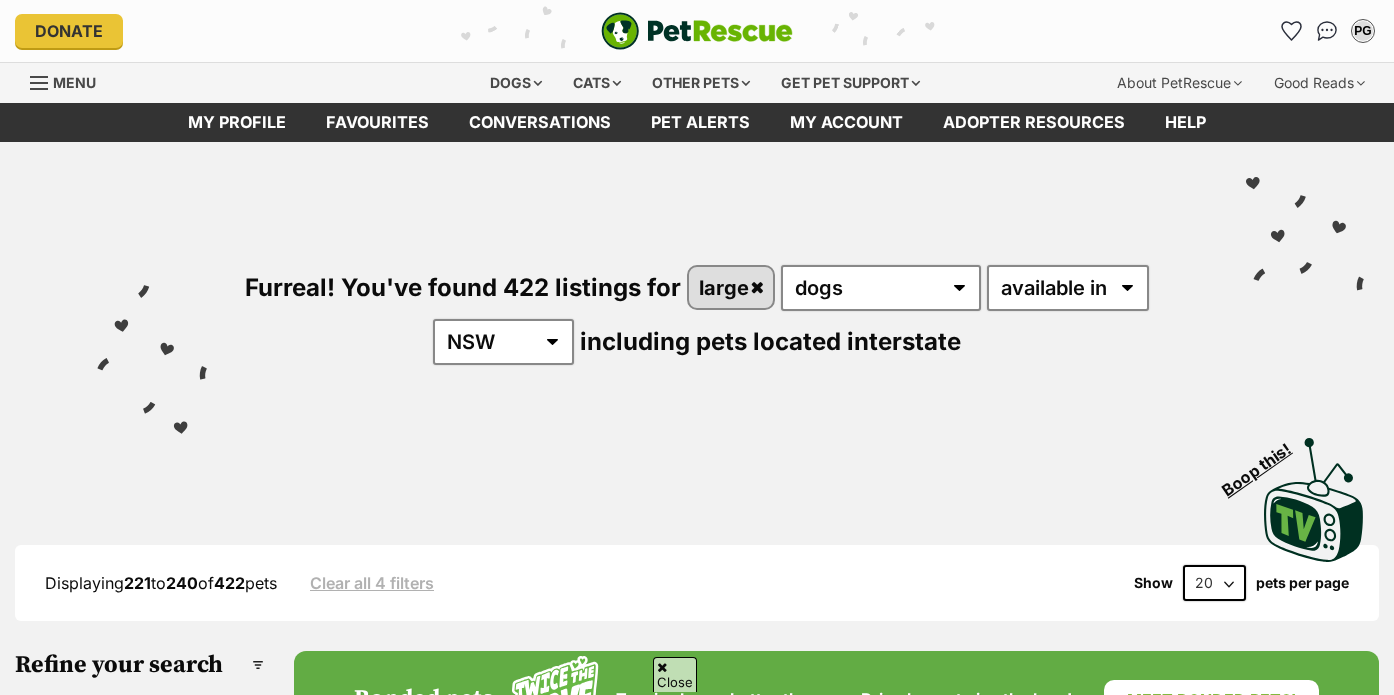 scroll, scrollTop: 582, scrollLeft: 0, axis: vertical 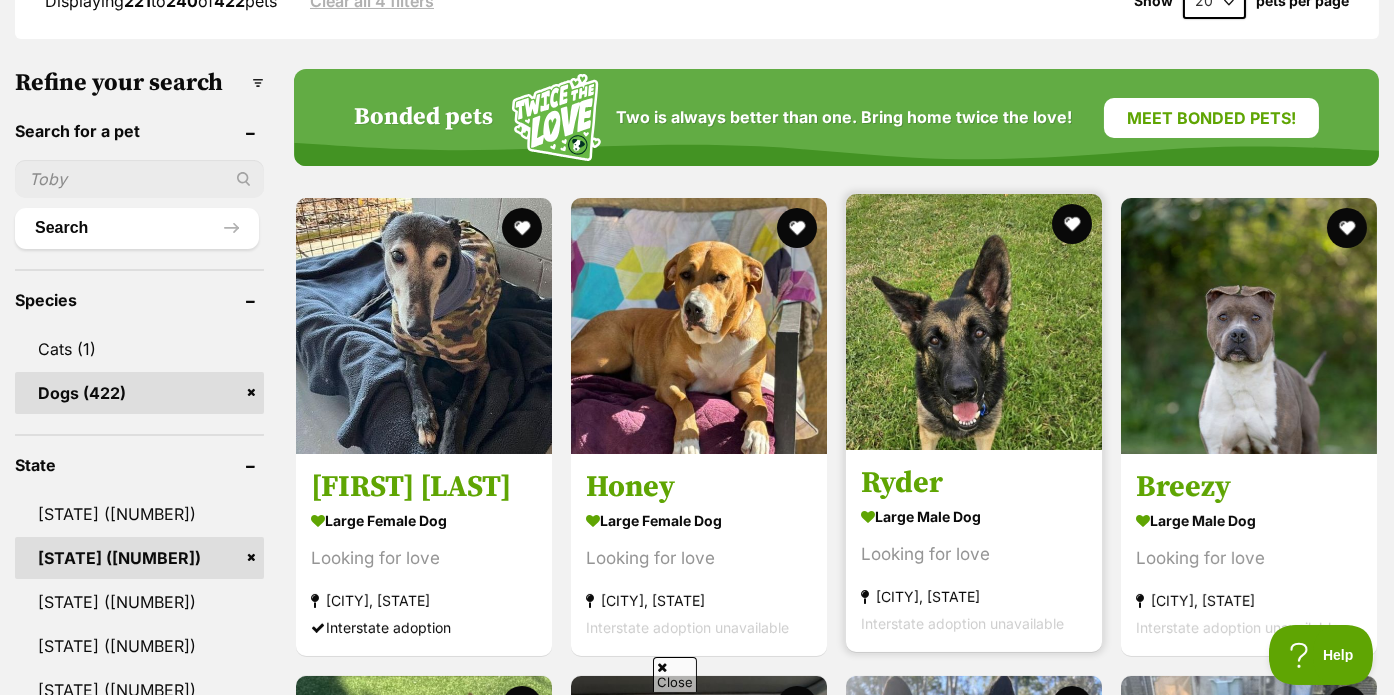 click at bounding box center (974, 322) 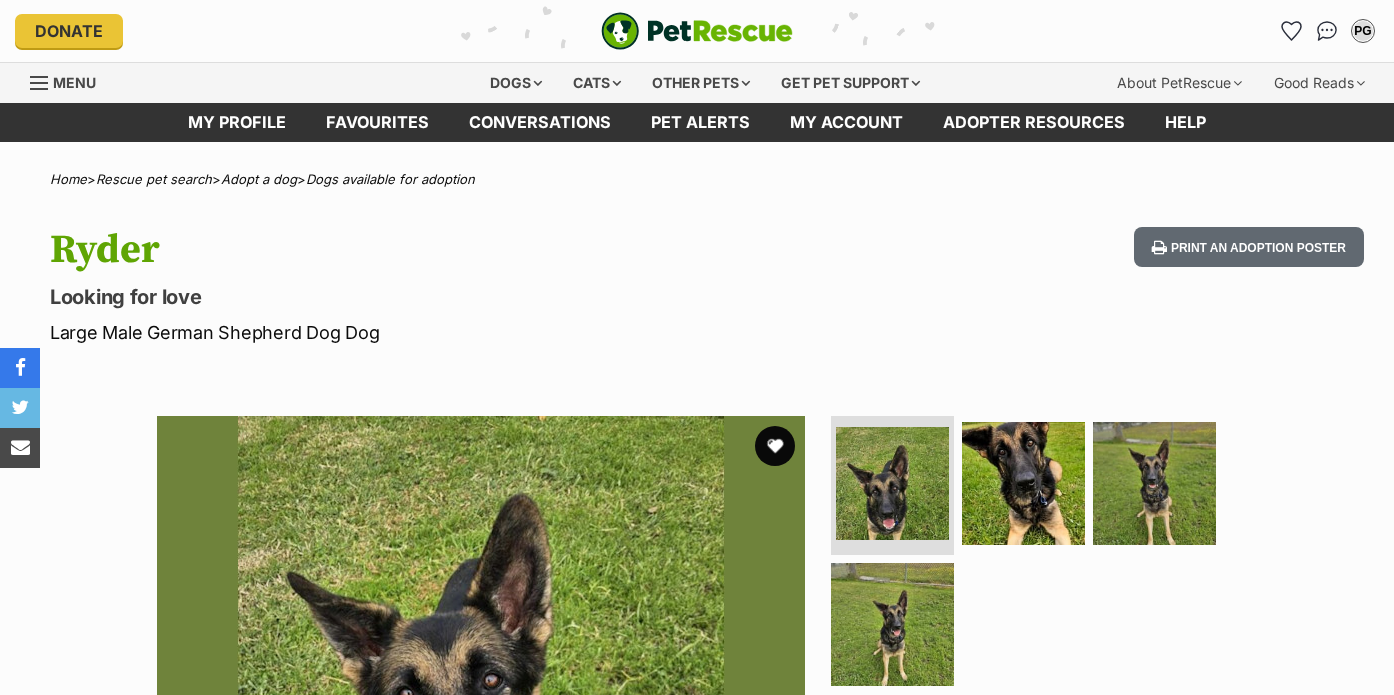 scroll, scrollTop: 0, scrollLeft: 0, axis: both 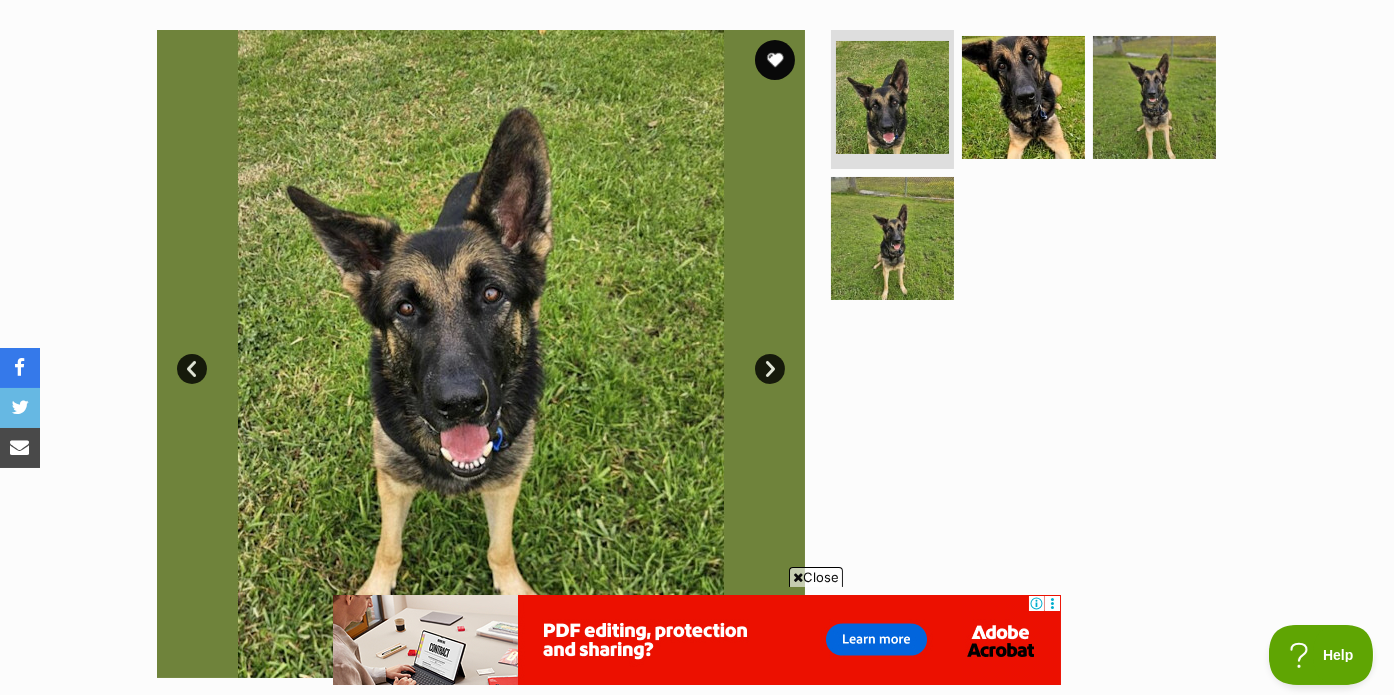 click on "Next" at bounding box center [770, 369] 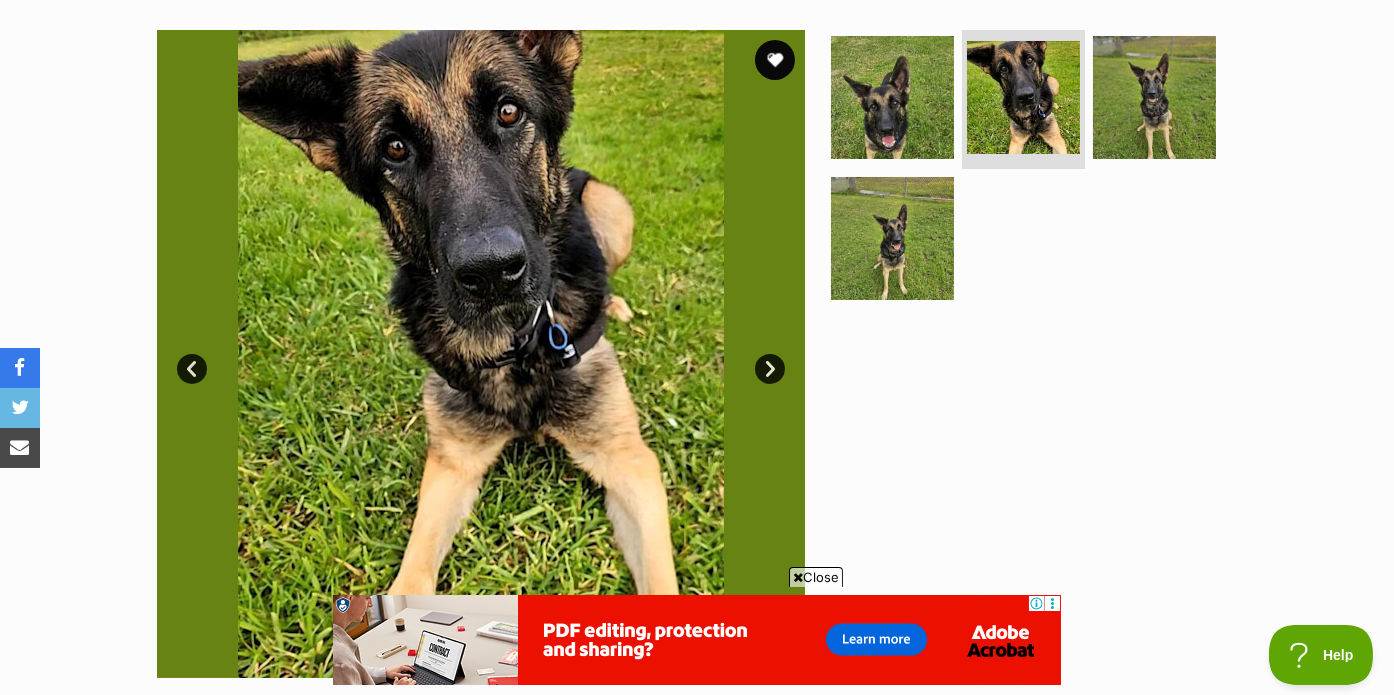 click on "Next" at bounding box center [770, 369] 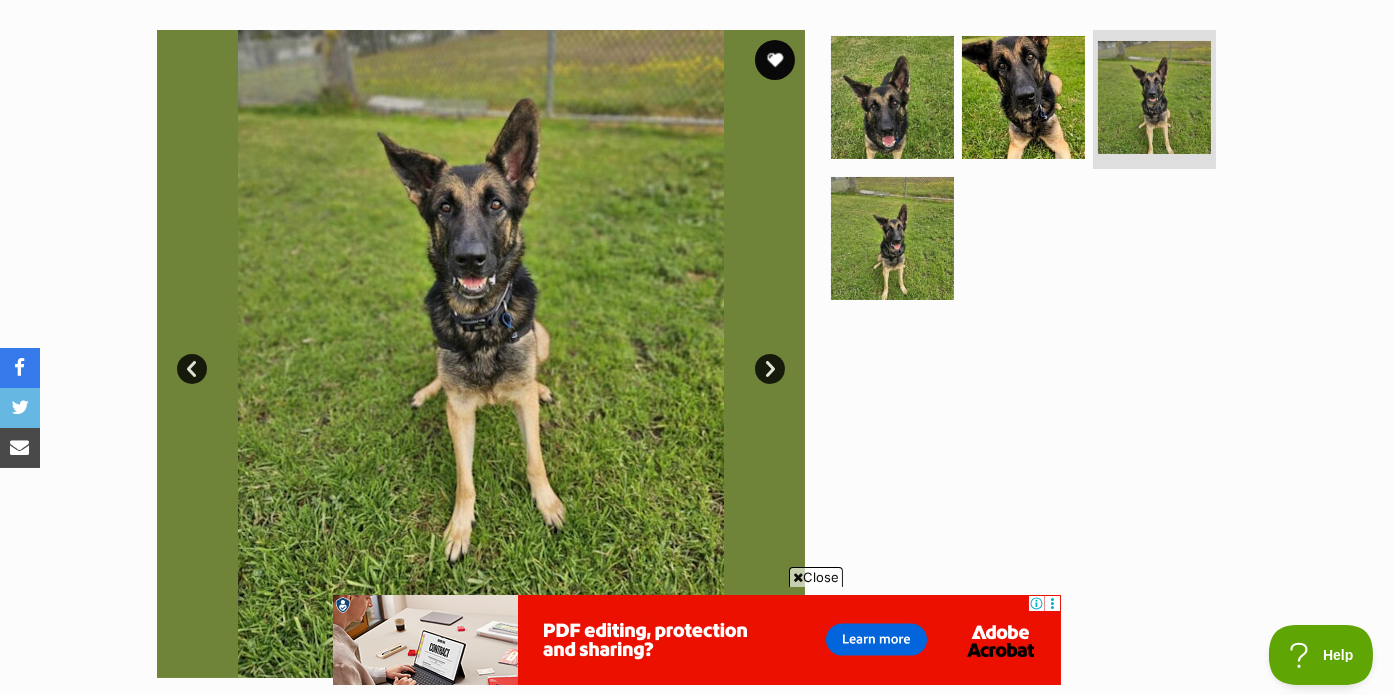 click on "Next" at bounding box center (770, 369) 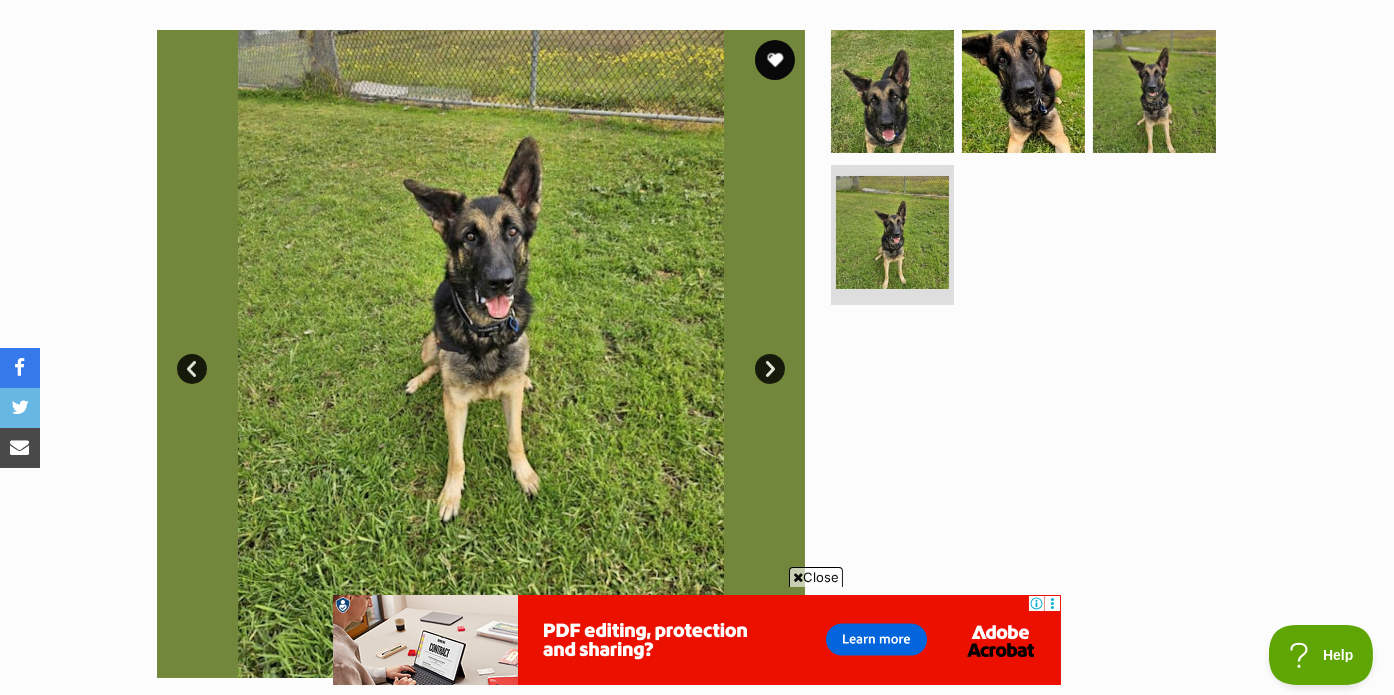 click on "Next" at bounding box center (770, 369) 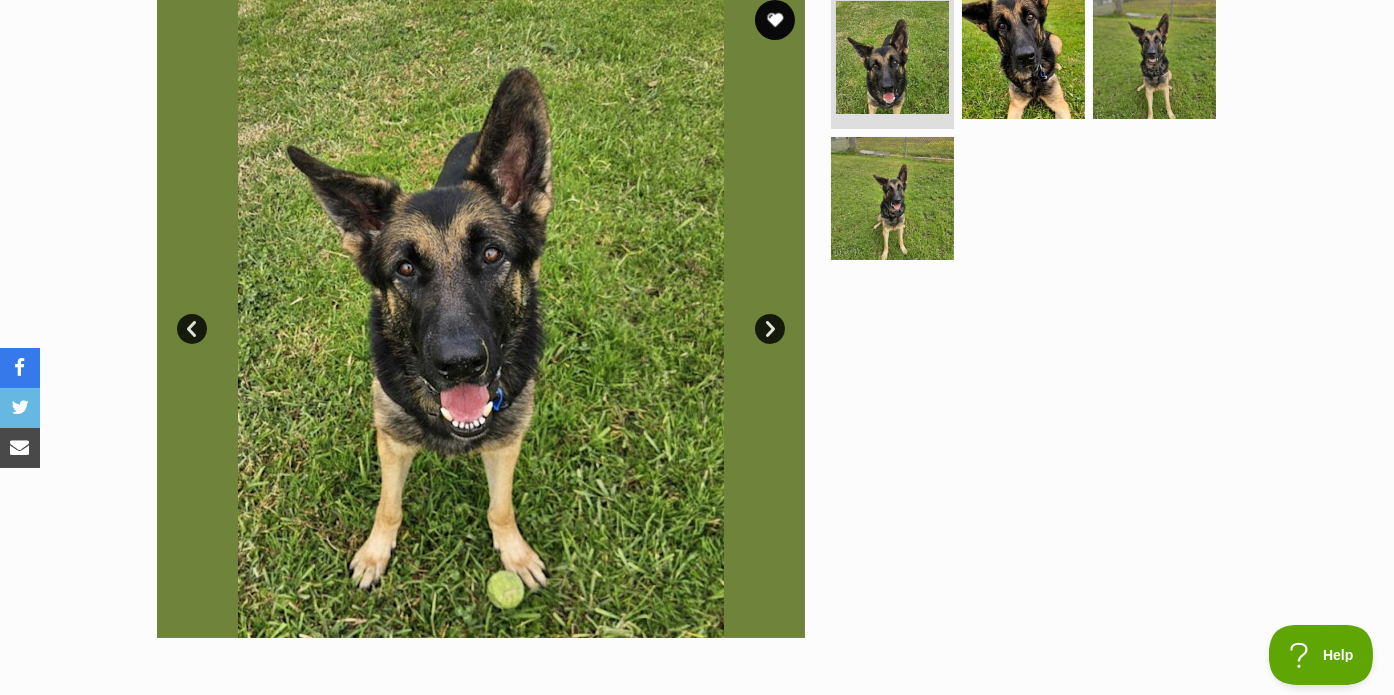 scroll, scrollTop: 0, scrollLeft: 0, axis: both 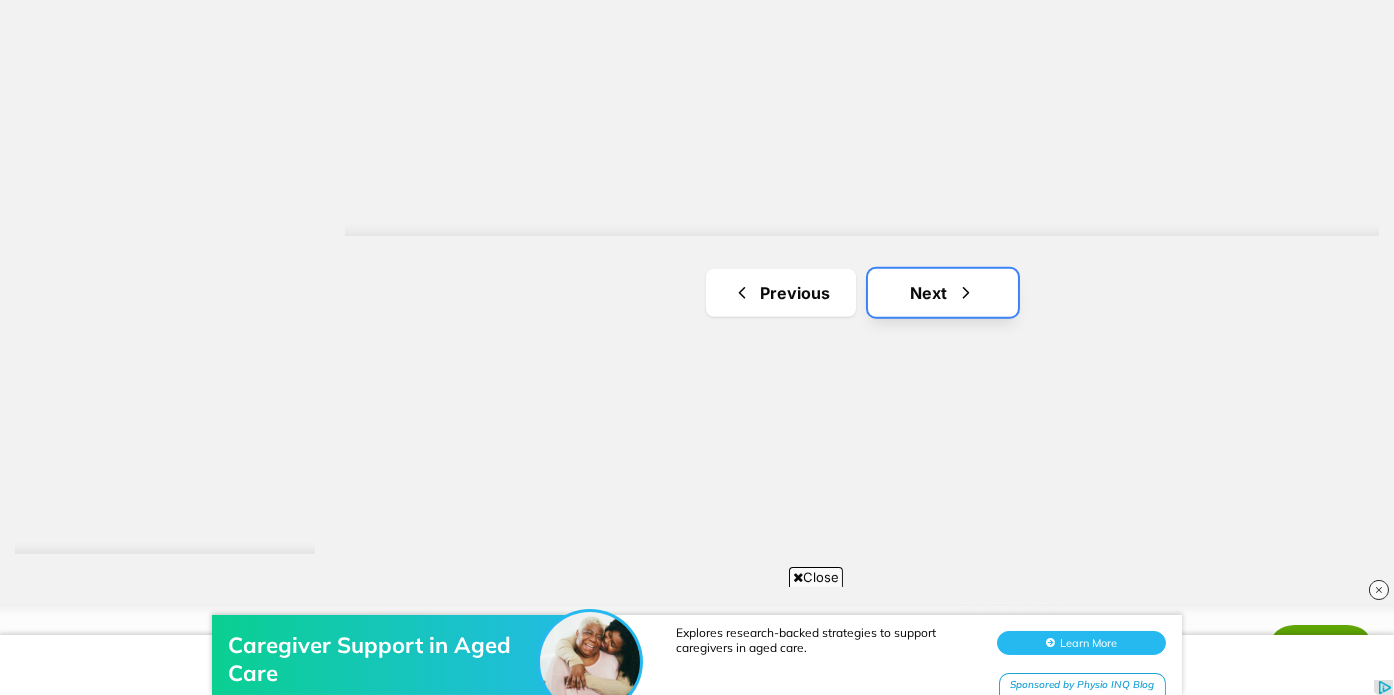 click on "Next" at bounding box center [943, 293] 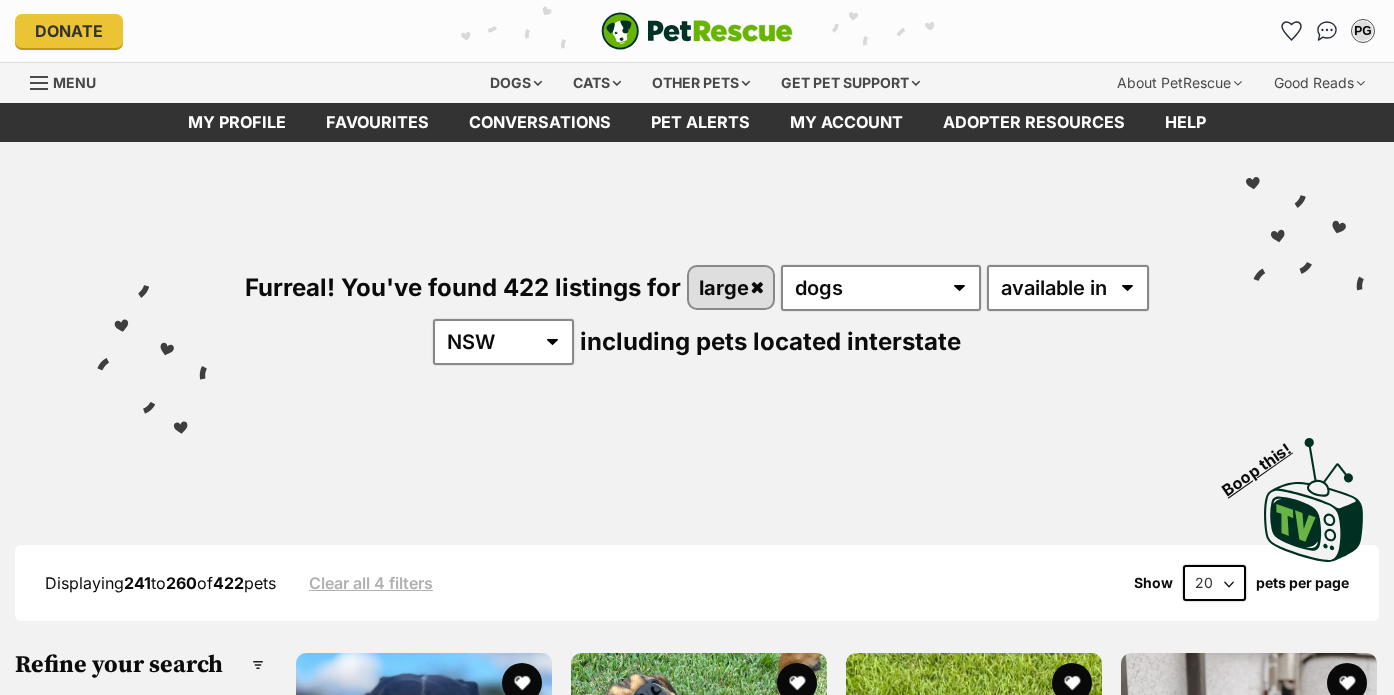 scroll, scrollTop: 0, scrollLeft: 0, axis: both 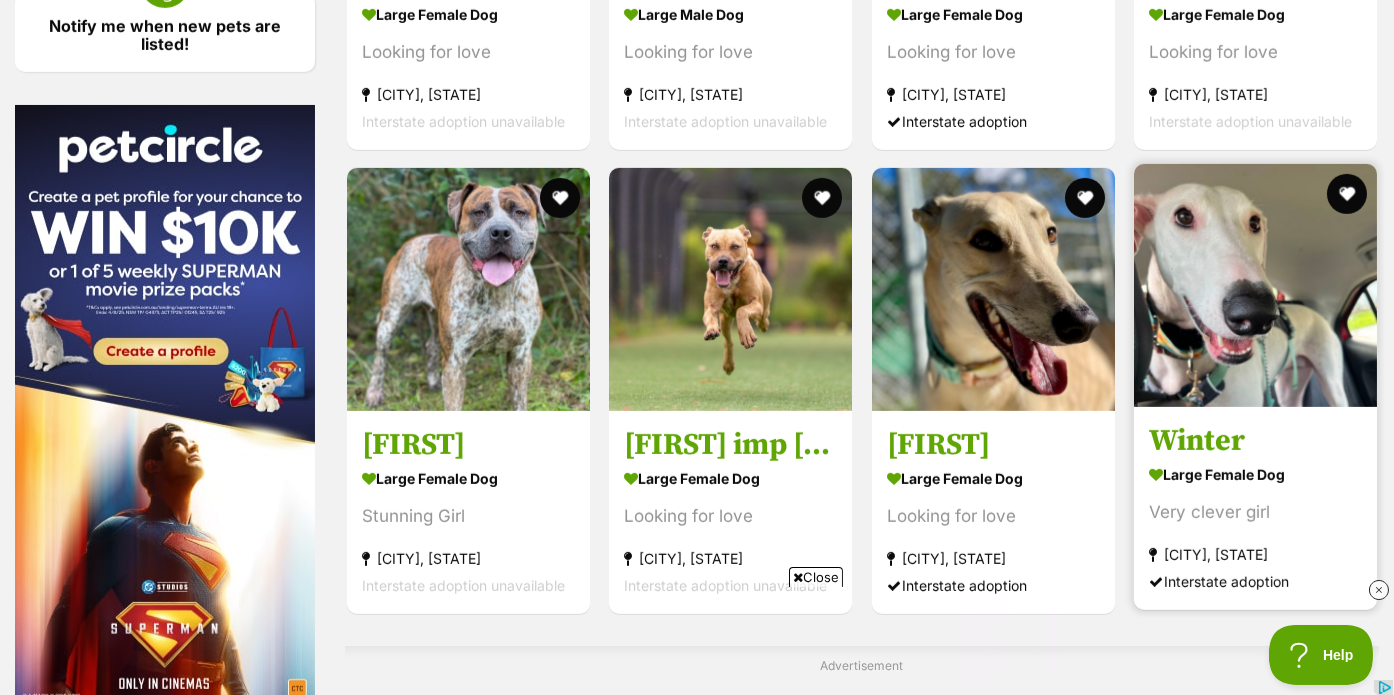 click at bounding box center [1255, 285] 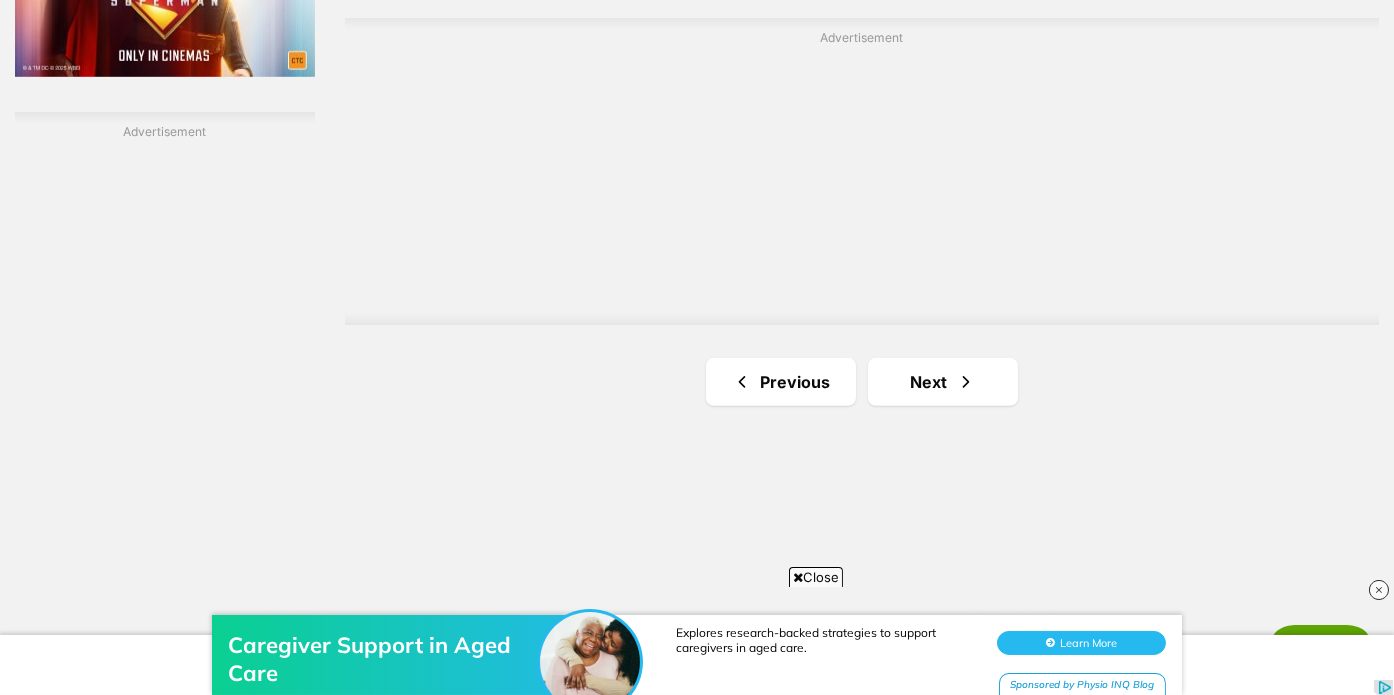 scroll, scrollTop: 3528, scrollLeft: 0, axis: vertical 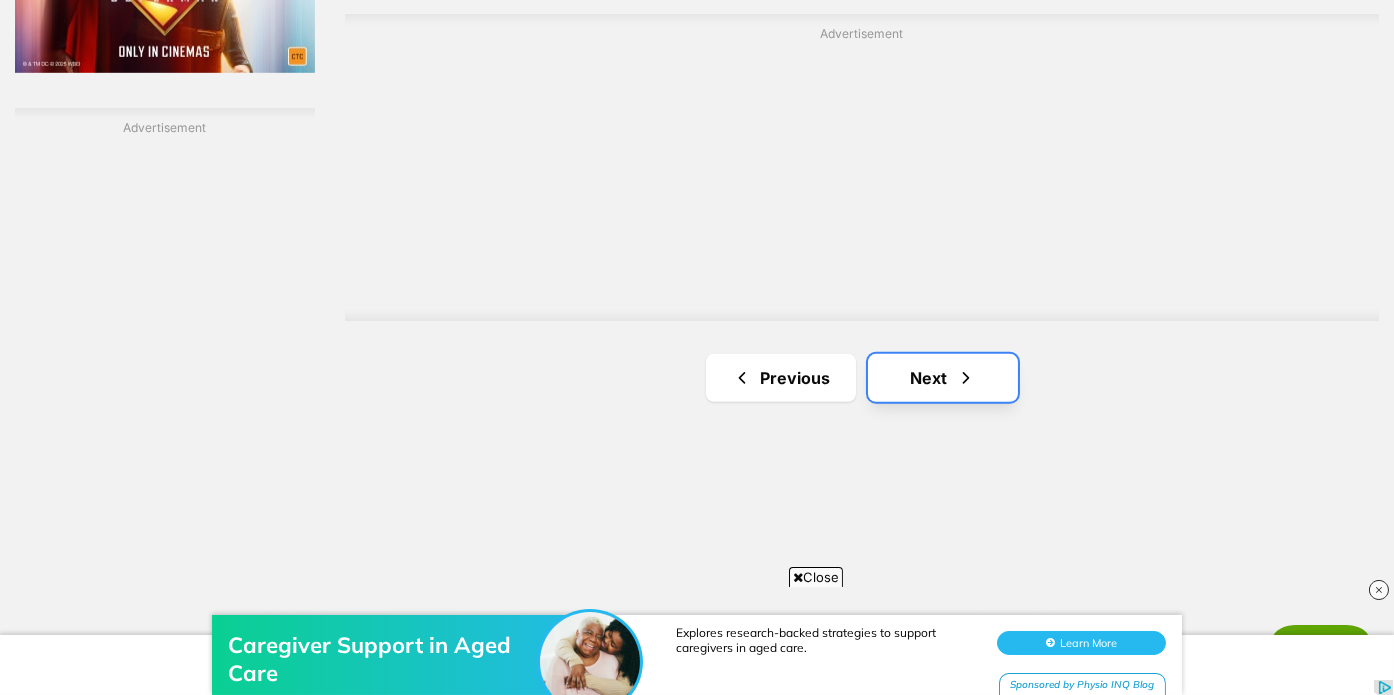 click on "Next" at bounding box center (943, 378) 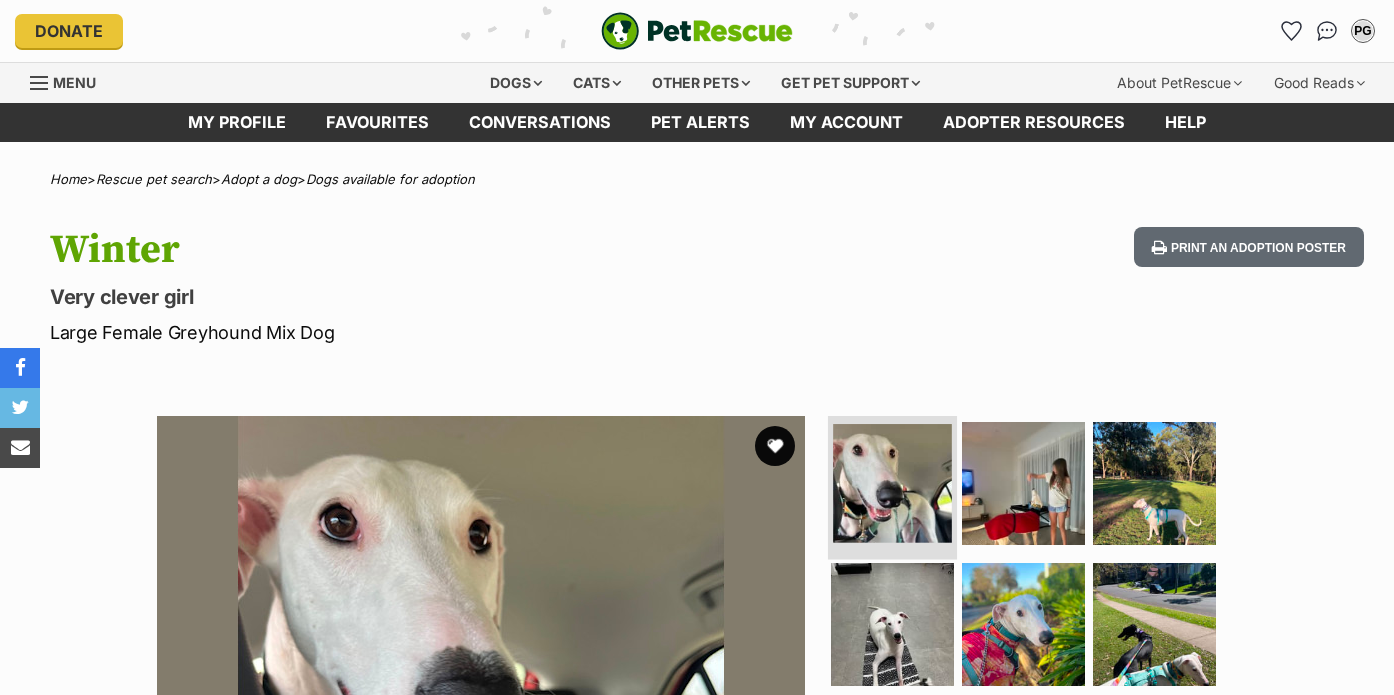 scroll, scrollTop: 0, scrollLeft: 0, axis: both 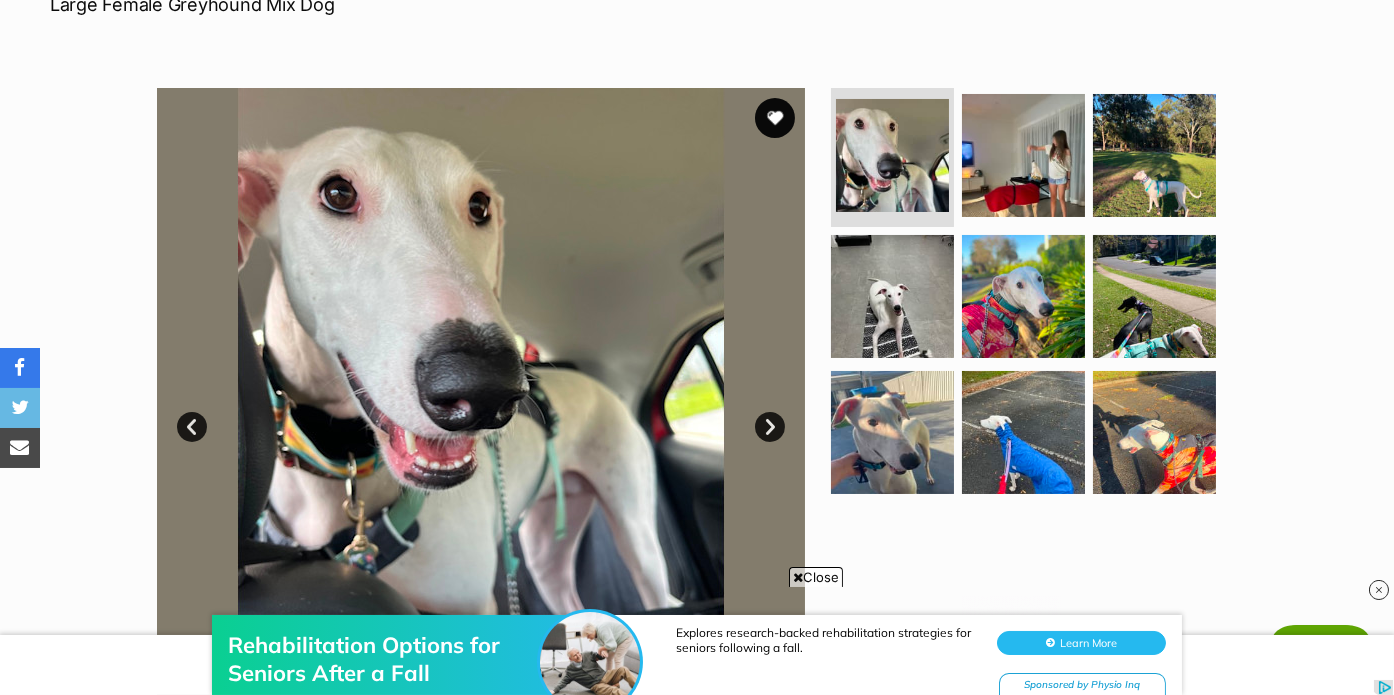 click on "Next" at bounding box center (770, 427) 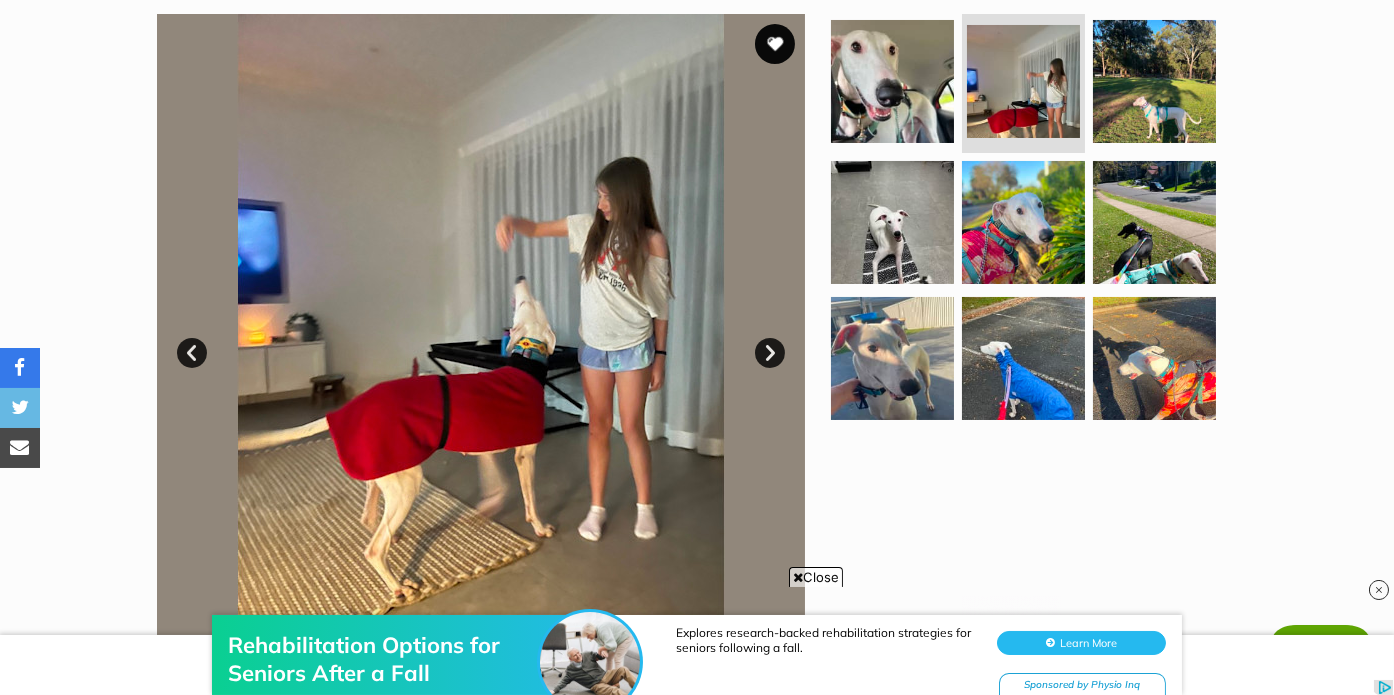 scroll, scrollTop: 403, scrollLeft: 0, axis: vertical 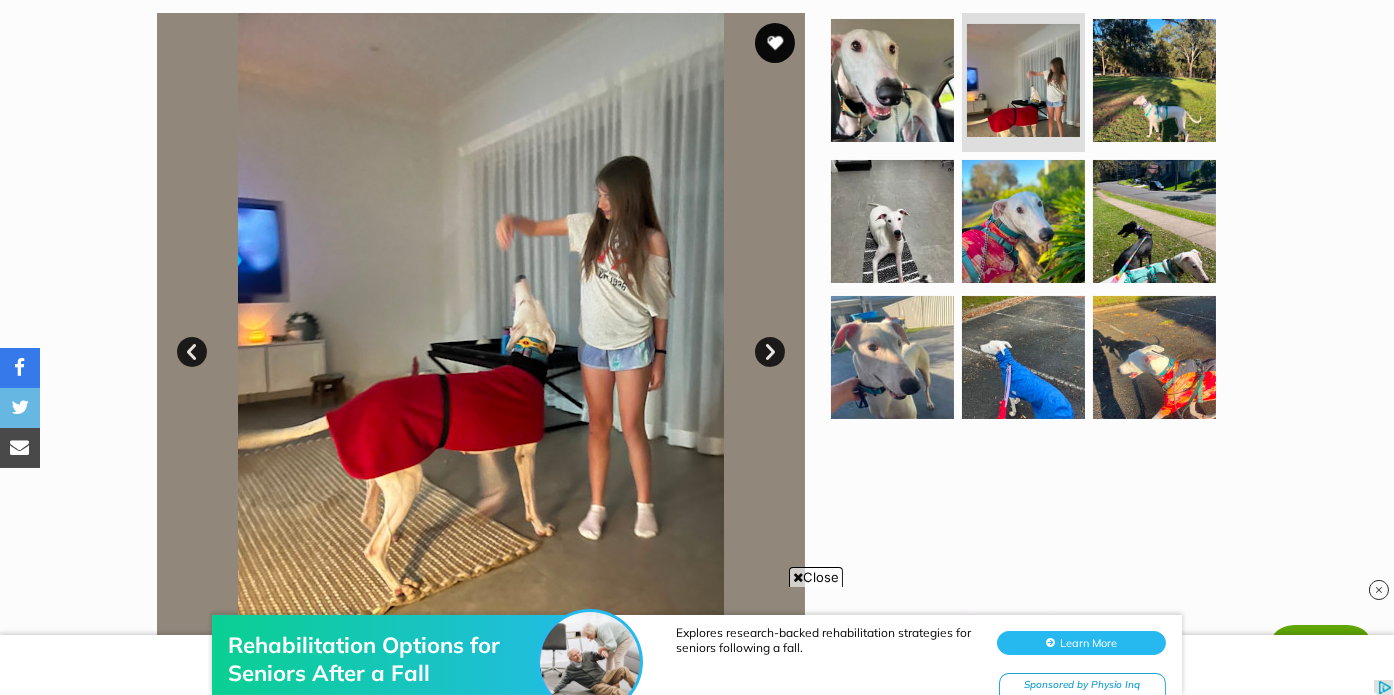 click on "Next" at bounding box center [770, 352] 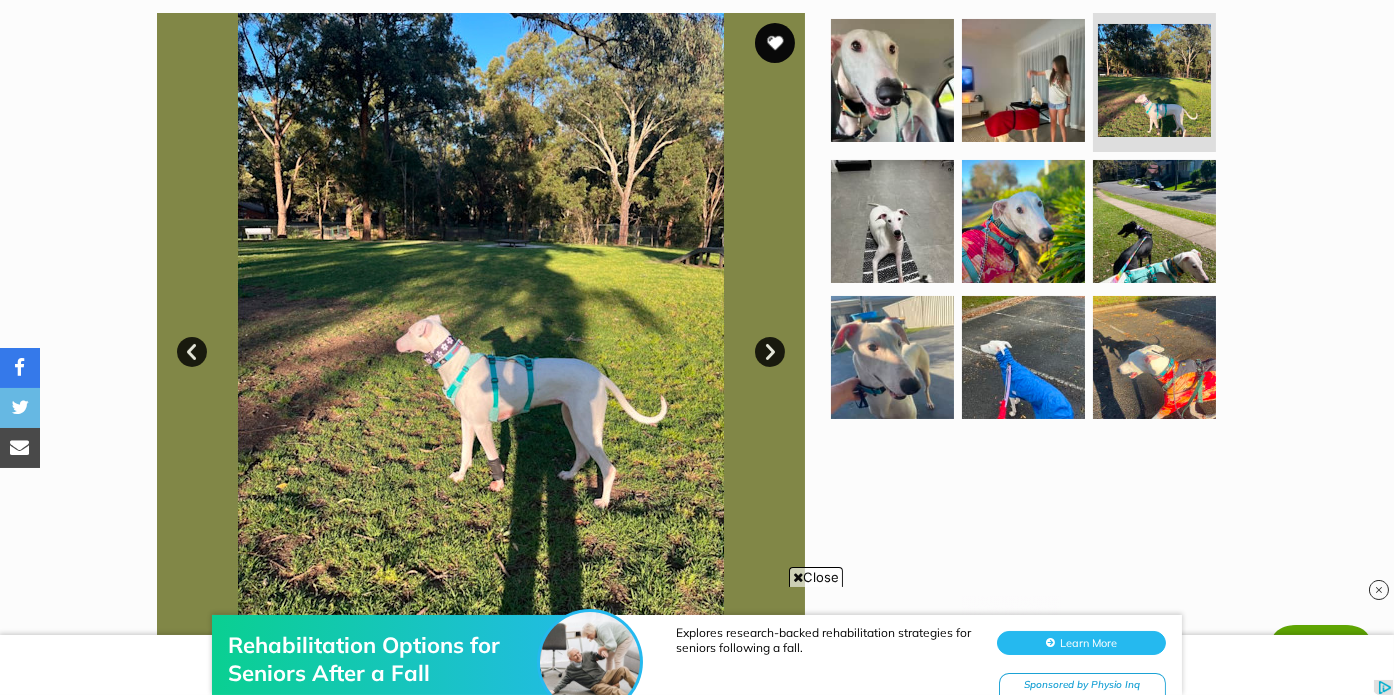 click on "Next" at bounding box center [770, 352] 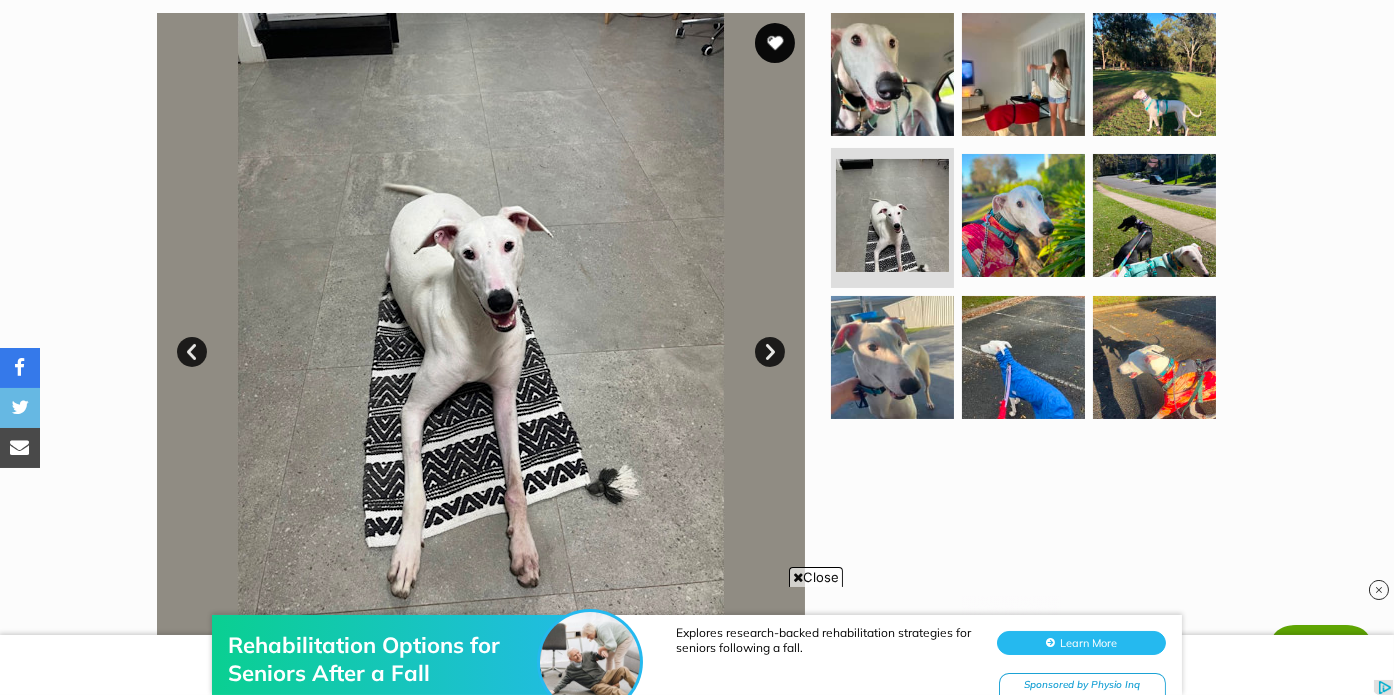 click on "Next" at bounding box center [770, 352] 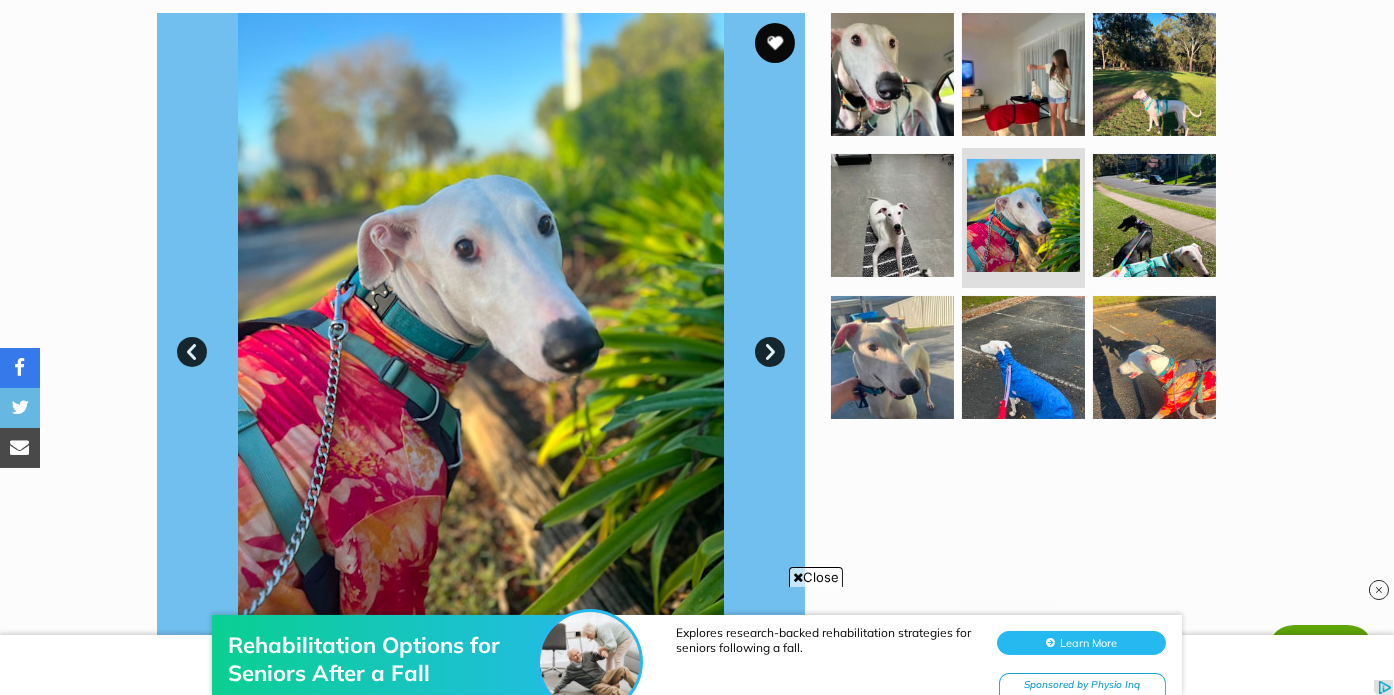 click on "Next" at bounding box center [770, 352] 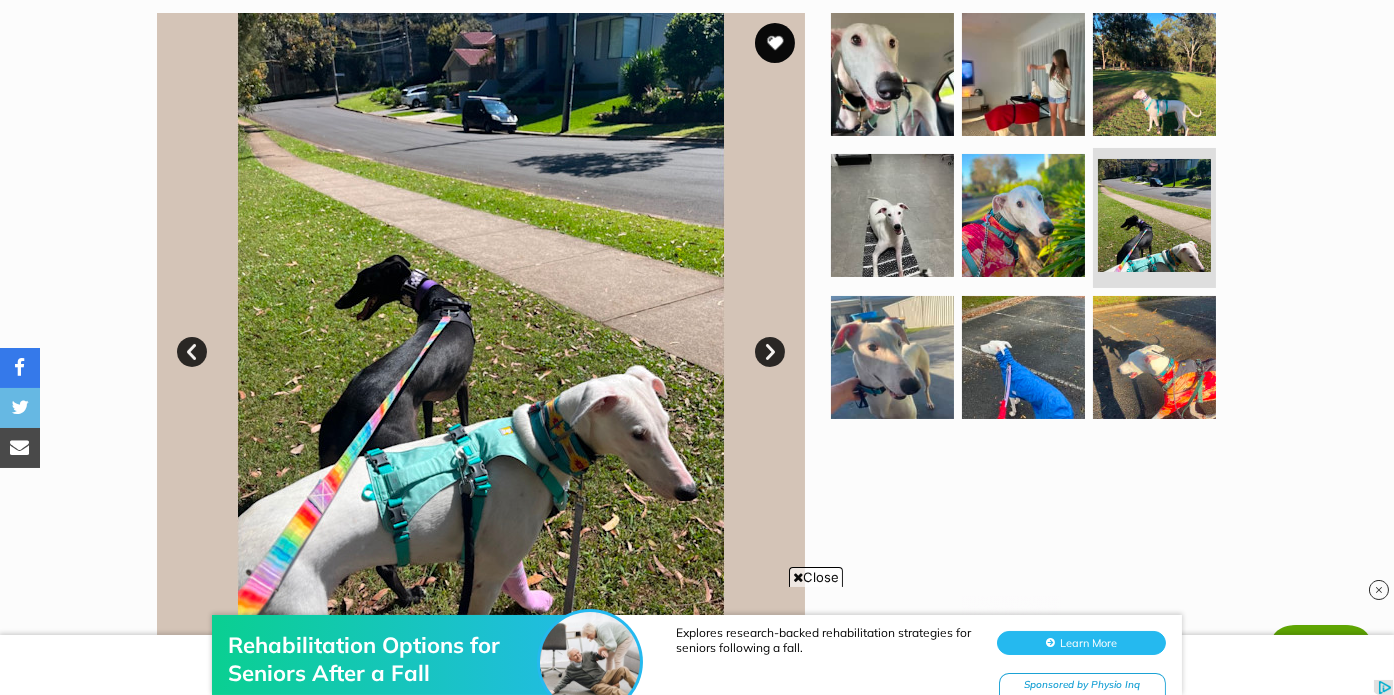 click on "Next" at bounding box center [770, 352] 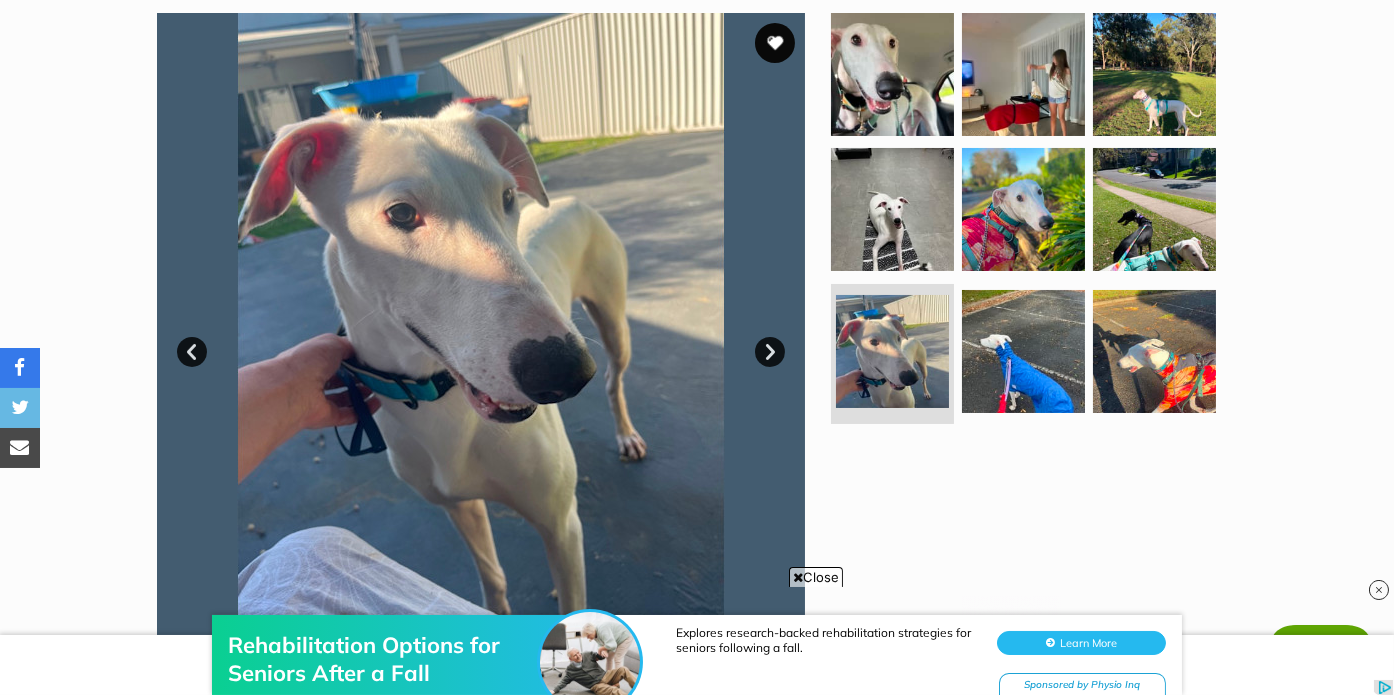 click on "Next" at bounding box center [770, 352] 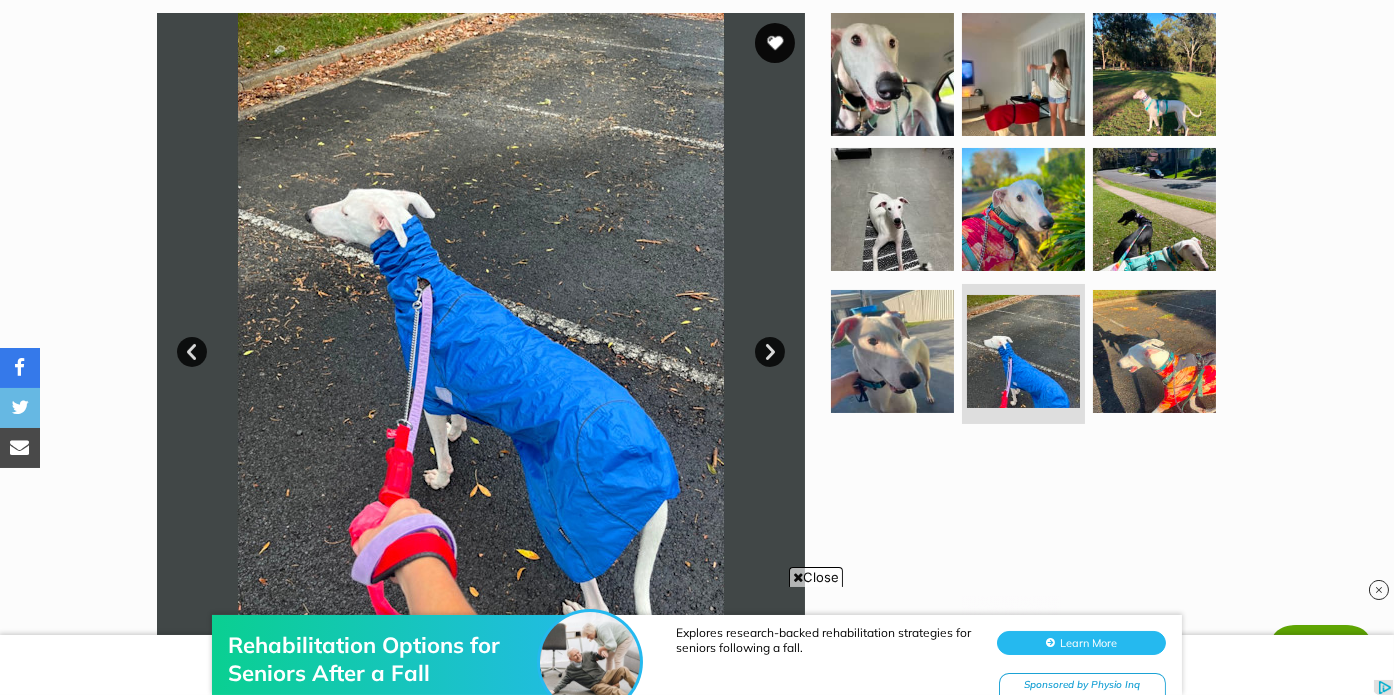 click on "Next" at bounding box center (770, 352) 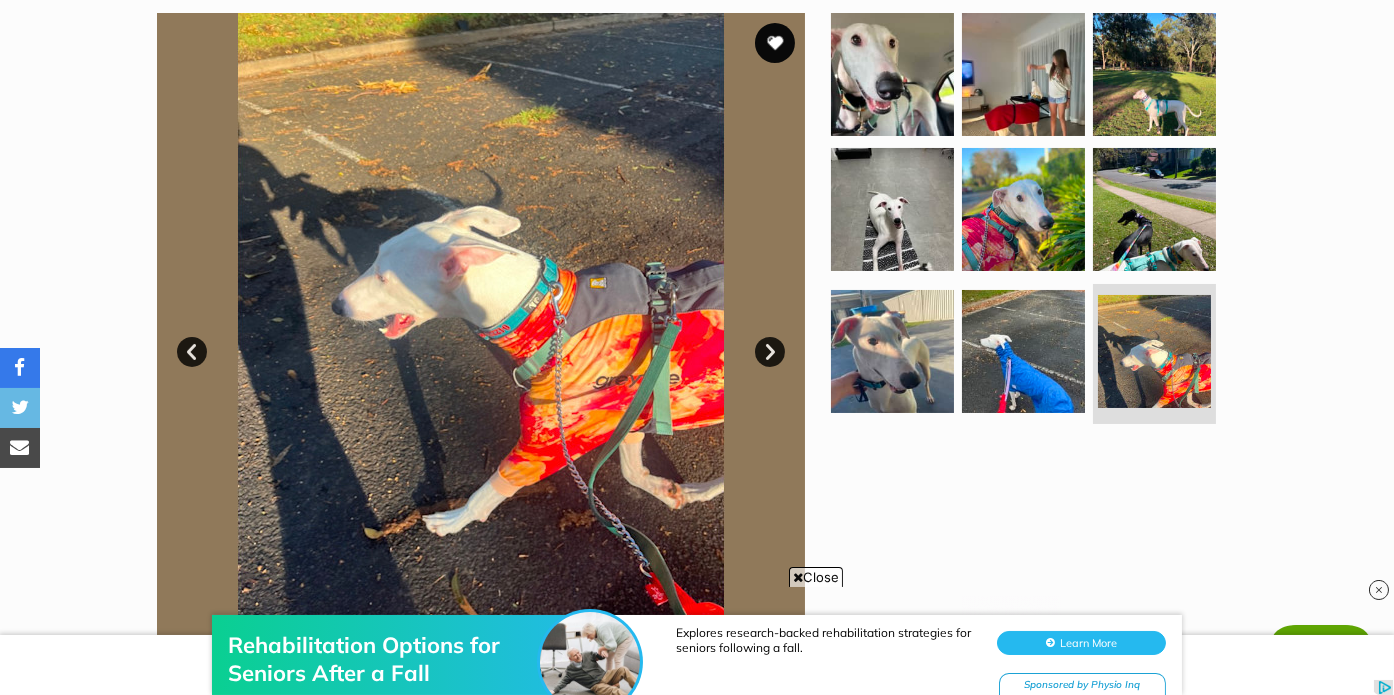 click on "Next" at bounding box center [770, 352] 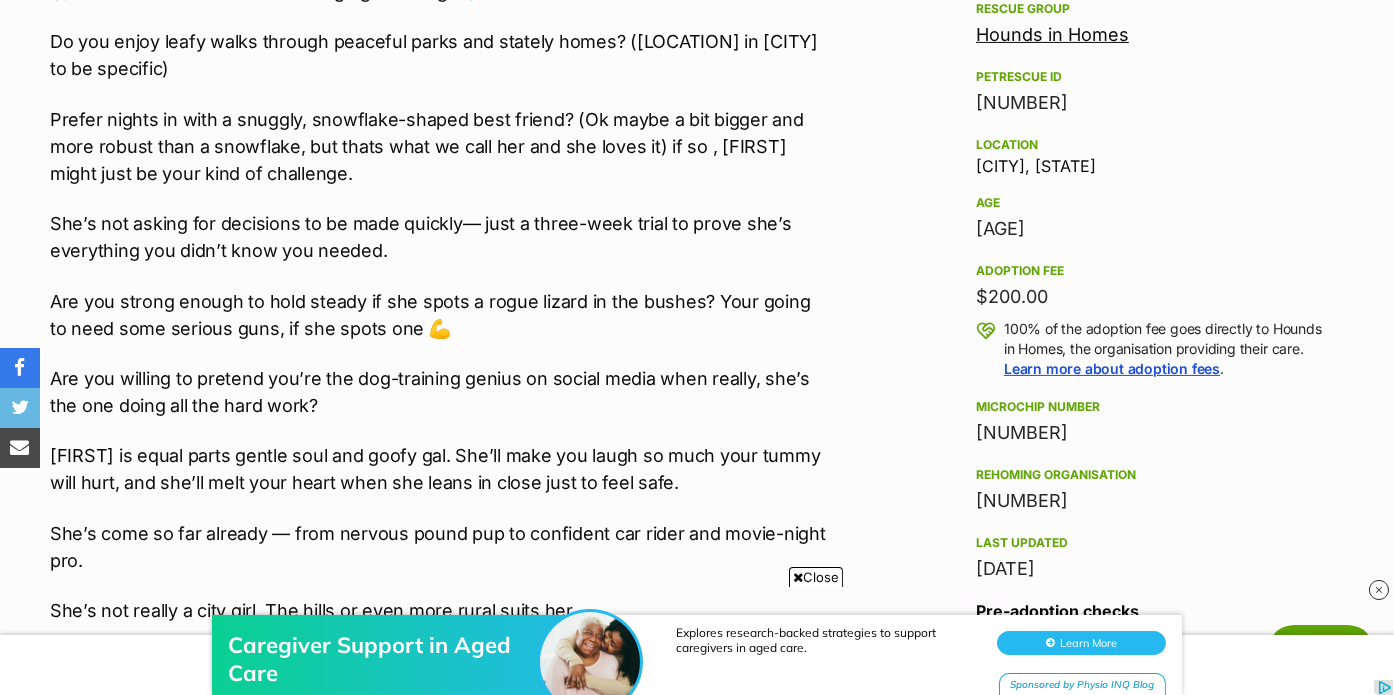 scroll, scrollTop: 1321, scrollLeft: 0, axis: vertical 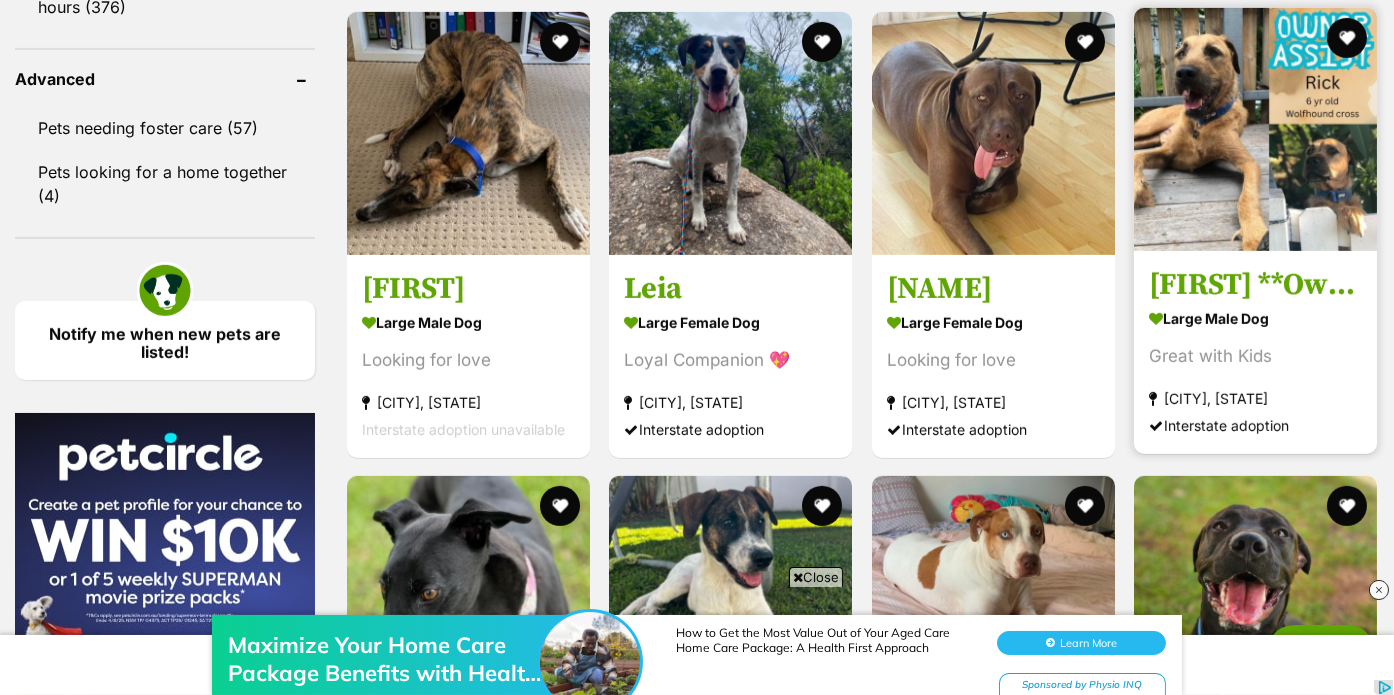 click at bounding box center [1255, 129] 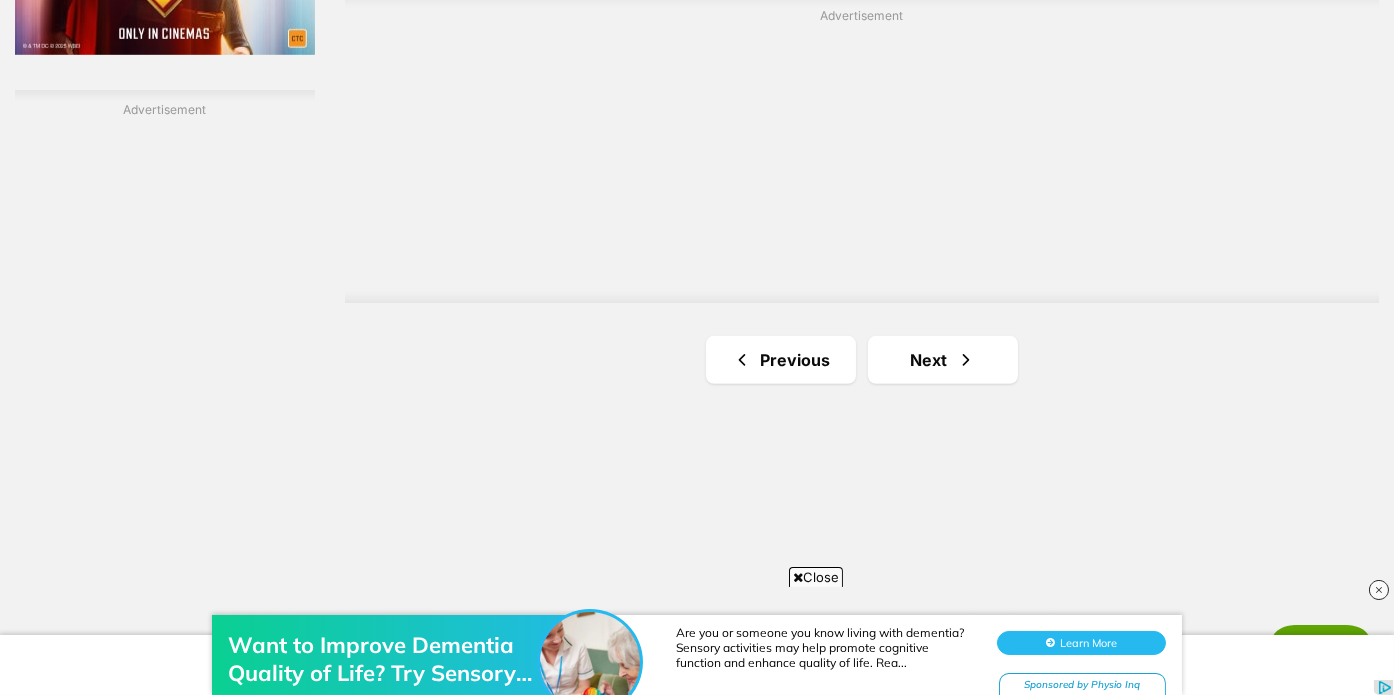 scroll, scrollTop: 3563, scrollLeft: 0, axis: vertical 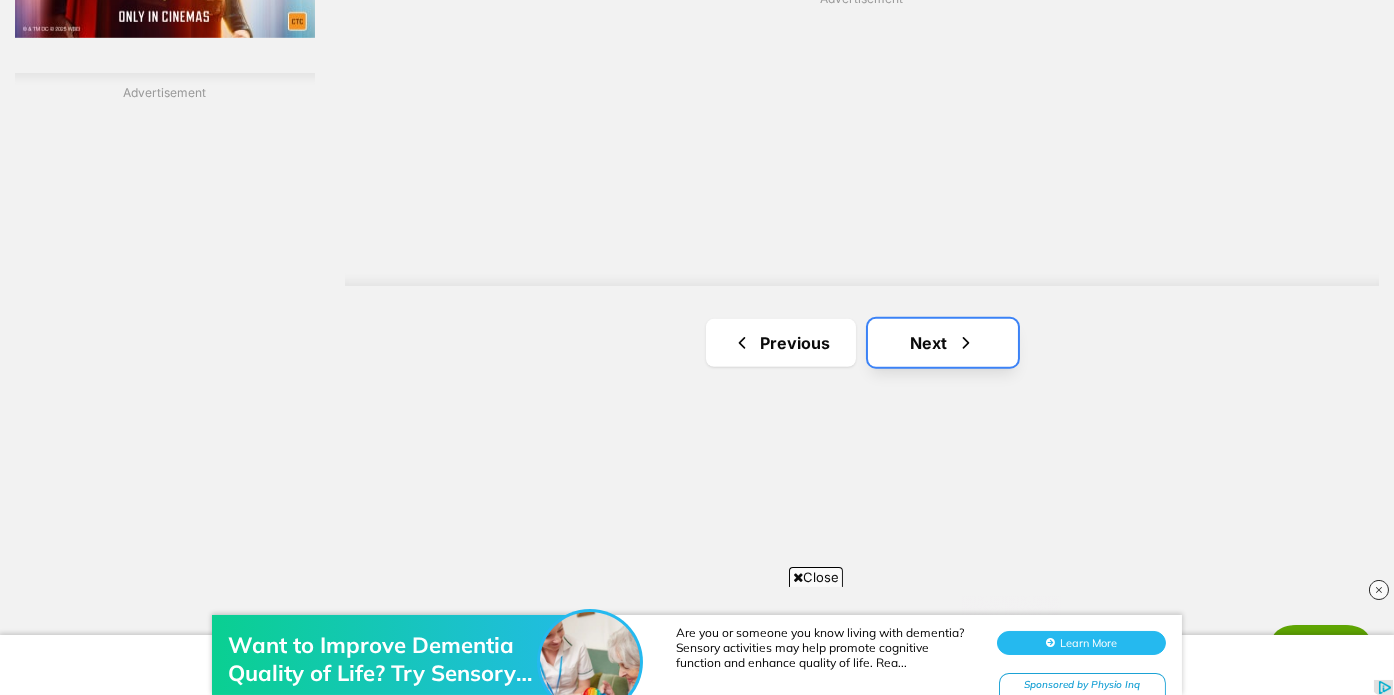 click on "Next" at bounding box center [943, 343] 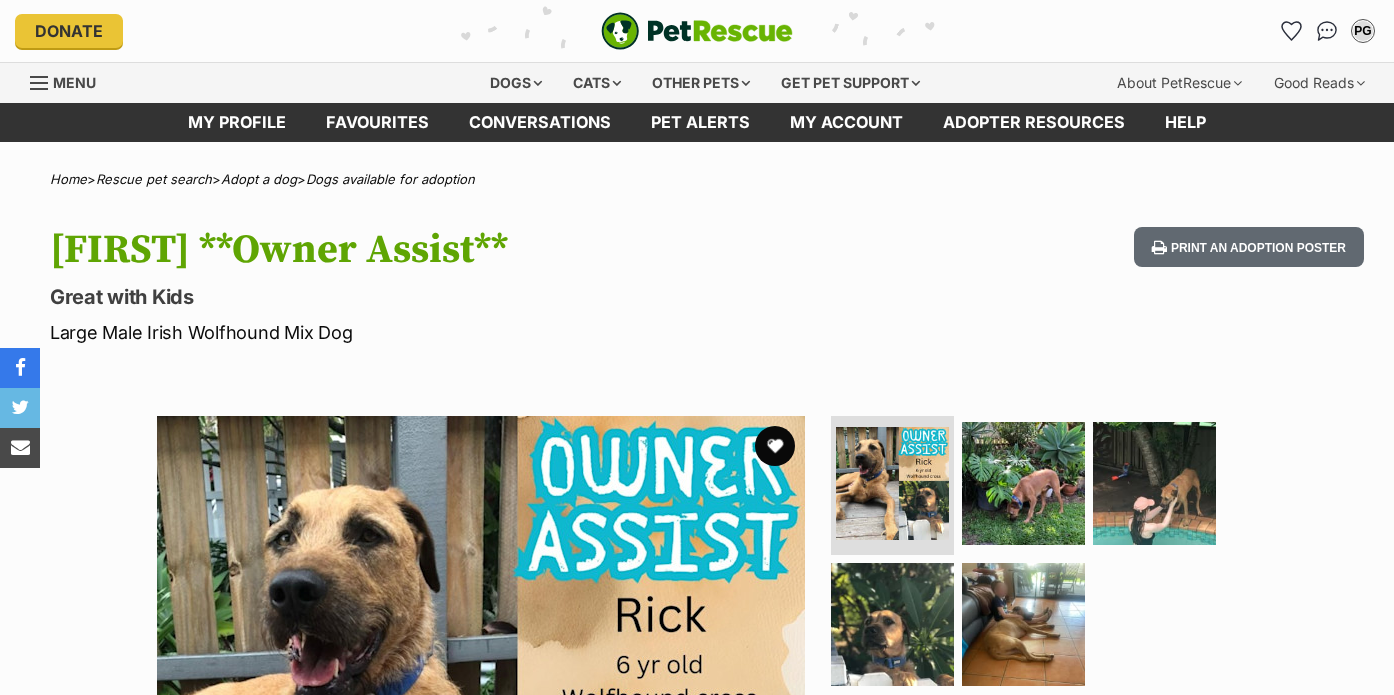 scroll, scrollTop: 0, scrollLeft: 0, axis: both 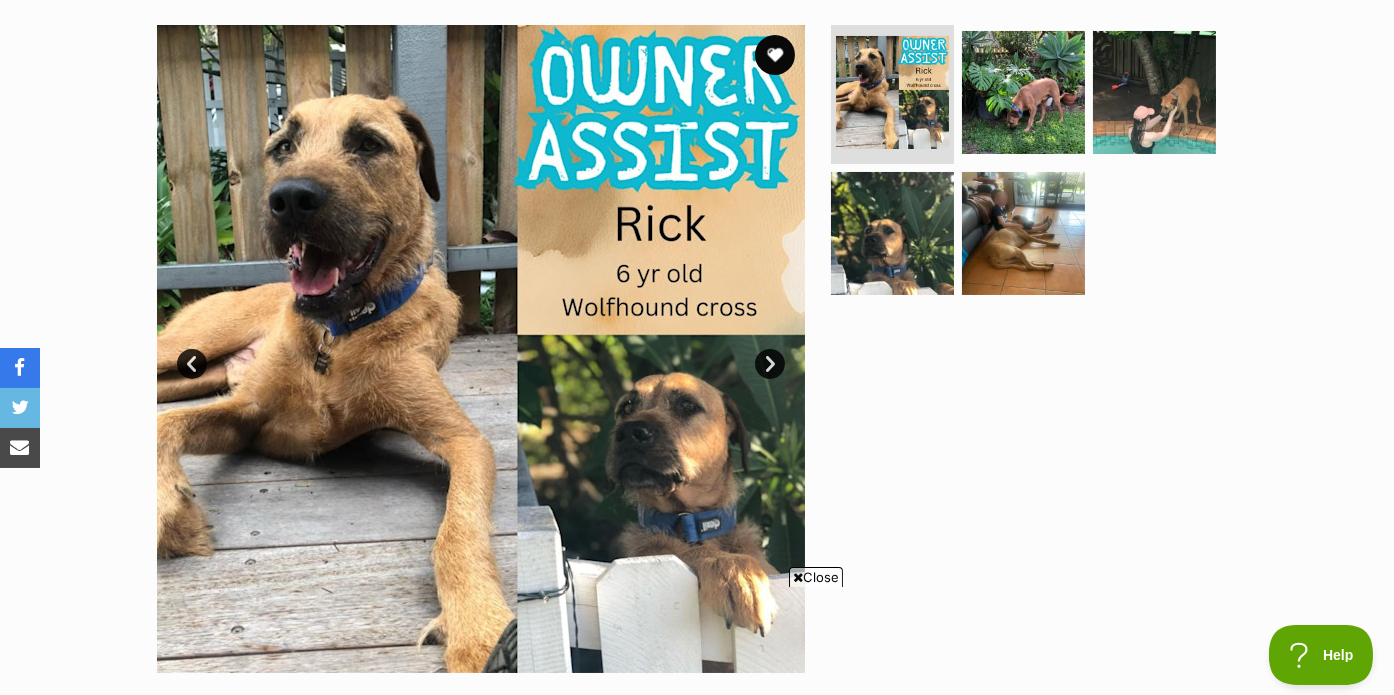 click on "Next" at bounding box center (770, 364) 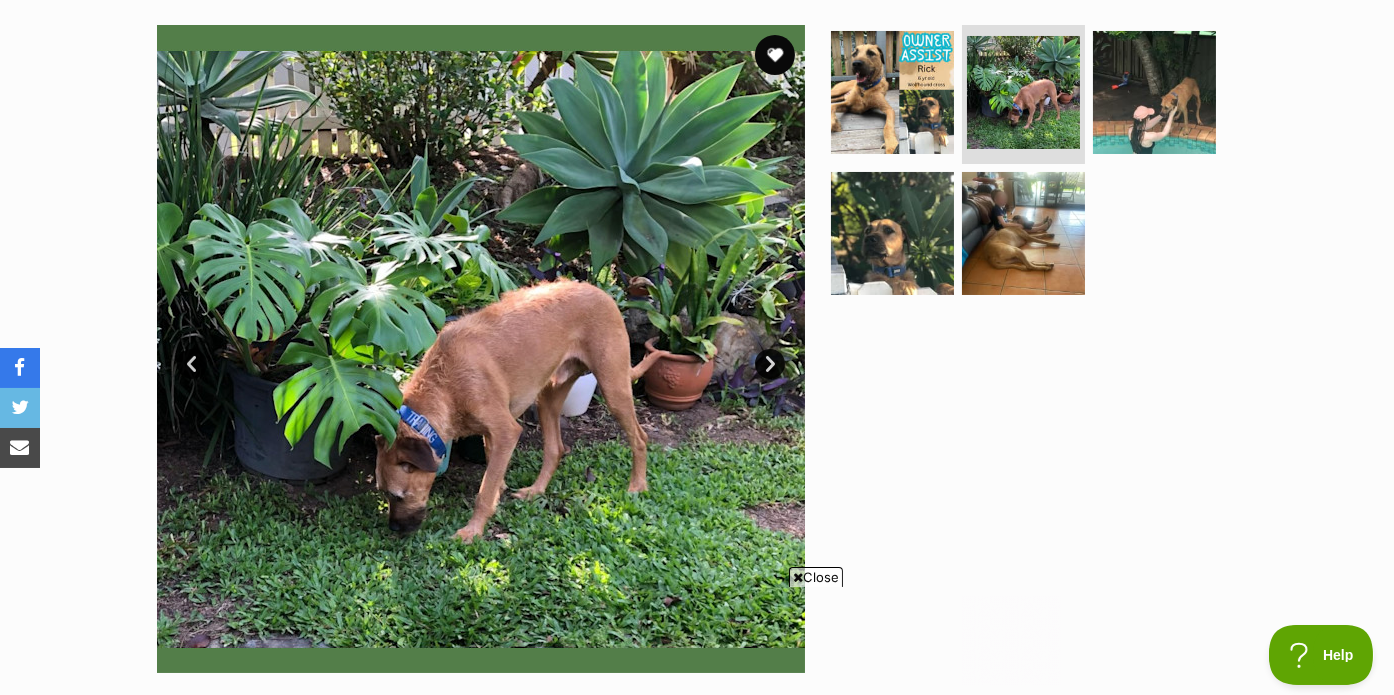 click on "Next" at bounding box center (770, 364) 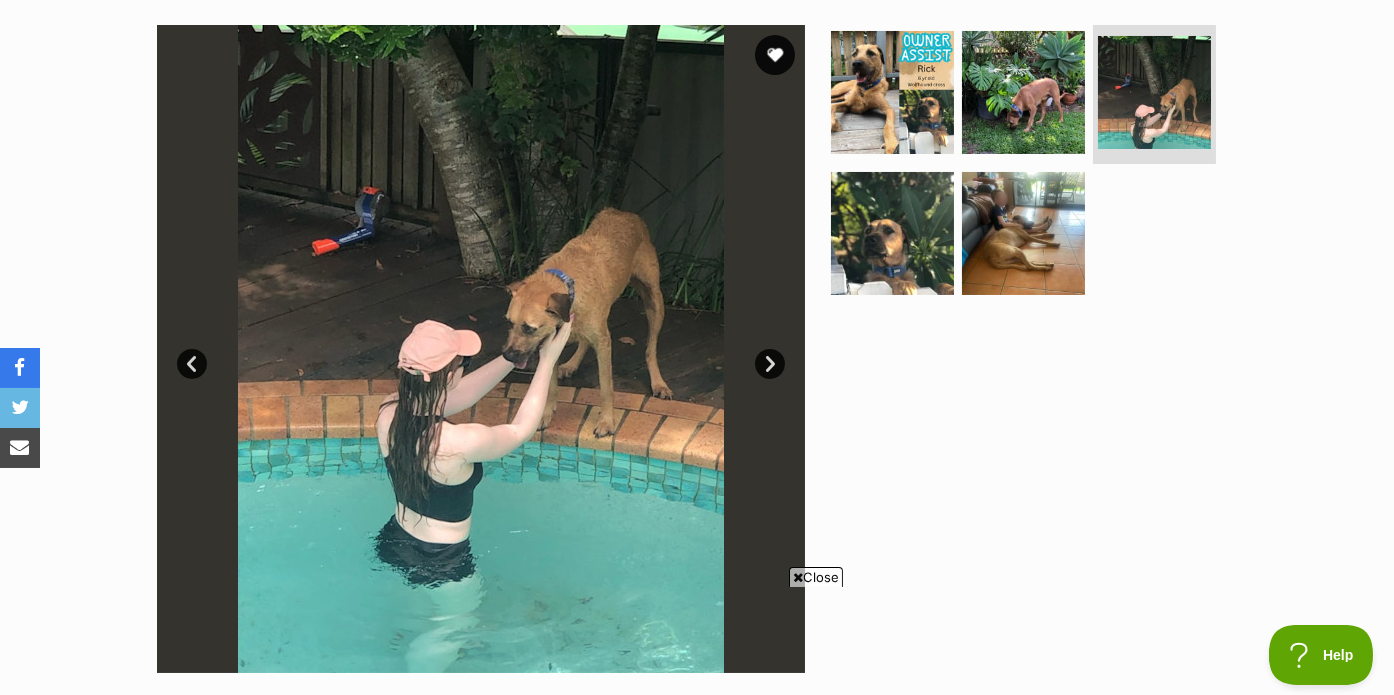 click on "Next" at bounding box center (770, 364) 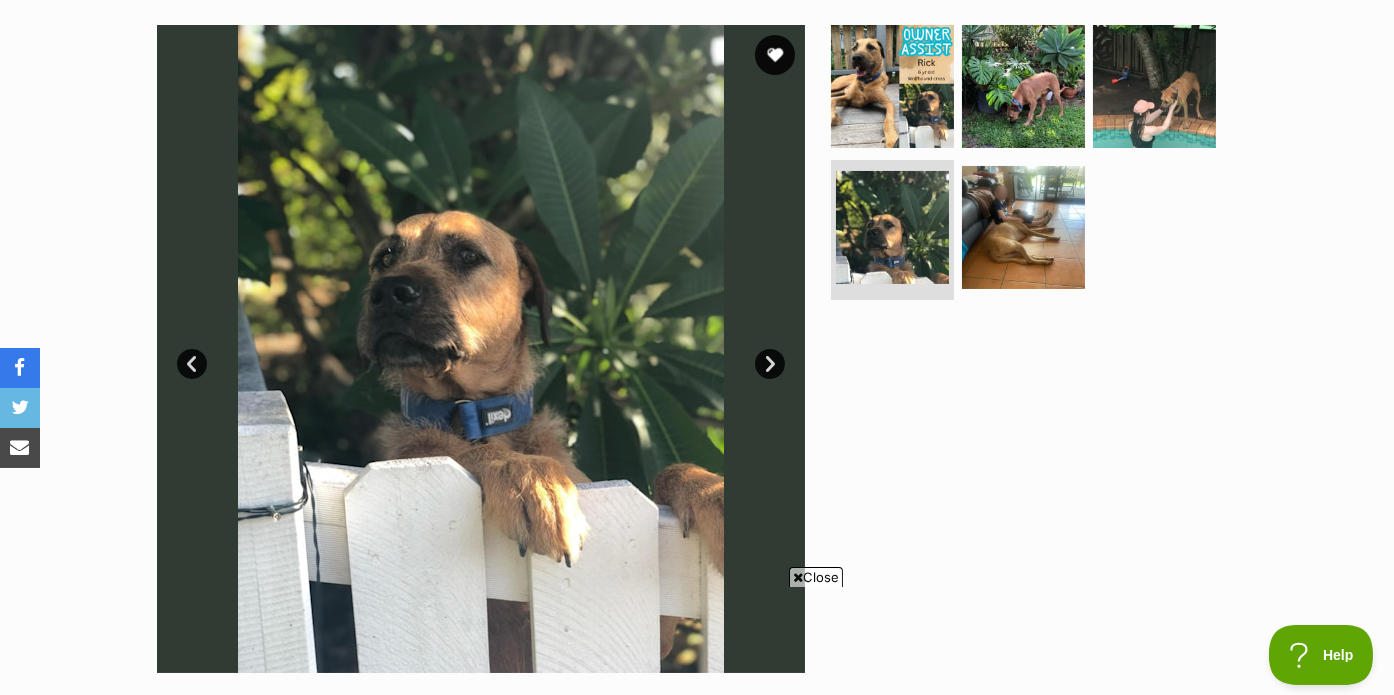 click on "Next" at bounding box center [770, 364] 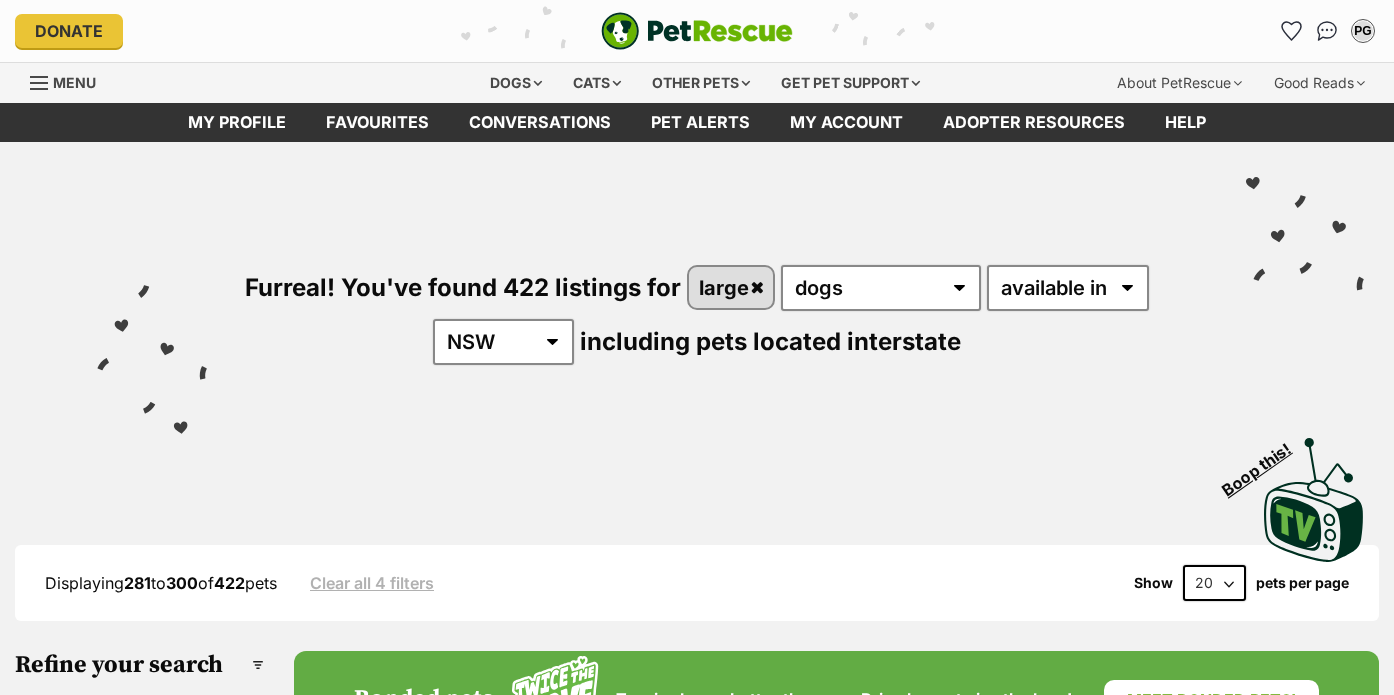 scroll, scrollTop: 0, scrollLeft: 0, axis: both 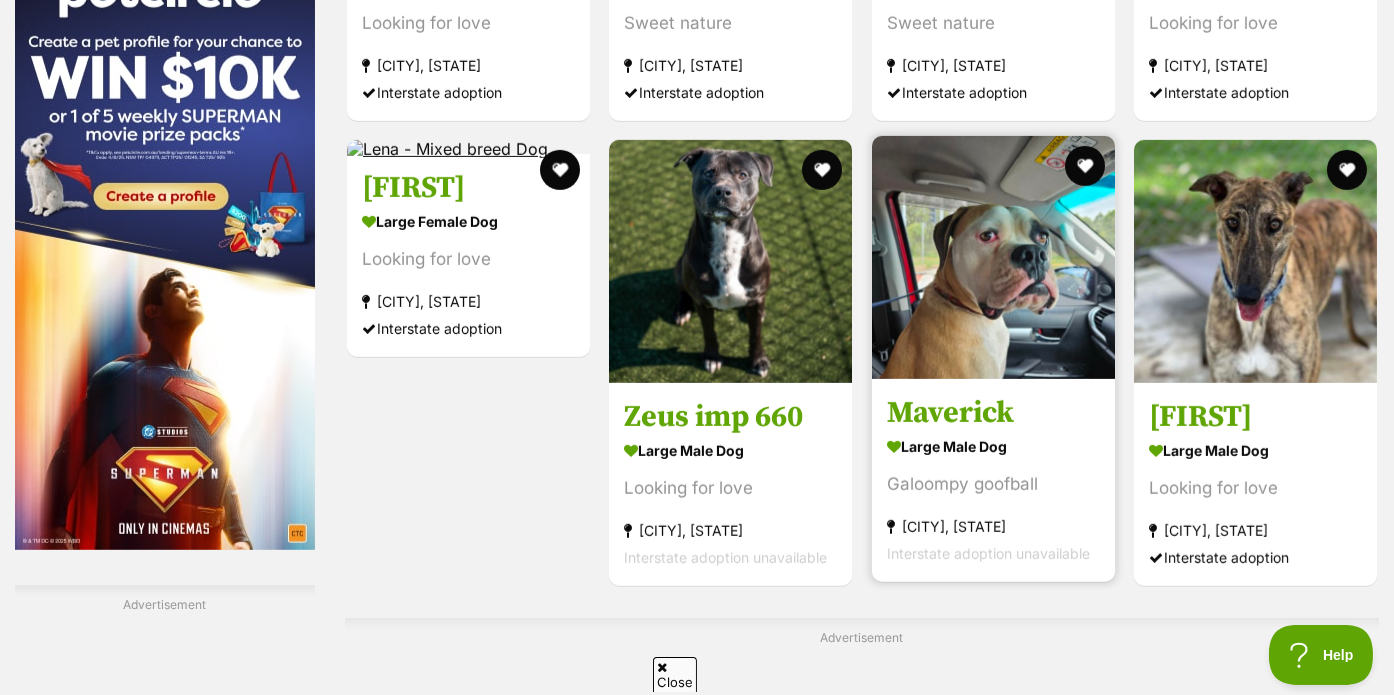 click at bounding box center (993, 257) 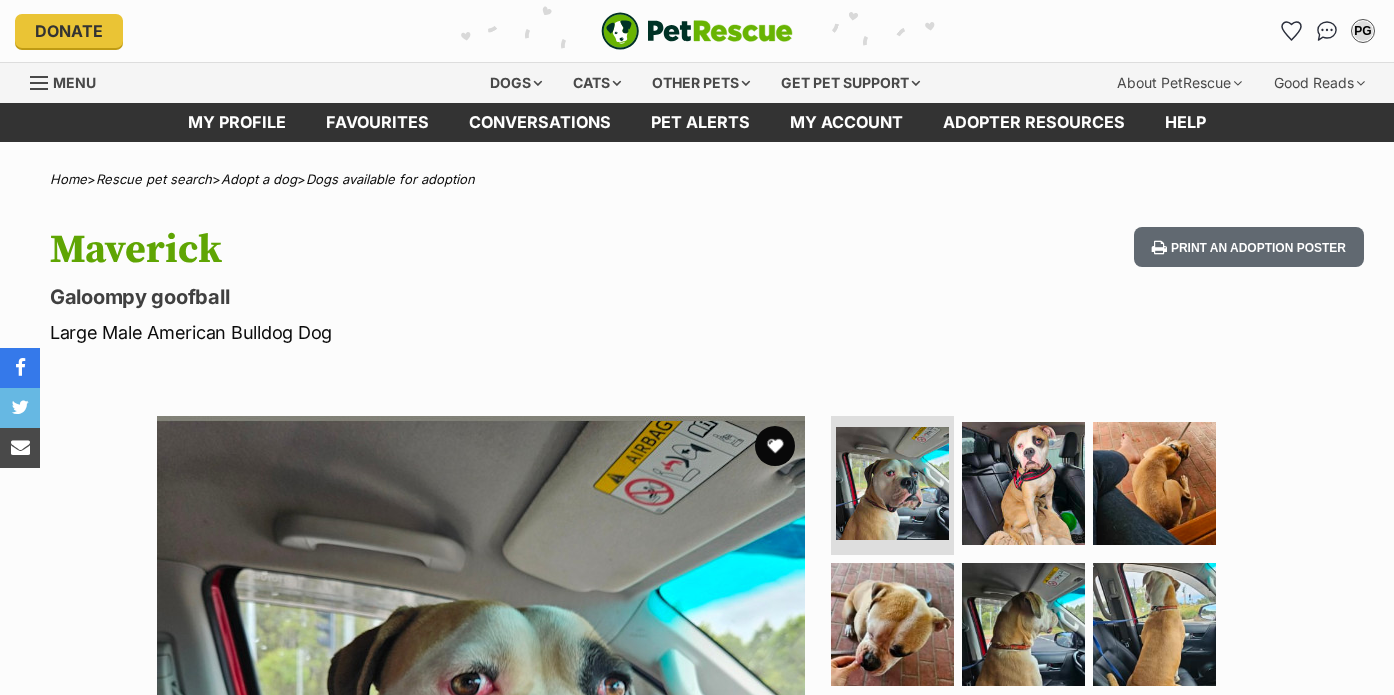 scroll, scrollTop: 0, scrollLeft: 0, axis: both 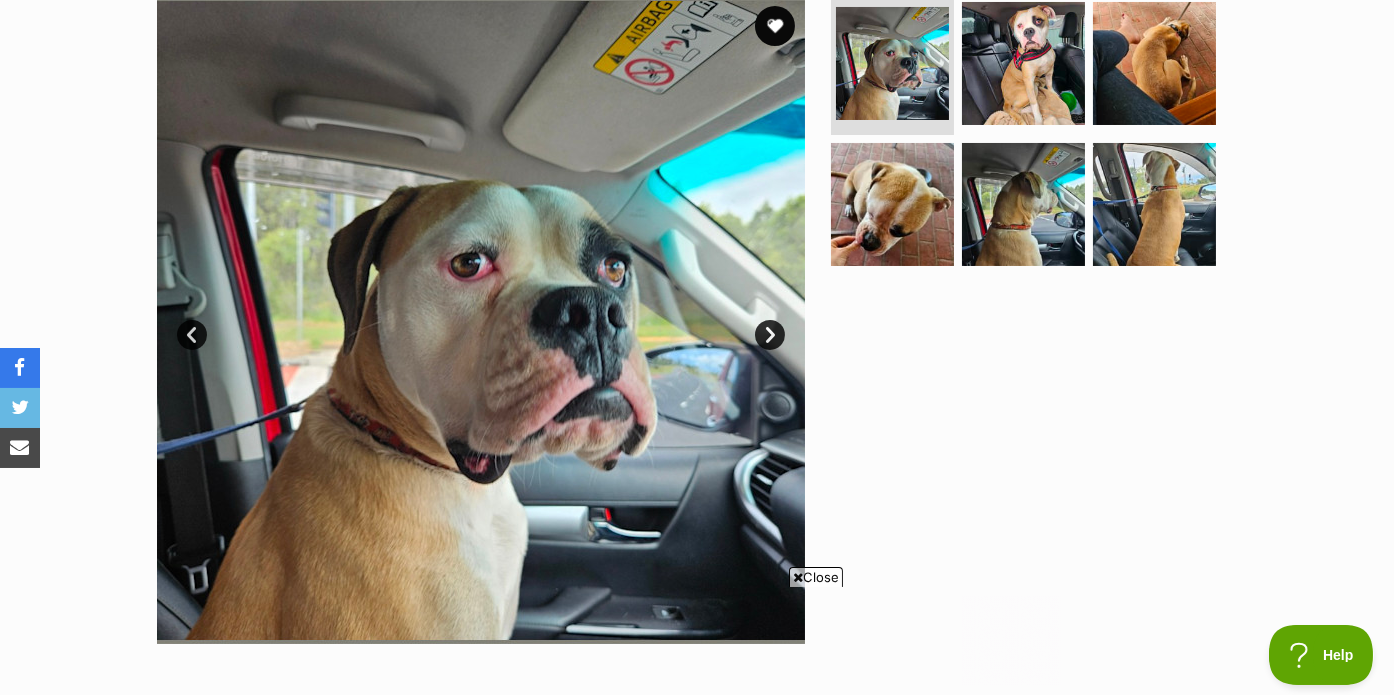 click on "Next" at bounding box center [770, 335] 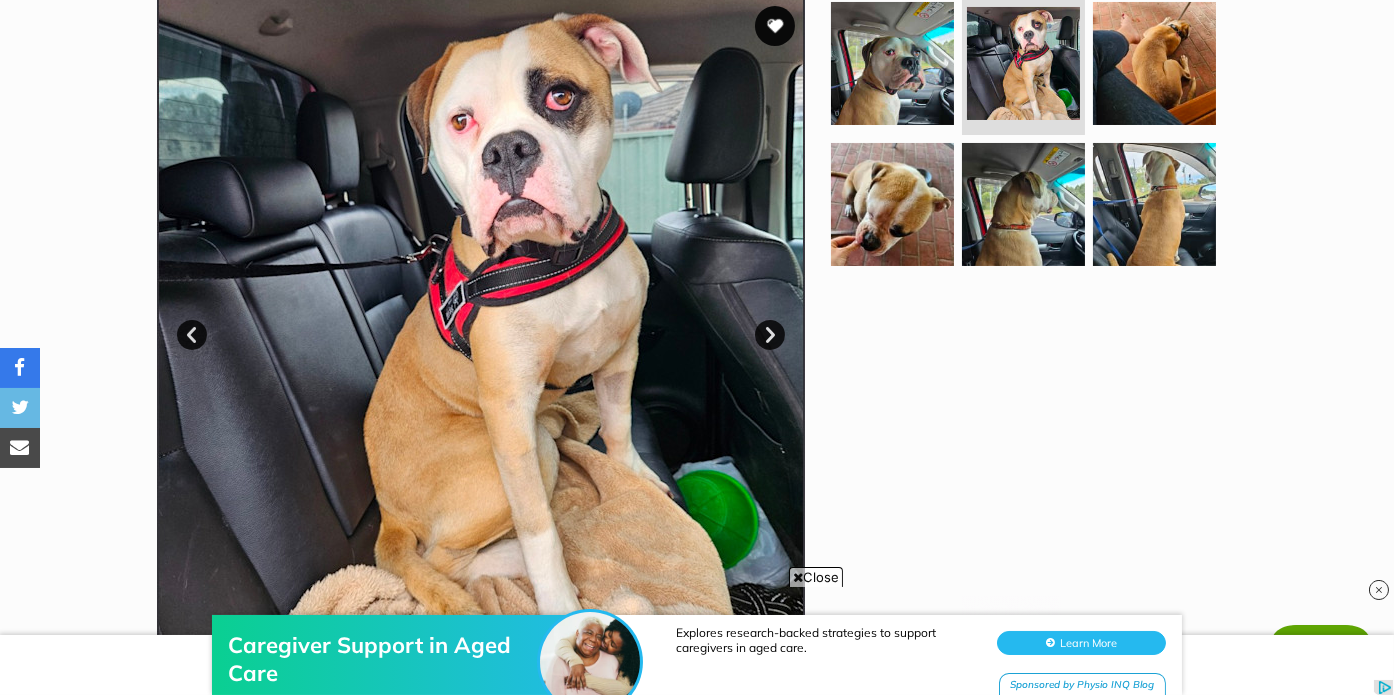 scroll, scrollTop: 0, scrollLeft: 0, axis: both 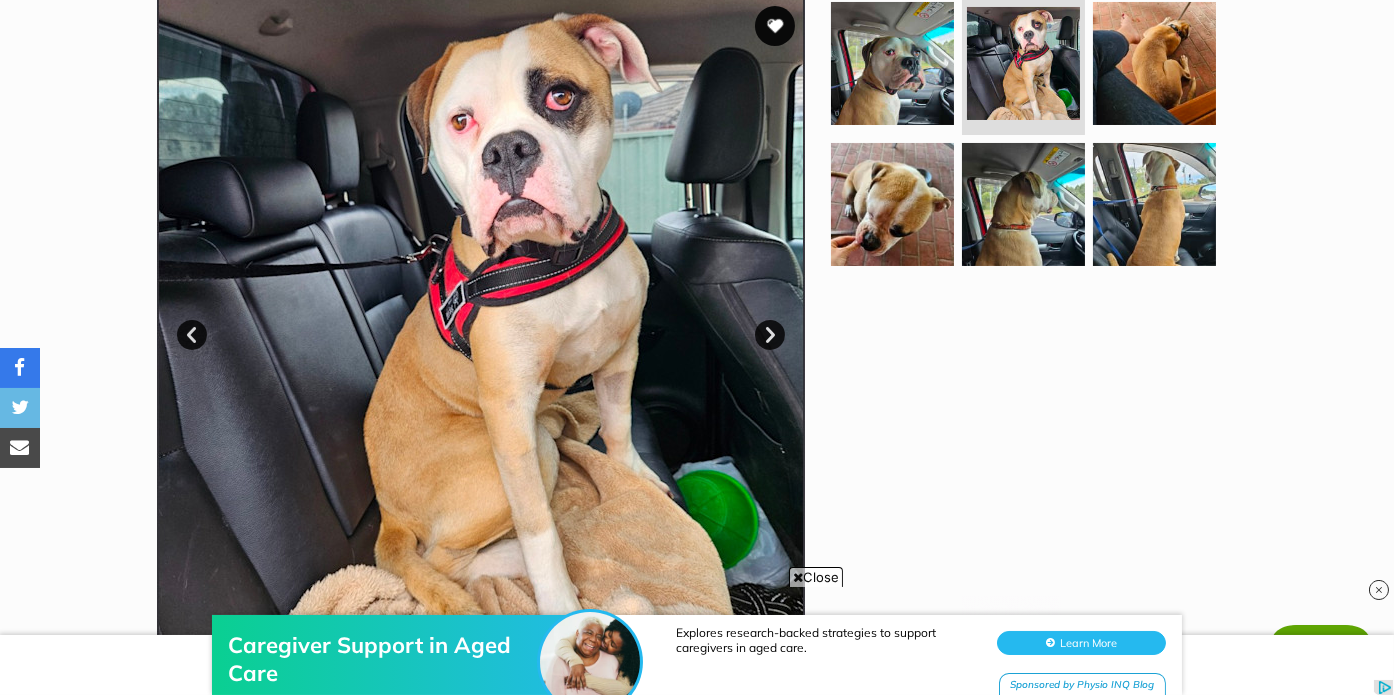 click on "Next" at bounding box center (770, 335) 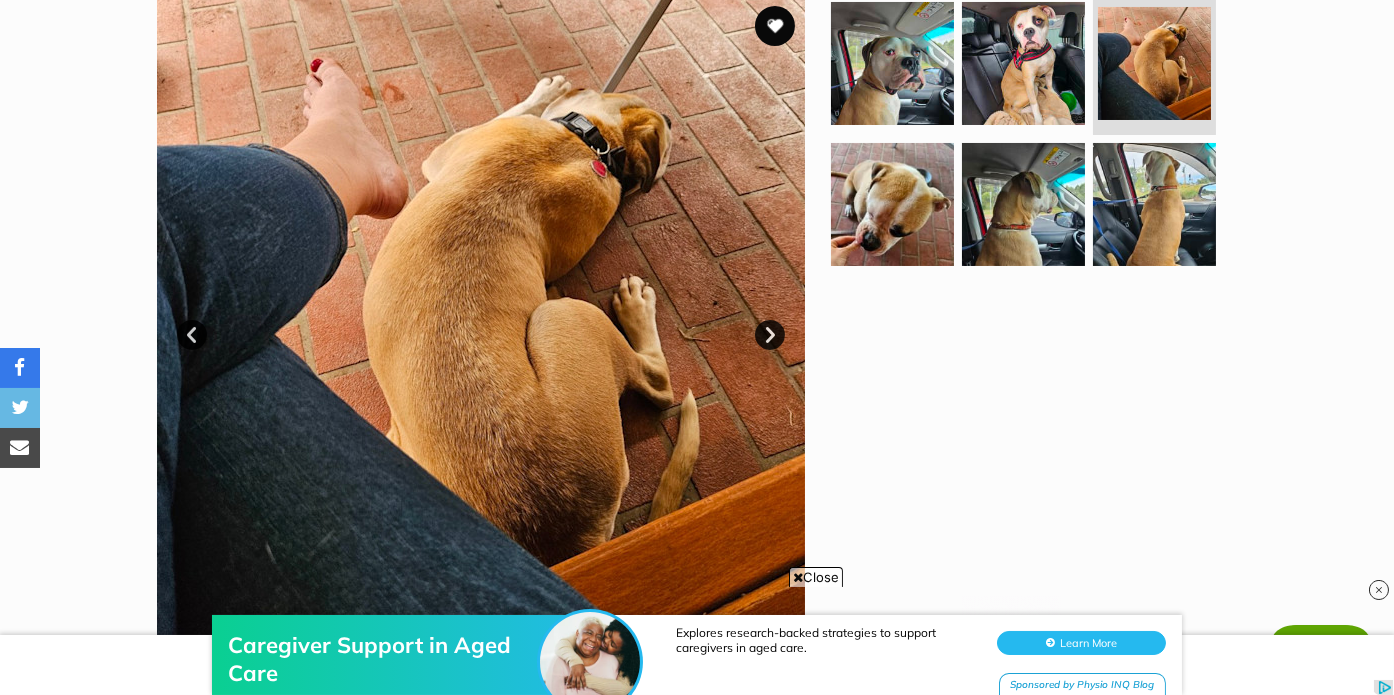 click on "Next" at bounding box center (770, 335) 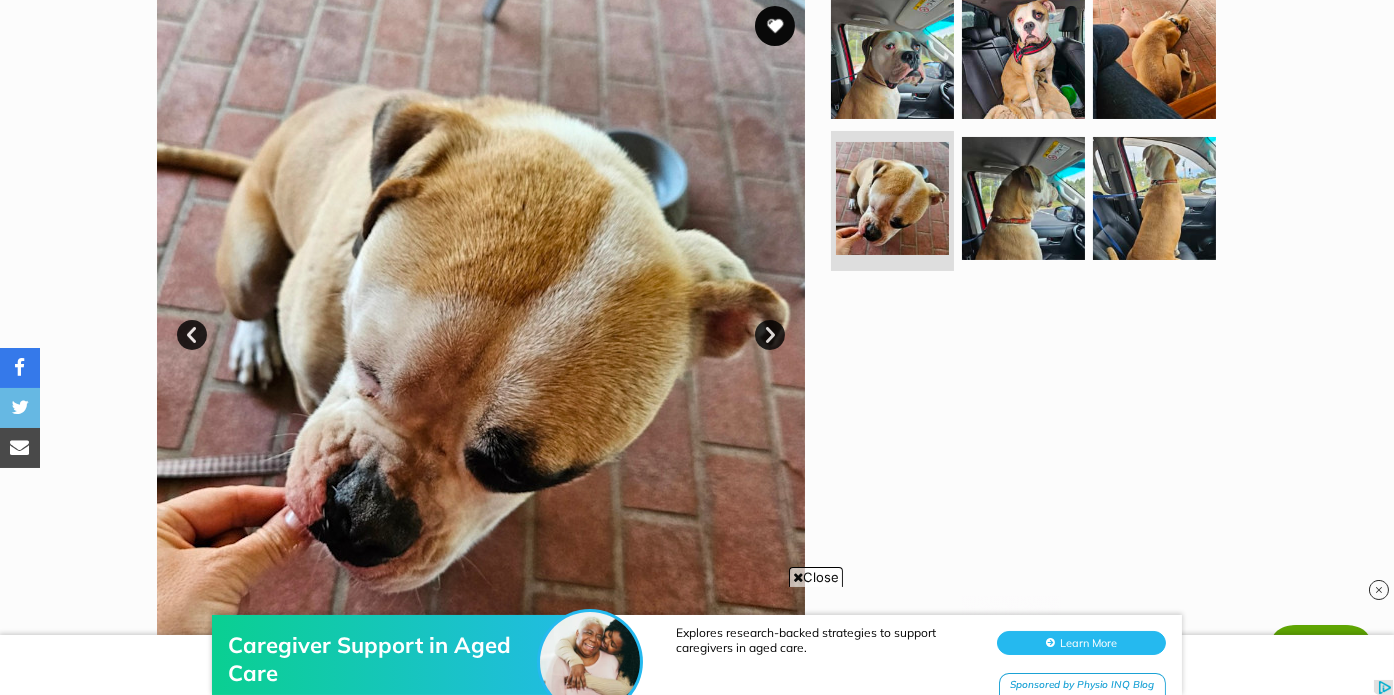 click on "Next" at bounding box center (770, 335) 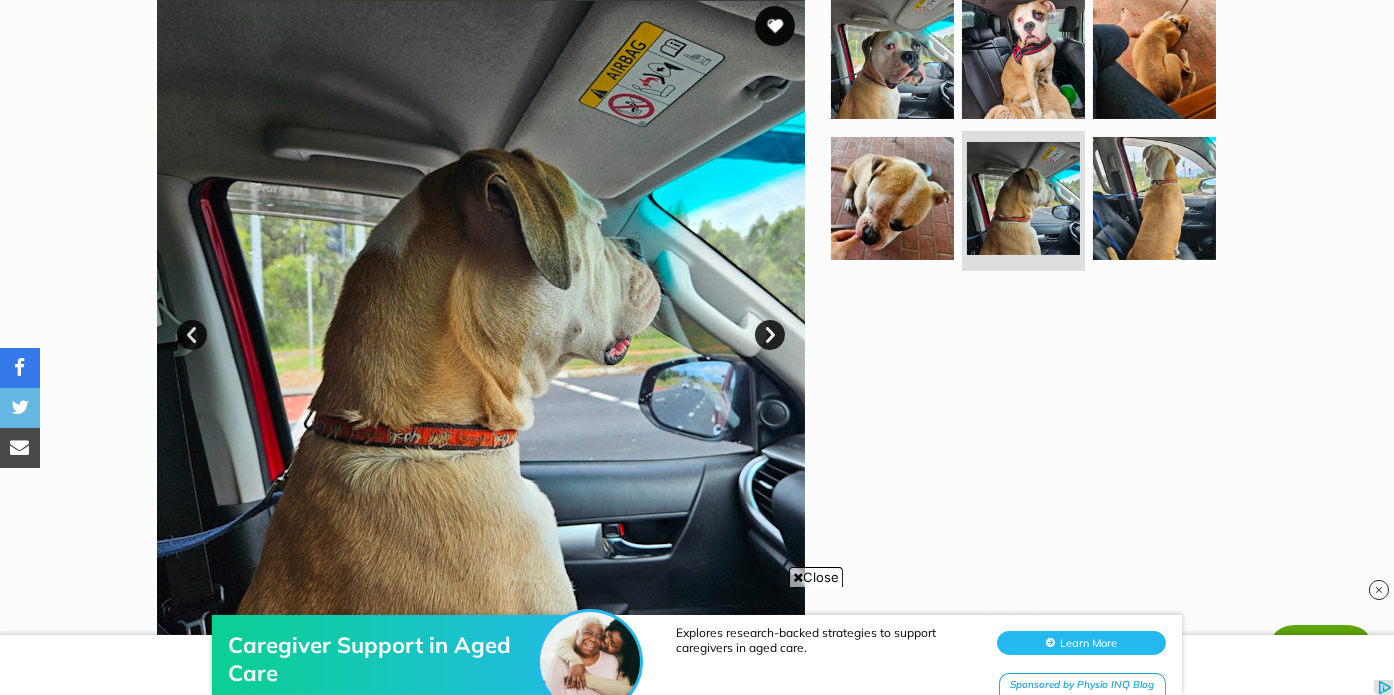 click on "Next" at bounding box center [770, 335] 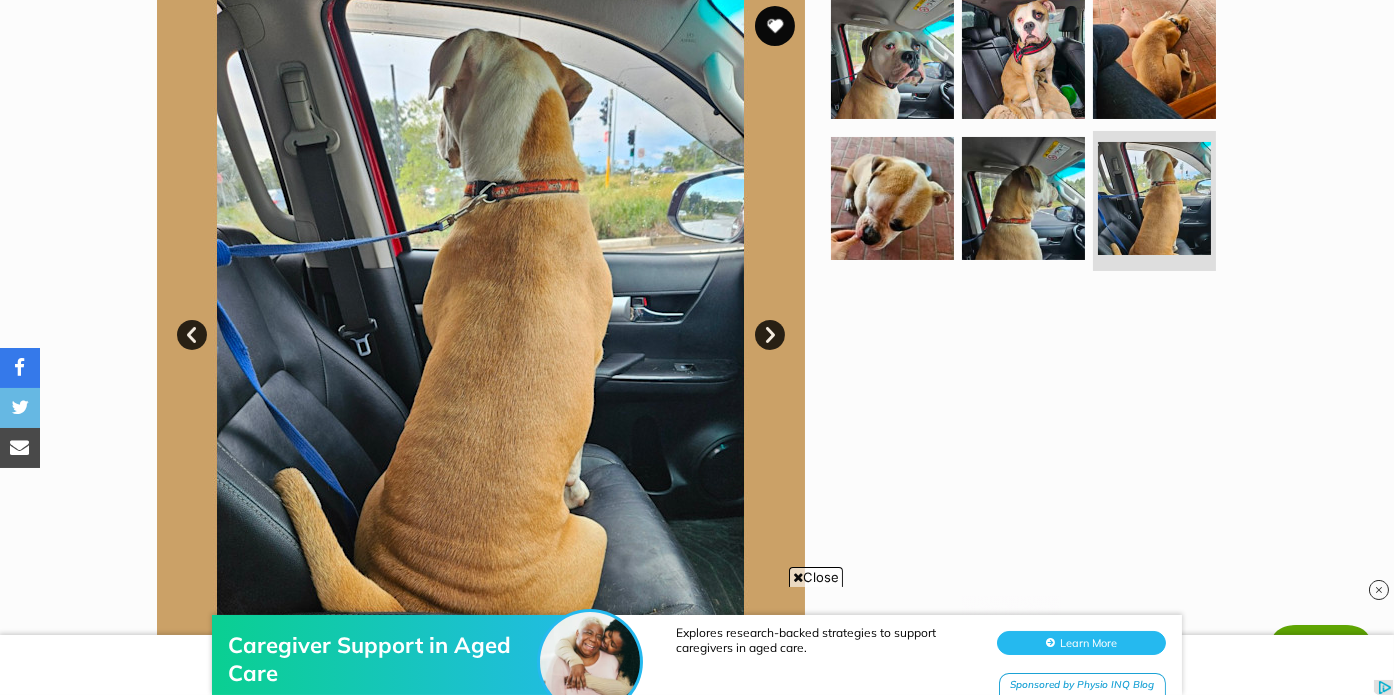 click on "Next" at bounding box center (770, 335) 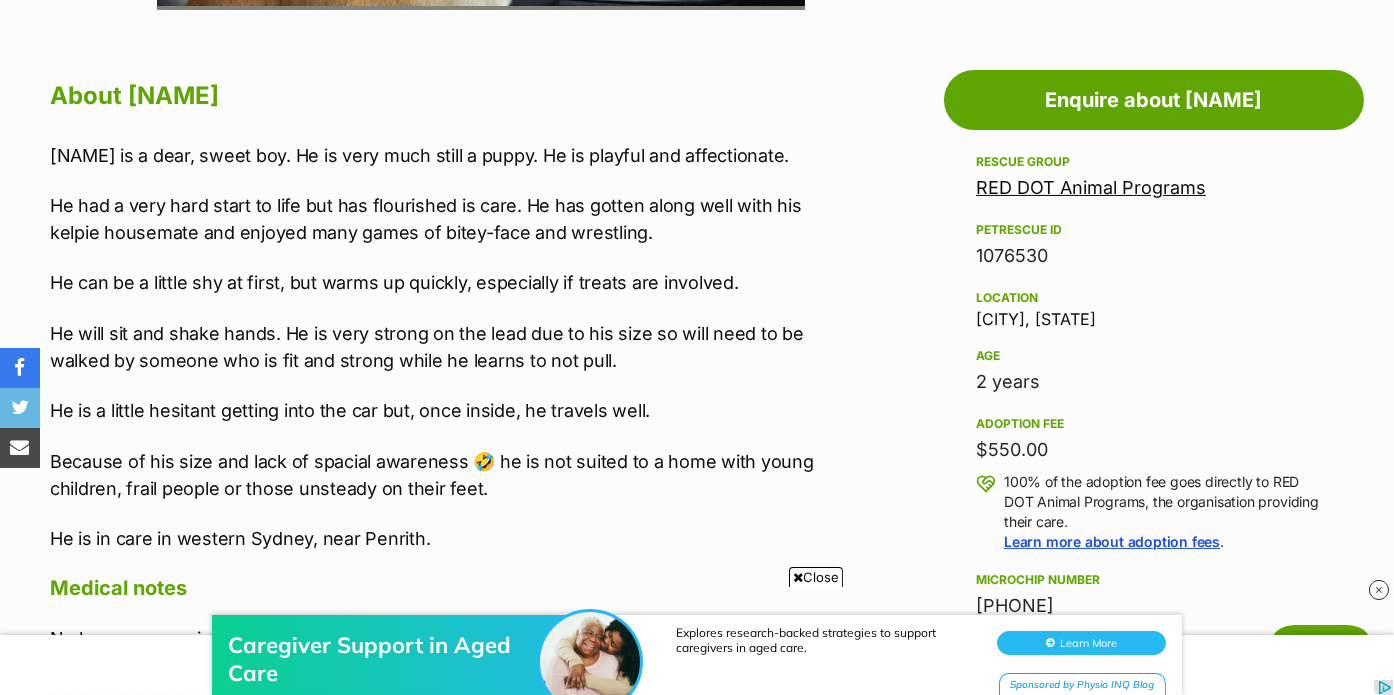 scroll, scrollTop: 1068, scrollLeft: 0, axis: vertical 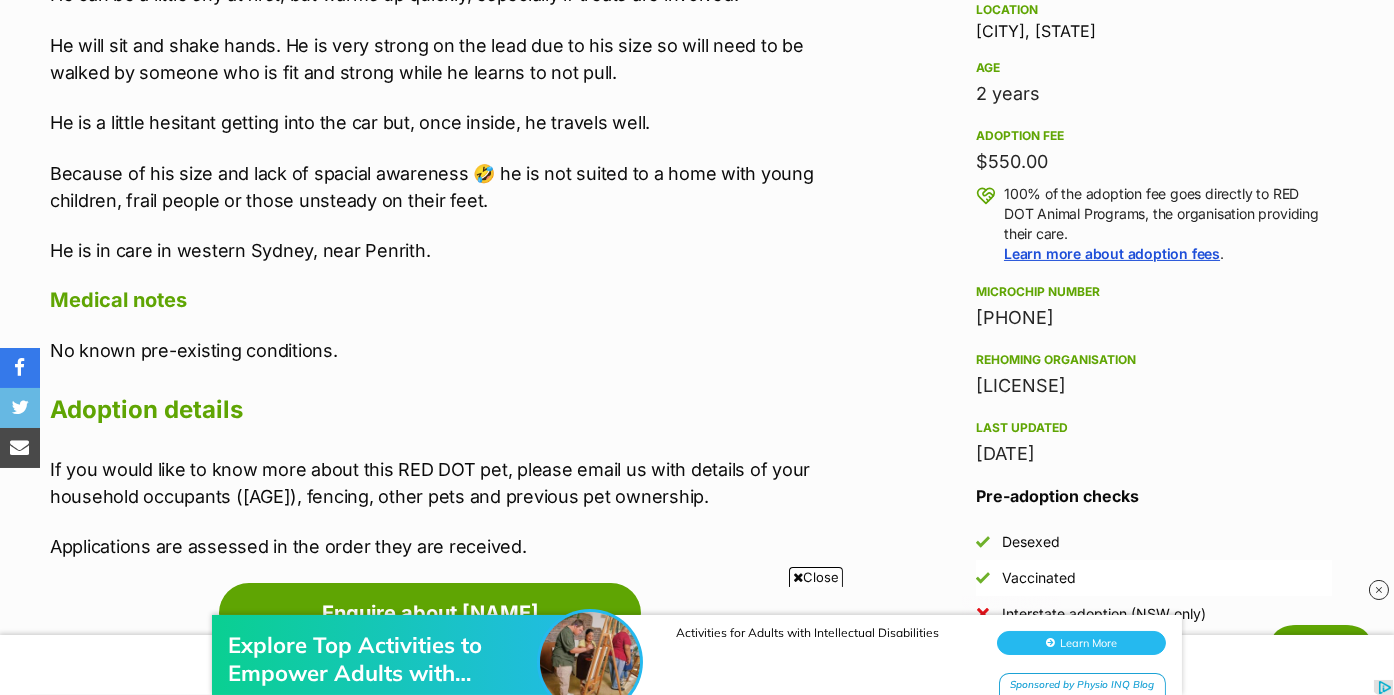 click on "About Maverick
Maverick is a dear, sweet boy. He is very much still a puppy. He is playful and affectionate.
He had a very hard start to life but has flourished is care. He has gotten along well with his kelpie housemate and enjoyed many games of bitey-face and wrestling.
He can be a little shy at first, but warms up quickly, especially if treats are involved.
He will sit and shake hands. He is very strong on the lead due to his size so will need to be walked by someone who is fit and strong while he learns to not pull.
He is a little hesitant getting into the car but, once inside, he travels well.
Because of his size and lack of spacial awareness 🤣 he is not suited to a home with young children, frail people or those unsteady on their feet.
He is in care in western Sydney, near Penrith.
Medical notes
No known pre-existing conditions.
Adoption details
Applications are assessed in the order they are received." at bounding box center (440, 173) 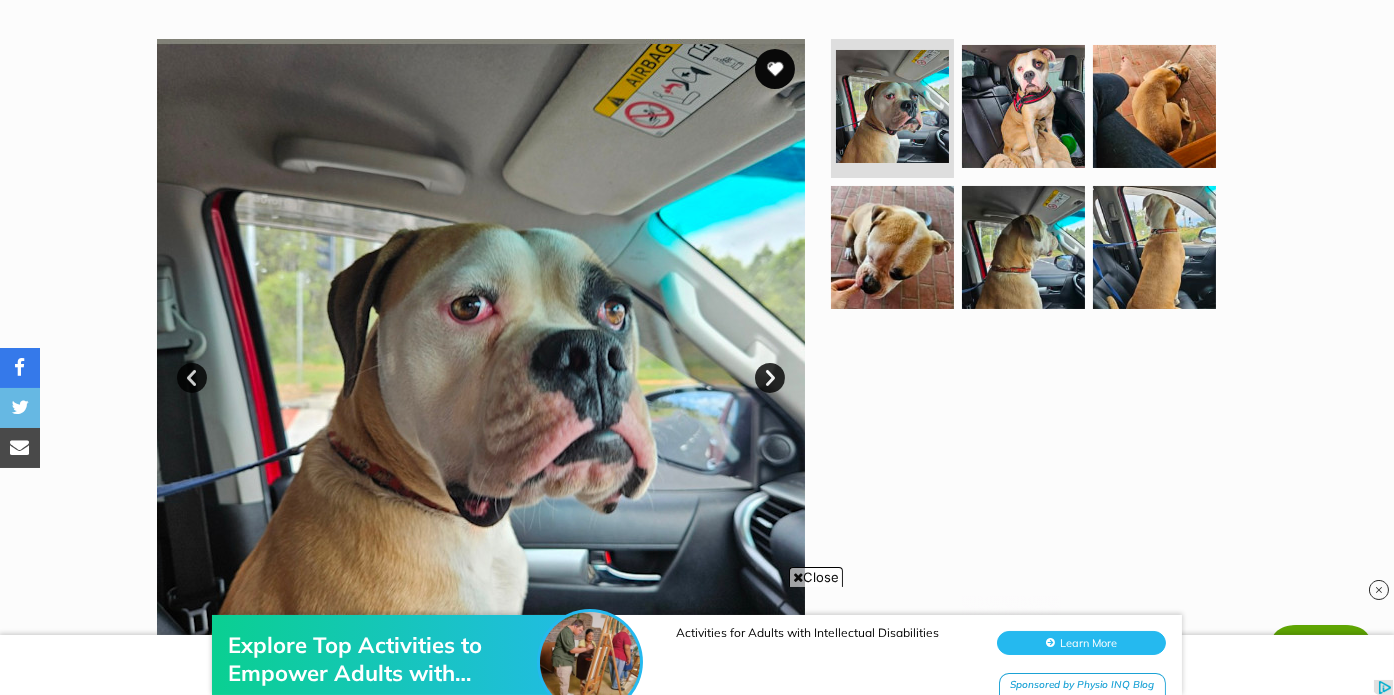 scroll, scrollTop: 377, scrollLeft: 0, axis: vertical 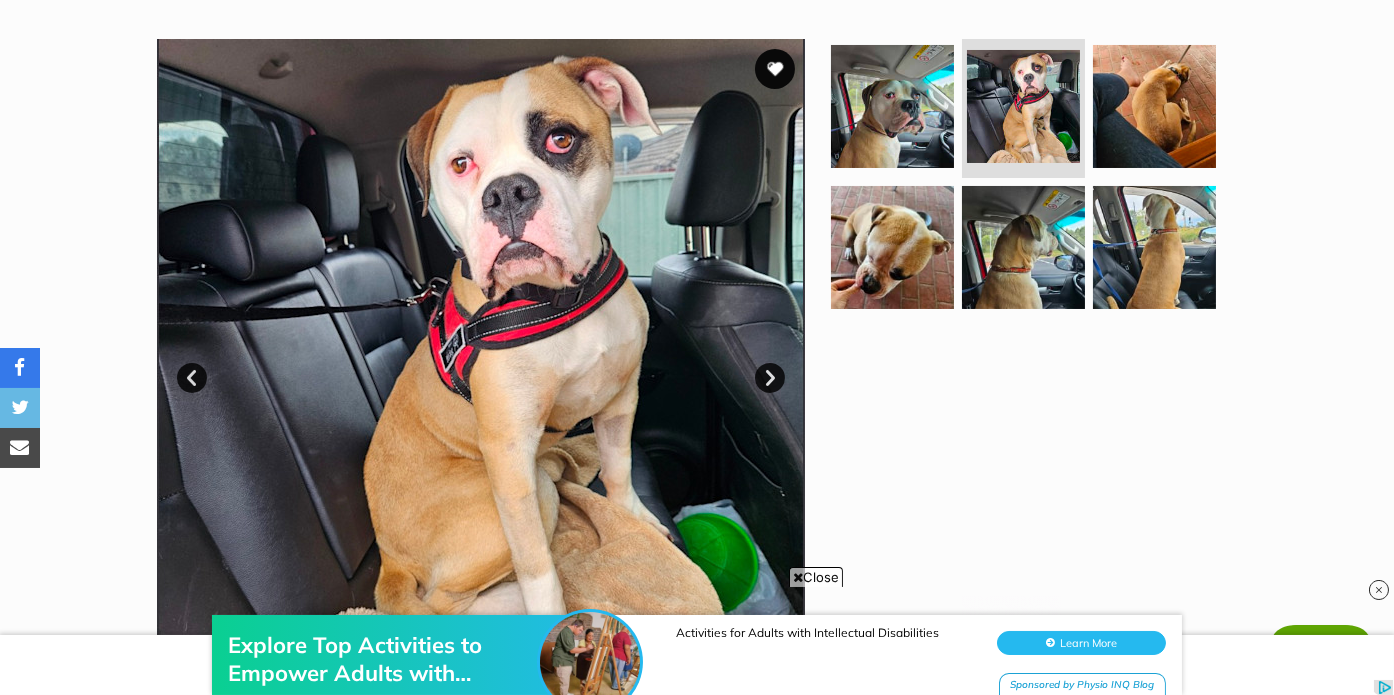 click on "Next" at bounding box center (770, 378) 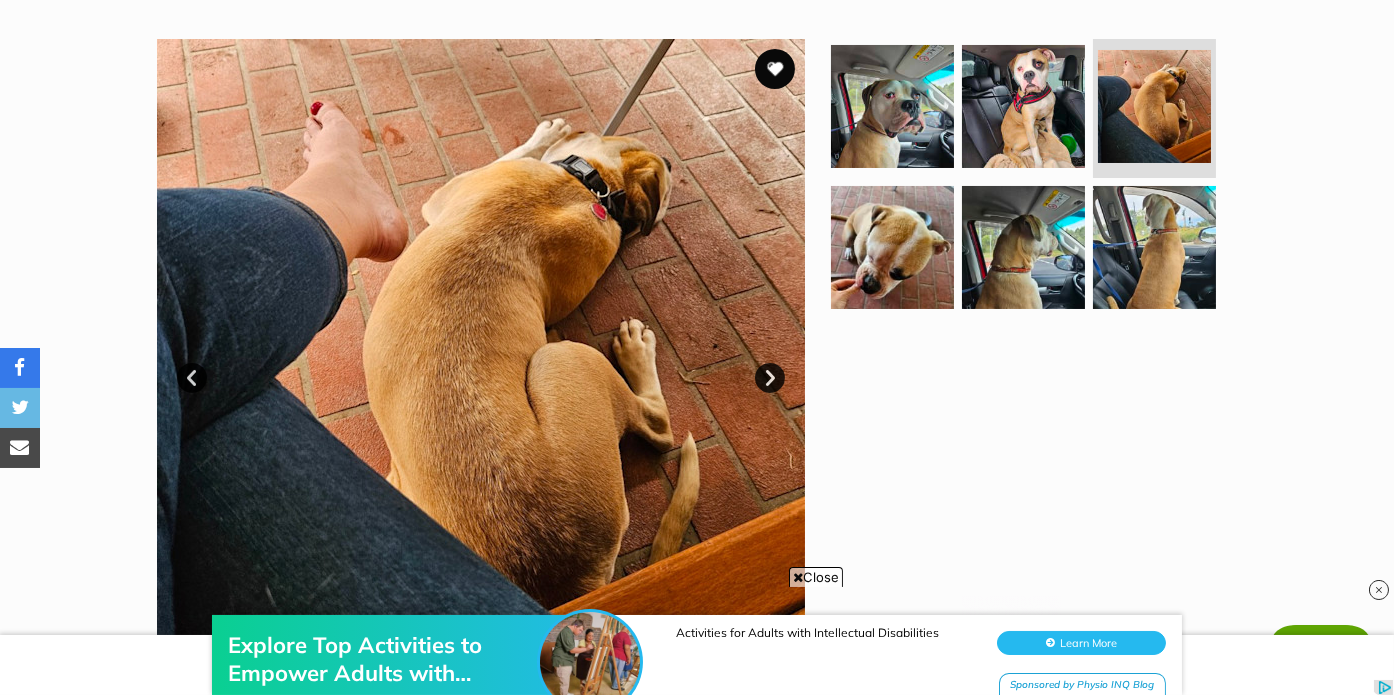 click on "Next" at bounding box center (770, 378) 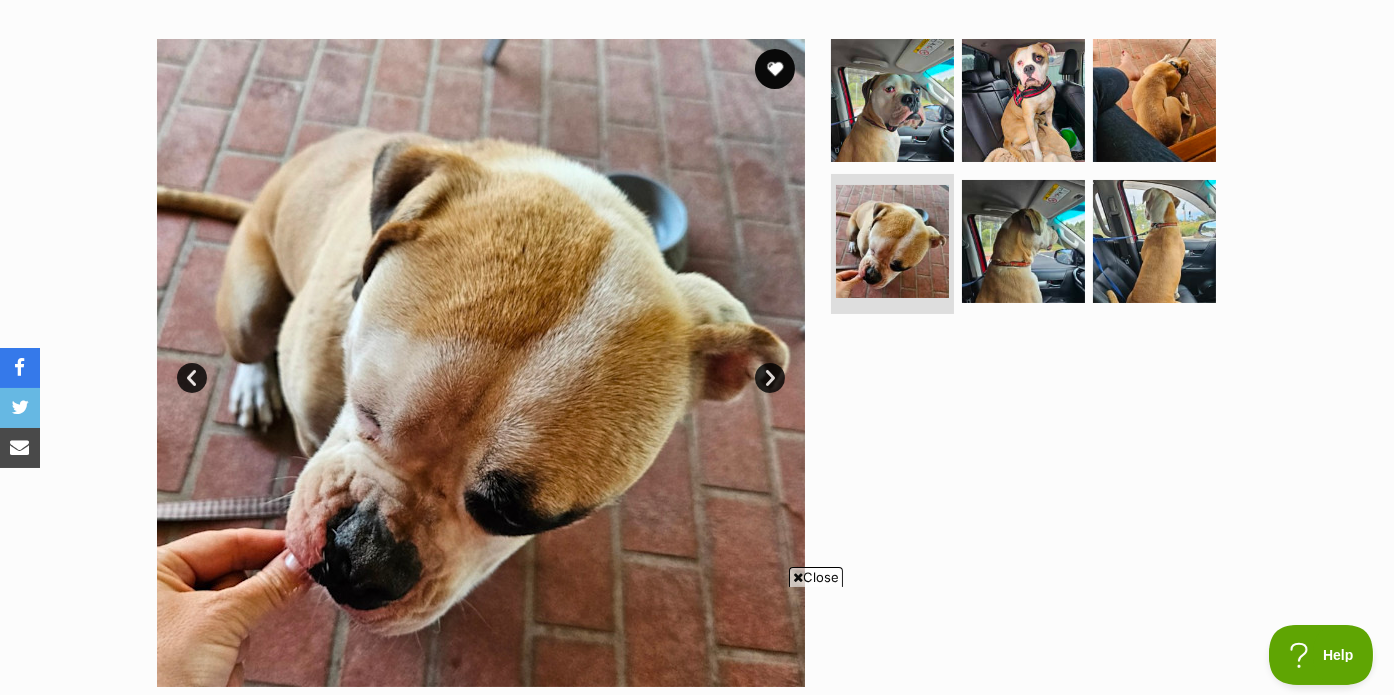 click on "Next" at bounding box center [770, 378] 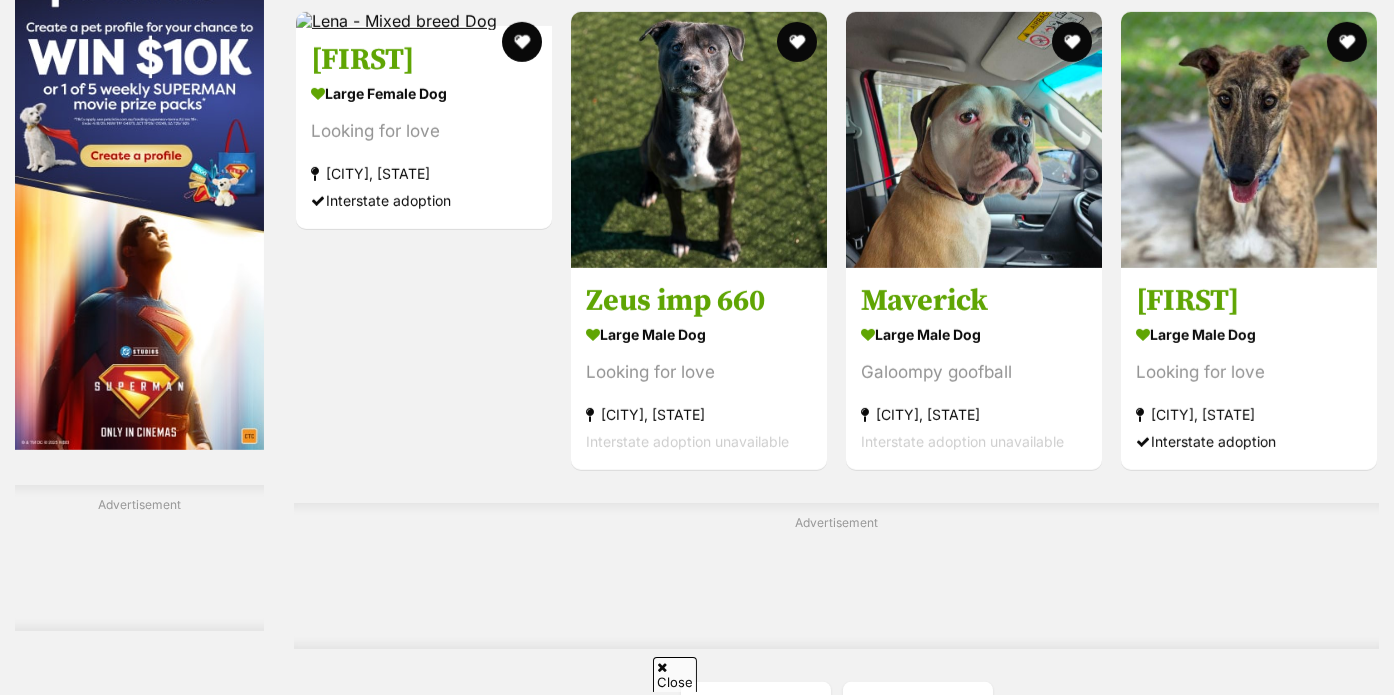 scroll, scrollTop: 3074, scrollLeft: 0, axis: vertical 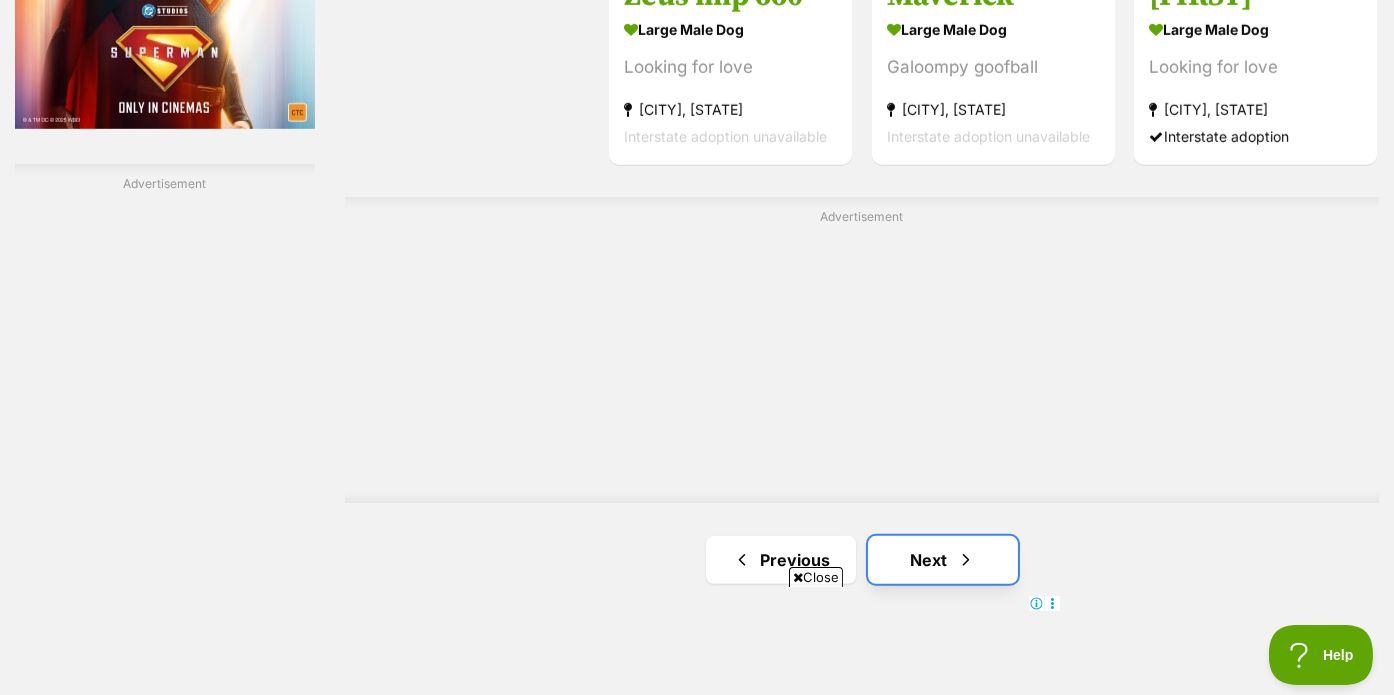 click on "Next" at bounding box center [943, 560] 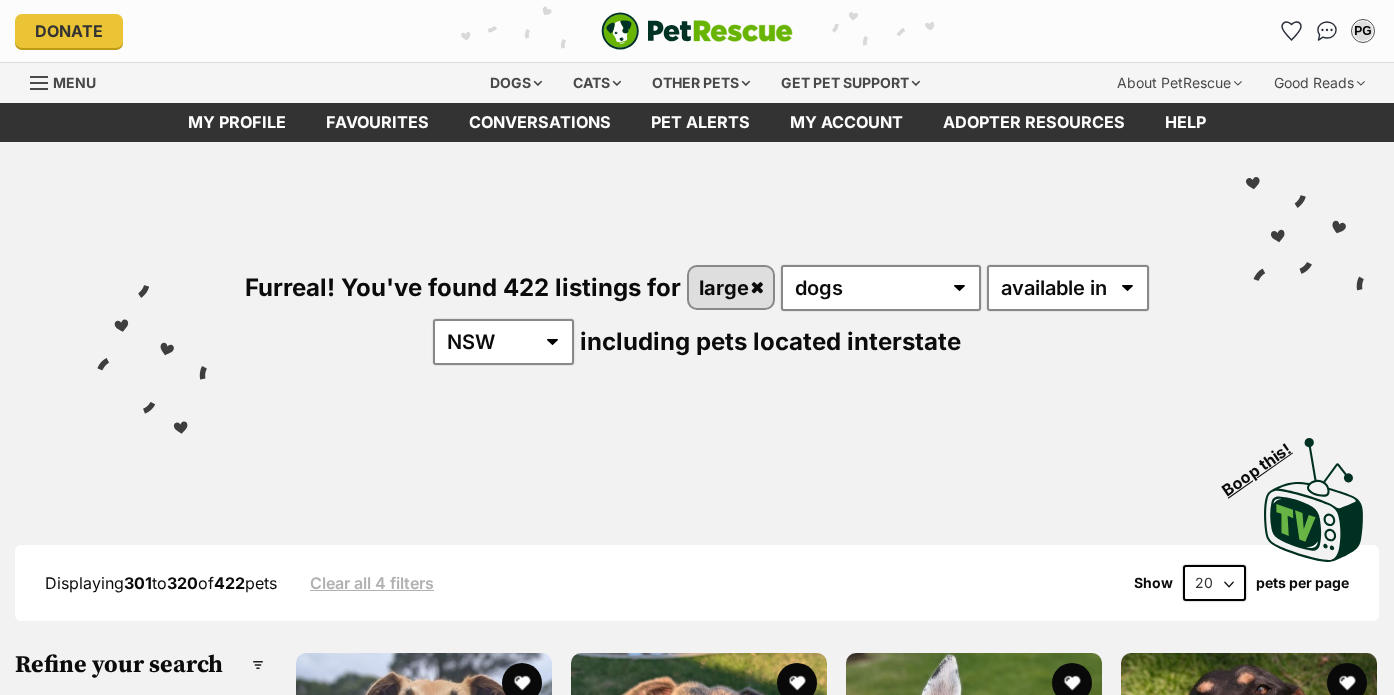 scroll, scrollTop: 0, scrollLeft: 0, axis: both 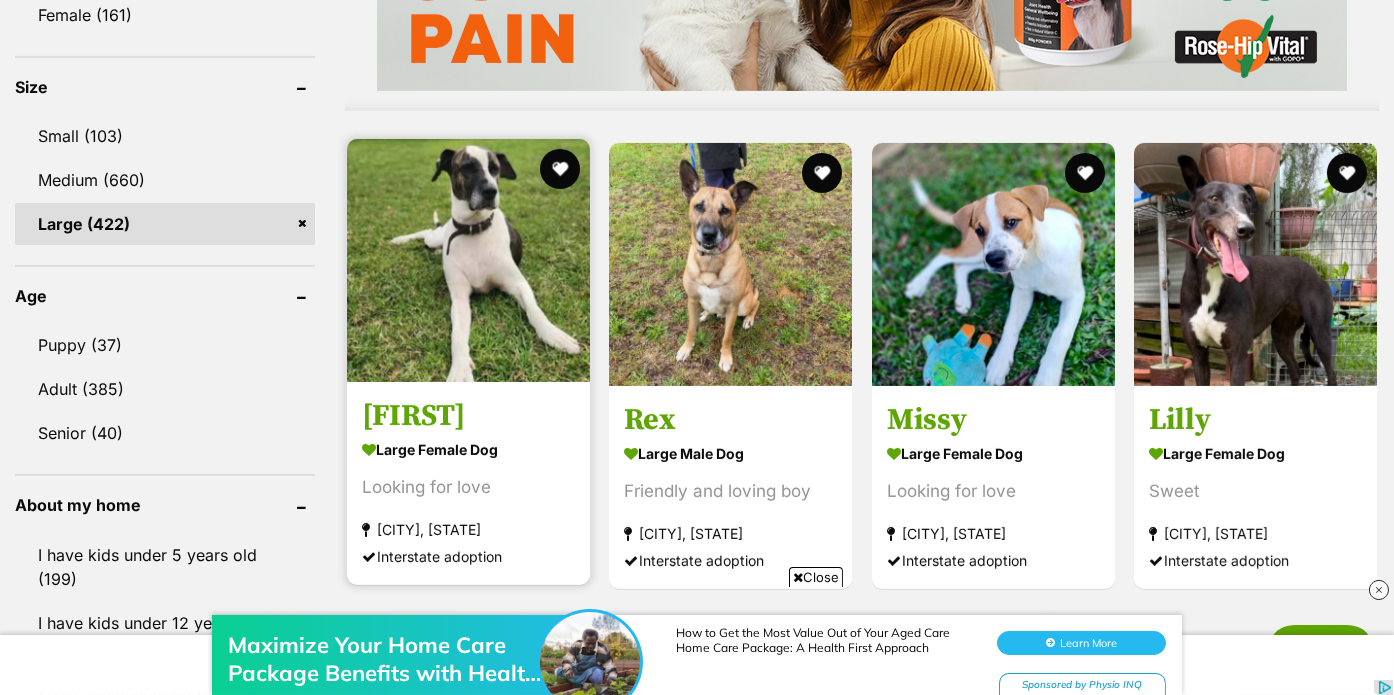 click at bounding box center (468, 260) 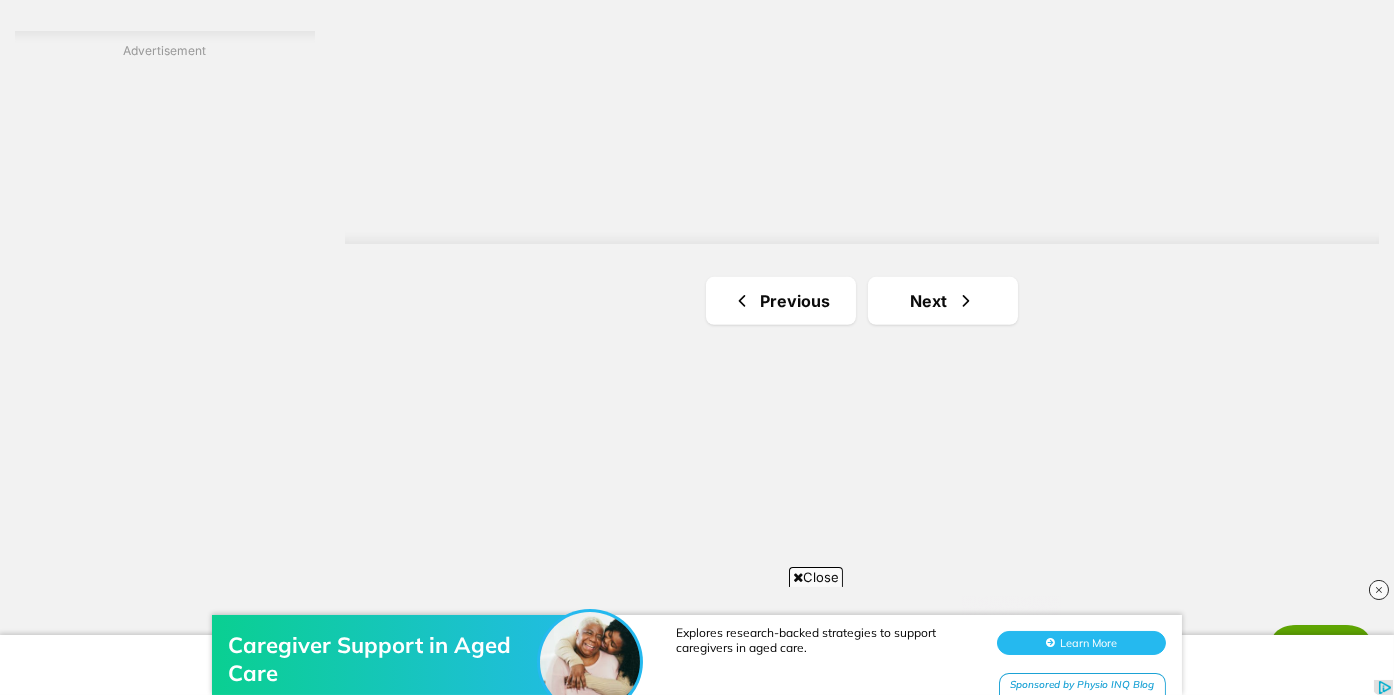 scroll, scrollTop: 3634, scrollLeft: 0, axis: vertical 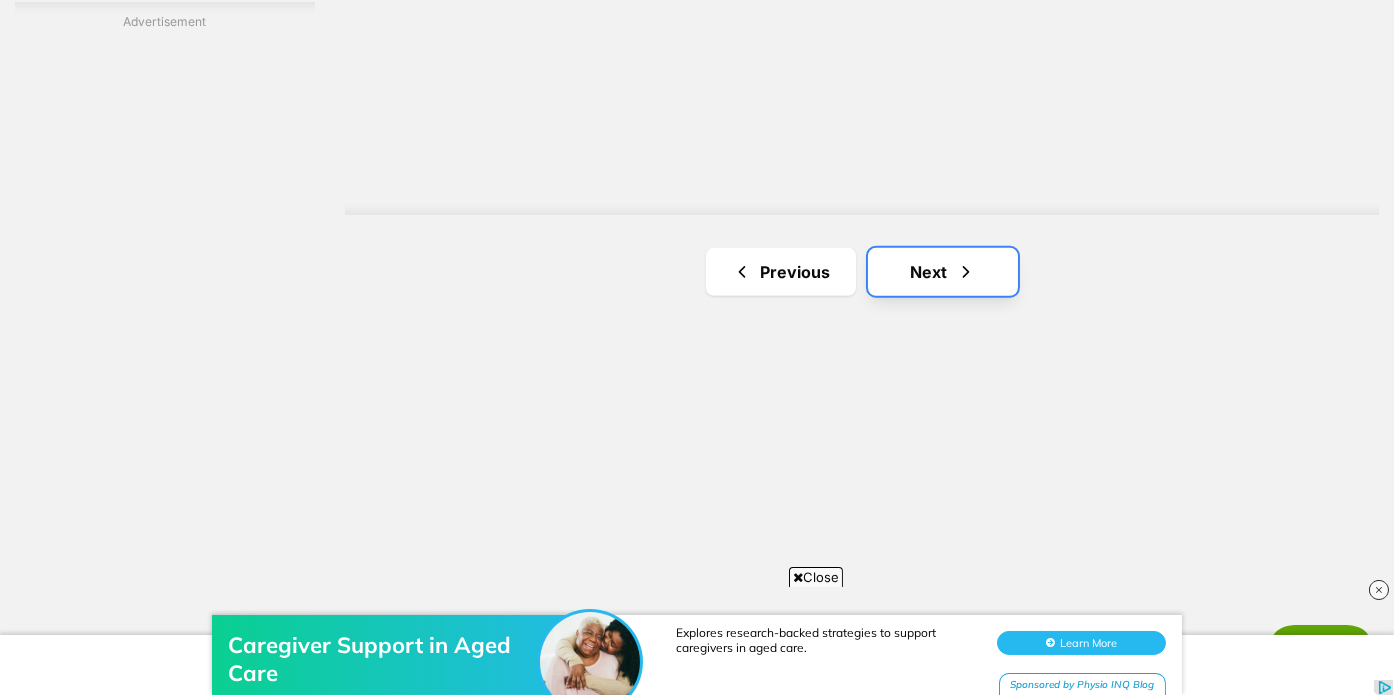 click on "Next" at bounding box center (943, 272) 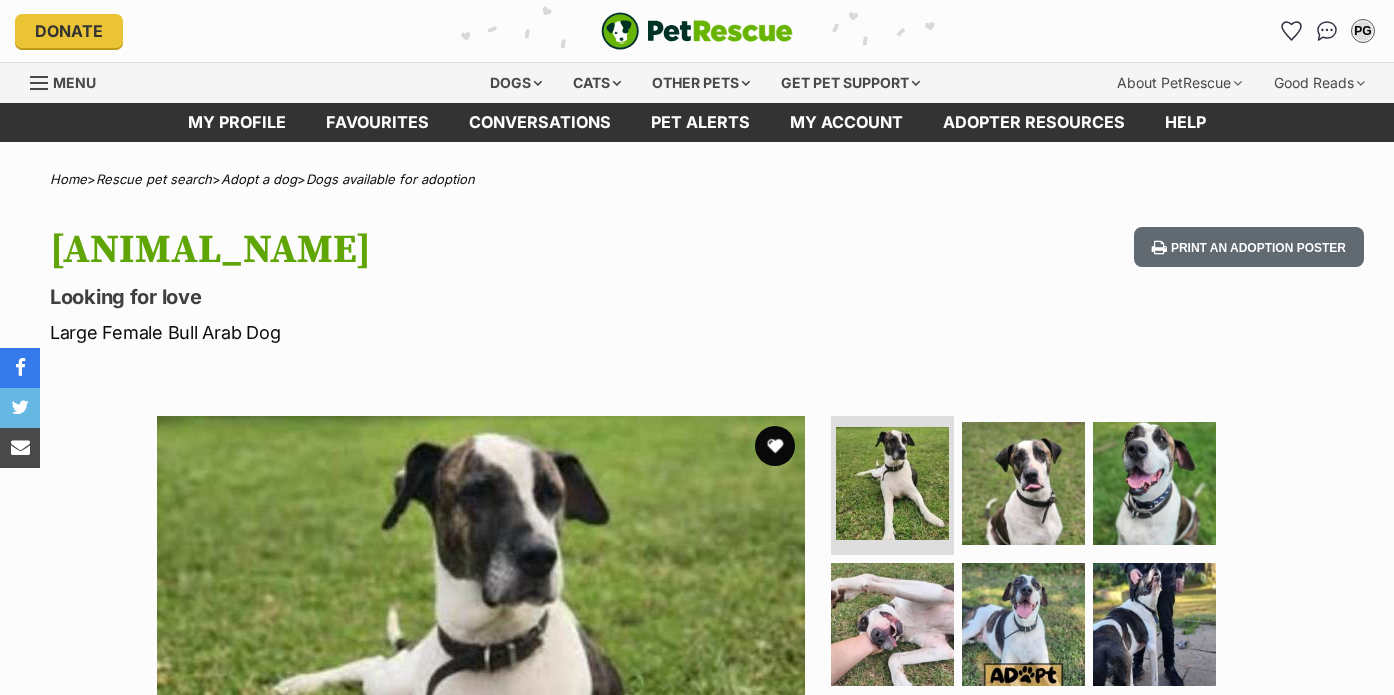 scroll, scrollTop: 0, scrollLeft: 0, axis: both 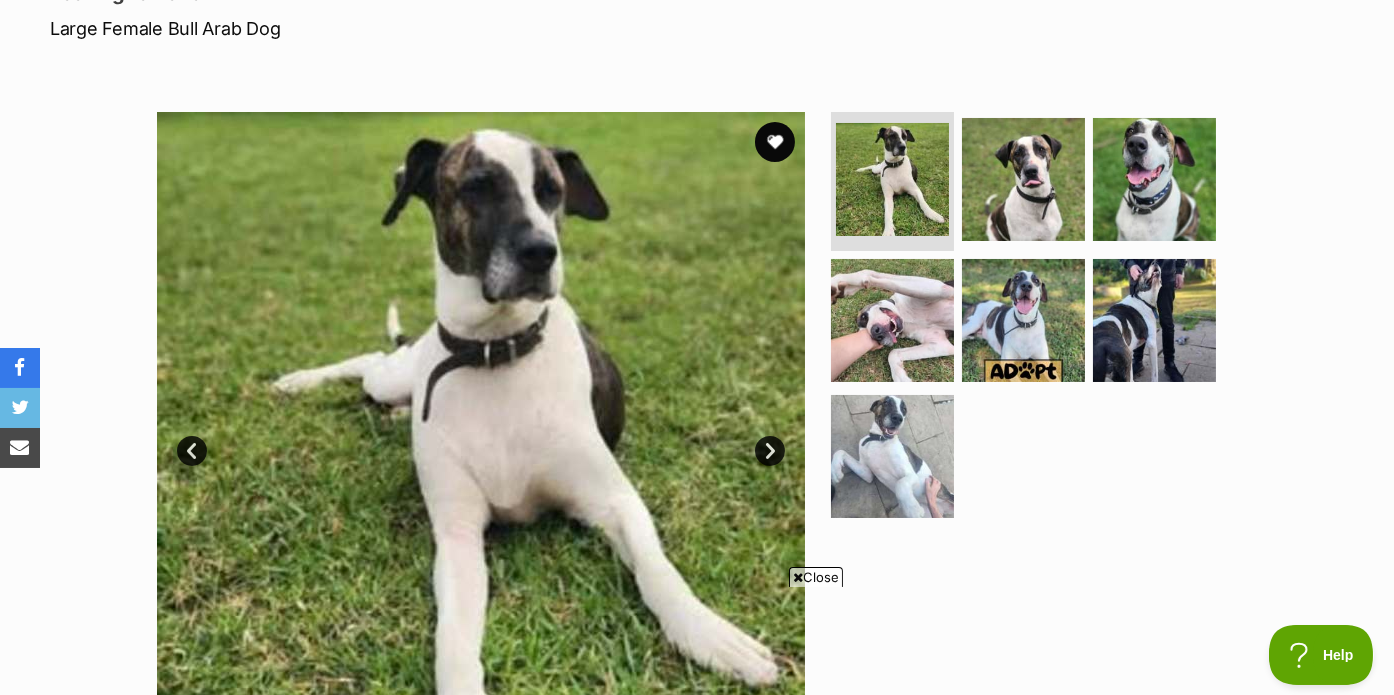 click on "Next" at bounding box center [770, 451] 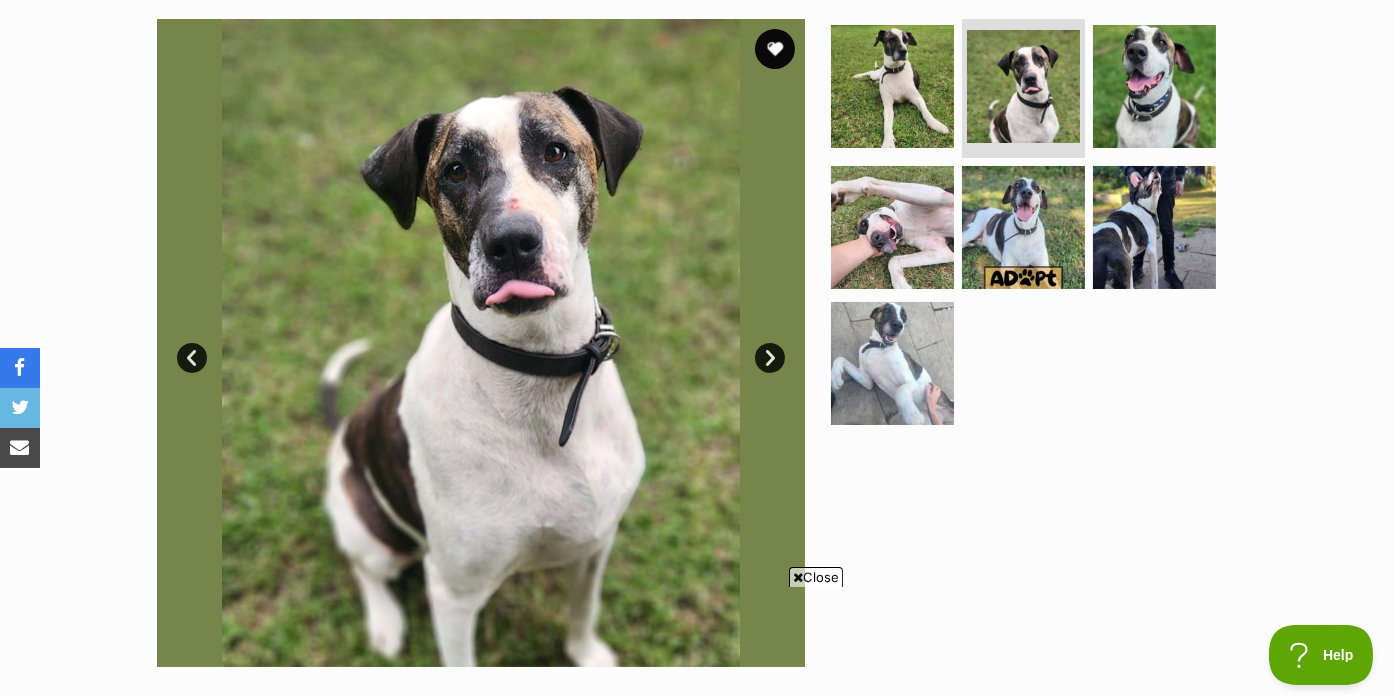 scroll, scrollTop: 426, scrollLeft: 0, axis: vertical 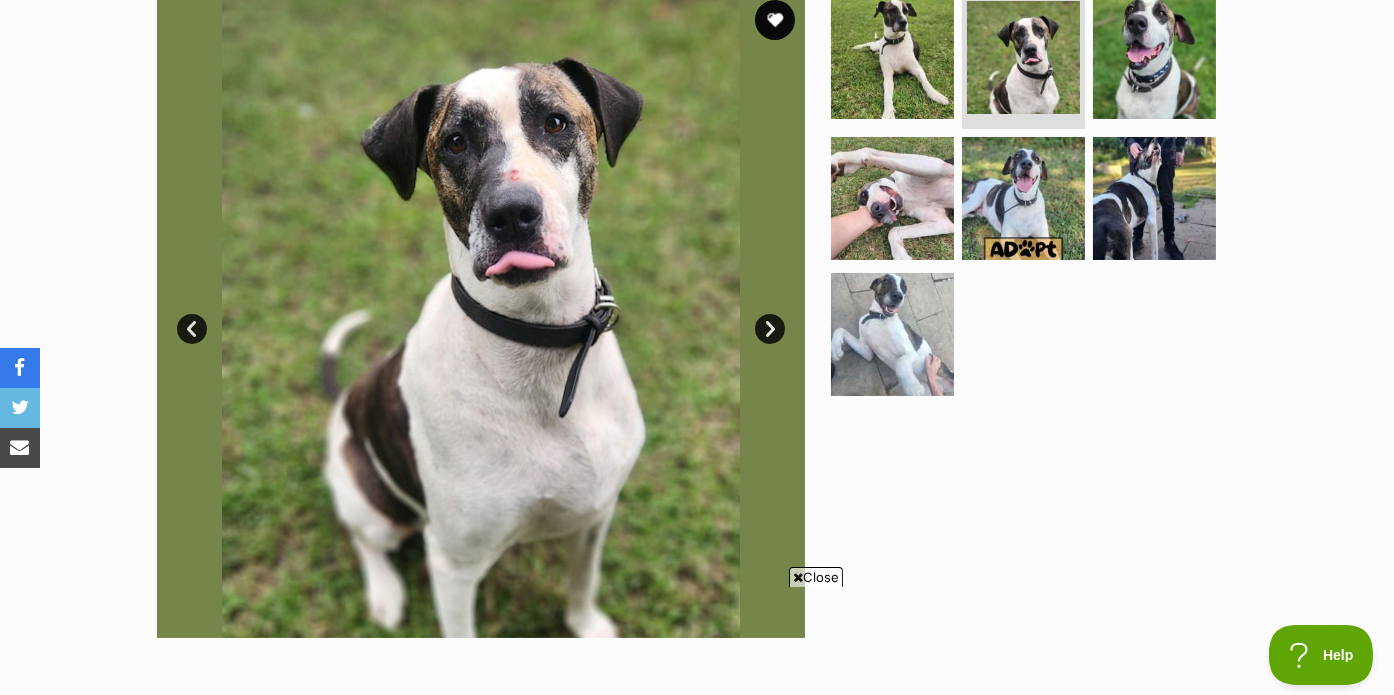 click on "Next" at bounding box center [770, 329] 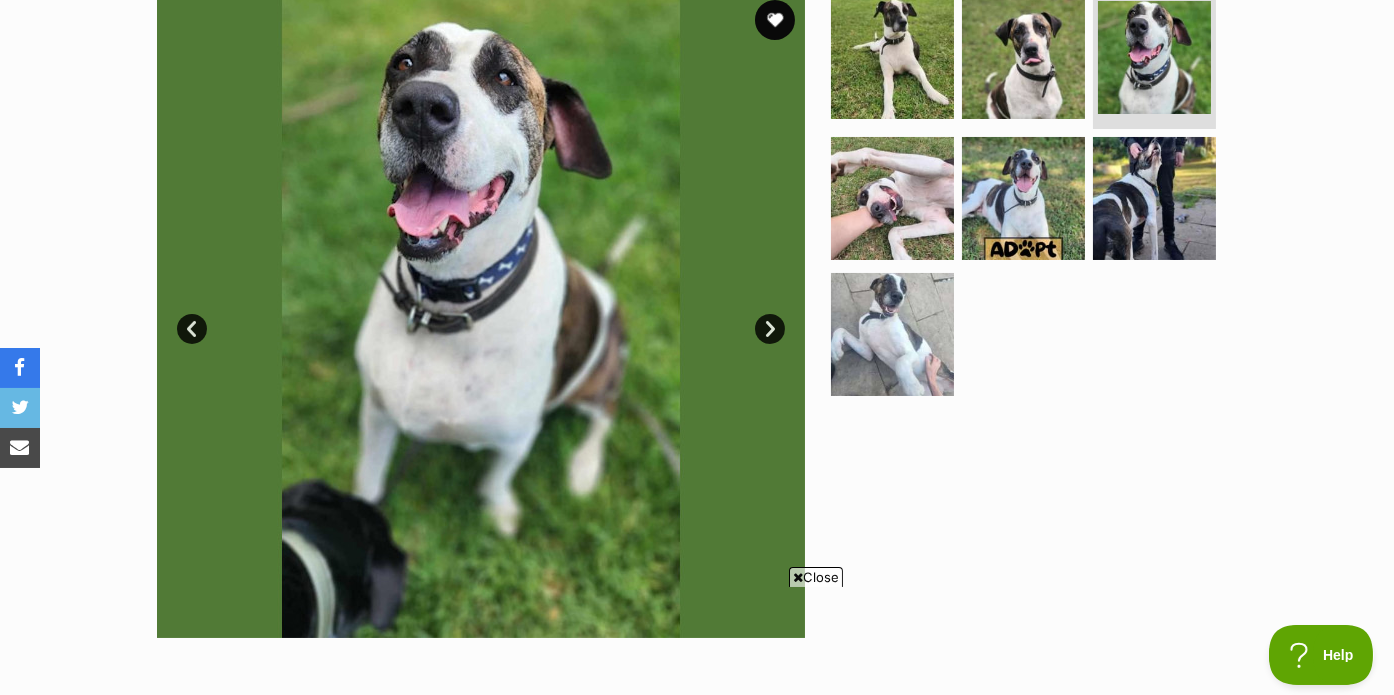 click on "Next" at bounding box center [770, 329] 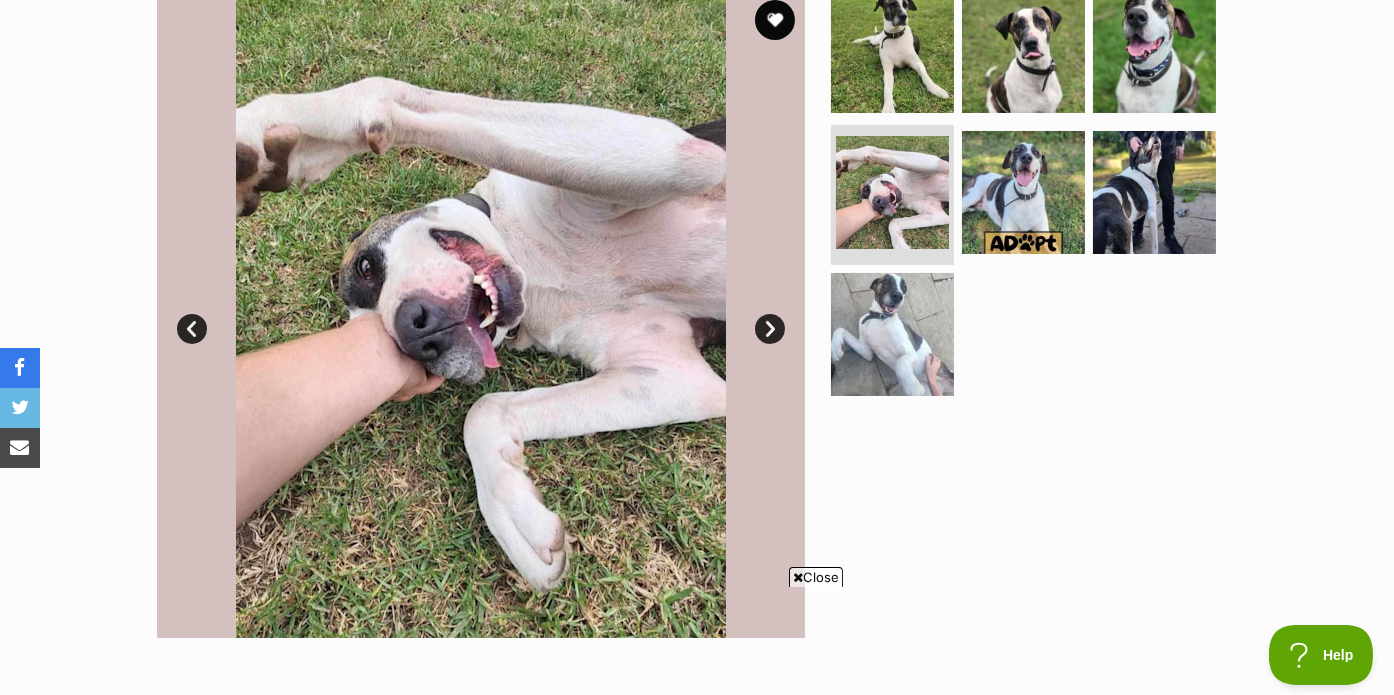 click on "Next" at bounding box center (770, 329) 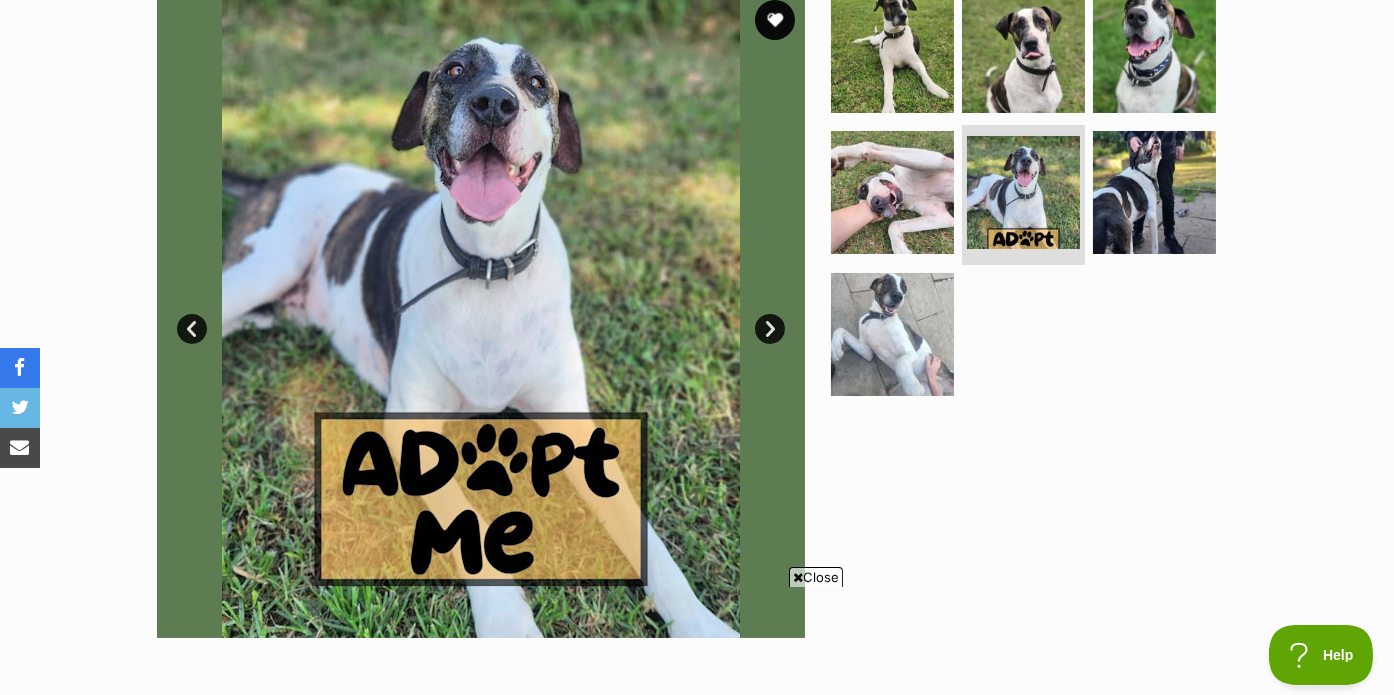 click on "Next" at bounding box center [770, 329] 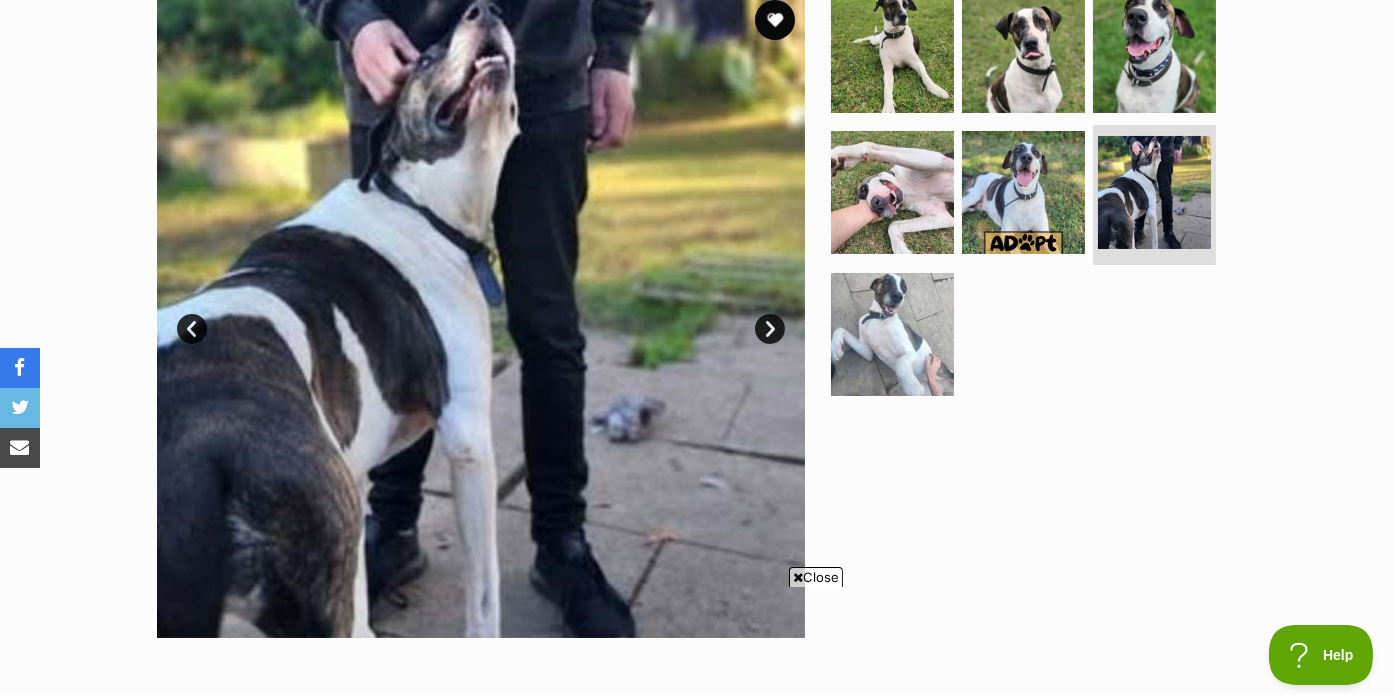 click on "Next" at bounding box center (770, 329) 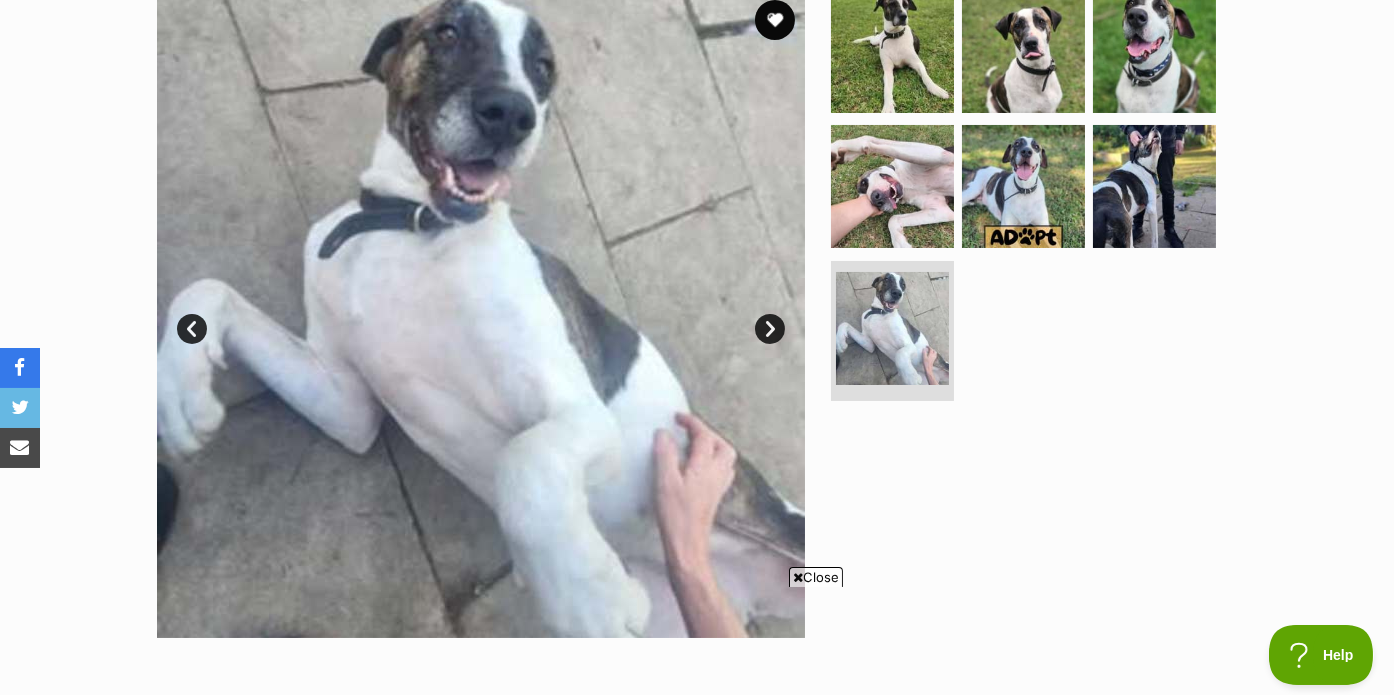 click on "Next" at bounding box center (770, 329) 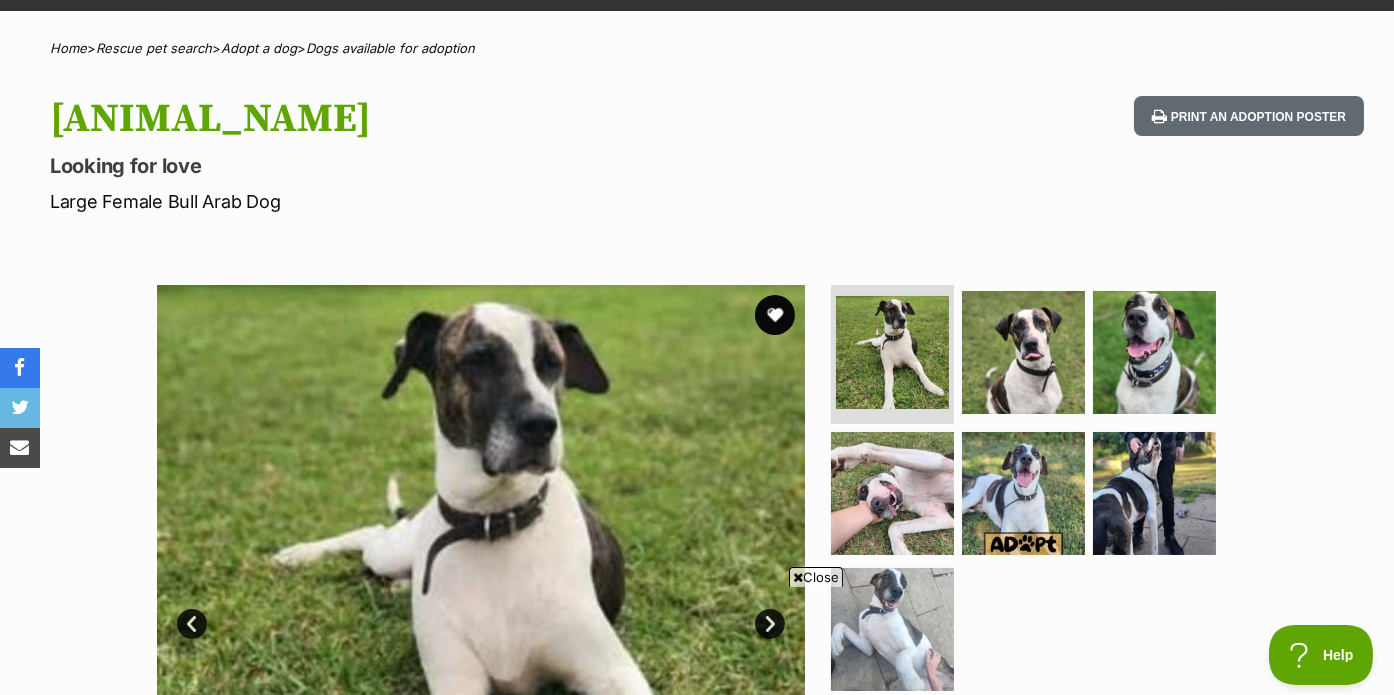 scroll, scrollTop: 0, scrollLeft: 0, axis: both 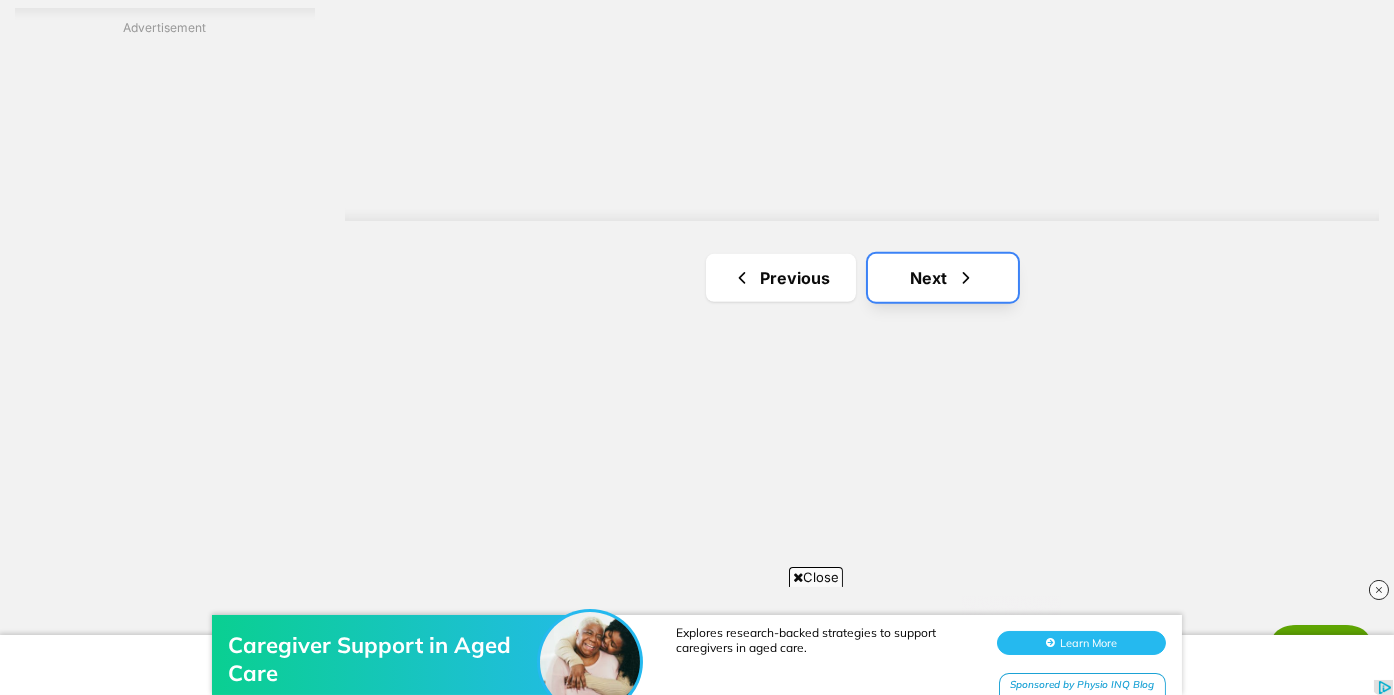 click on "Next" at bounding box center (943, 278) 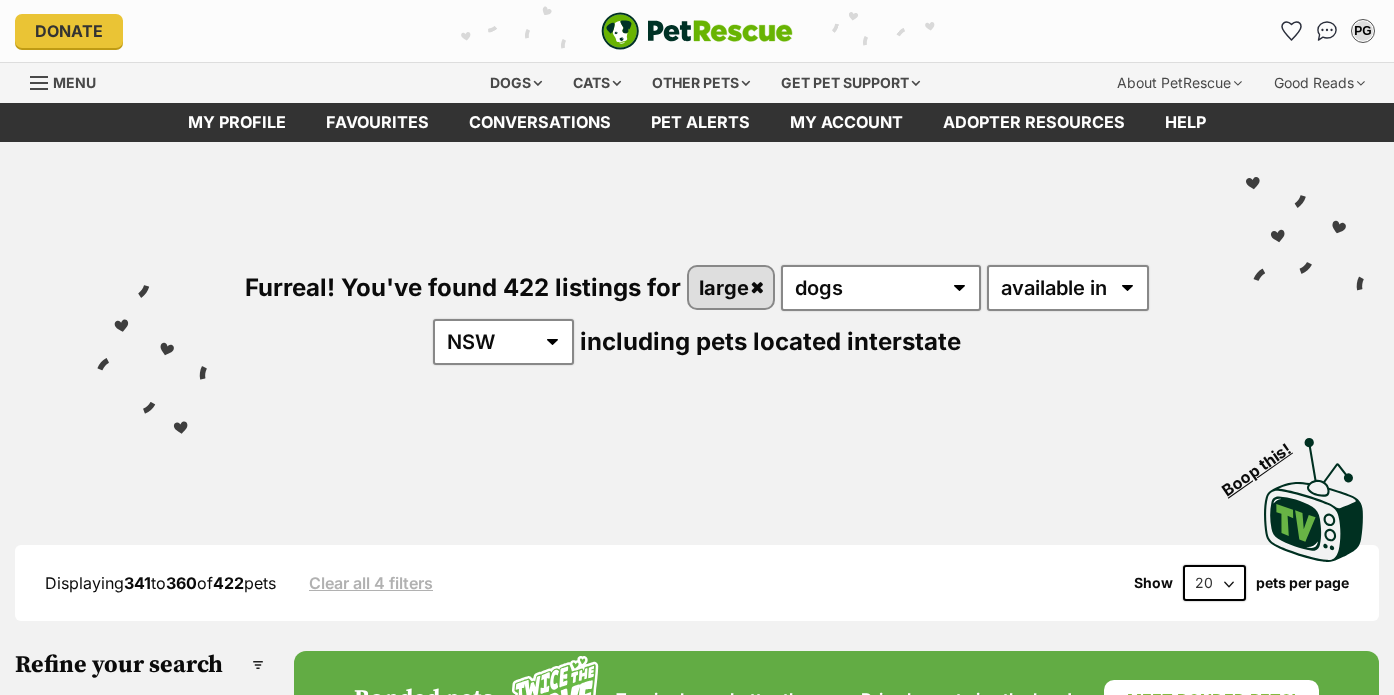 scroll, scrollTop: 0, scrollLeft: 0, axis: both 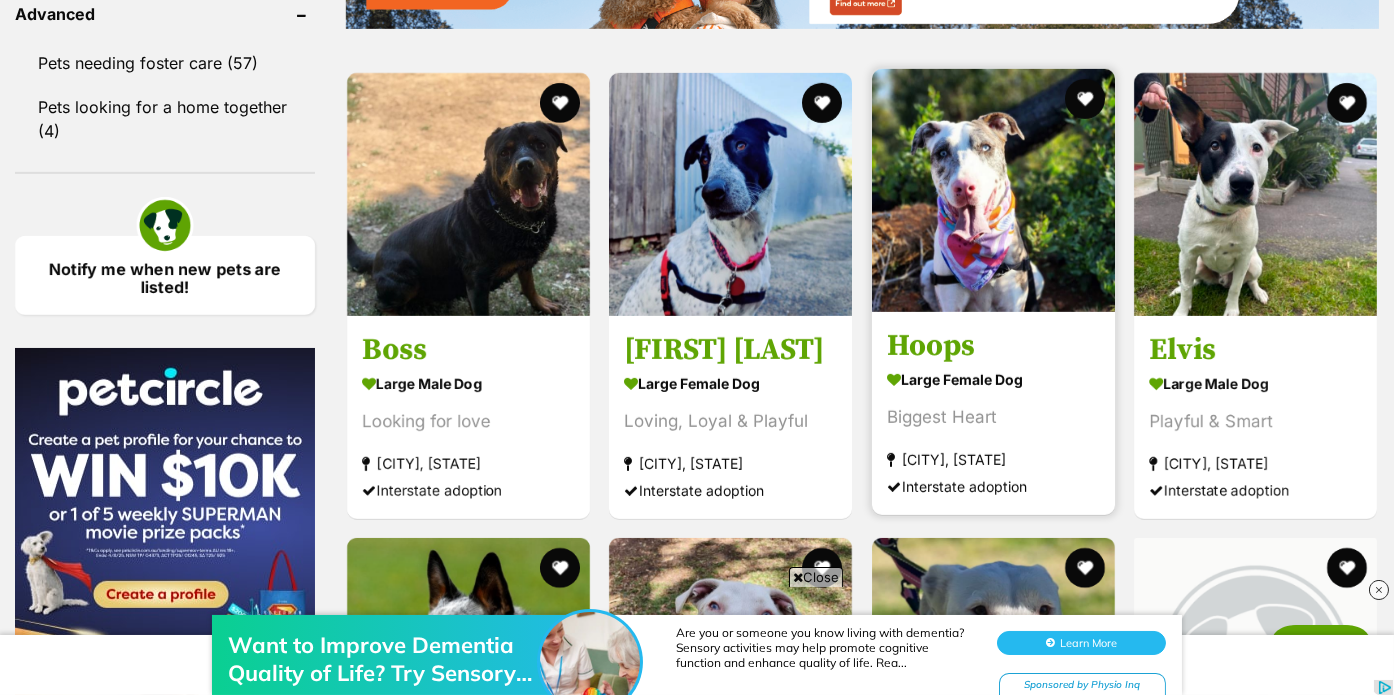 click at bounding box center [993, 190] 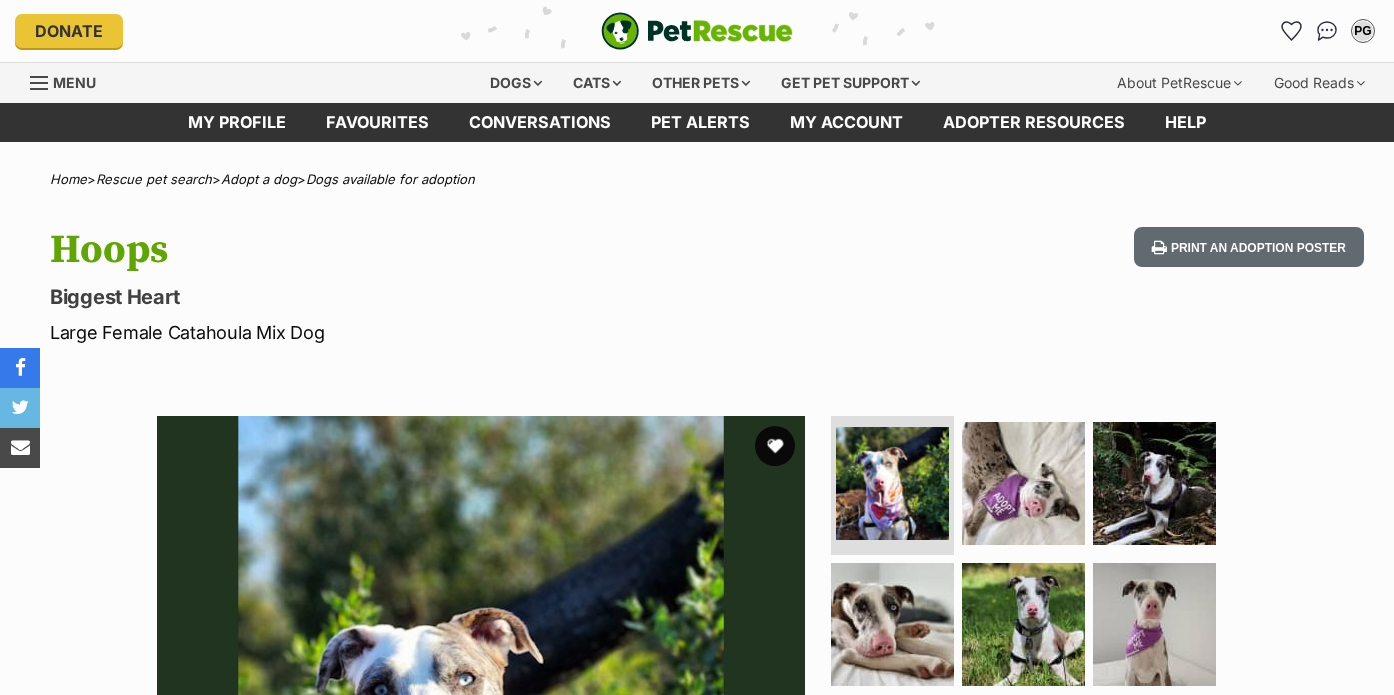 scroll, scrollTop: 0, scrollLeft: 0, axis: both 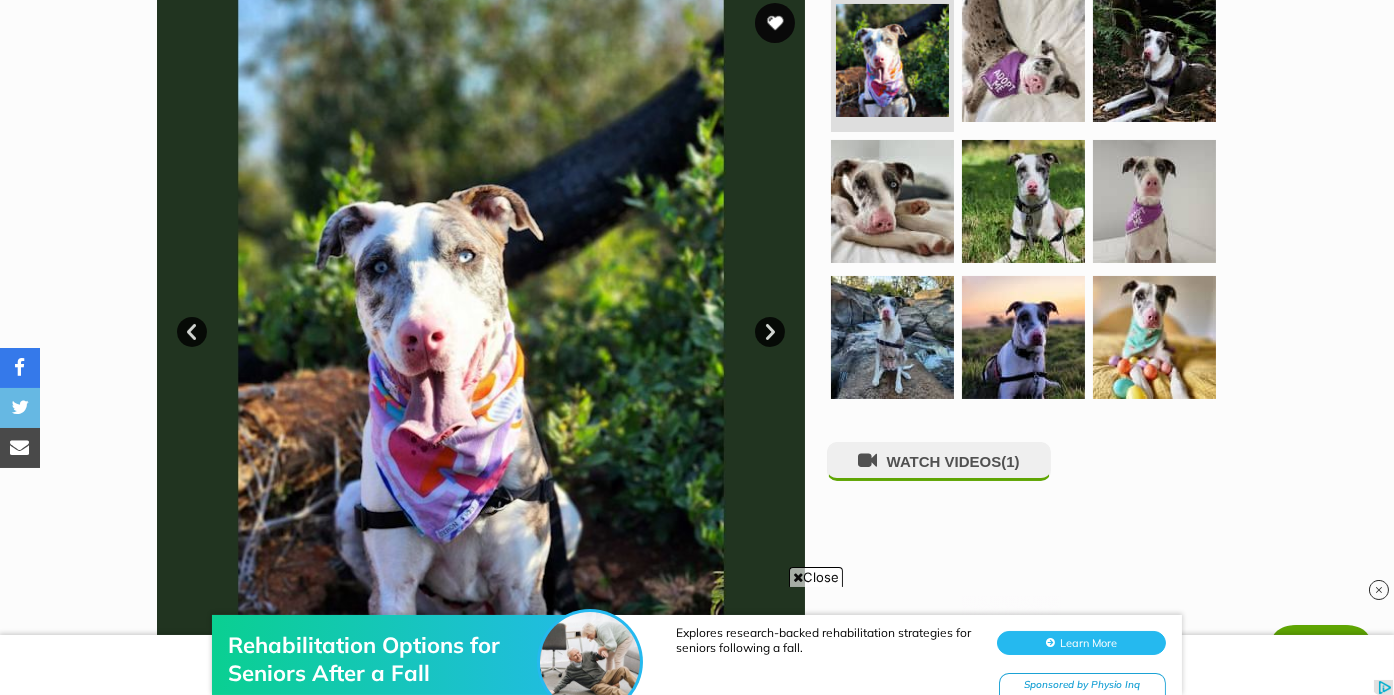 click on "Next" at bounding box center (770, 332) 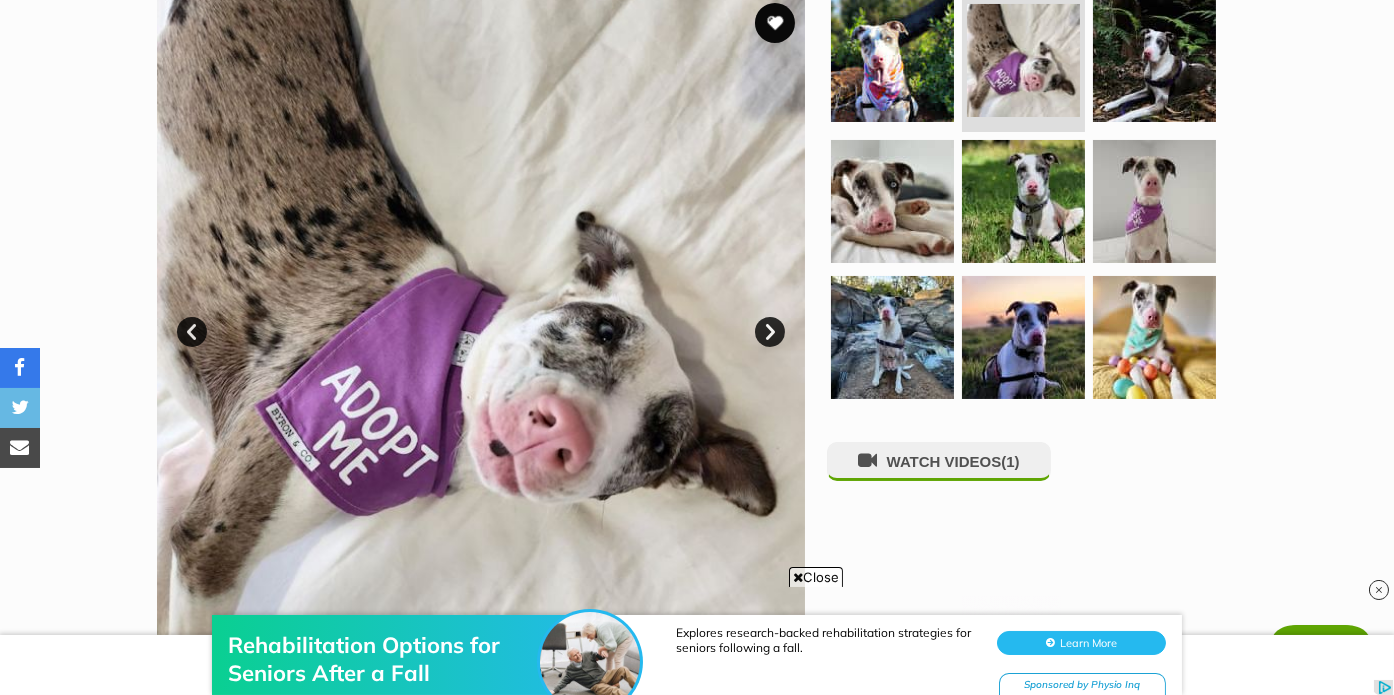 click on "Next" at bounding box center [770, 332] 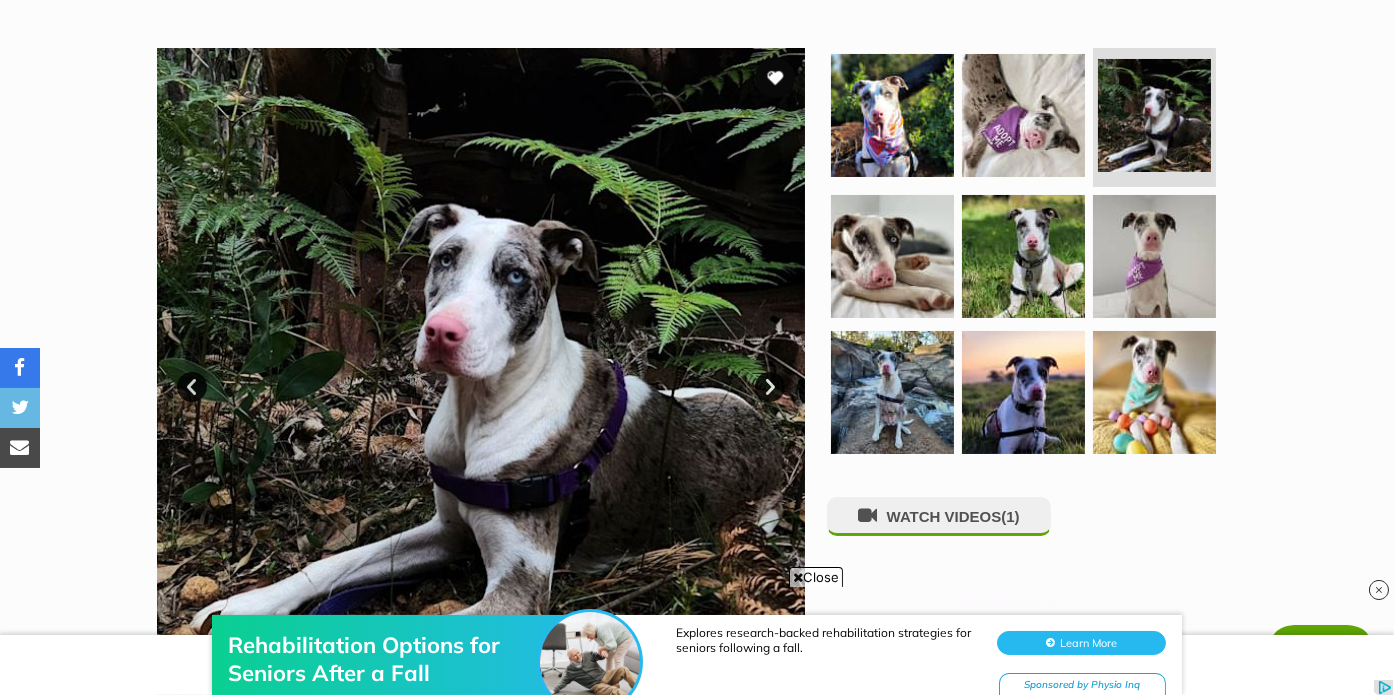 scroll, scrollTop: 364, scrollLeft: 0, axis: vertical 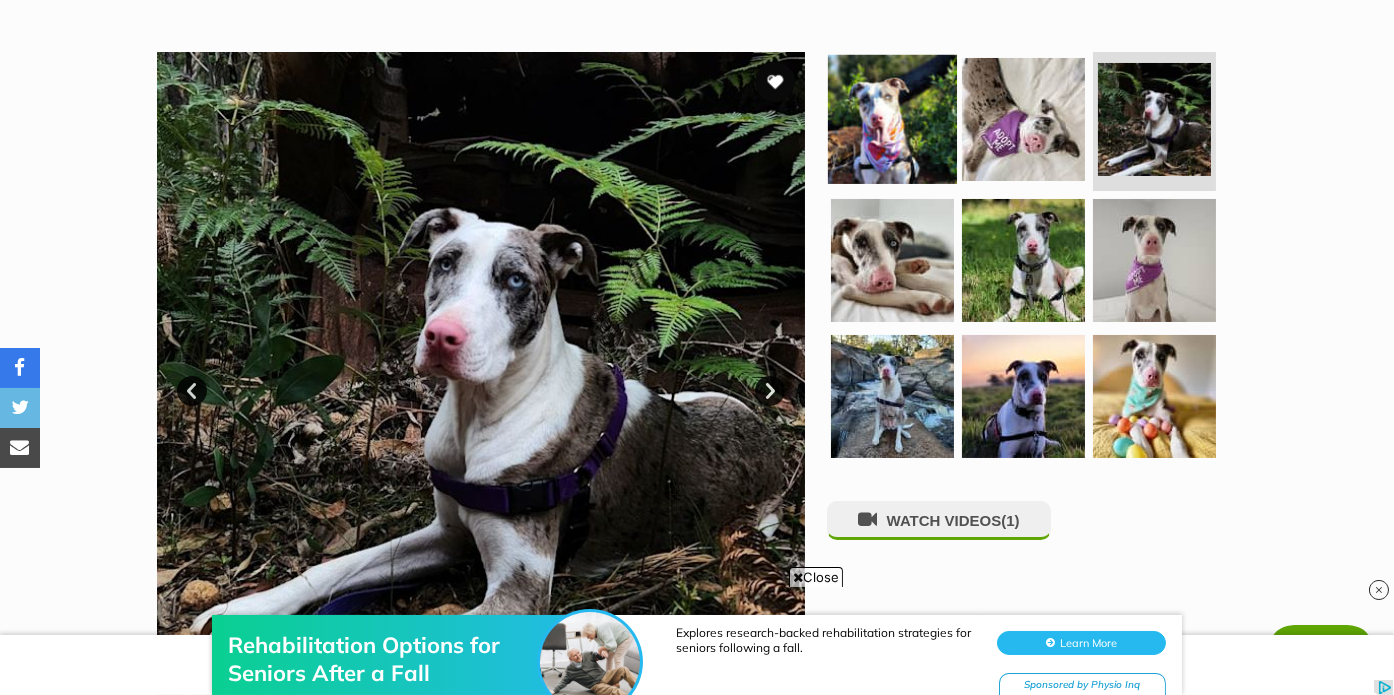 click at bounding box center [892, 118] 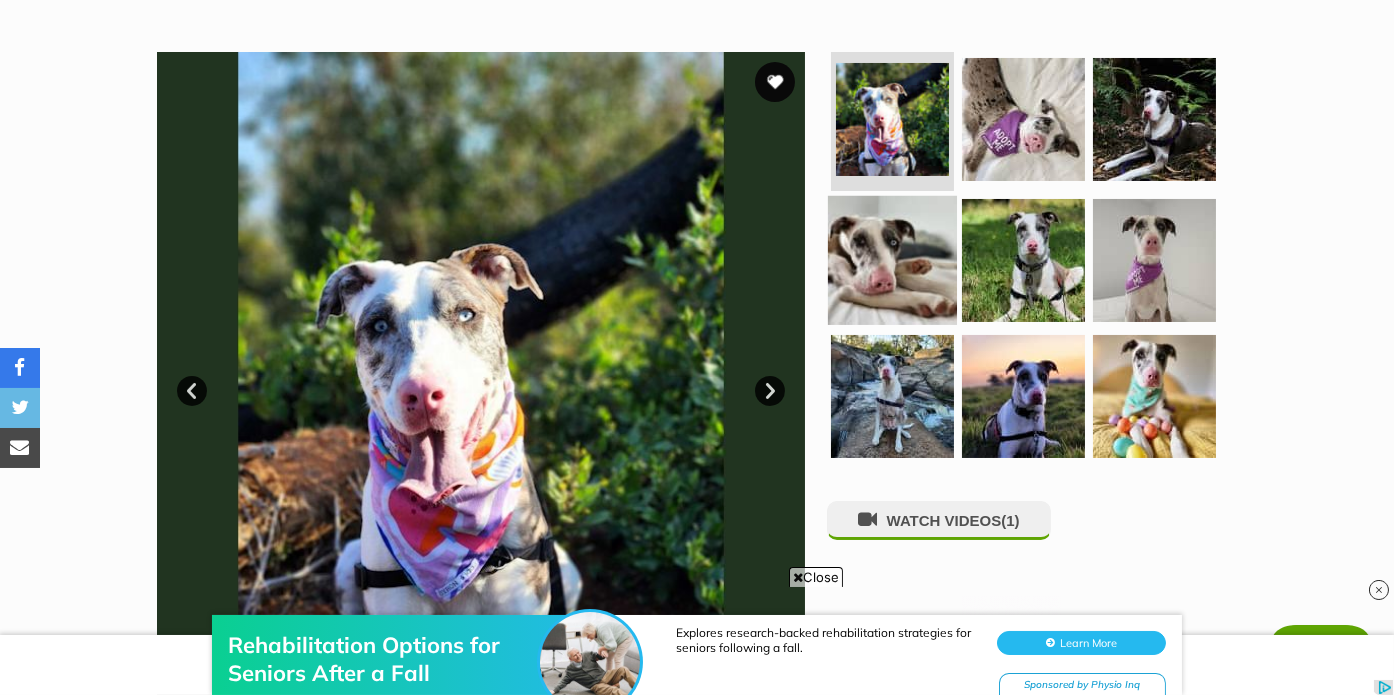 click at bounding box center (892, 260) 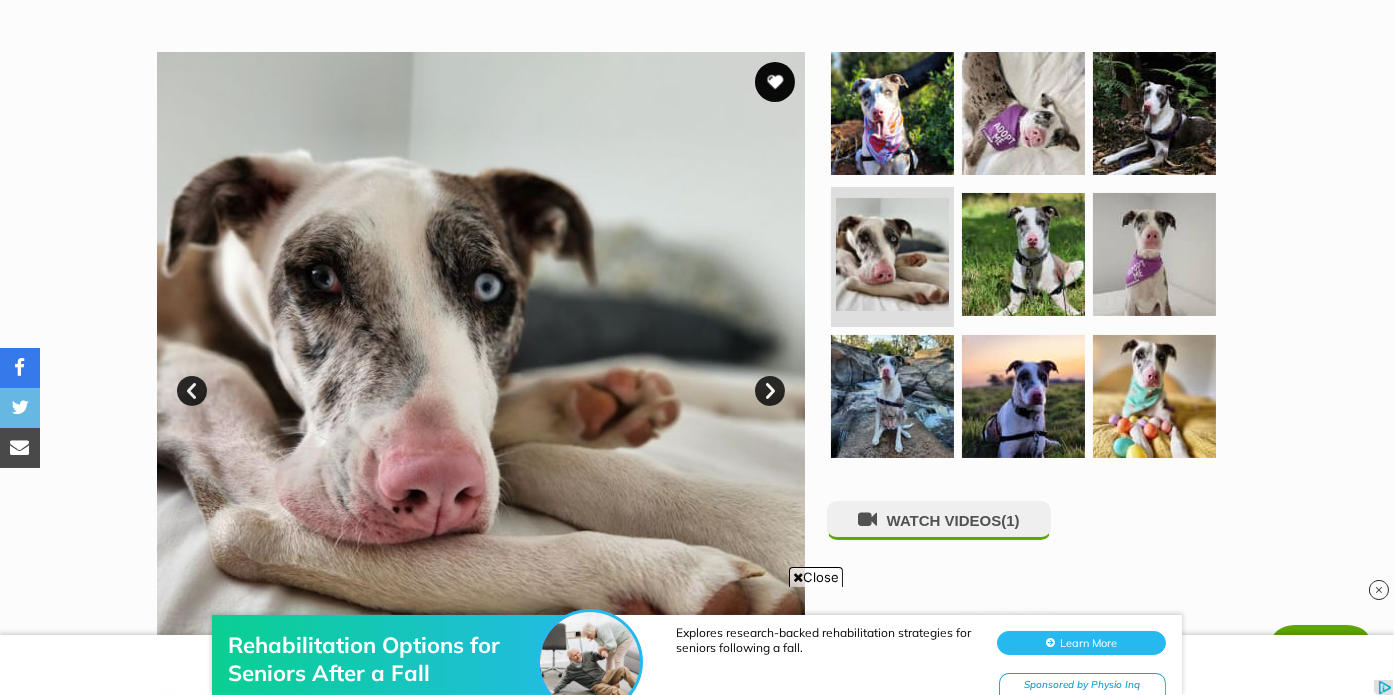 click on "Next" at bounding box center [770, 391] 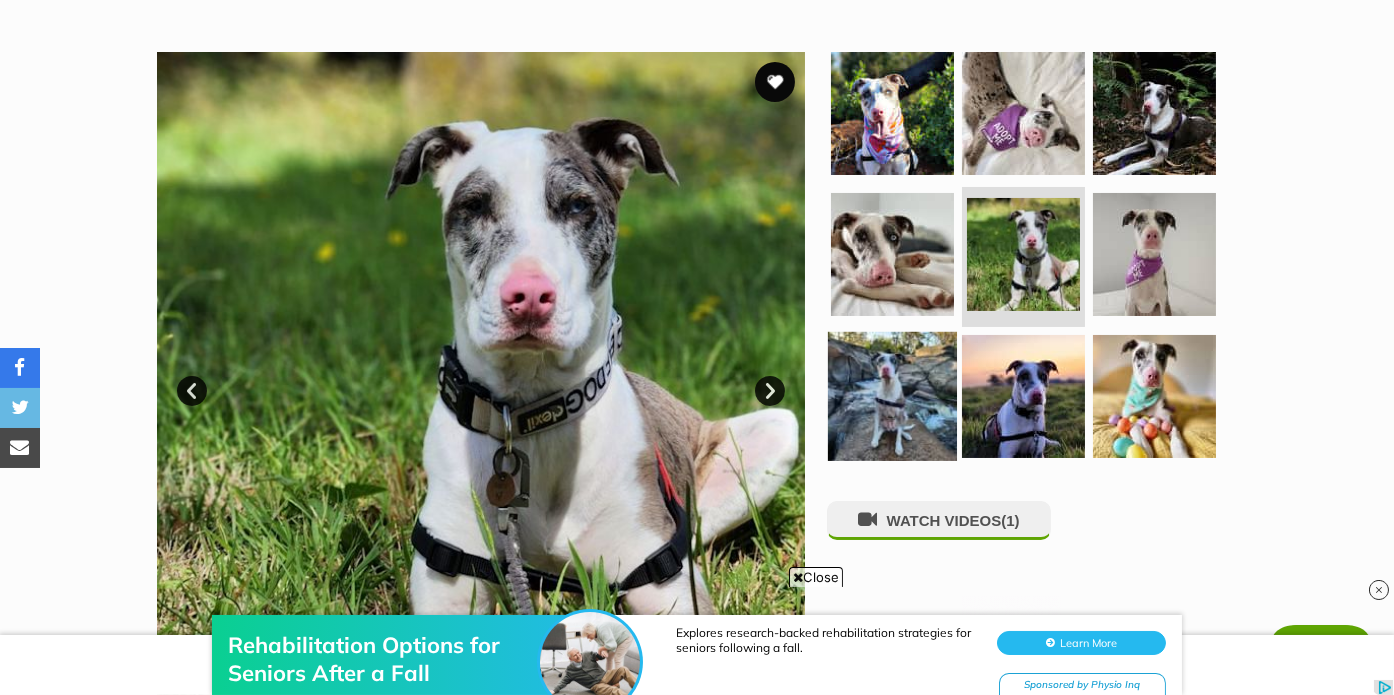 click at bounding box center (892, 396) 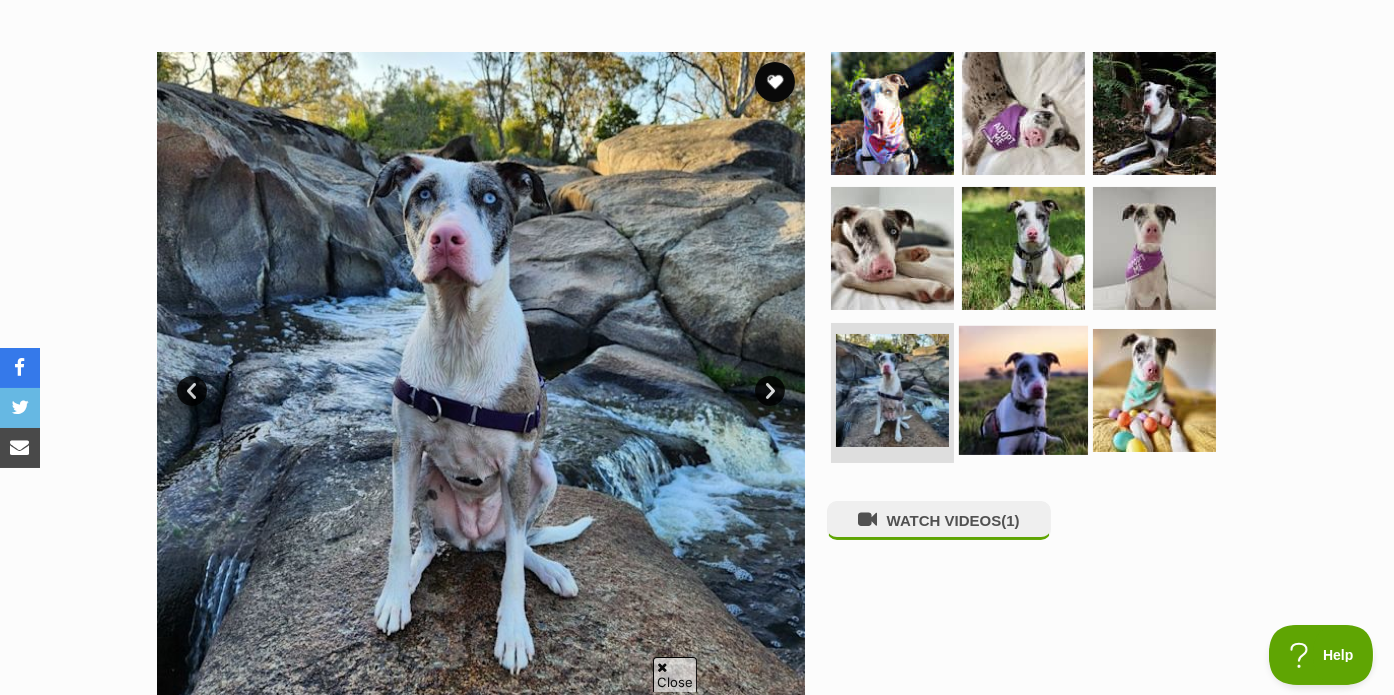 scroll, scrollTop: 0, scrollLeft: 0, axis: both 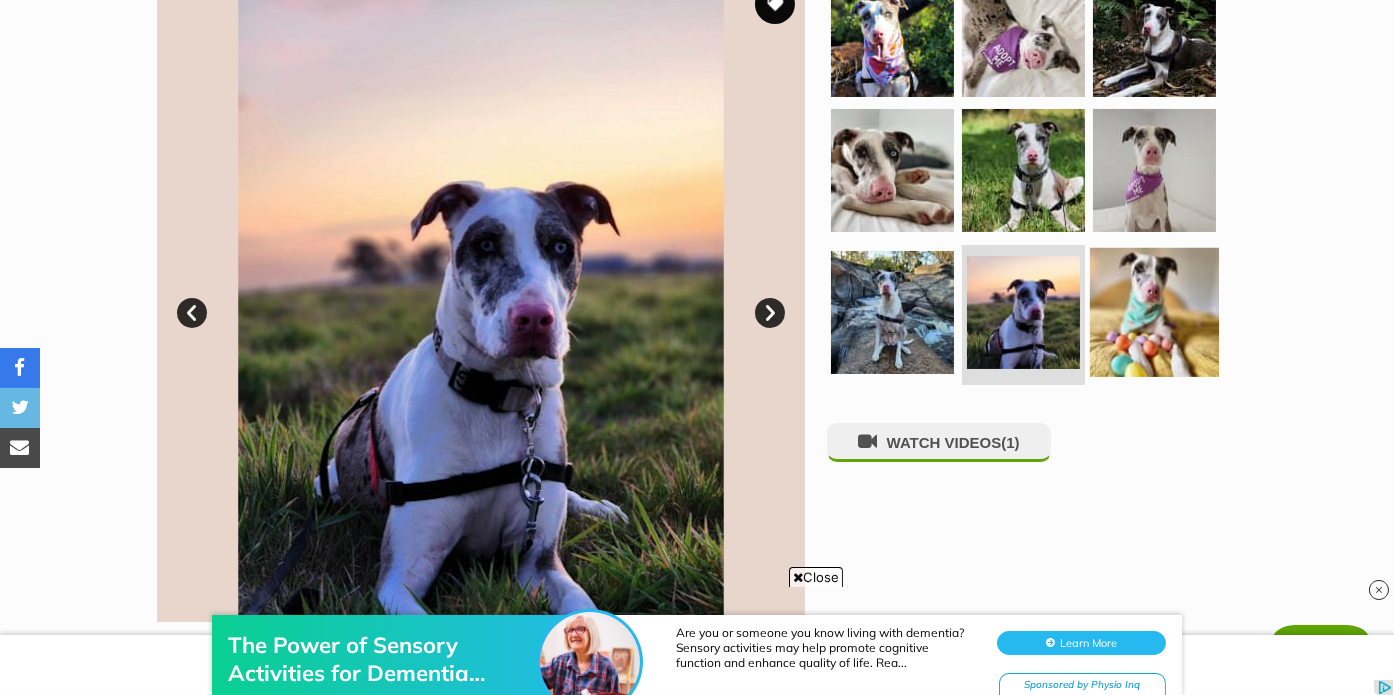 click at bounding box center (1154, 312) 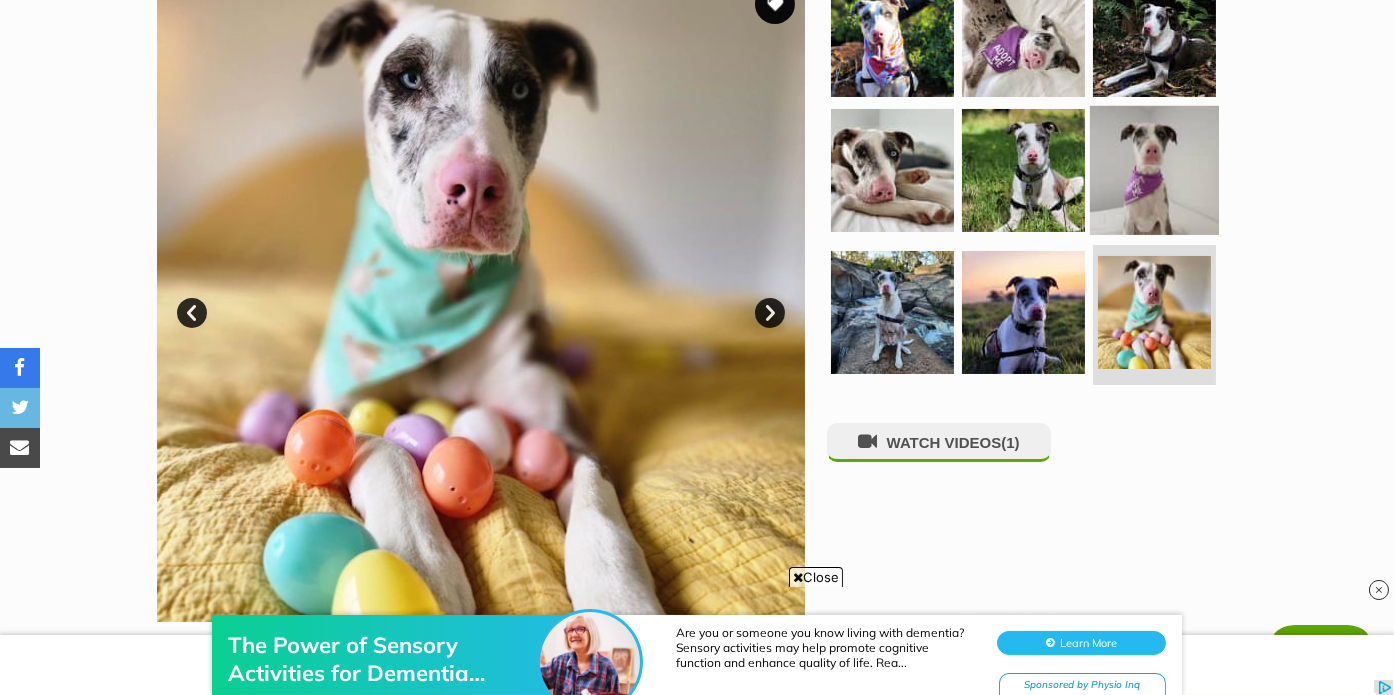 click at bounding box center (1154, 170) 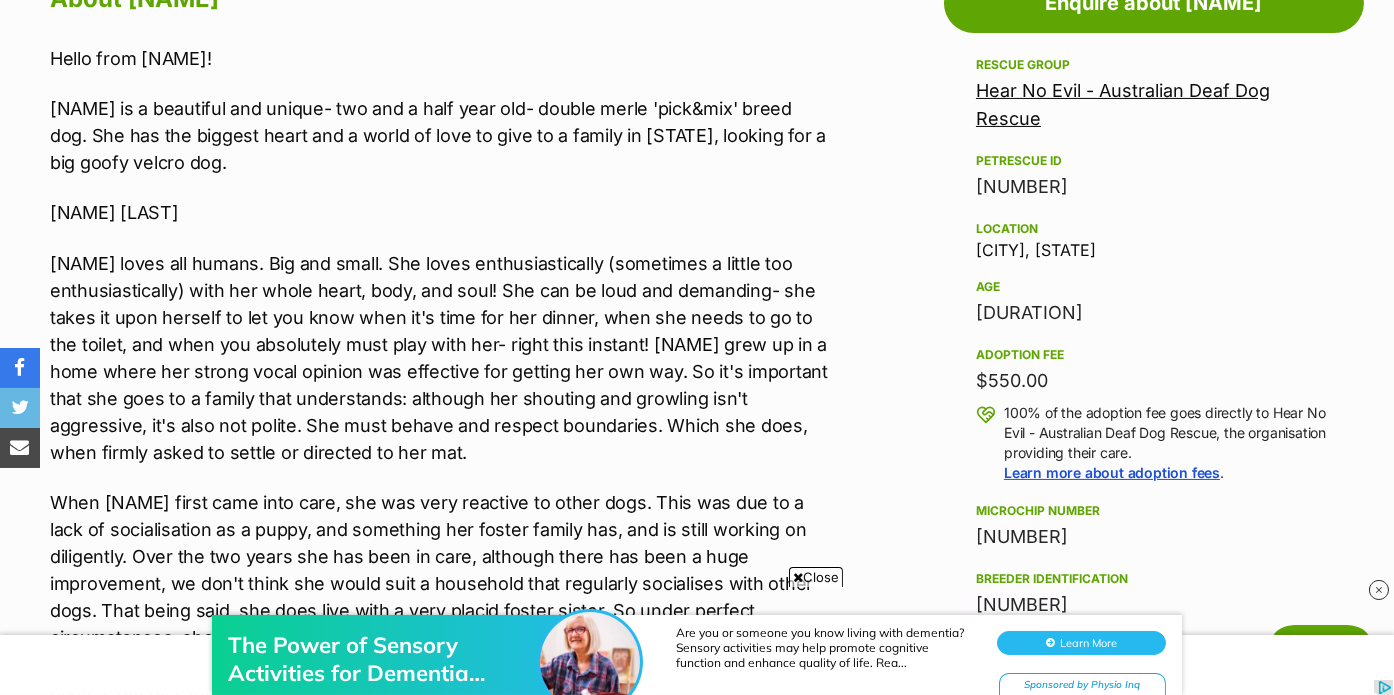 scroll, scrollTop: 0, scrollLeft: 0, axis: both 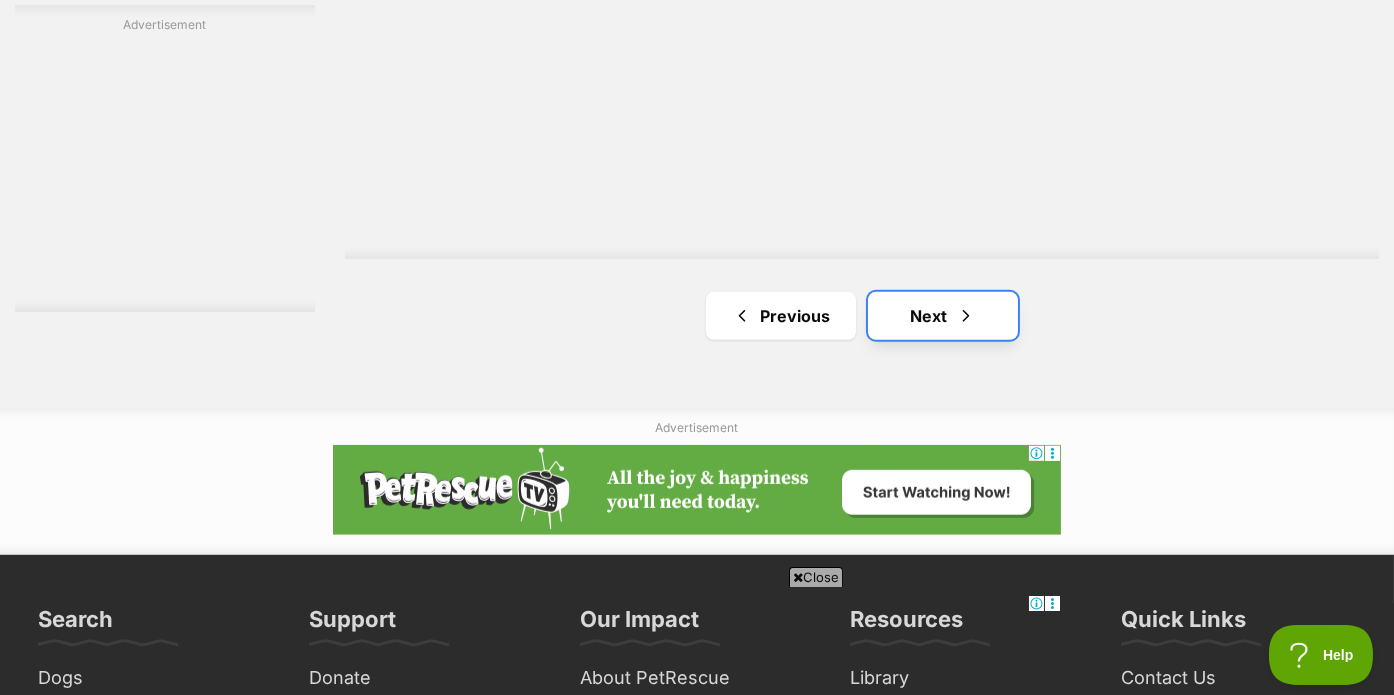 click on "Next" at bounding box center (943, 316) 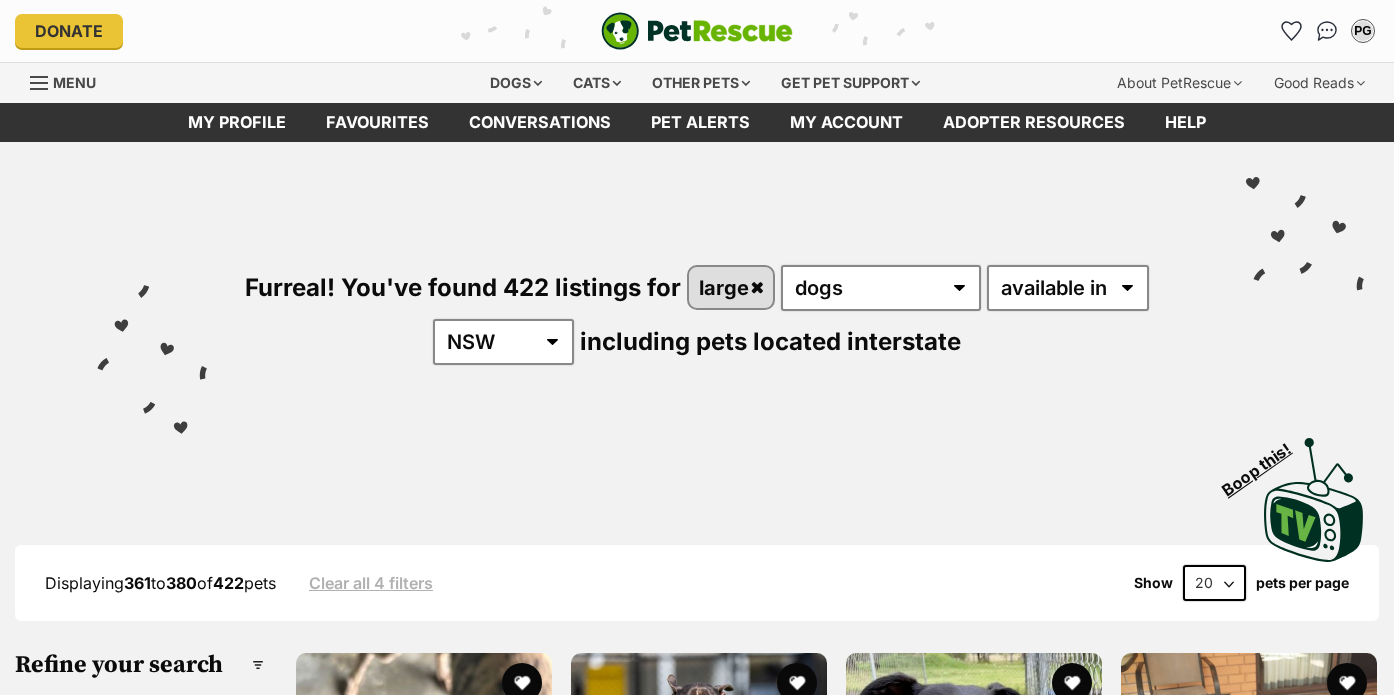 scroll, scrollTop: 0, scrollLeft: 0, axis: both 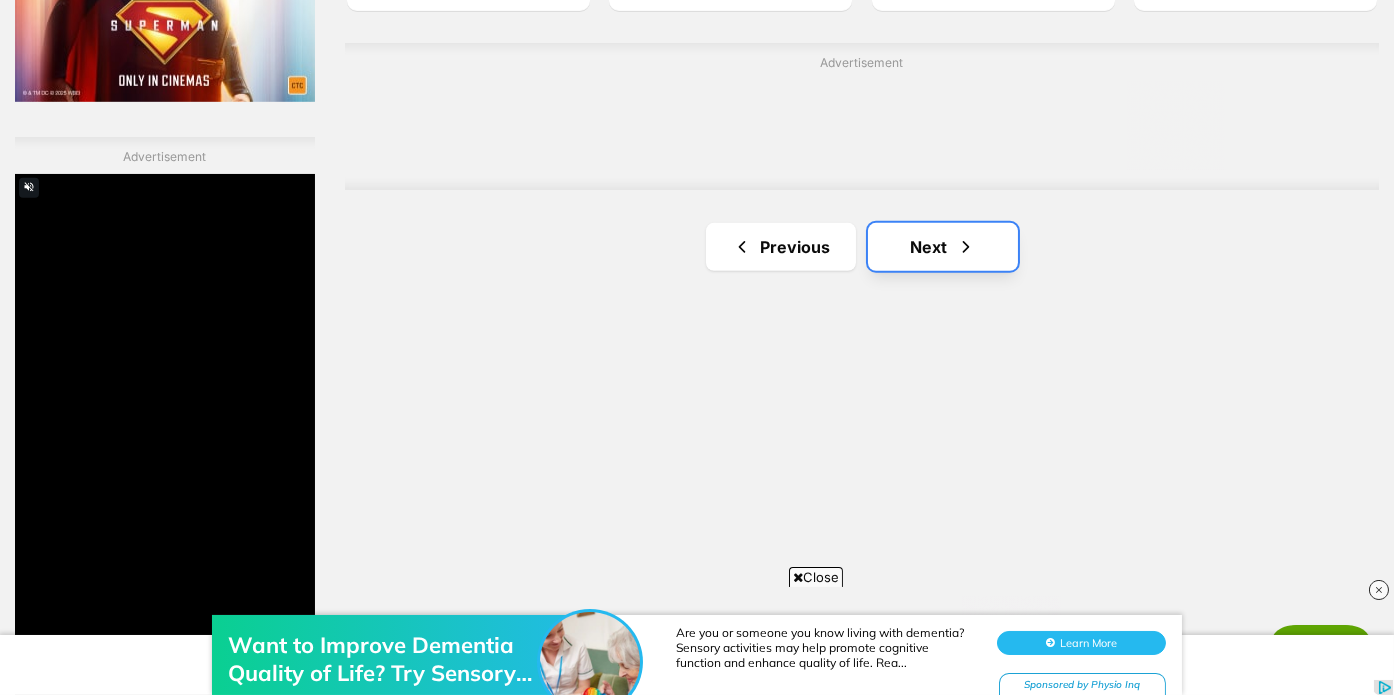 click on "Next" at bounding box center [943, 247] 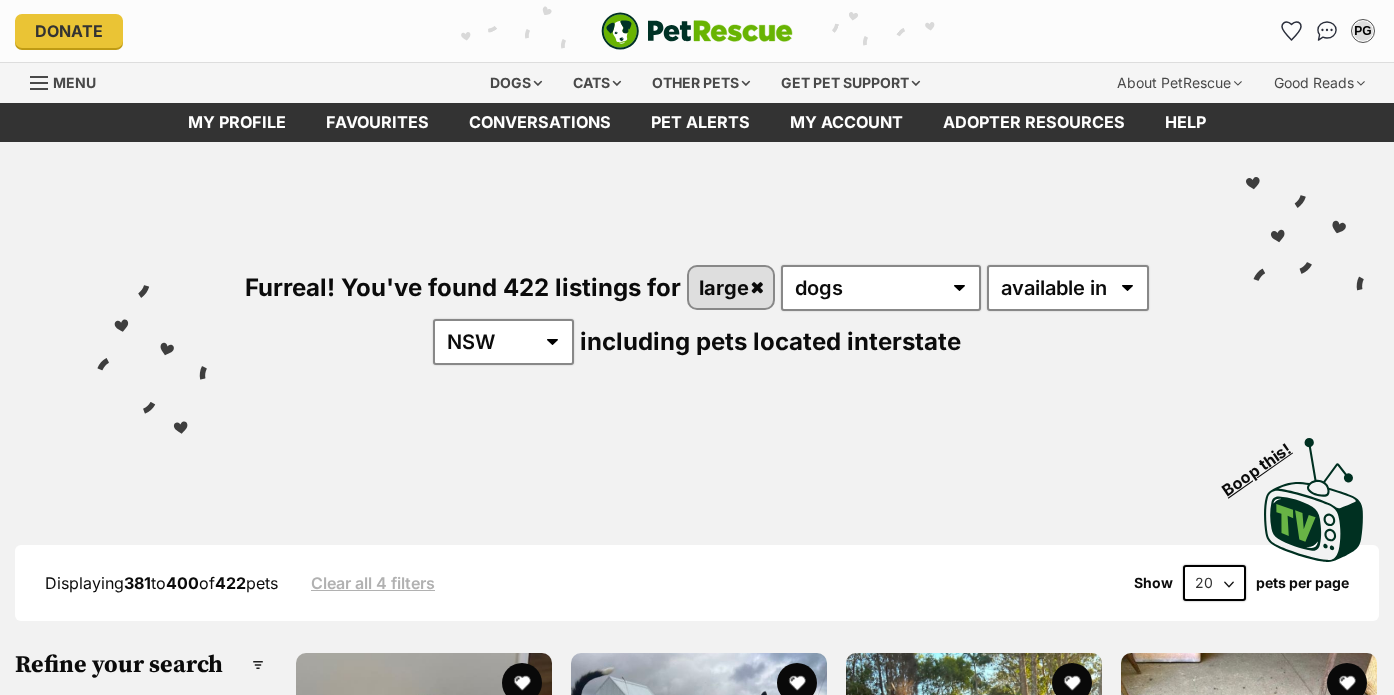 scroll, scrollTop: 0, scrollLeft: 0, axis: both 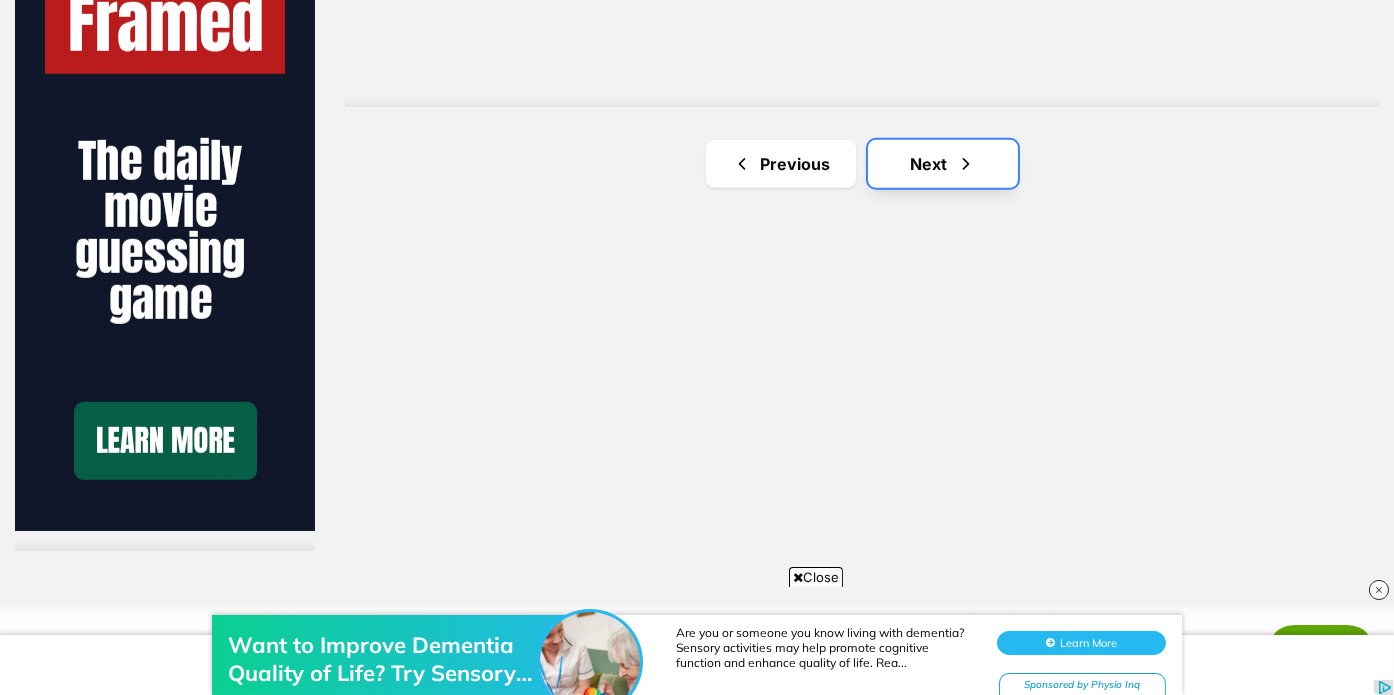 click on "Next" at bounding box center (943, 164) 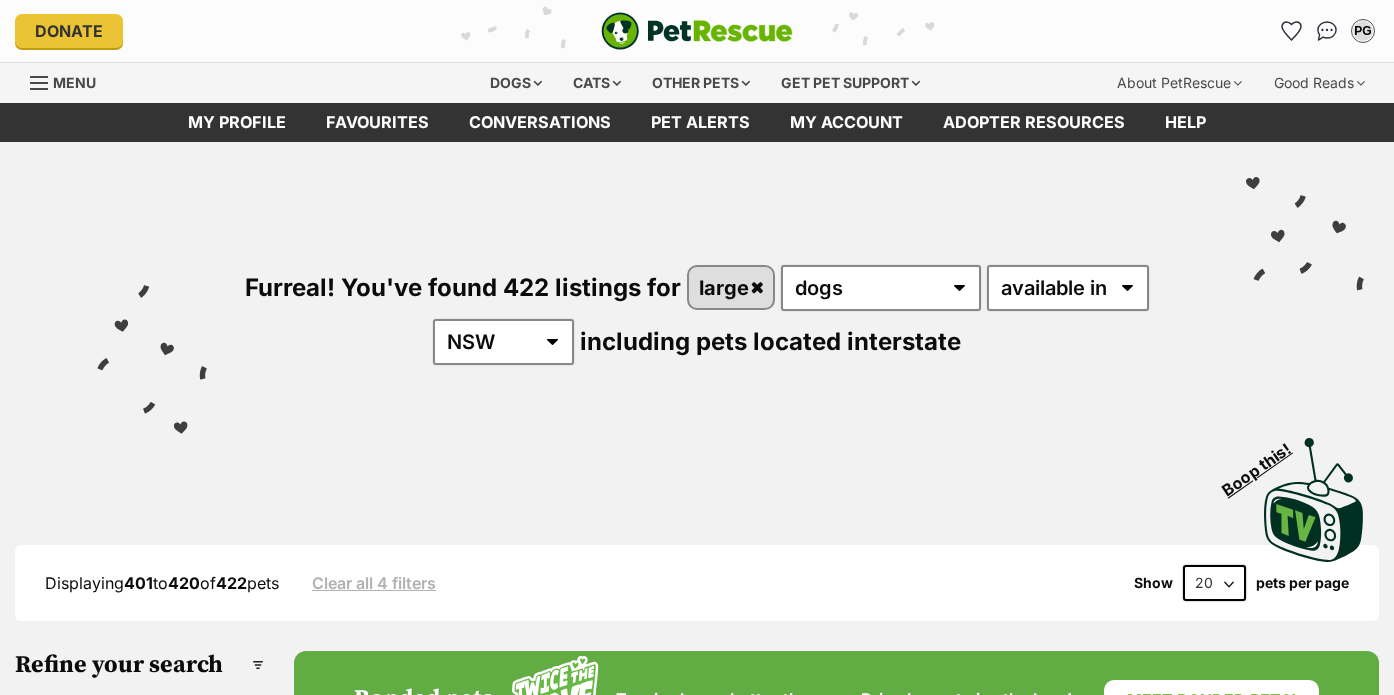 scroll, scrollTop: 0, scrollLeft: 0, axis: both 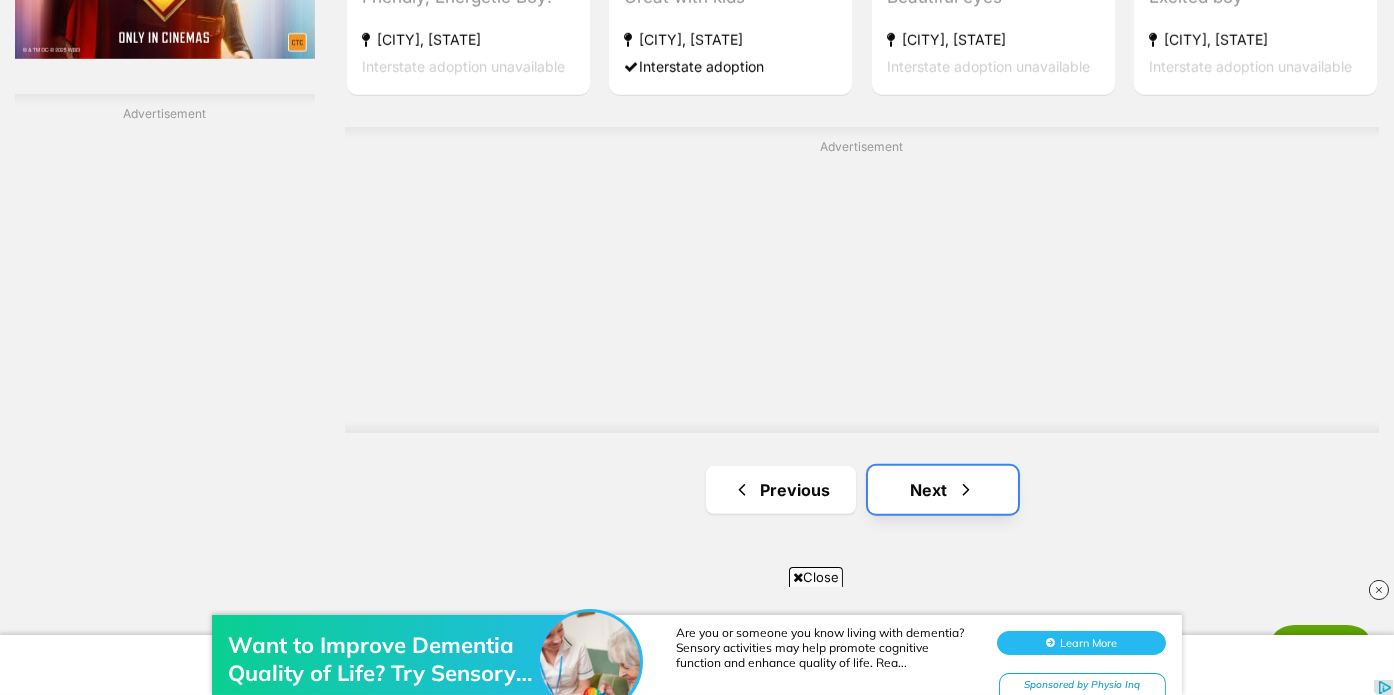 click on "Next" at bounding box center (943, 490) 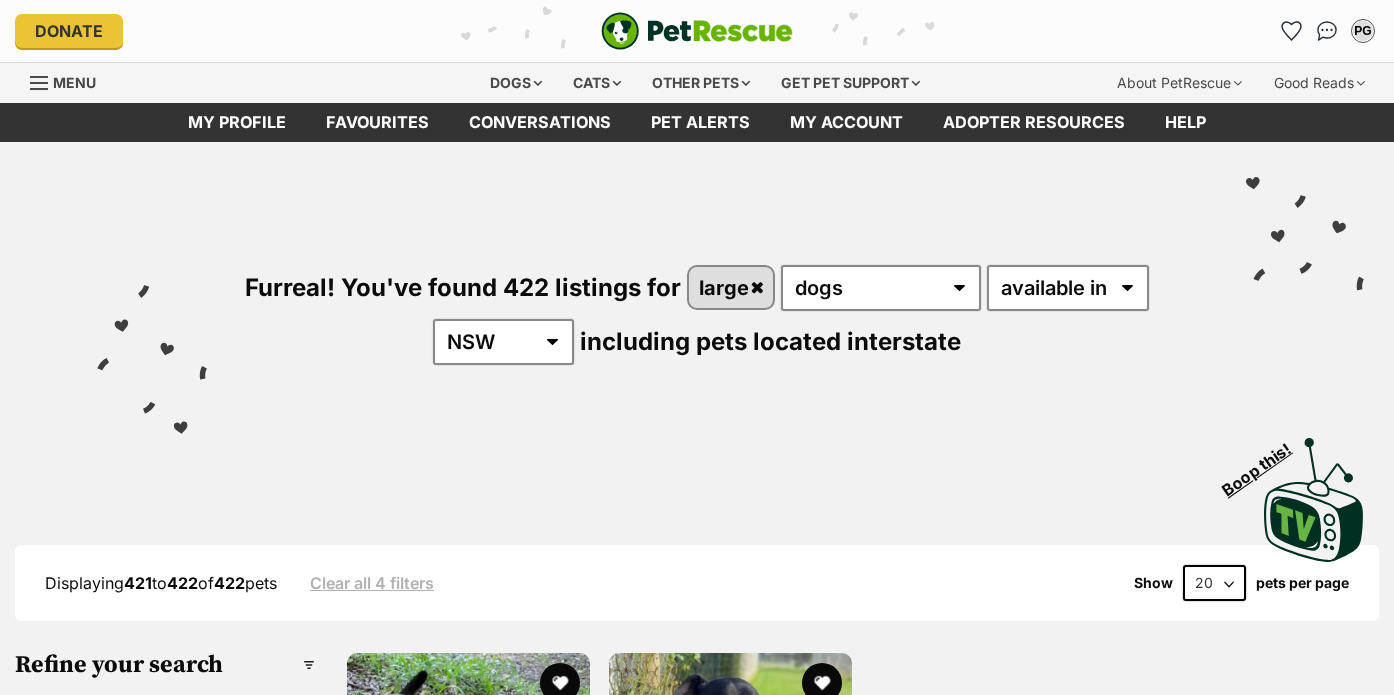 scroll, scrollTop: 0, scrollLeft: 0, axis: both 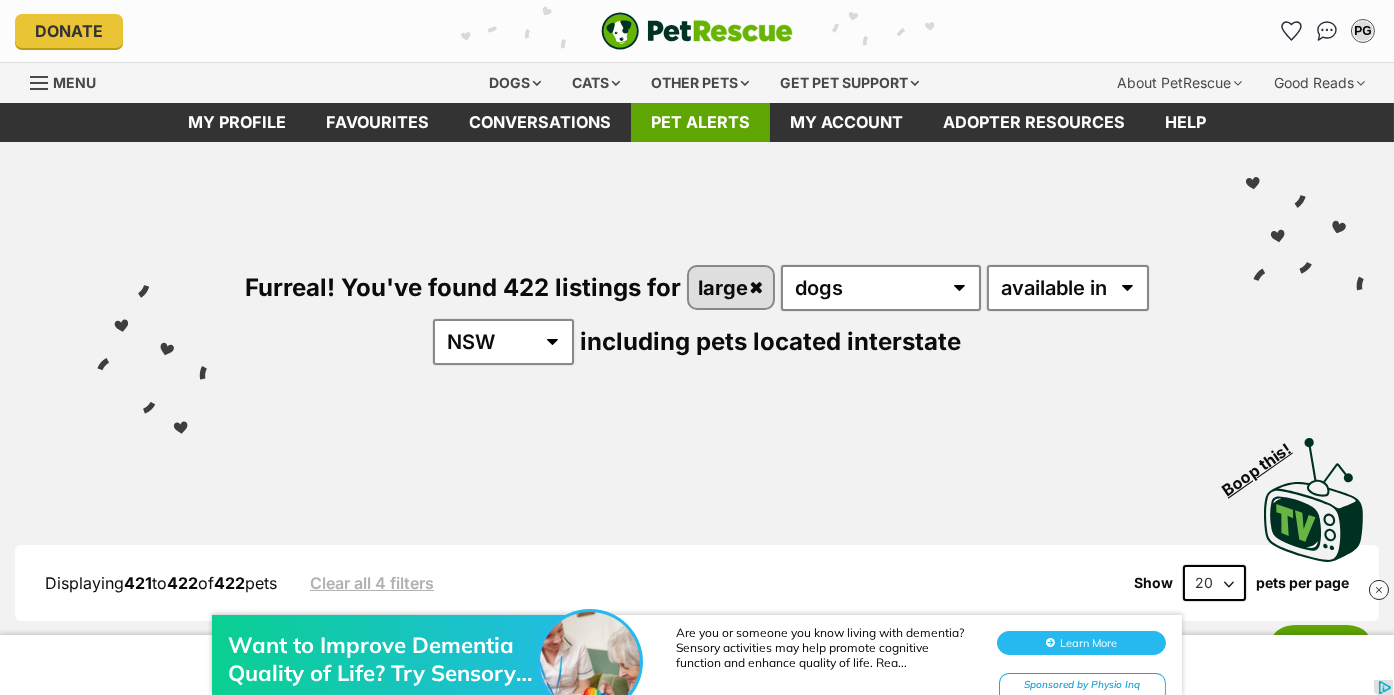 click on "Pet alerts" at bounding box center (700, 122) 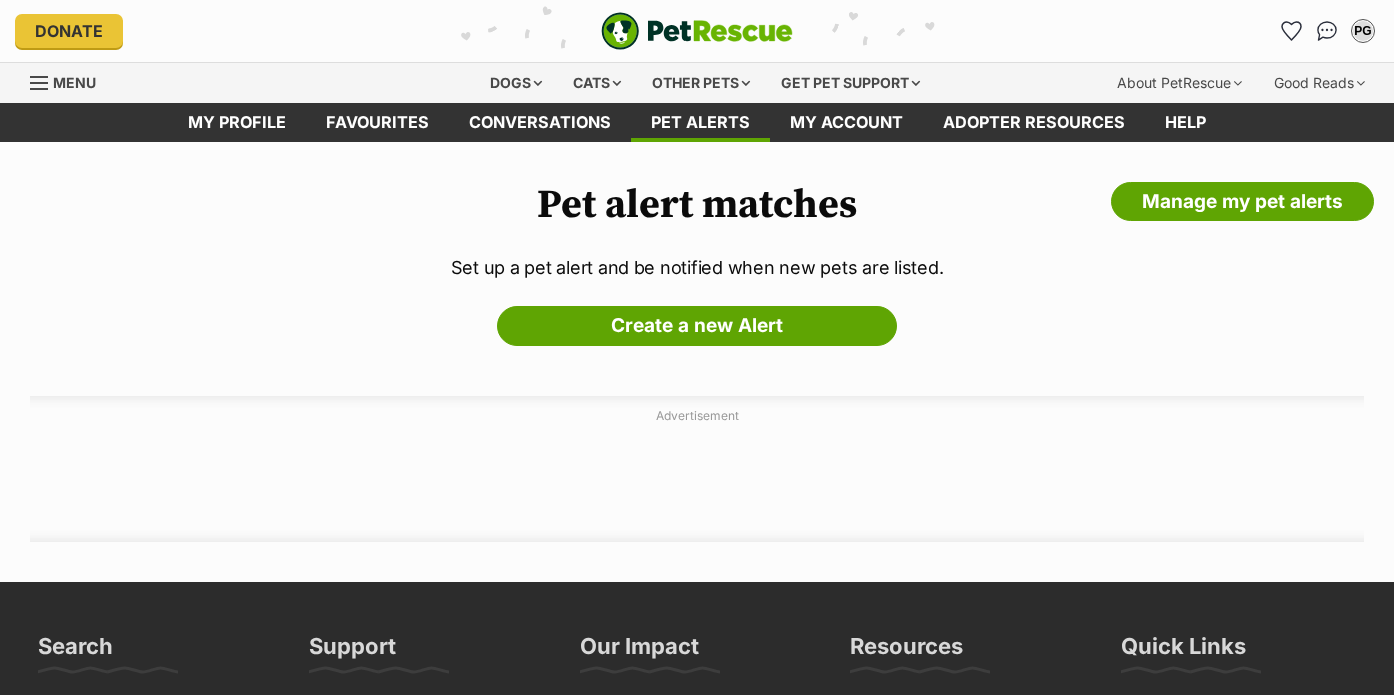scroll, scrollTop: 0, scrollLeft: 0, axis: both 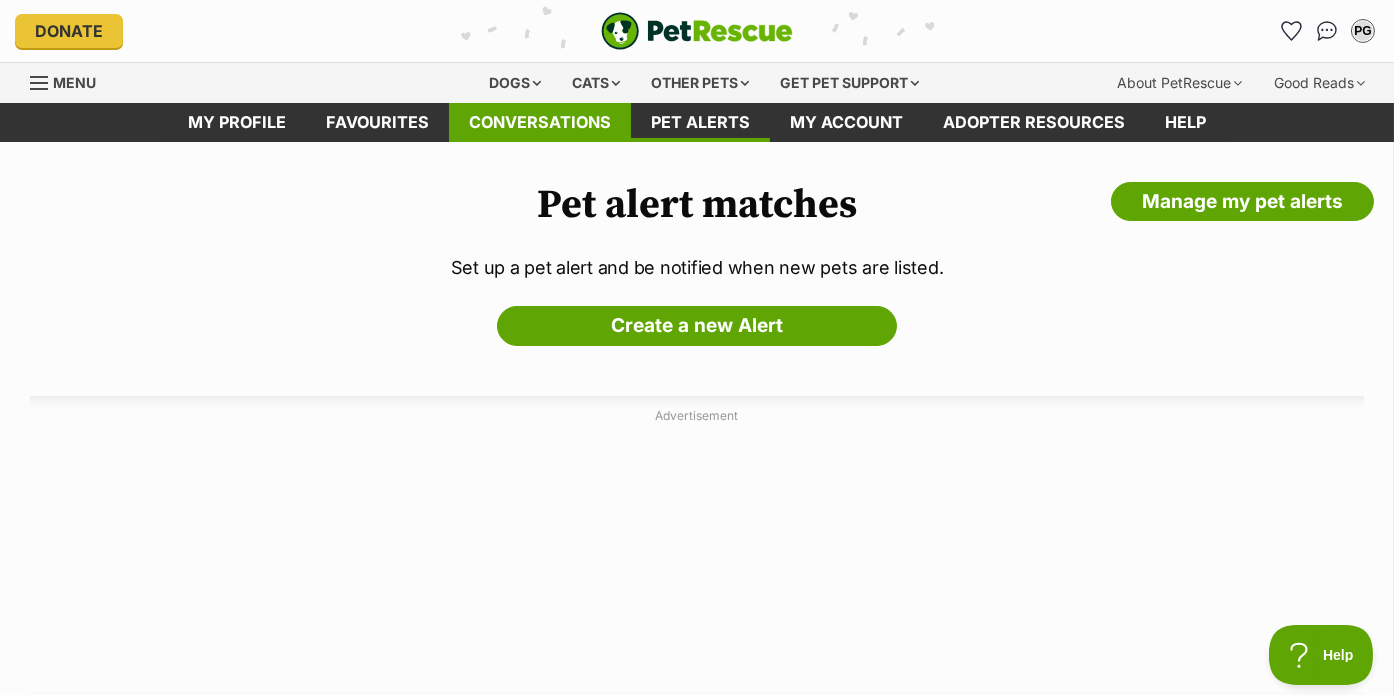 click on "Conversations" at bounding box center (540, 122) 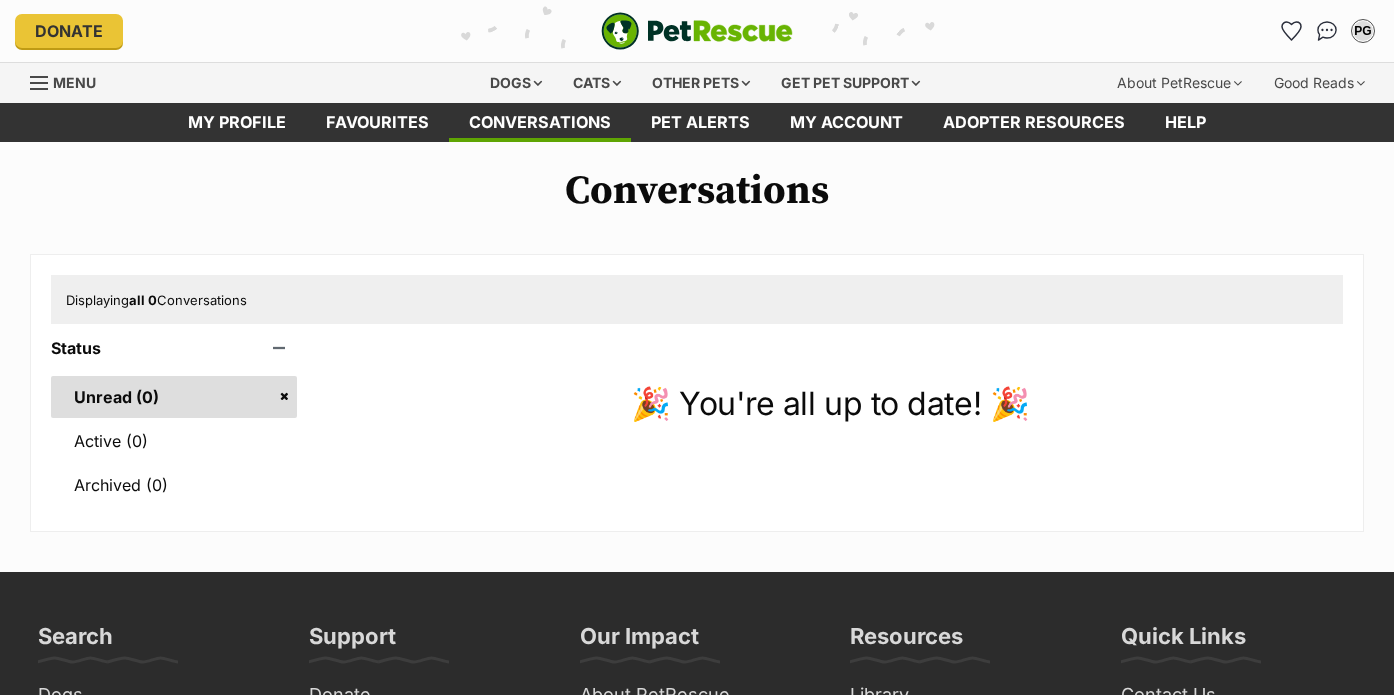scroll, scrollTop: 0, scrollLeft: 0, axis: both 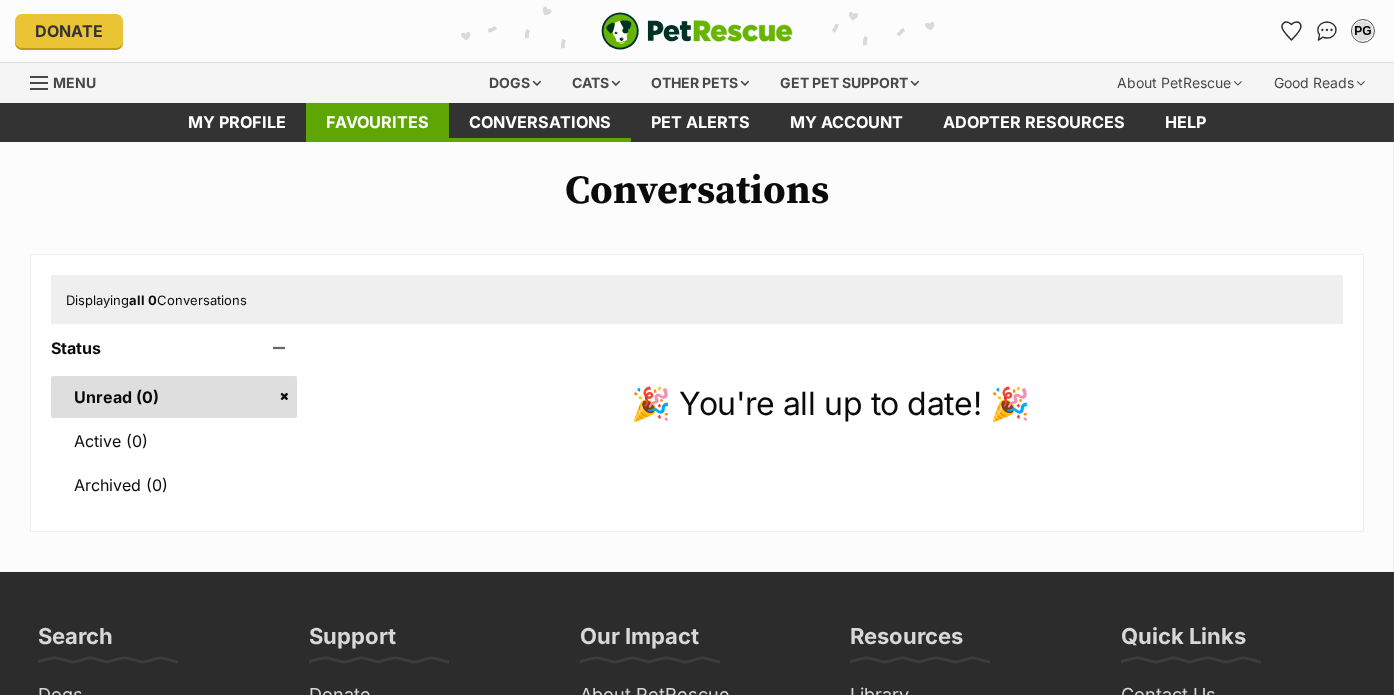 click on "Favourites" at bounding box center (377, 122) 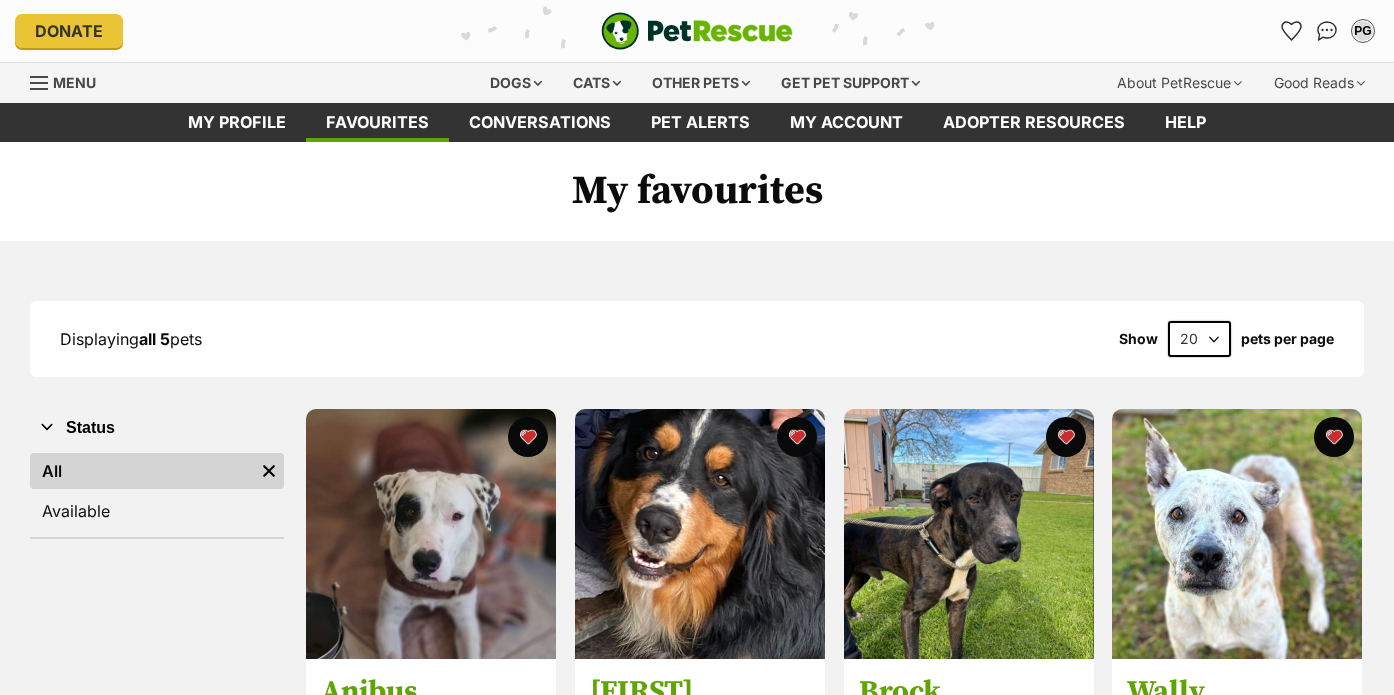 scroll, scrollTop: 0, scrollLeft: 0, axis: both 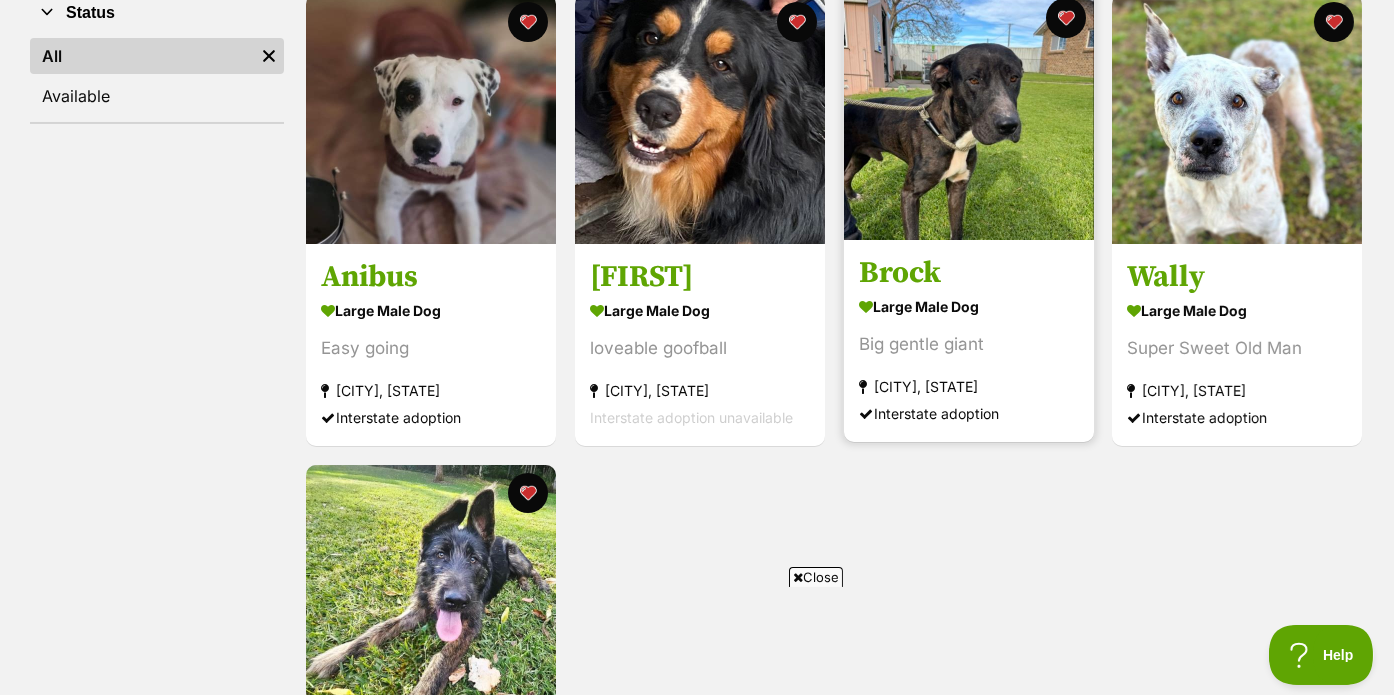 click at bounding box center (969, 115) 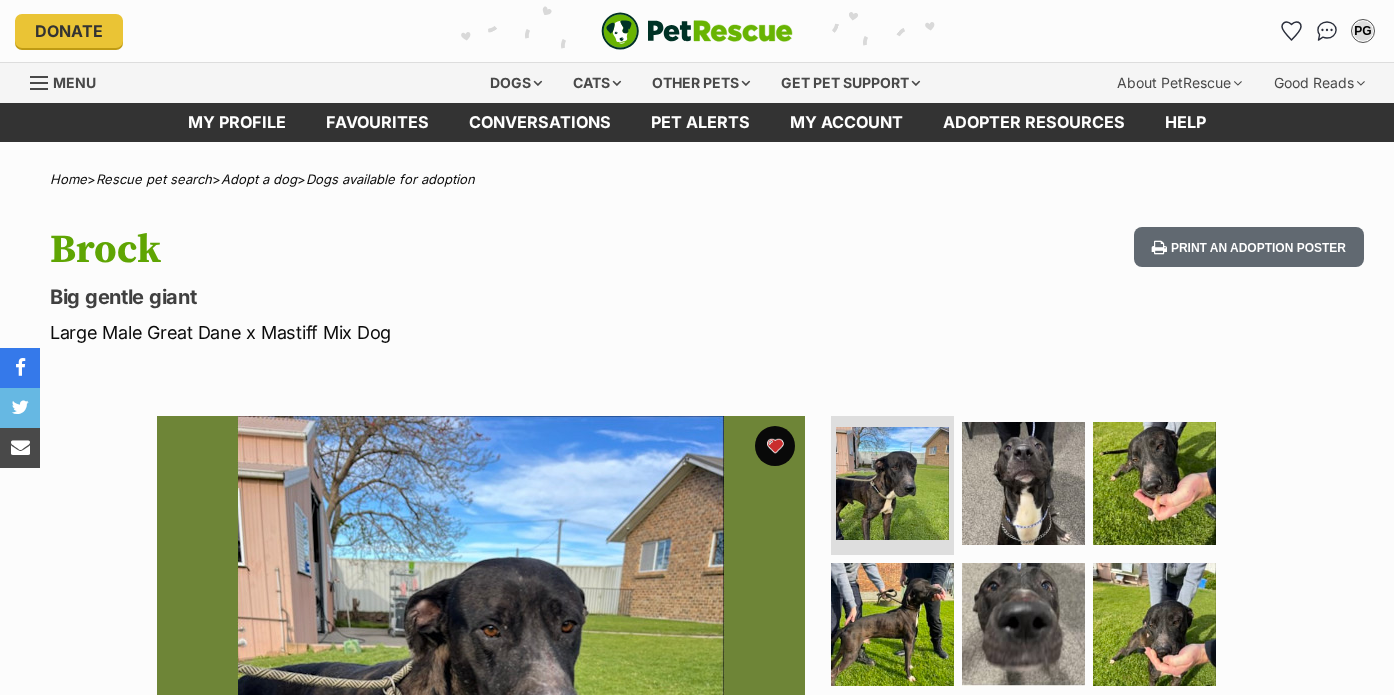 scroll, scrollTop: 0, scrollLeft: 0, axis: both 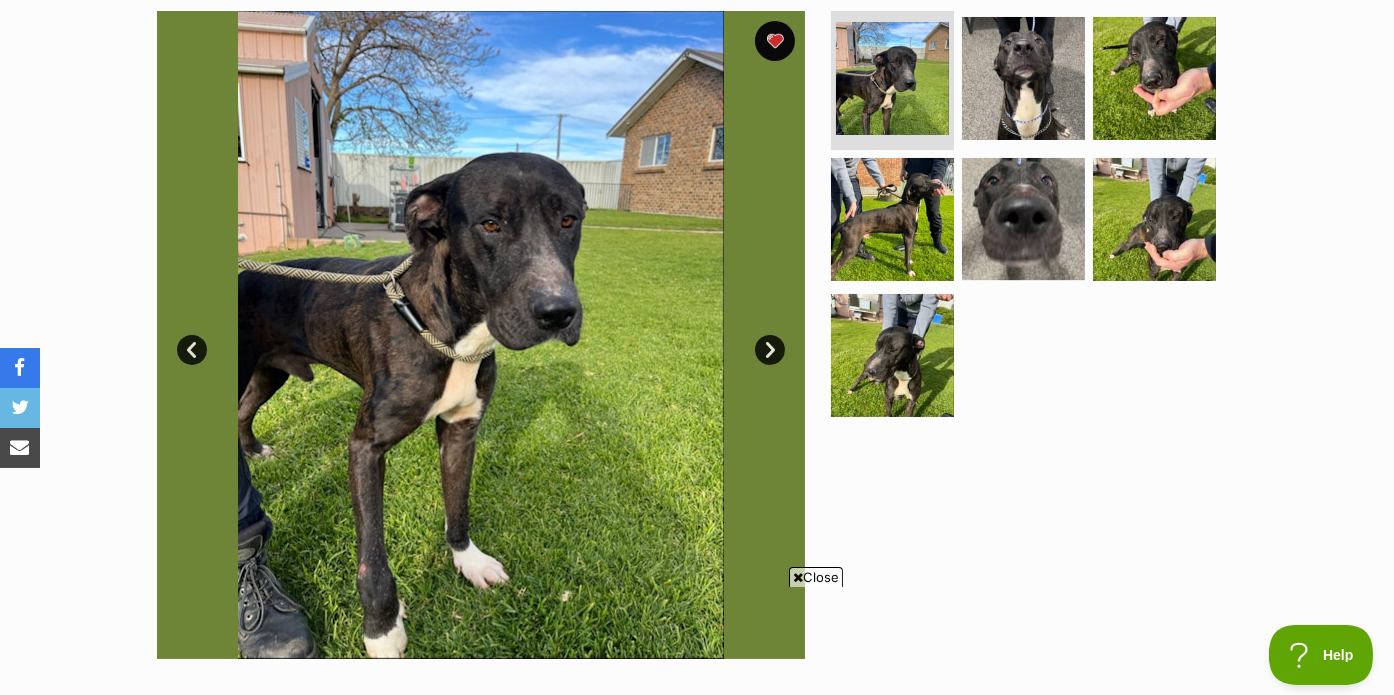 click on "Next" at bounding box center (770, 350) 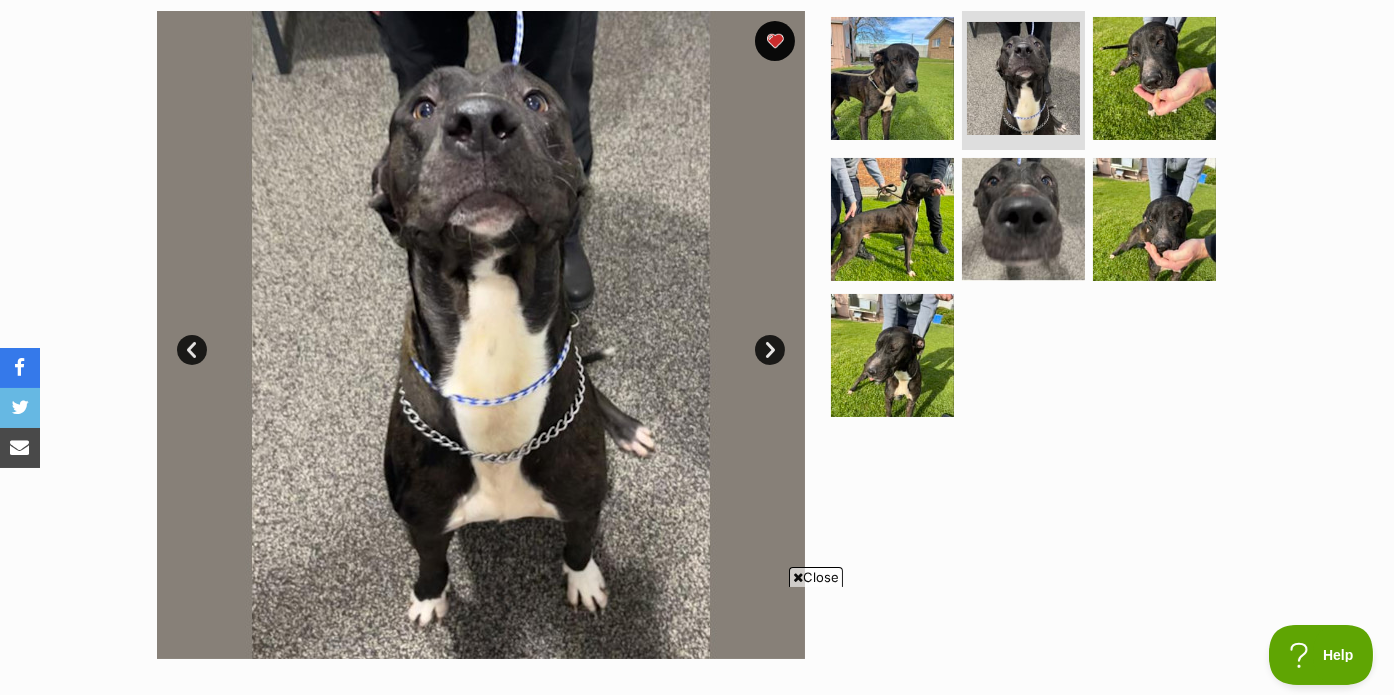 click on "Next" at bounding box center (770, 350) 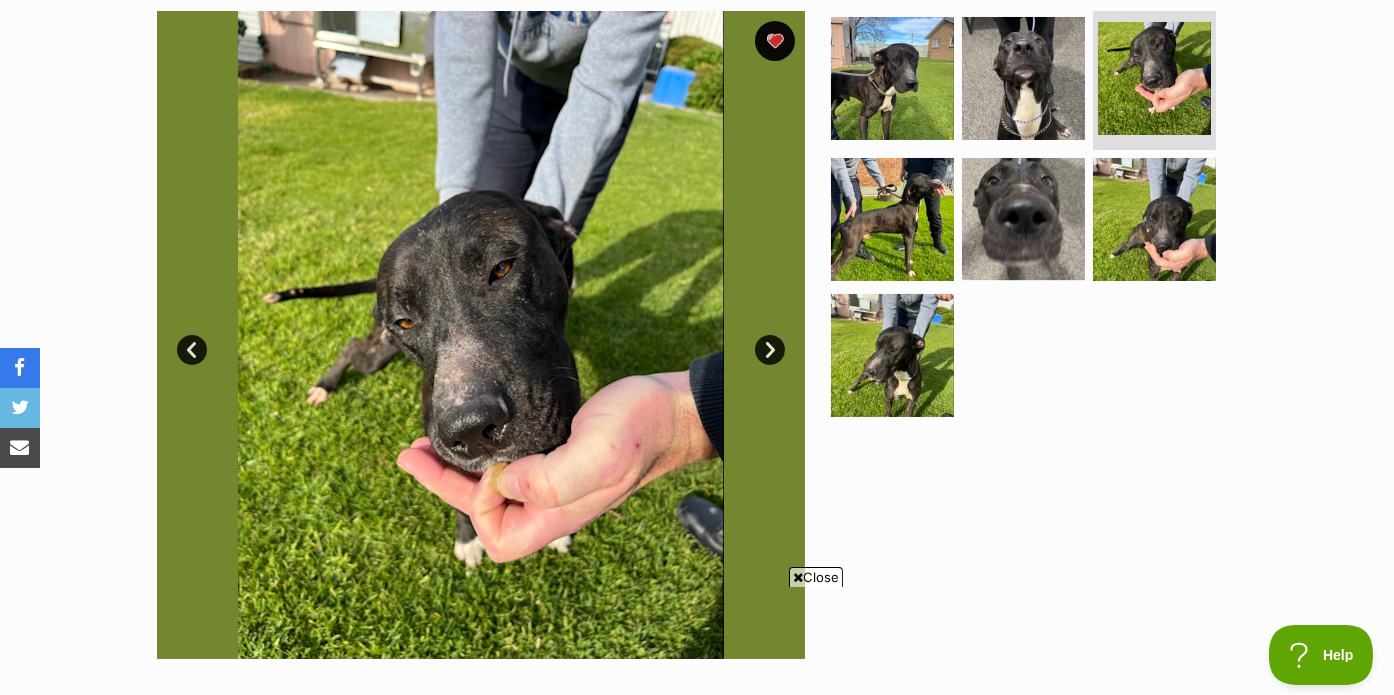 click on "Next" at bounding box center (770, 350) 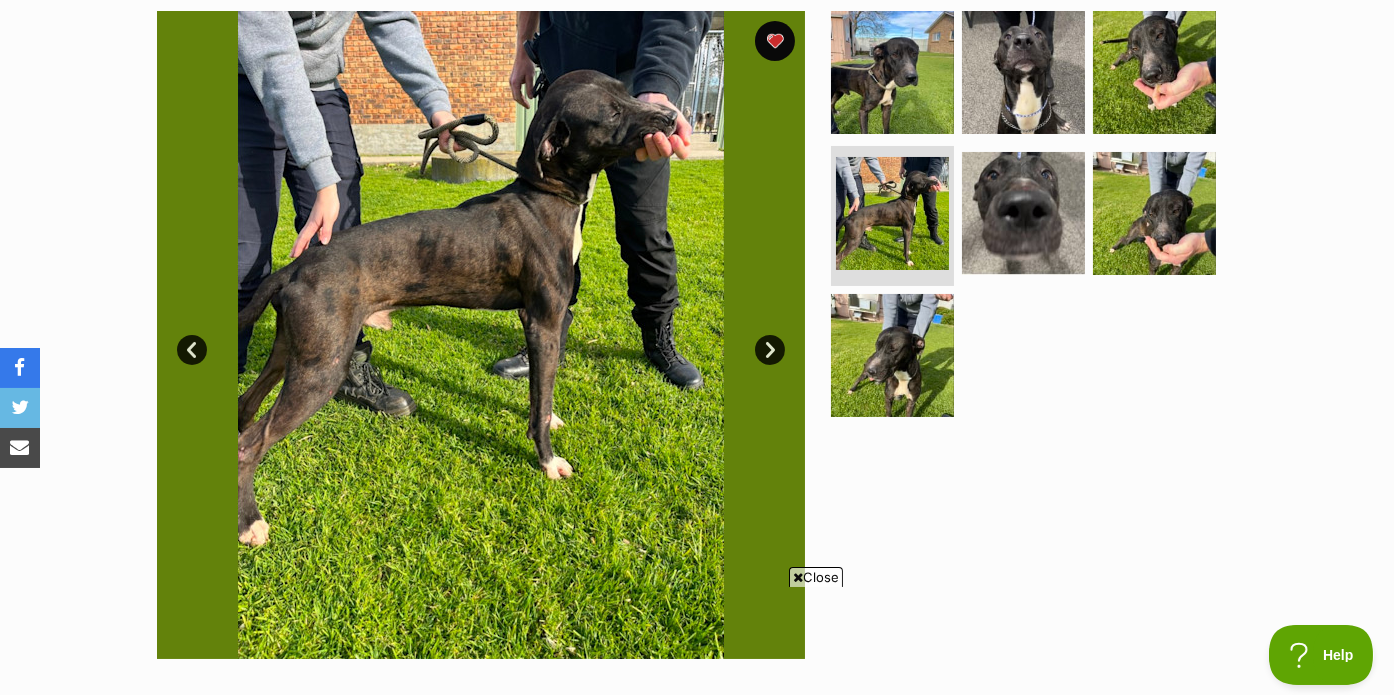 click on "Next" at bounding box center (770, 350) 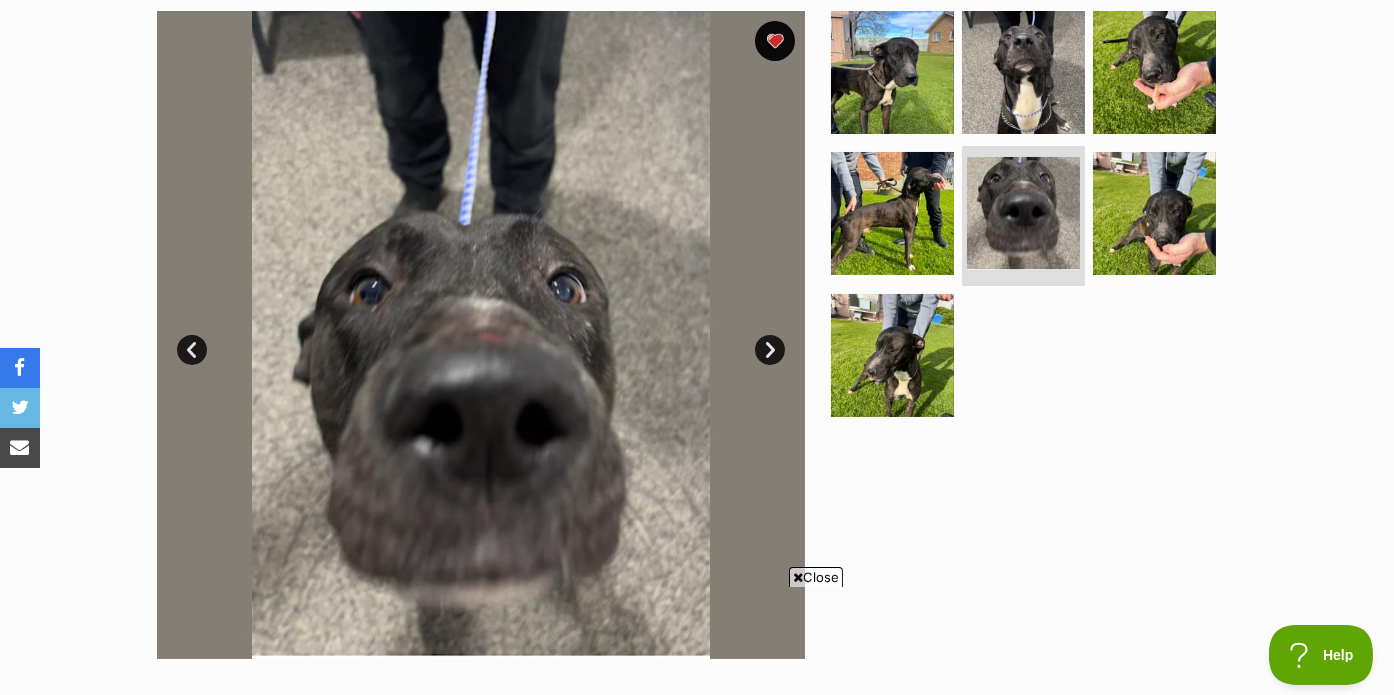 click on "Next" at bounding box center [770, 350] 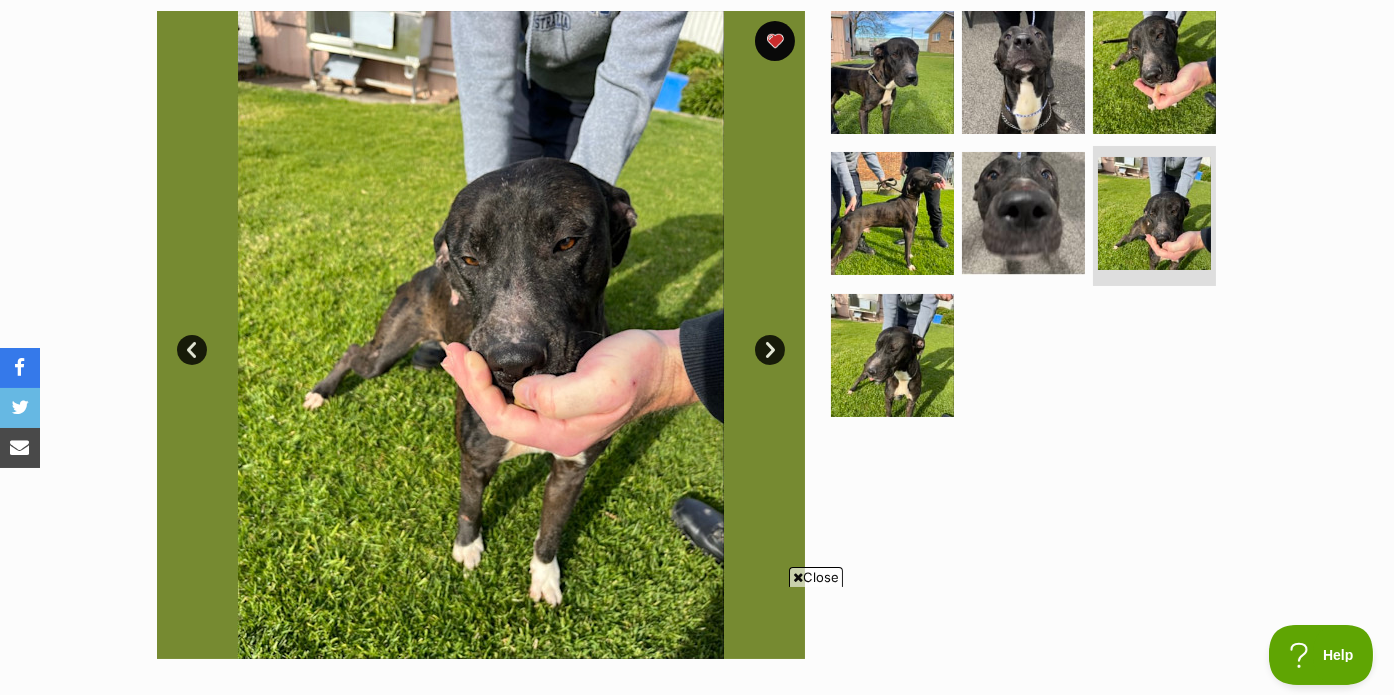 click on "Next" at bounding box center [770, 350] 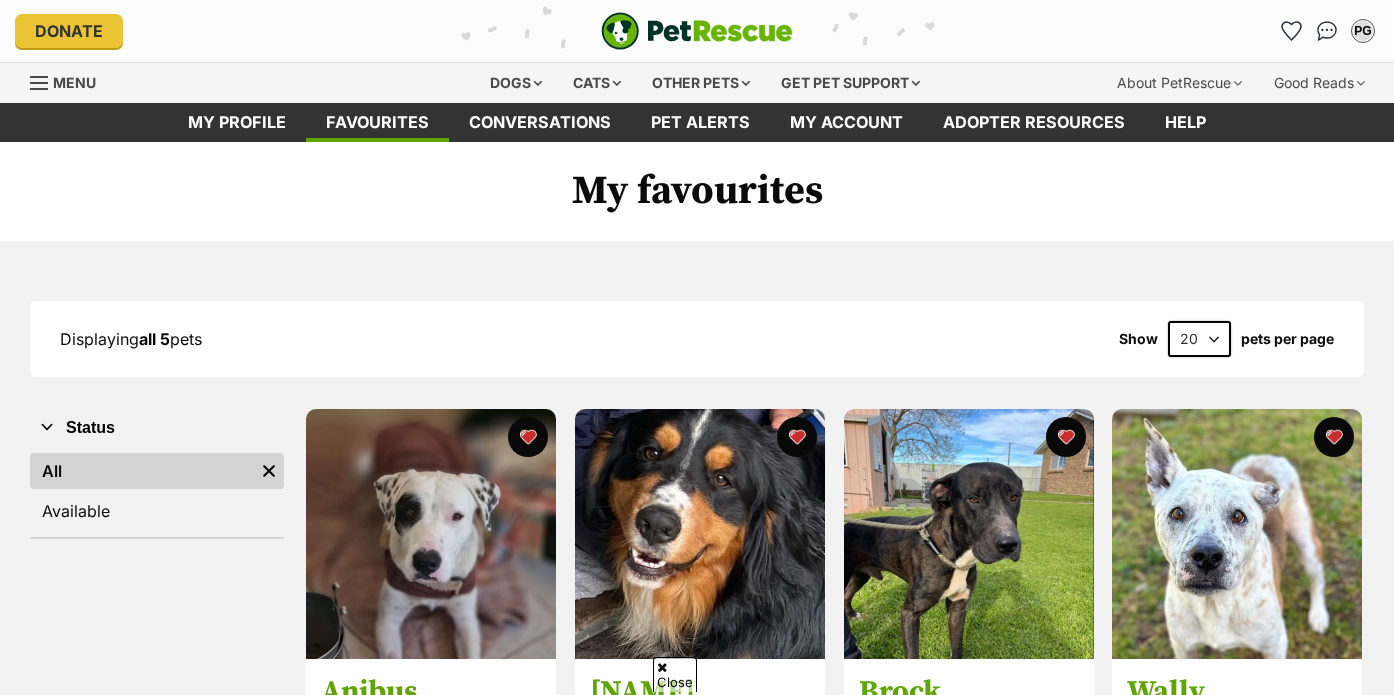 scroll, scrollTop: 415, scrollLeft: 0, axis: vertical 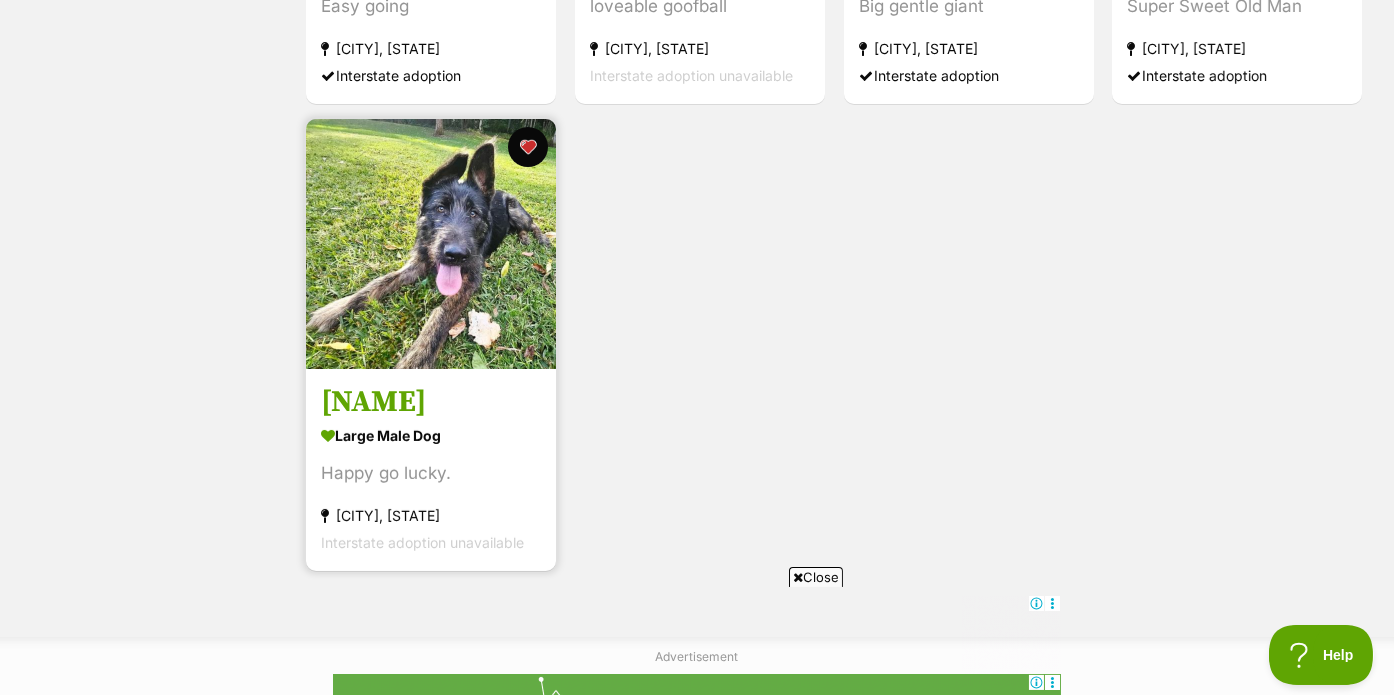 click at bounding box center [431, 244] 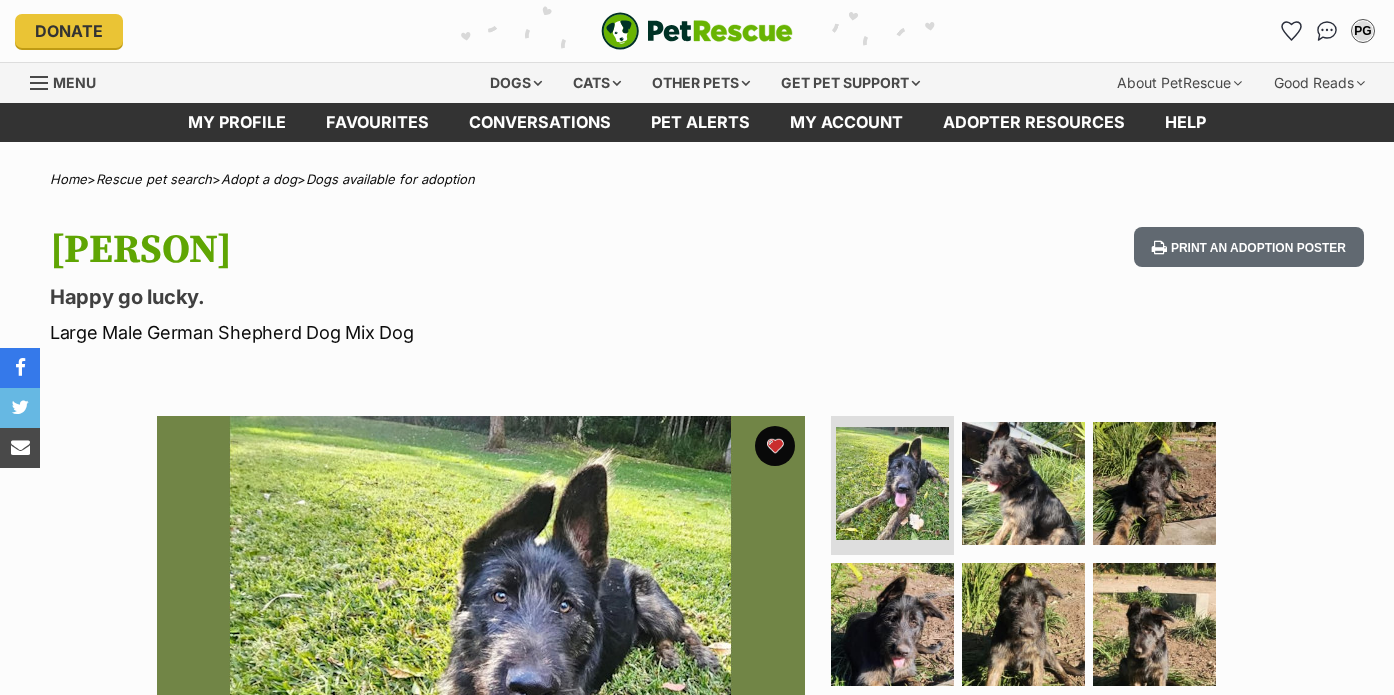 scroll, scrollTop: 0, scrollLeft: 0, axis: both 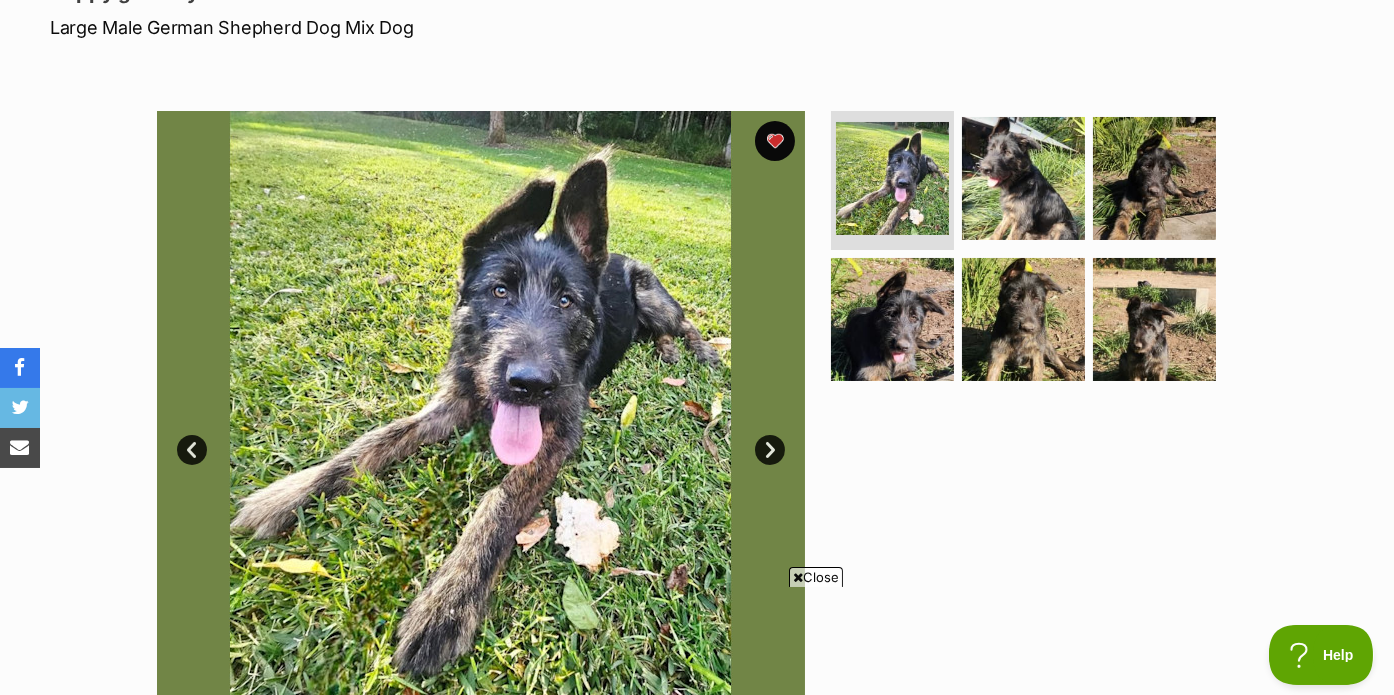 click on "Next" at bounding box center (770, 450) 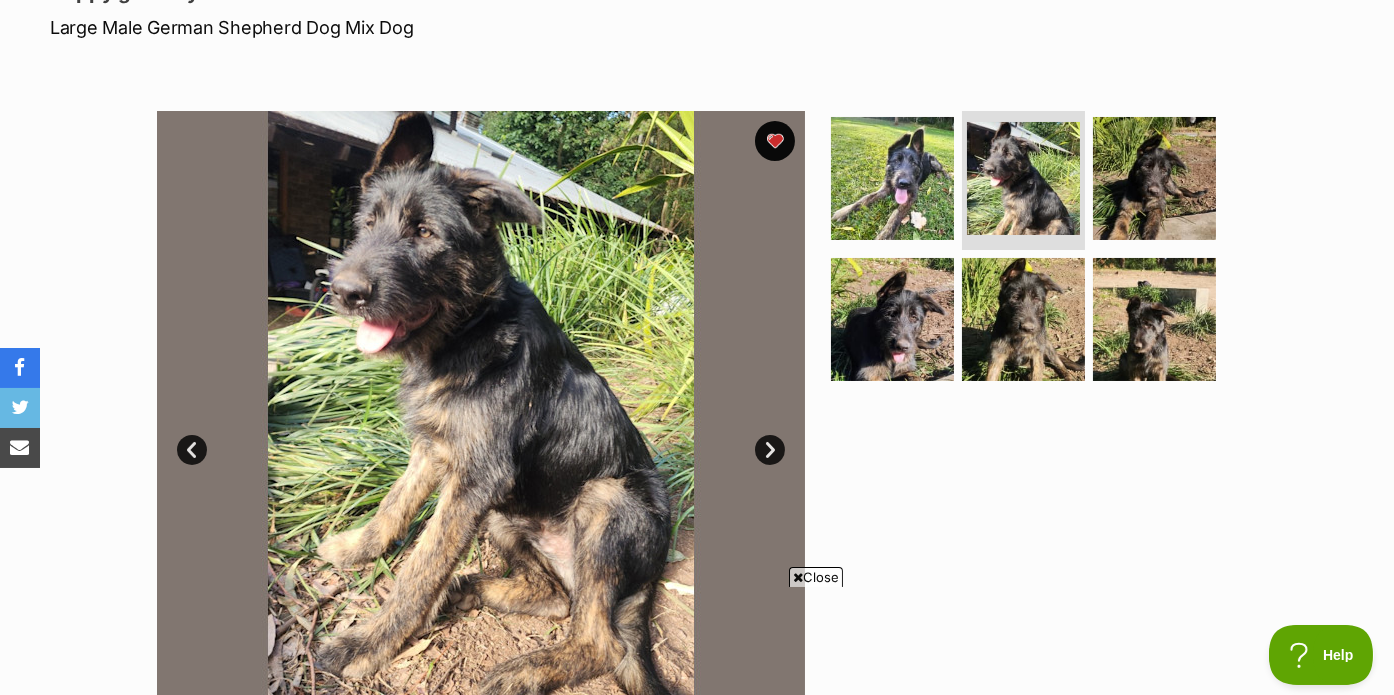 click on "Next" at bounding box center (770, 450) 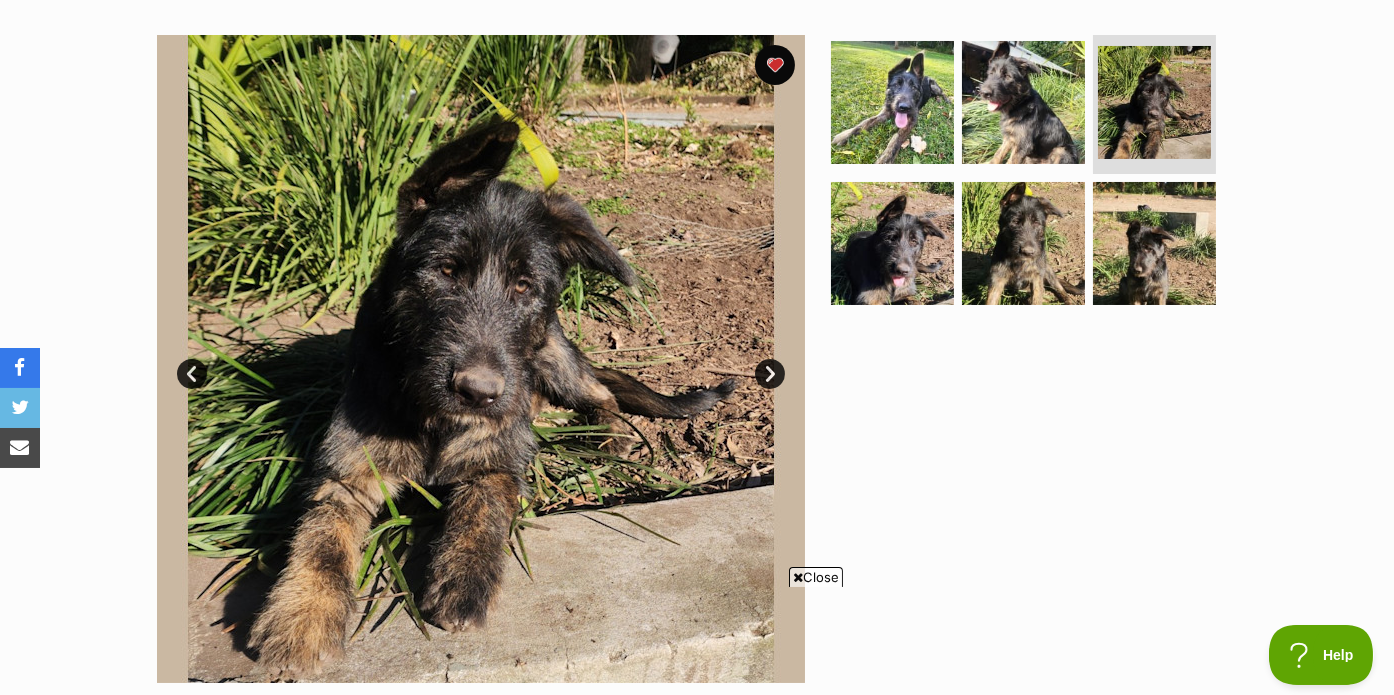 scroll, scrollTop: 384, scrollLeft: 0, axis: vertical 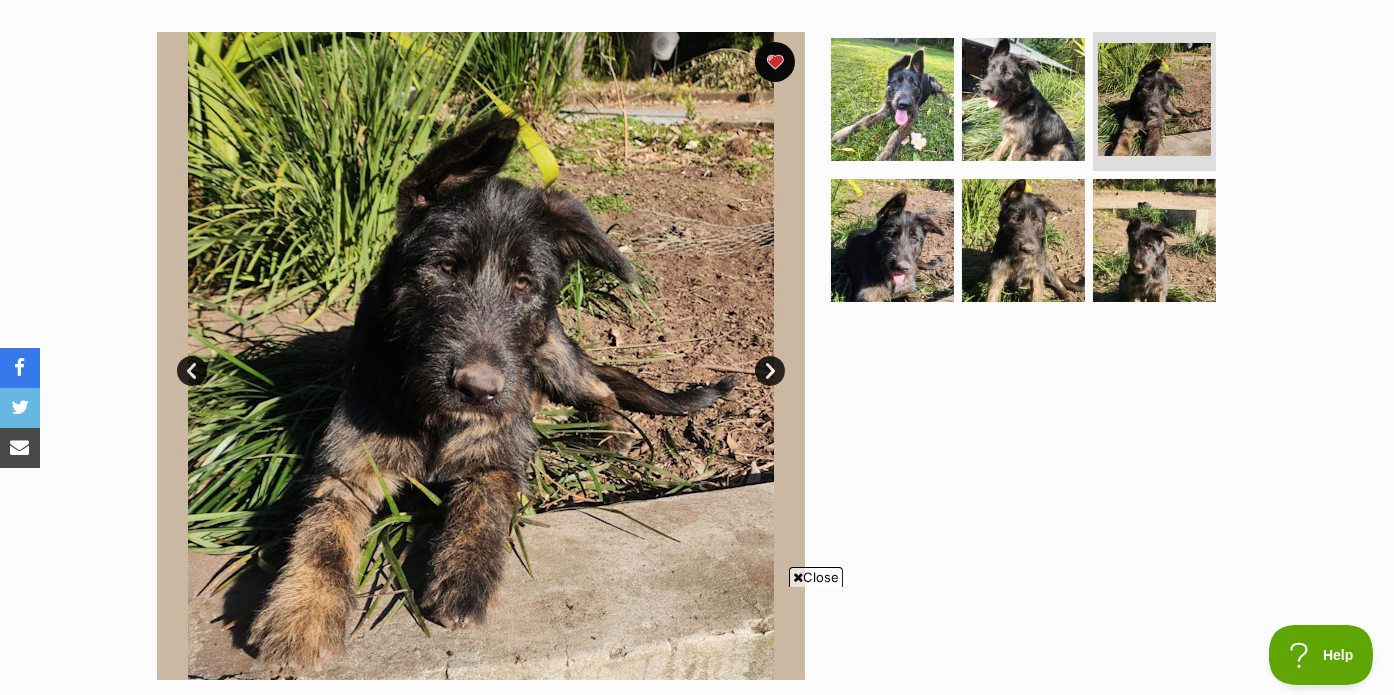 click on "Next" at bounding box center (770, 371) 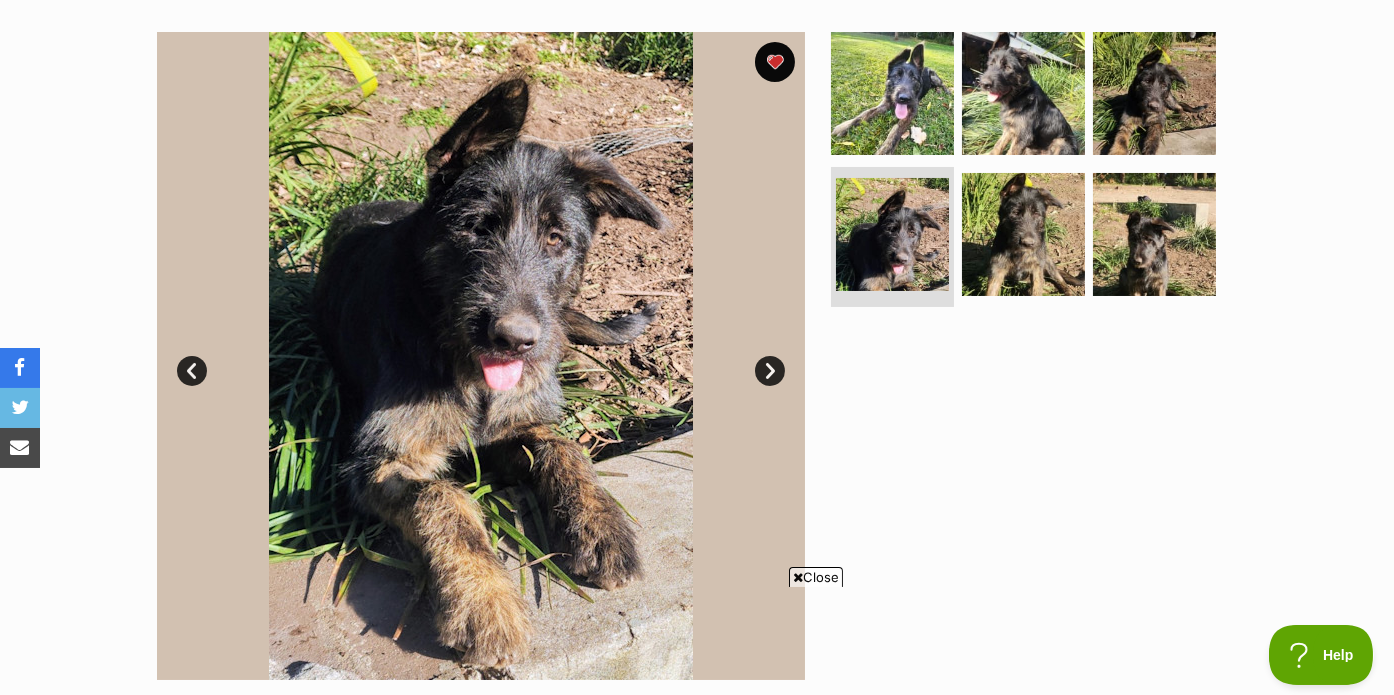 click on "Next" at bounding box center [770, 371] 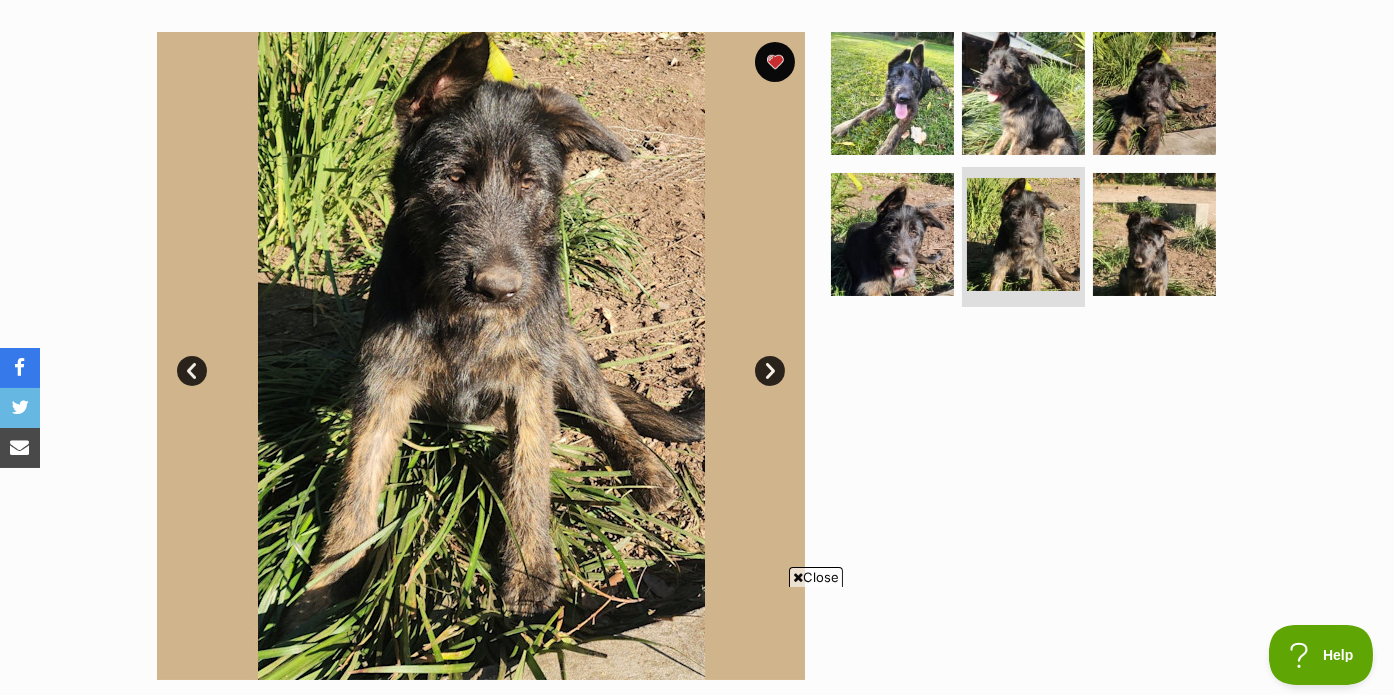 click on "Next" at bounding box center [770, 371] 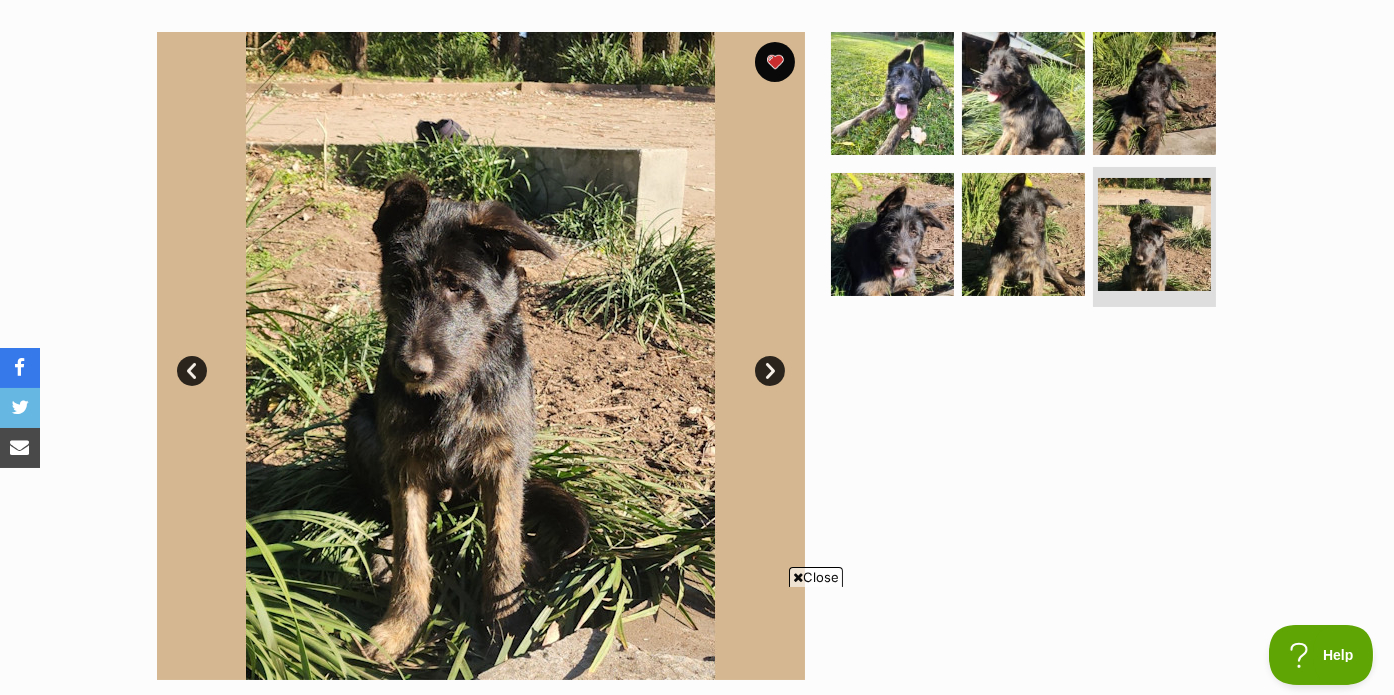 click on "Next" at bounding box center [770, 371] 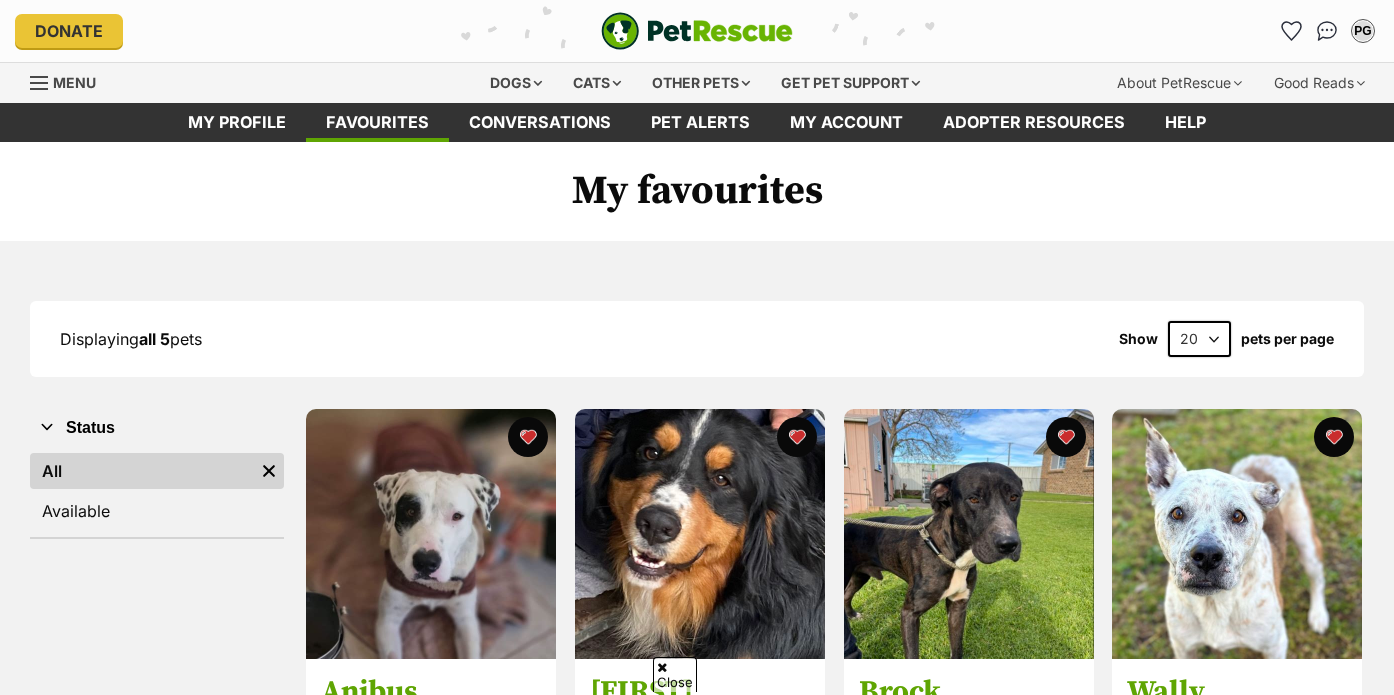 scroll, scrollTop: 757, scrollLeft: 0, axis: vertical 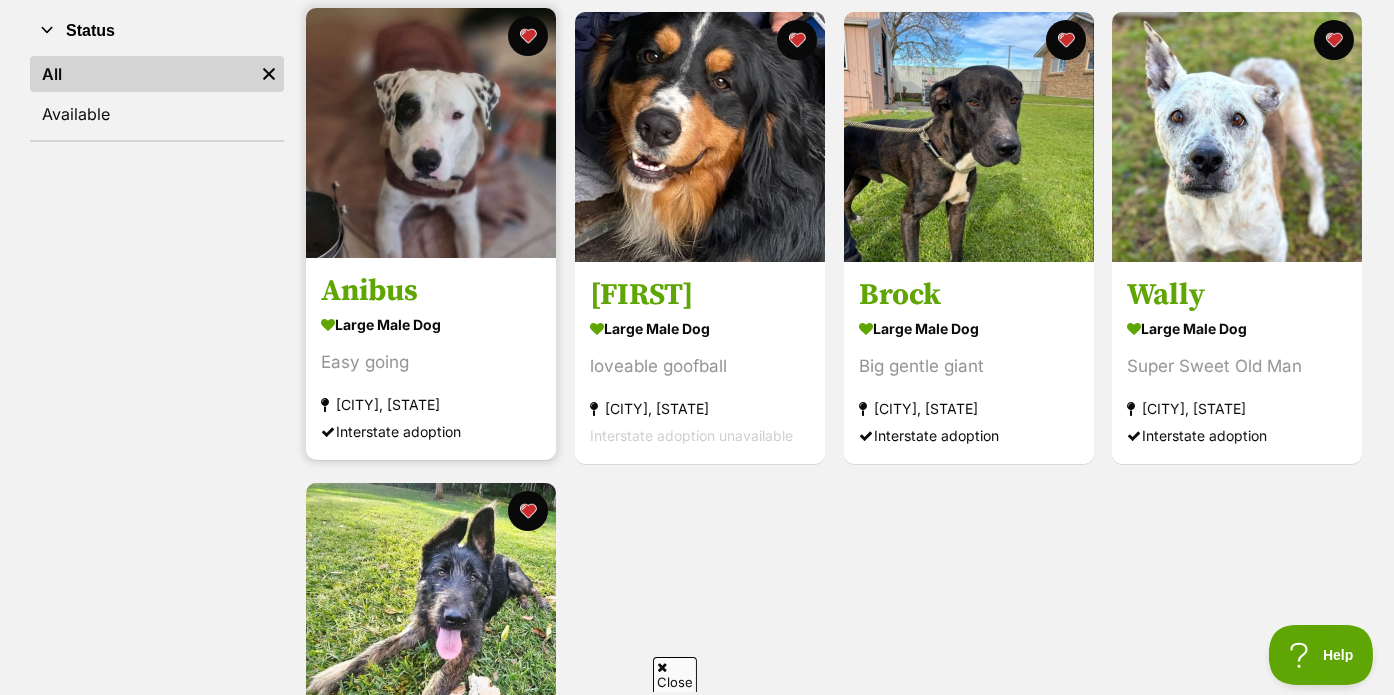 click on "large male Dog
Easy going
[CITY], [STATE]
Interstate adoption" at bounding box center [431, 377] 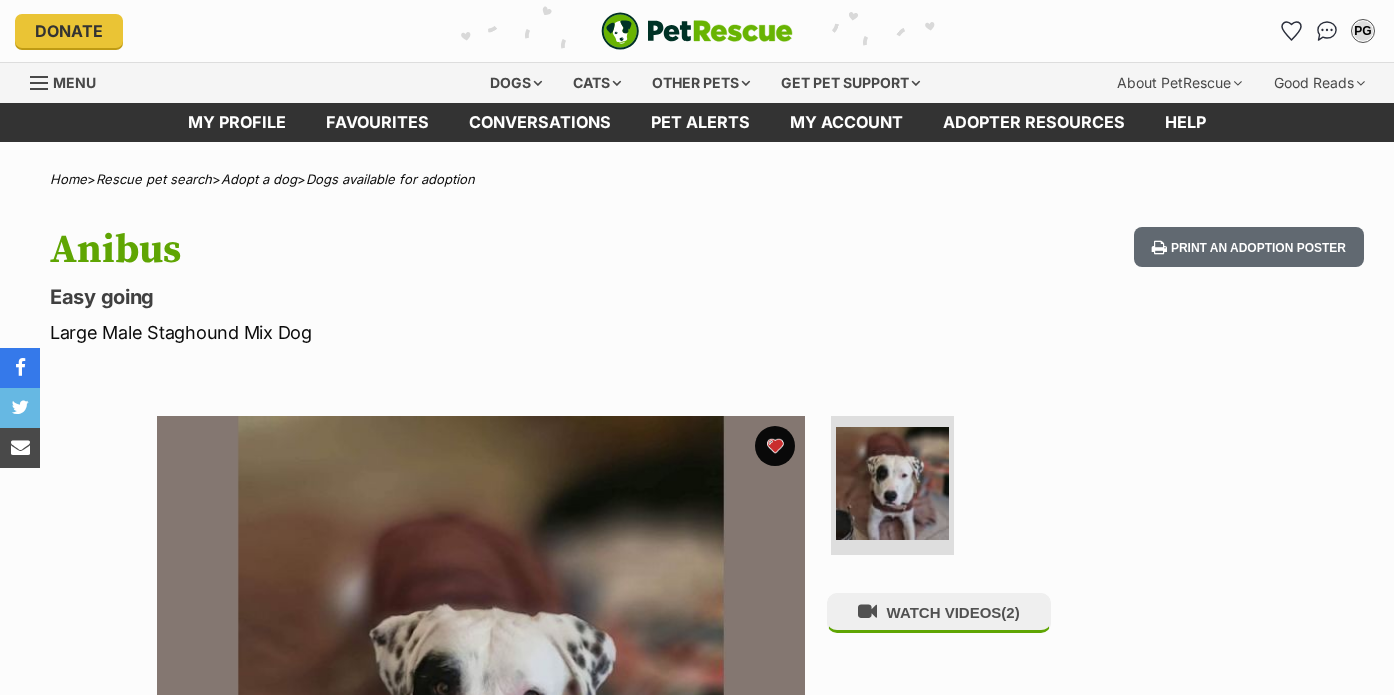 scroll, scrollTop: 0, scrollLeft: 0, axis: both 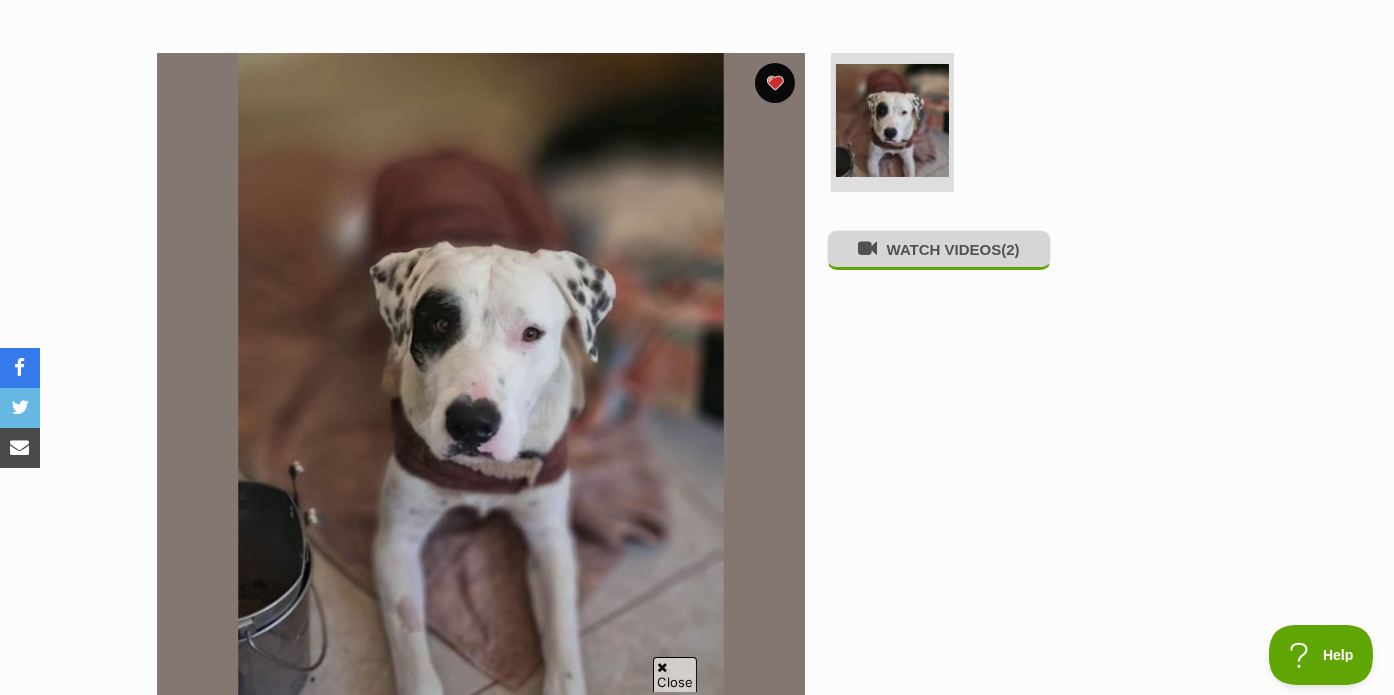 click on "WATCH VIDEOS
(2)" at bounding box center (939, 249) 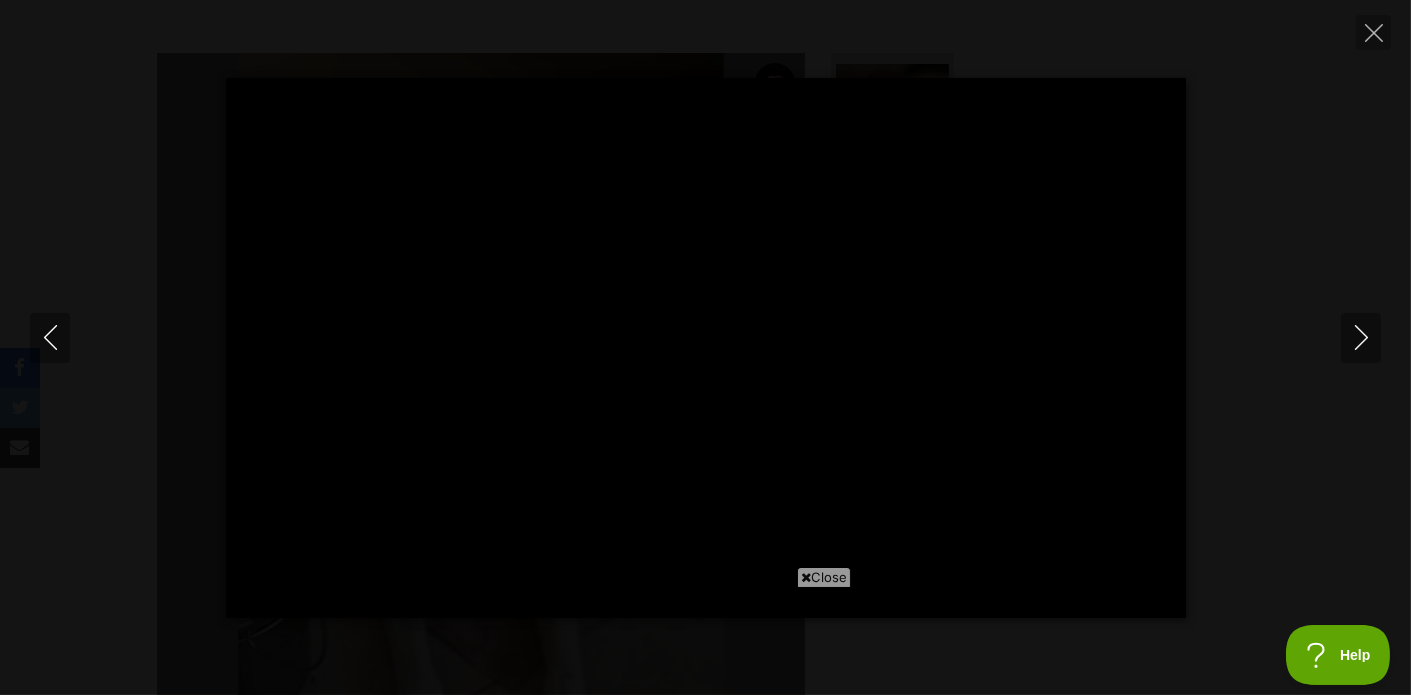 type on "100" 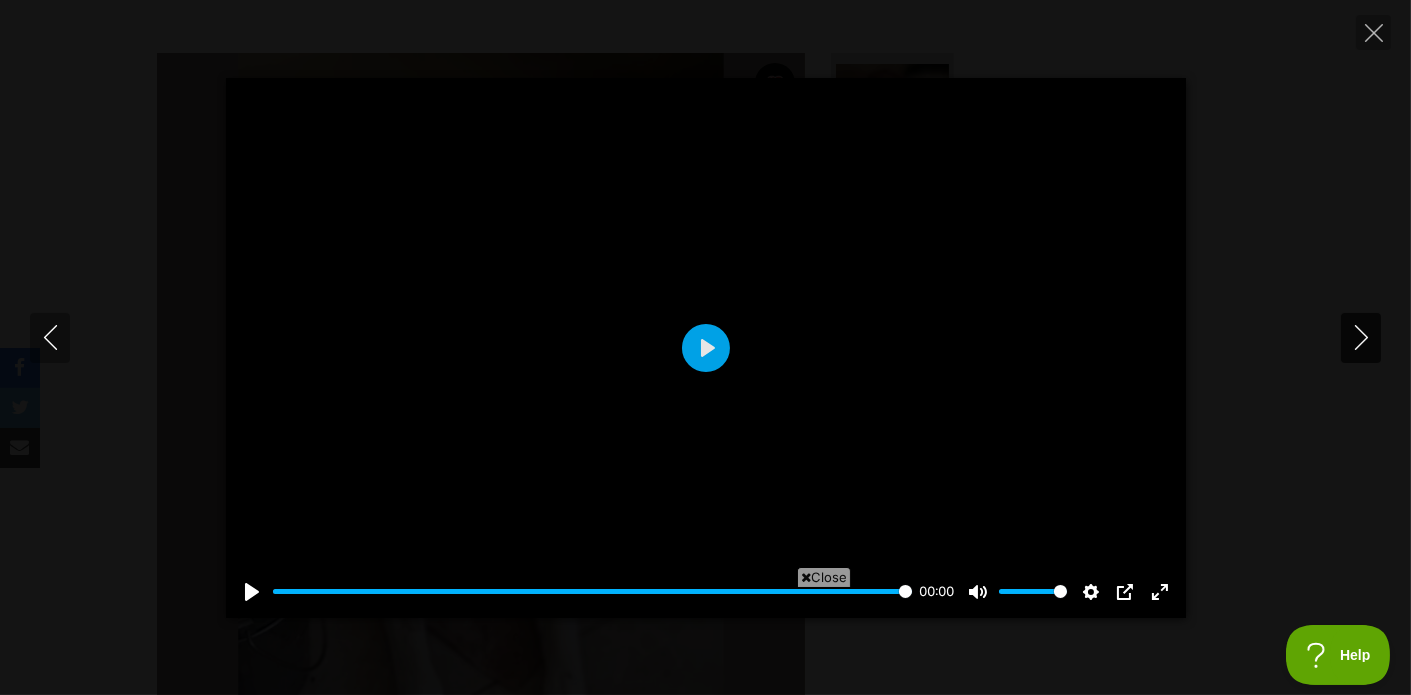 click 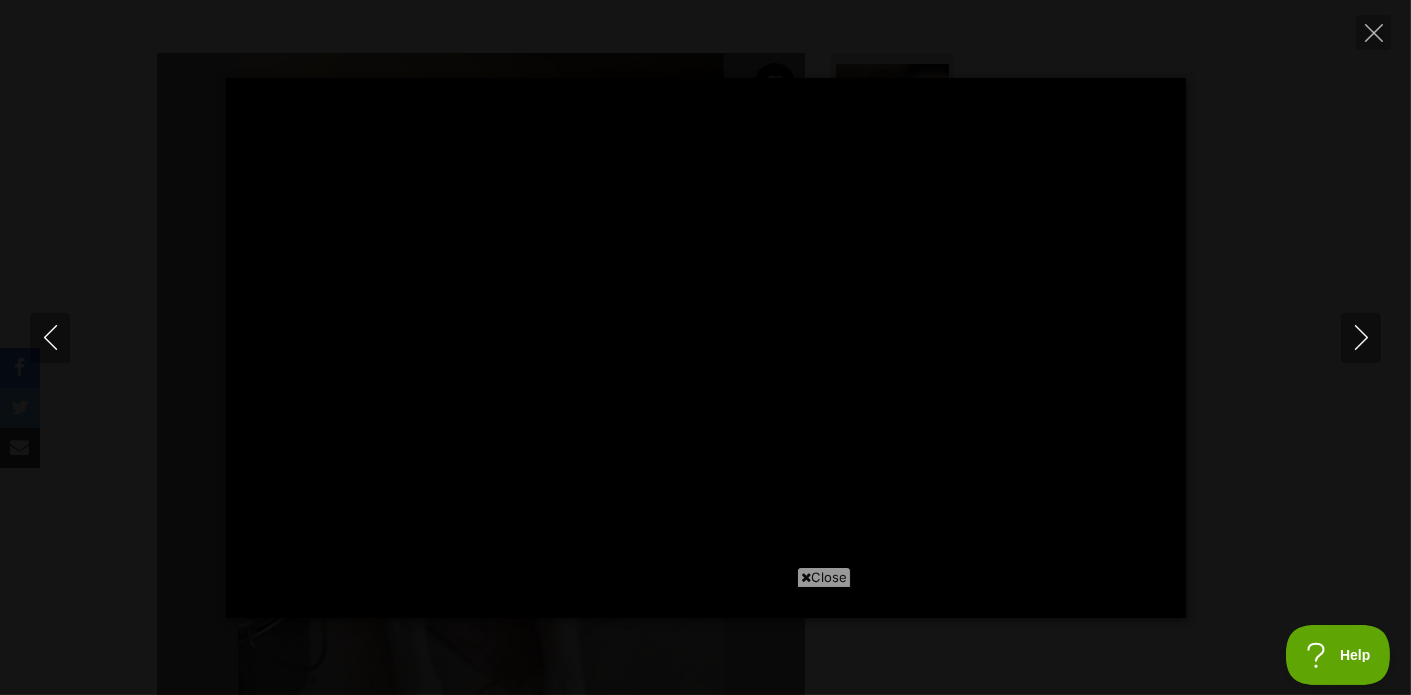 type on "100" 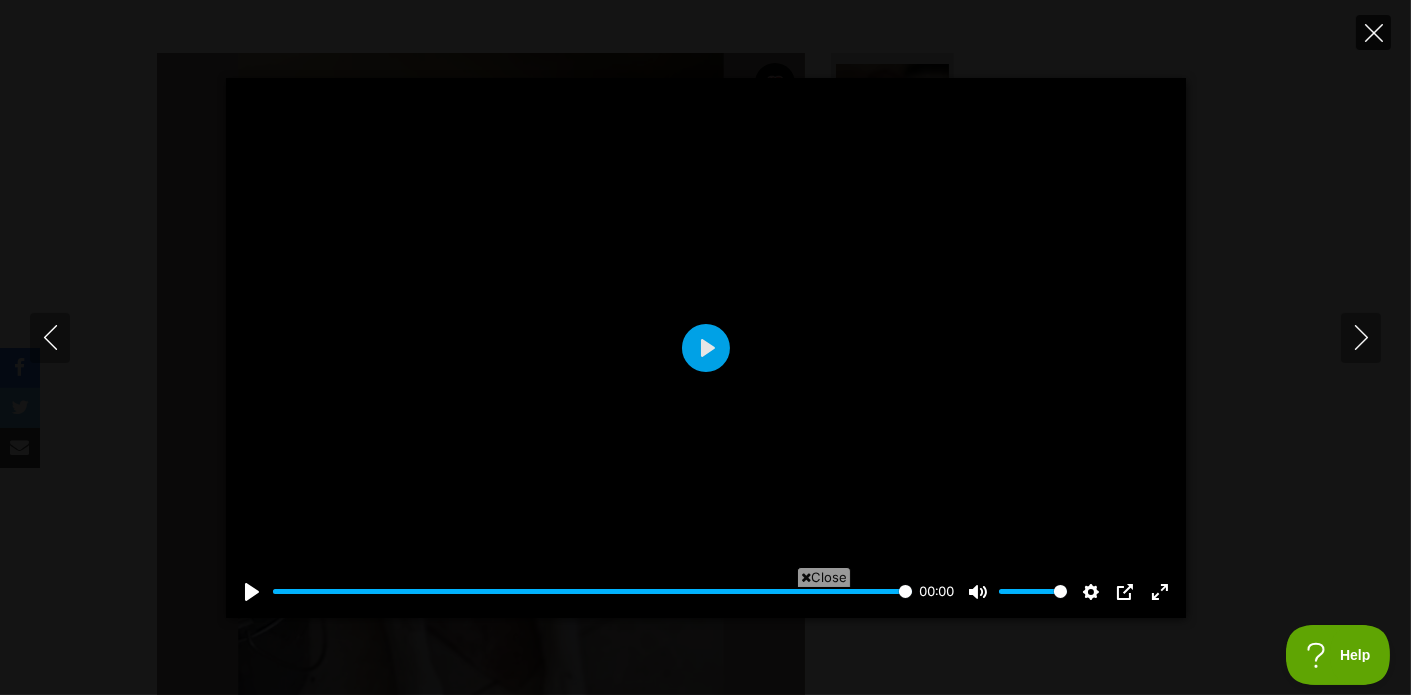 click 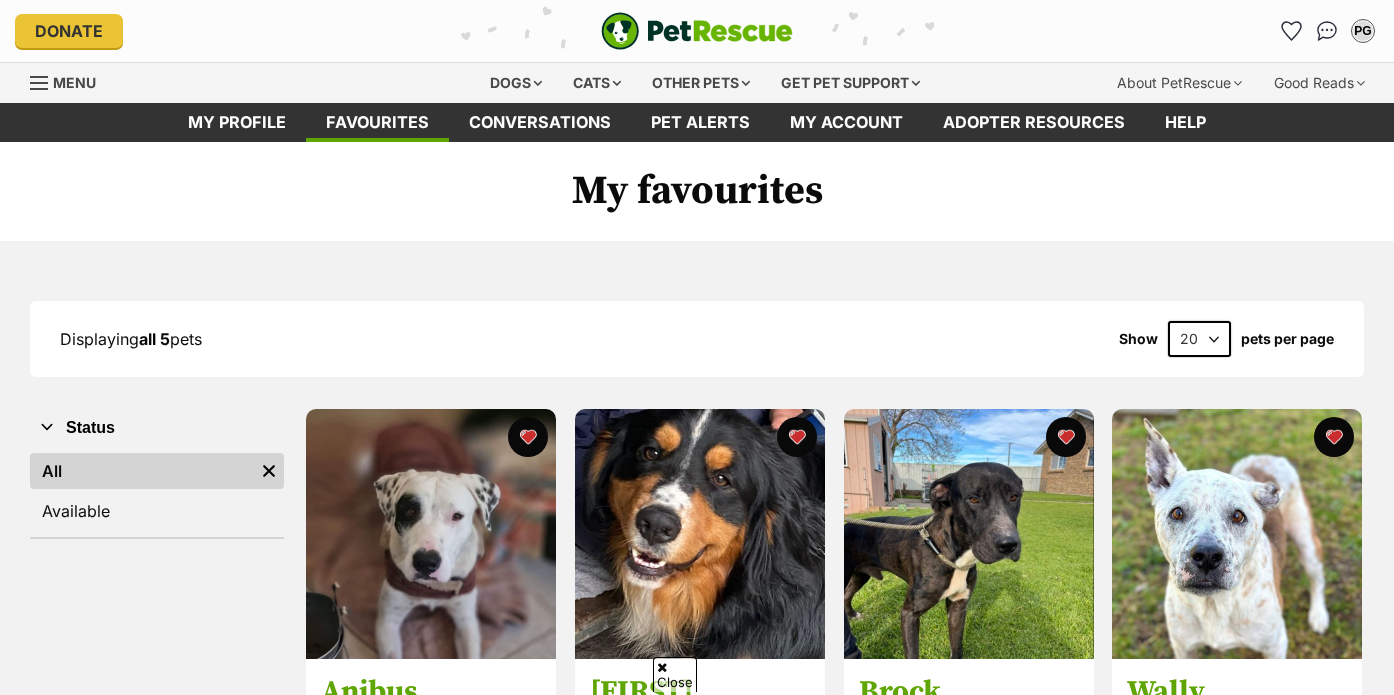scroll, scrollTop: 397, scrollLeft: 0, axis: vertical 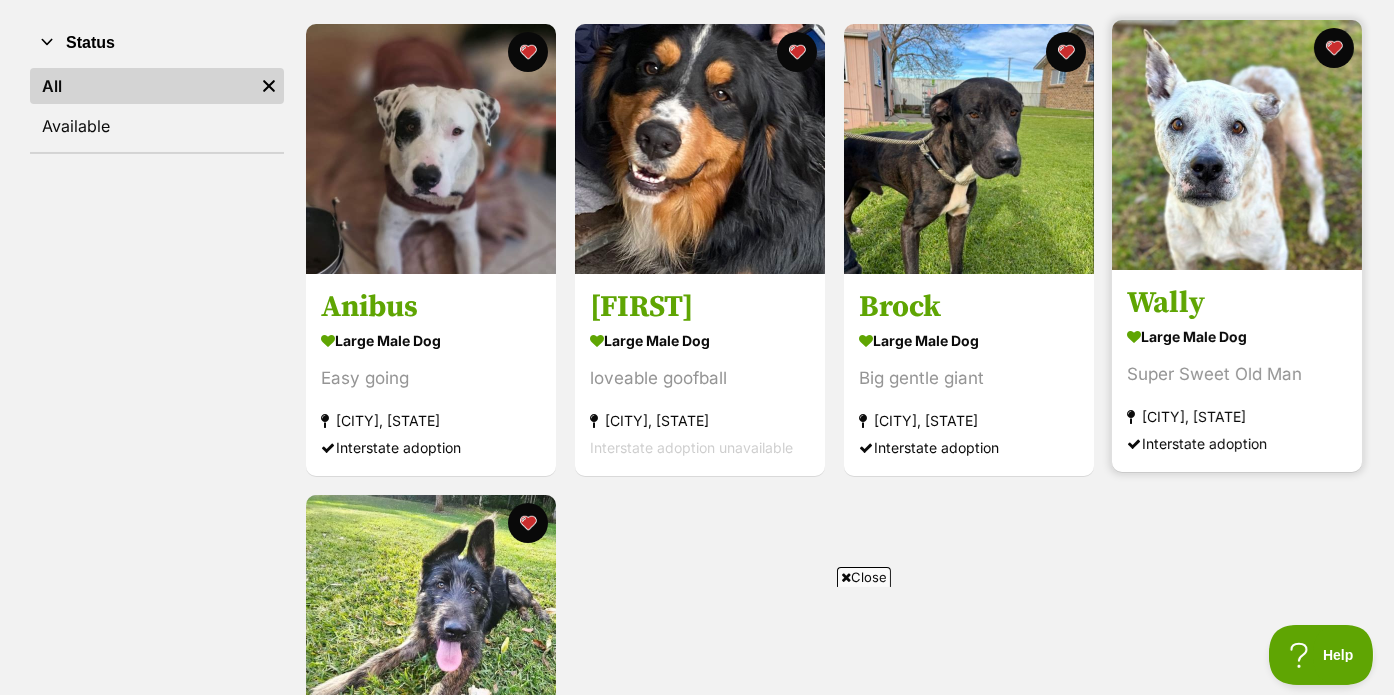 click at bounding box center (1237, 145) 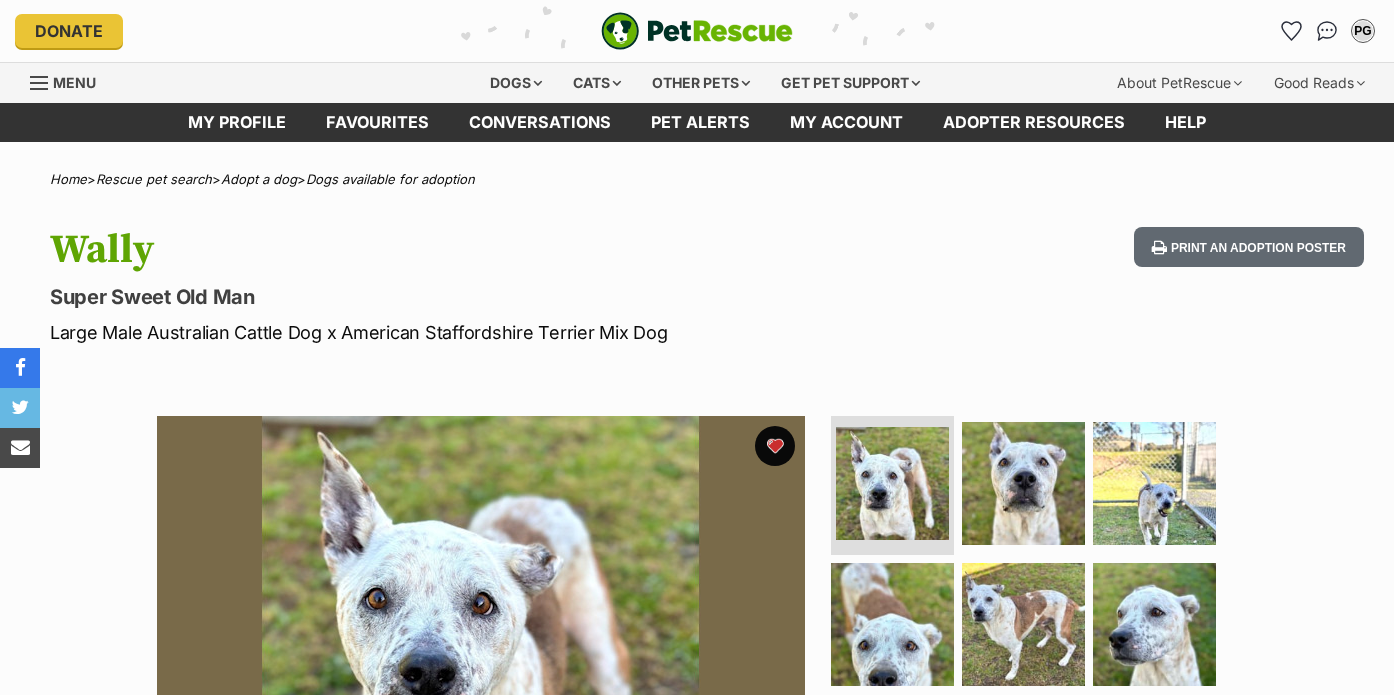 scroll, scrollTop: 0, scrollLeft: 0, axis: both 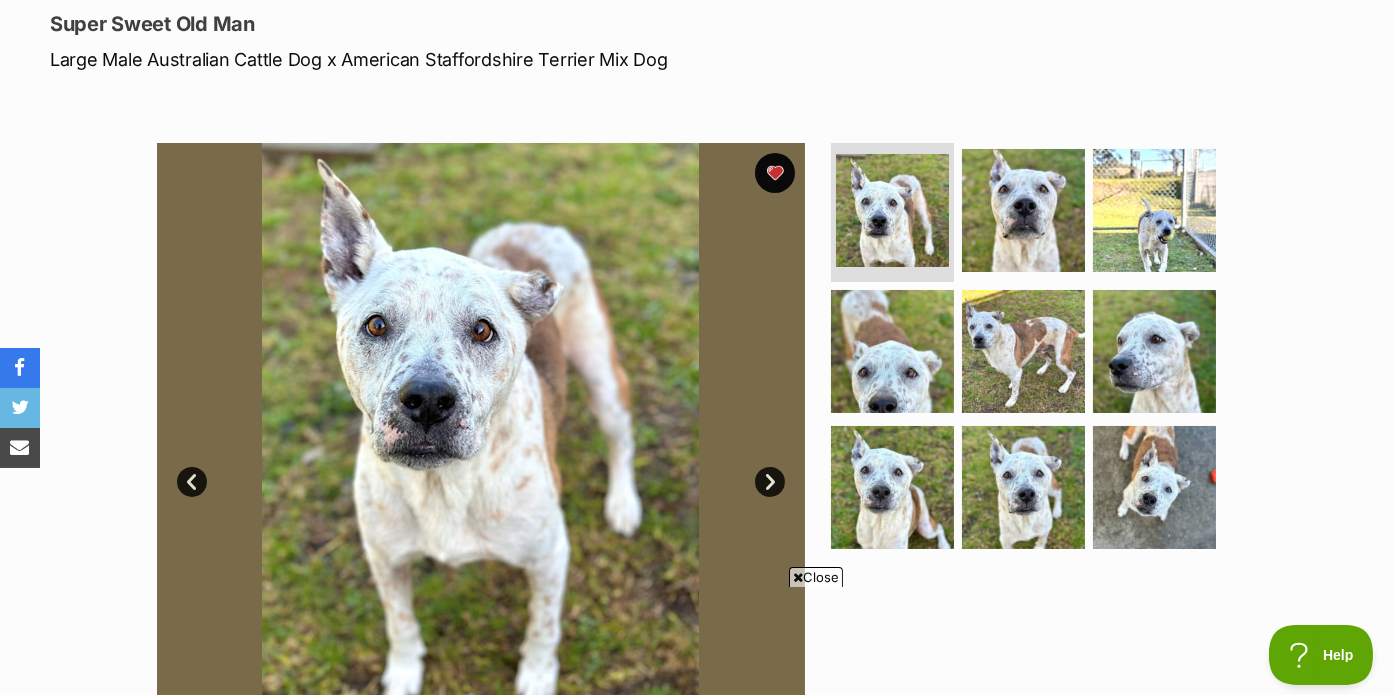click on "Next" at bounding box center (770, 482) 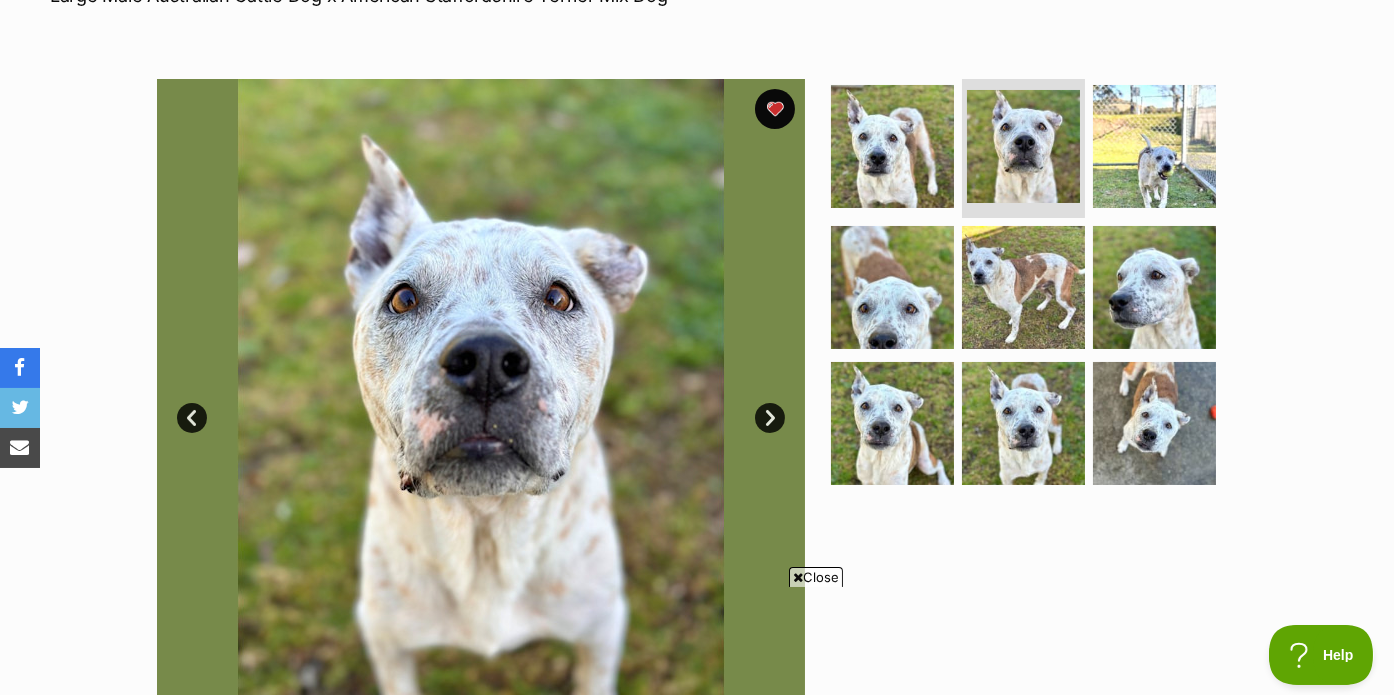 scroll, scrollTop: 350, scrollLeft: 0, axis: vertical 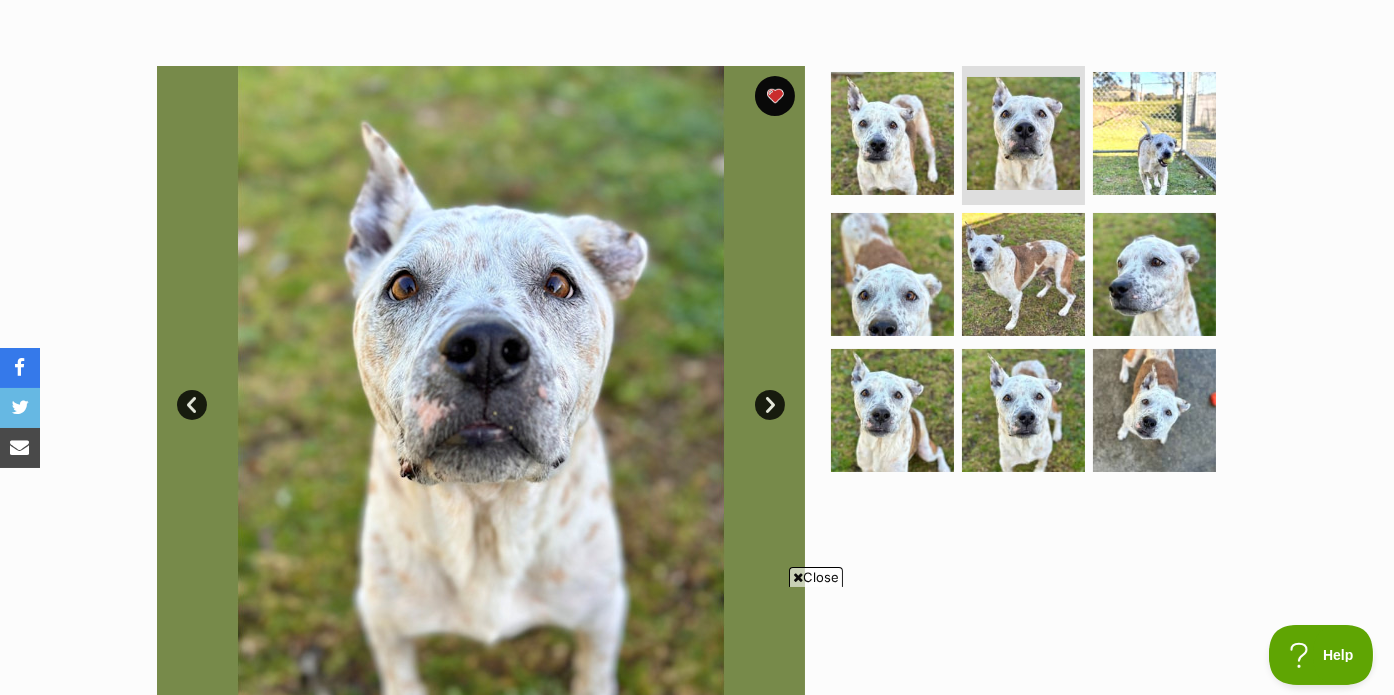 click on "Next" at bounding box center (770, 405) 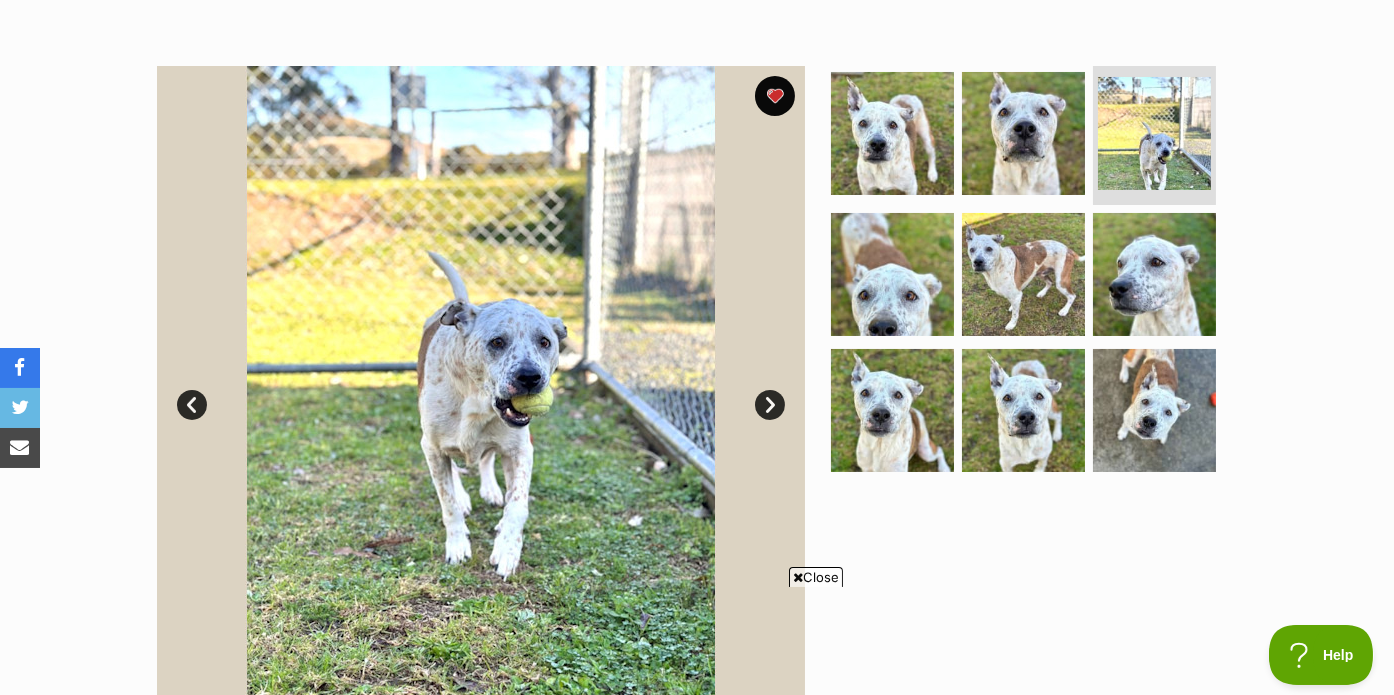 click on "Next" at bounding box center [770, 405] 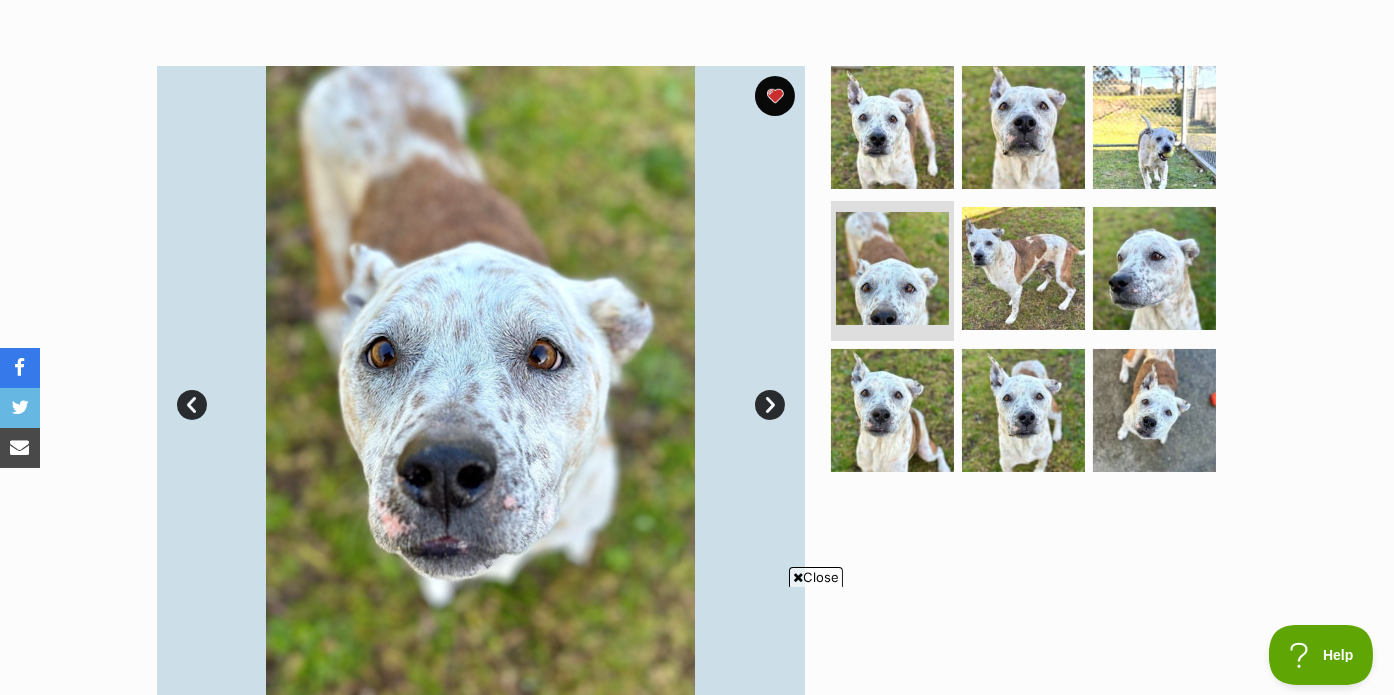 click on "Next" at bounding box center [770, 405] 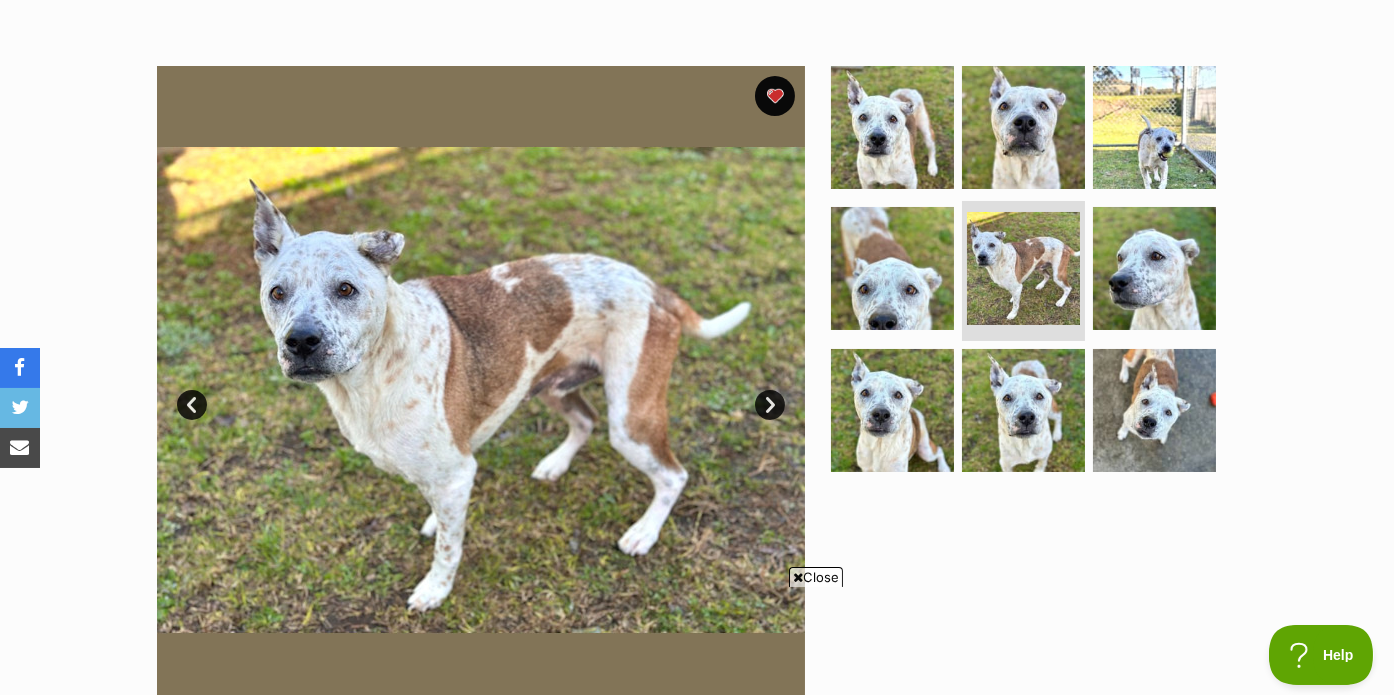 scroll, scrollTop: 349, scrollLeft: 0, axis: vertical 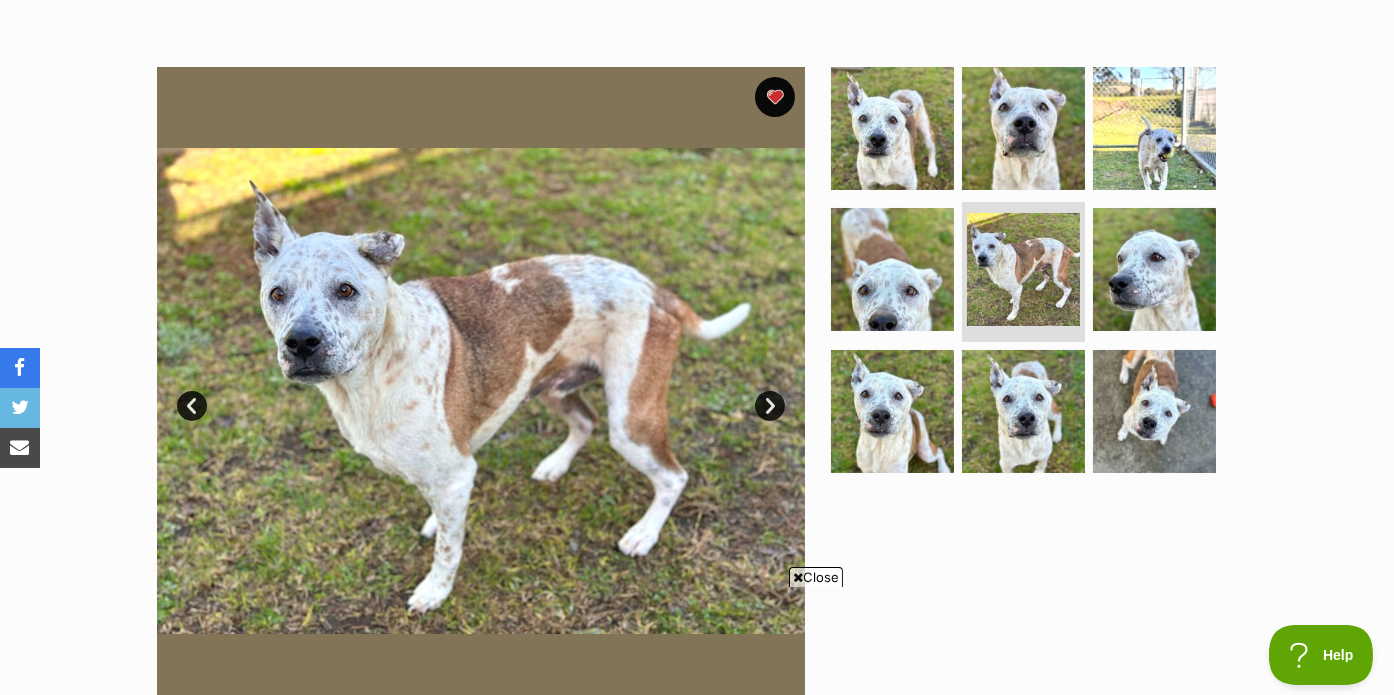 click on "Next" at bounding box center (770, 406) 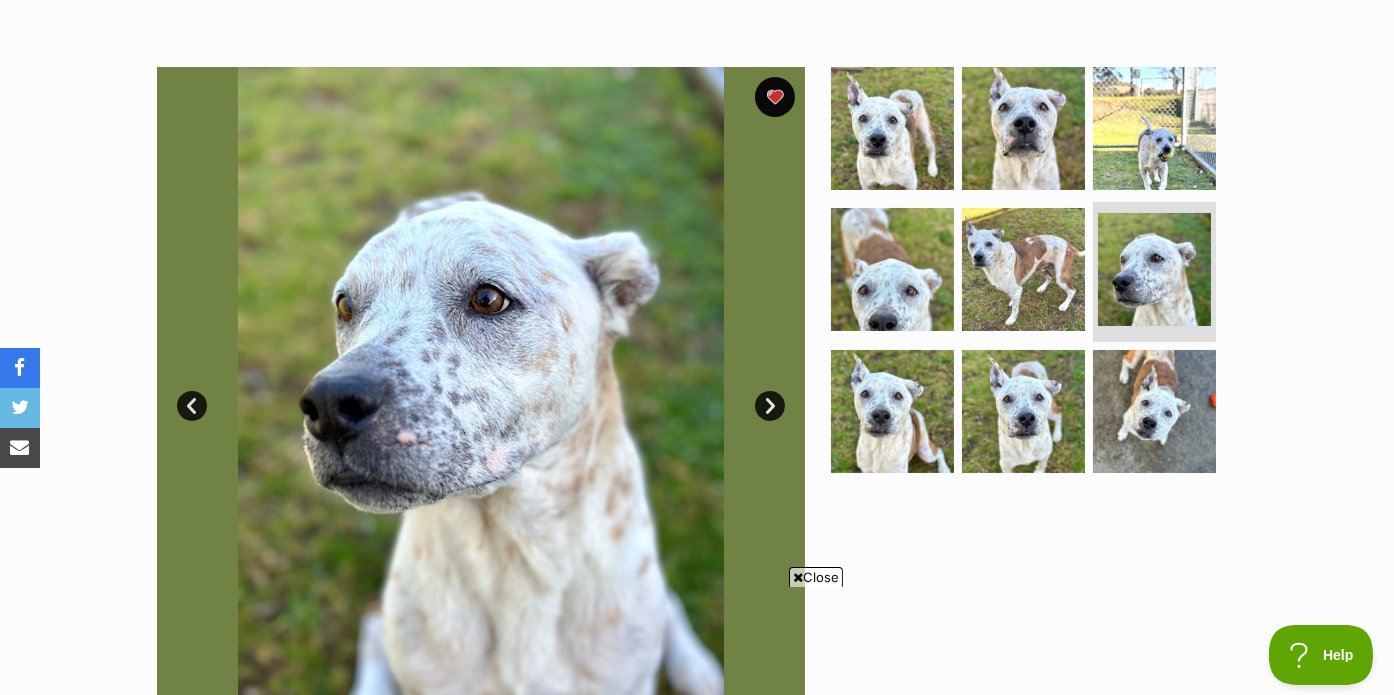 click on "Next" at bounding box center (770, 406) 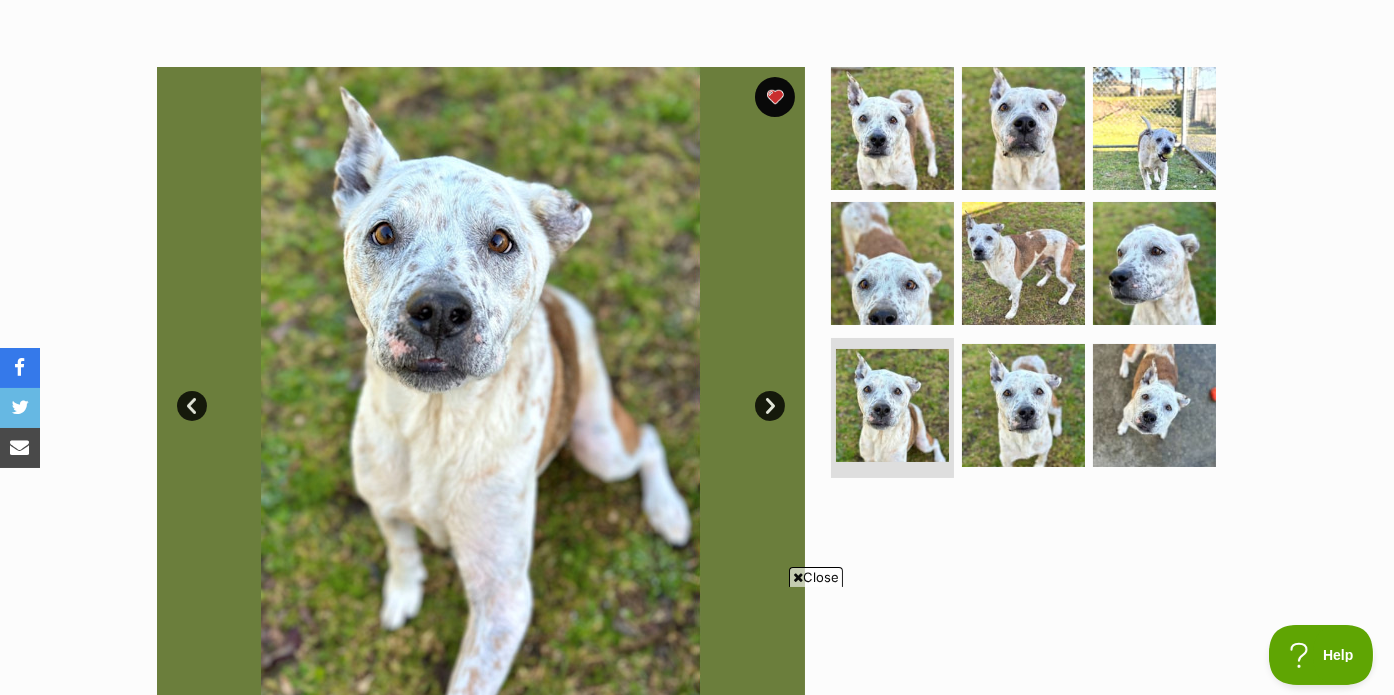click on "Next" at bounding box center (770, 406) 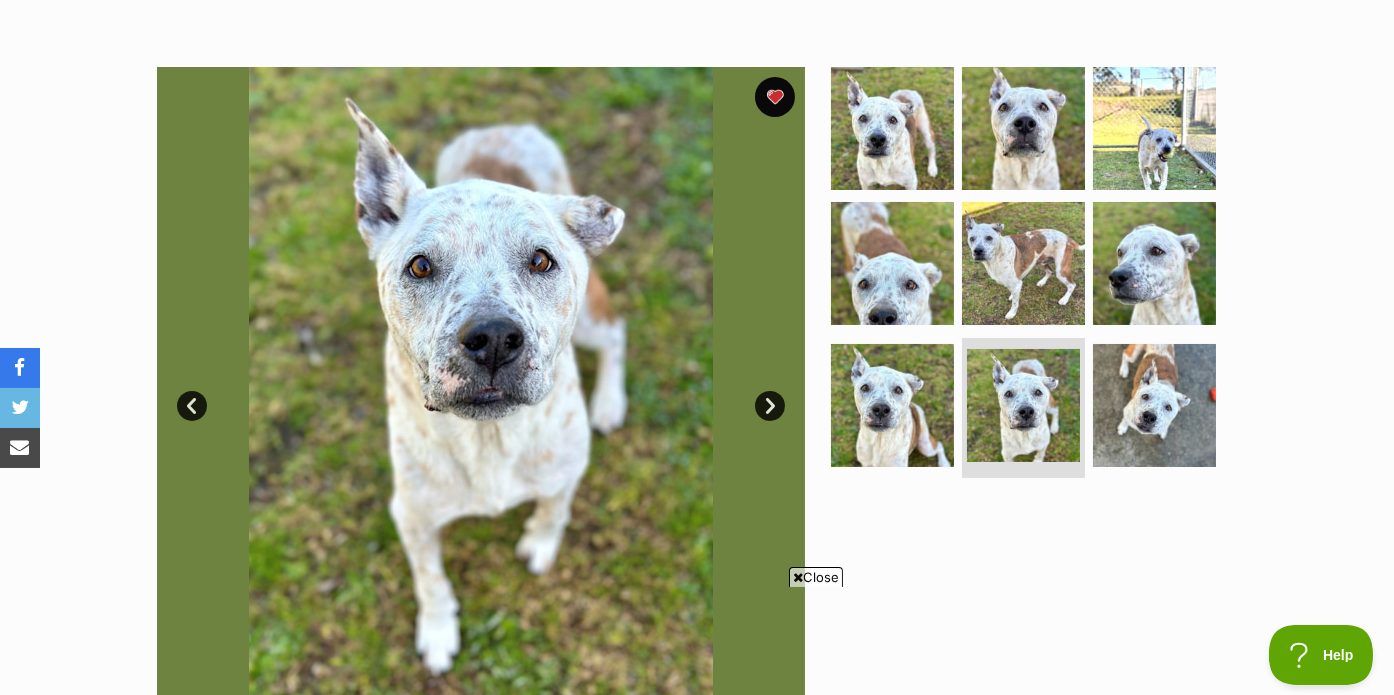 click on "Next" at bounding box center [770, 406] 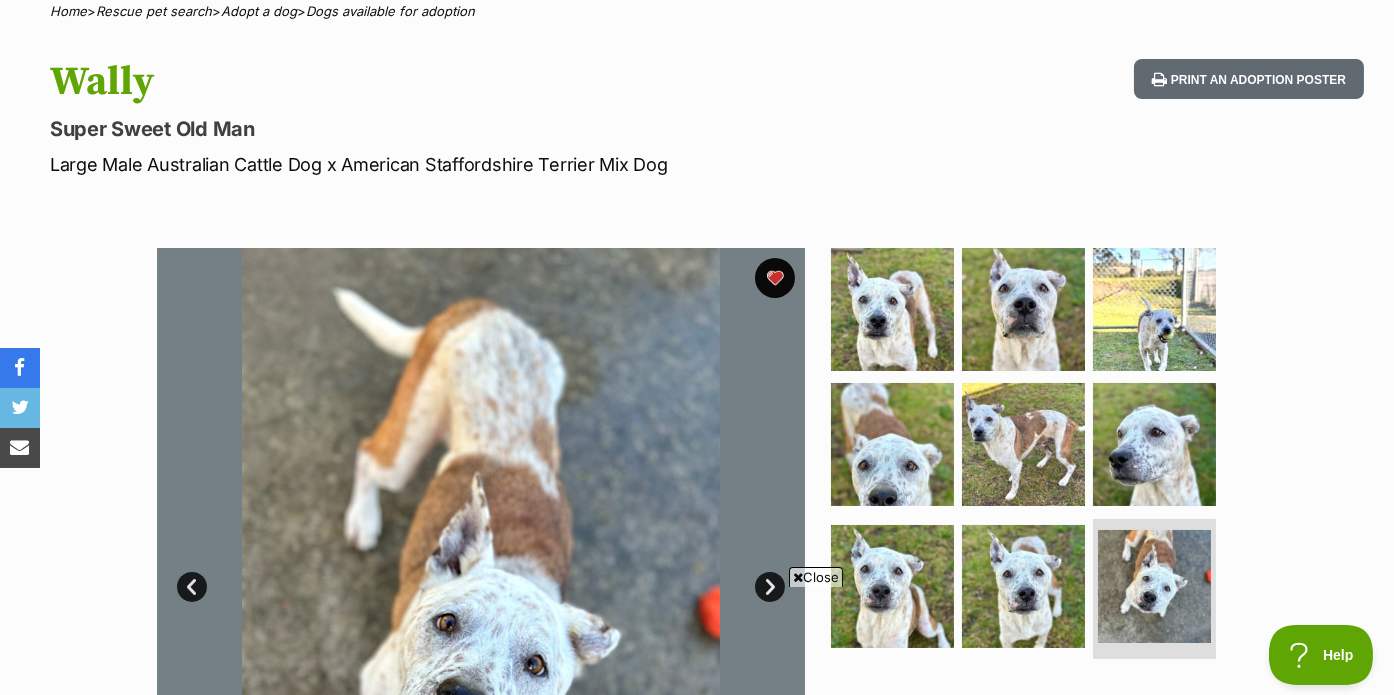 scroll, scrollTop: 0, scrollLeft: 0, axis: both 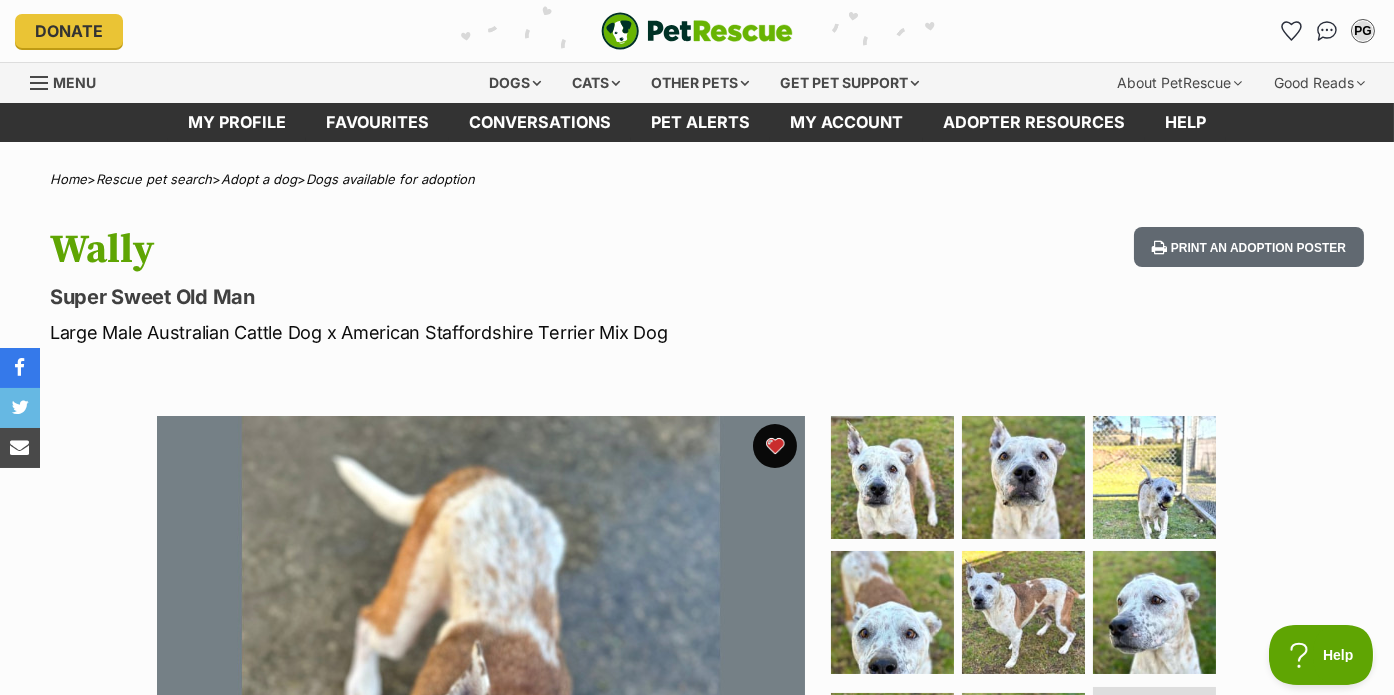 click at bounding box center (775, 446) 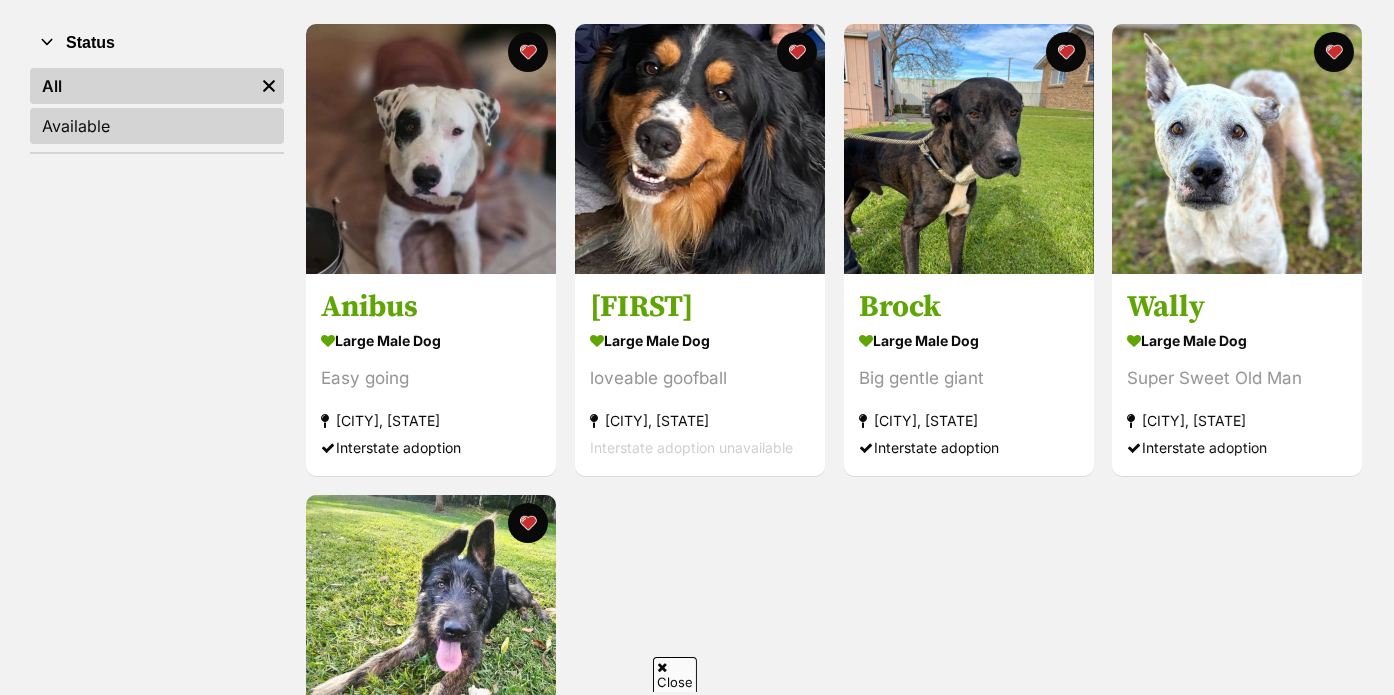 scroll, scrollTop: 385, scrollLeft: 0, axis: vertical 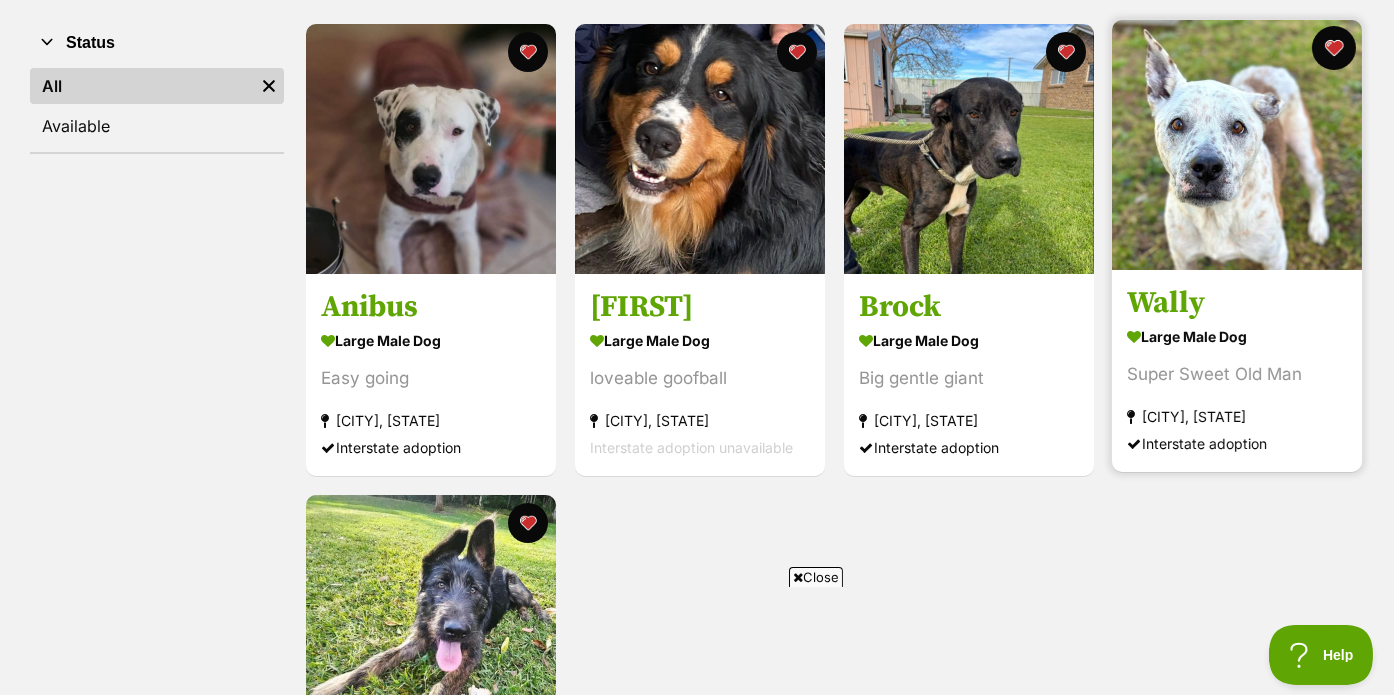 click at bounding box center (1334, 48) 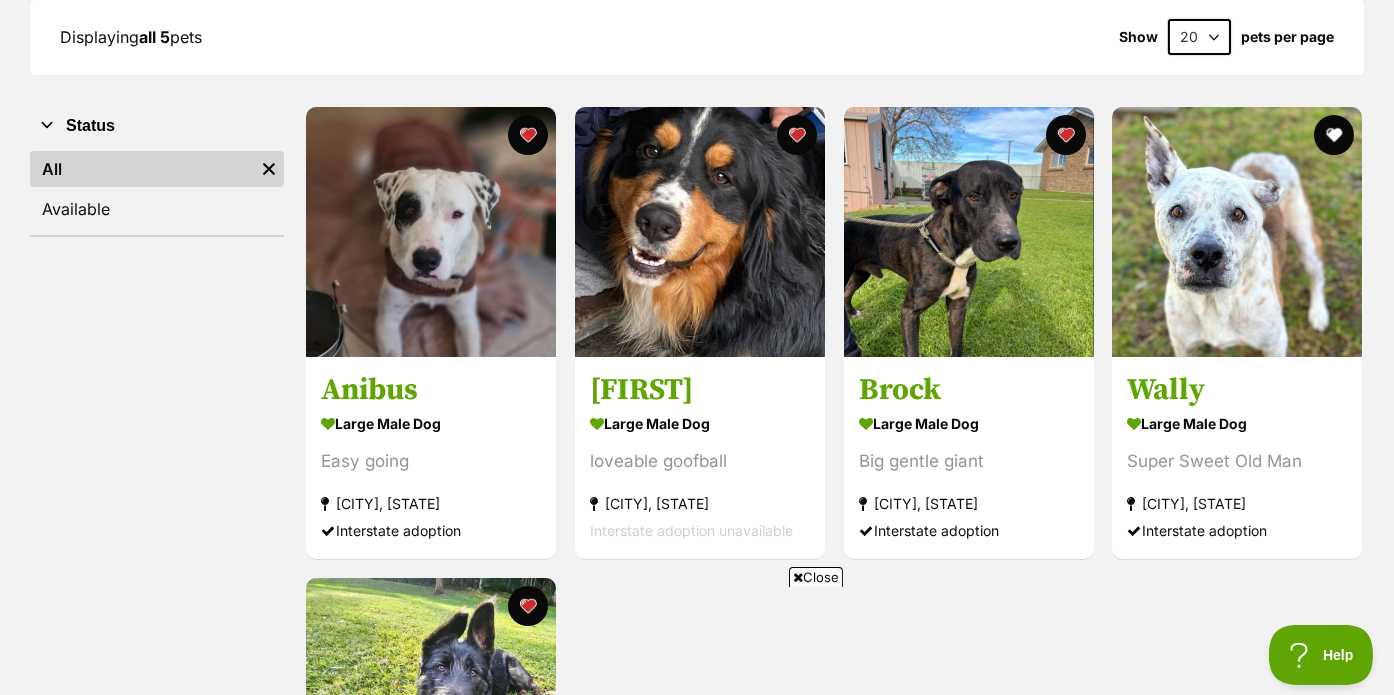 scroll, scrollTop: 299, scrollLeft: 0, axis: vertical 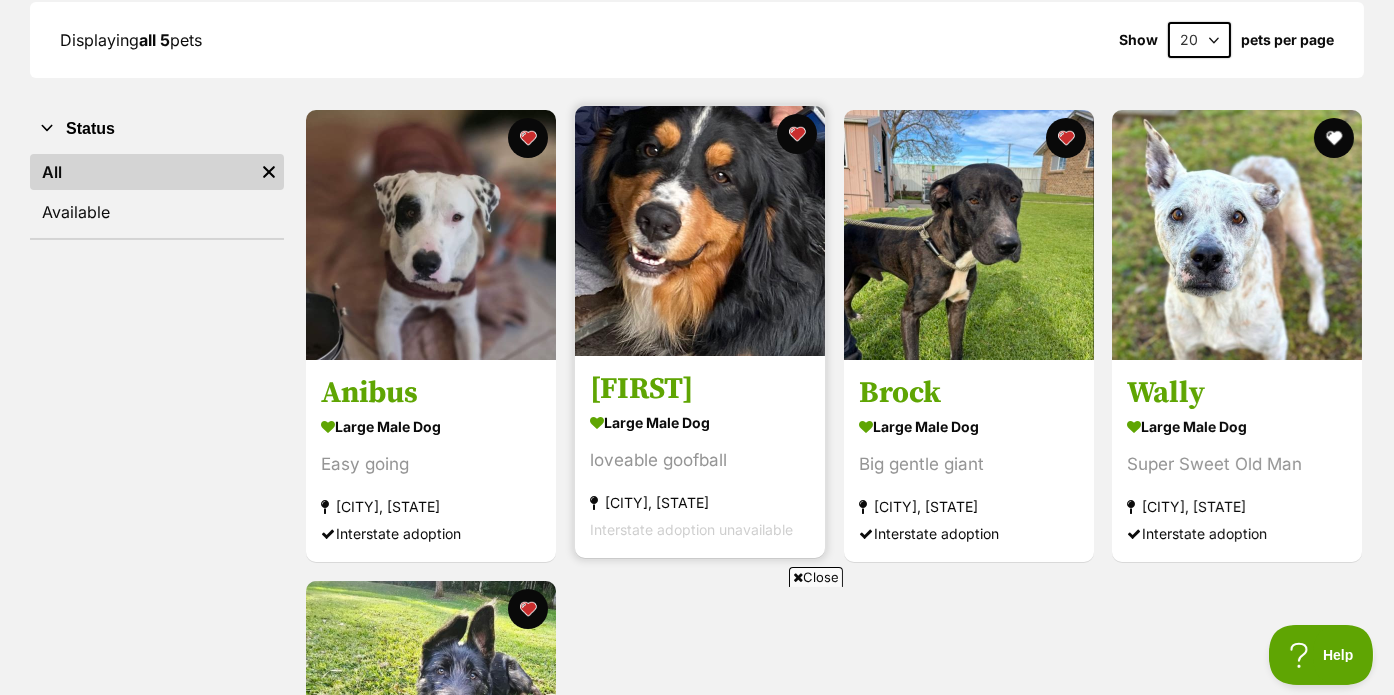 click at bounding box center [700, 231] 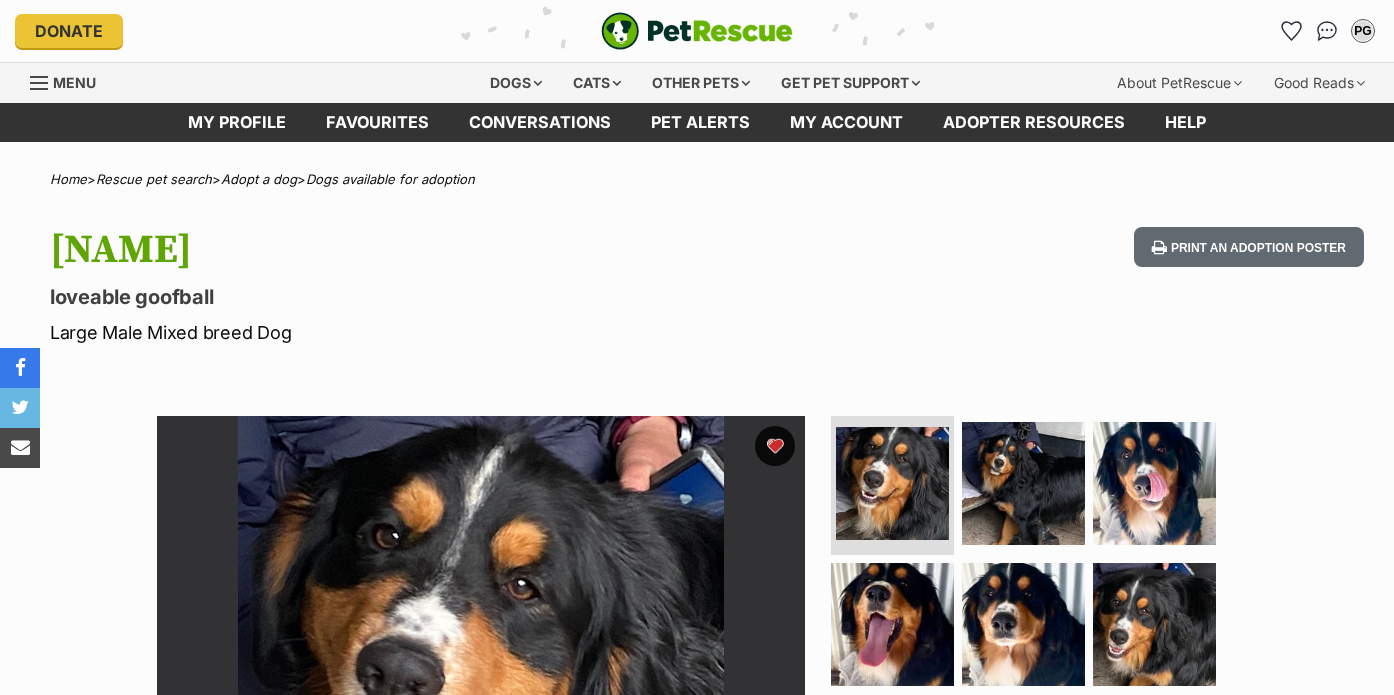 scroll, scrollTop: 0, scrollLeft: 0, axis: both 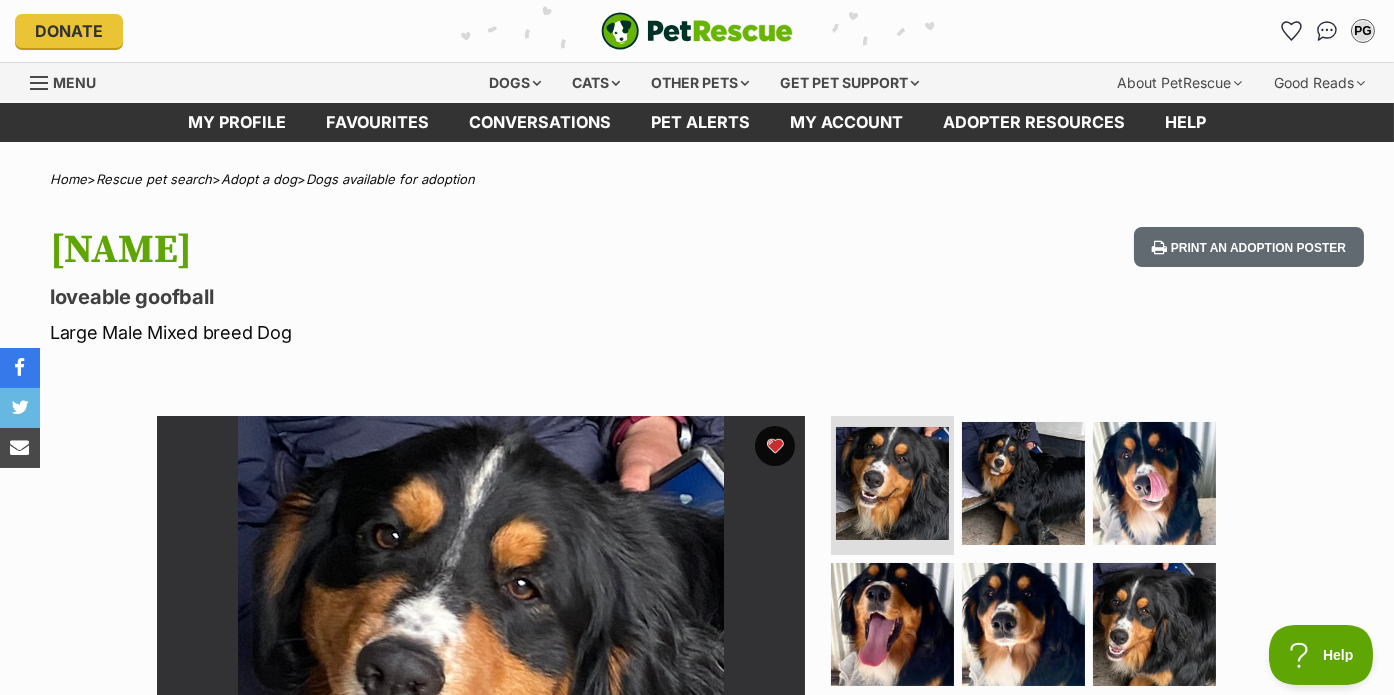 click on "PG
My account
PG
[FIRST] [LAST]
Edit profile
Log out
Pet alerts
Pet alert matches
Account settings
Change password" at bounding box center (1151, 31) 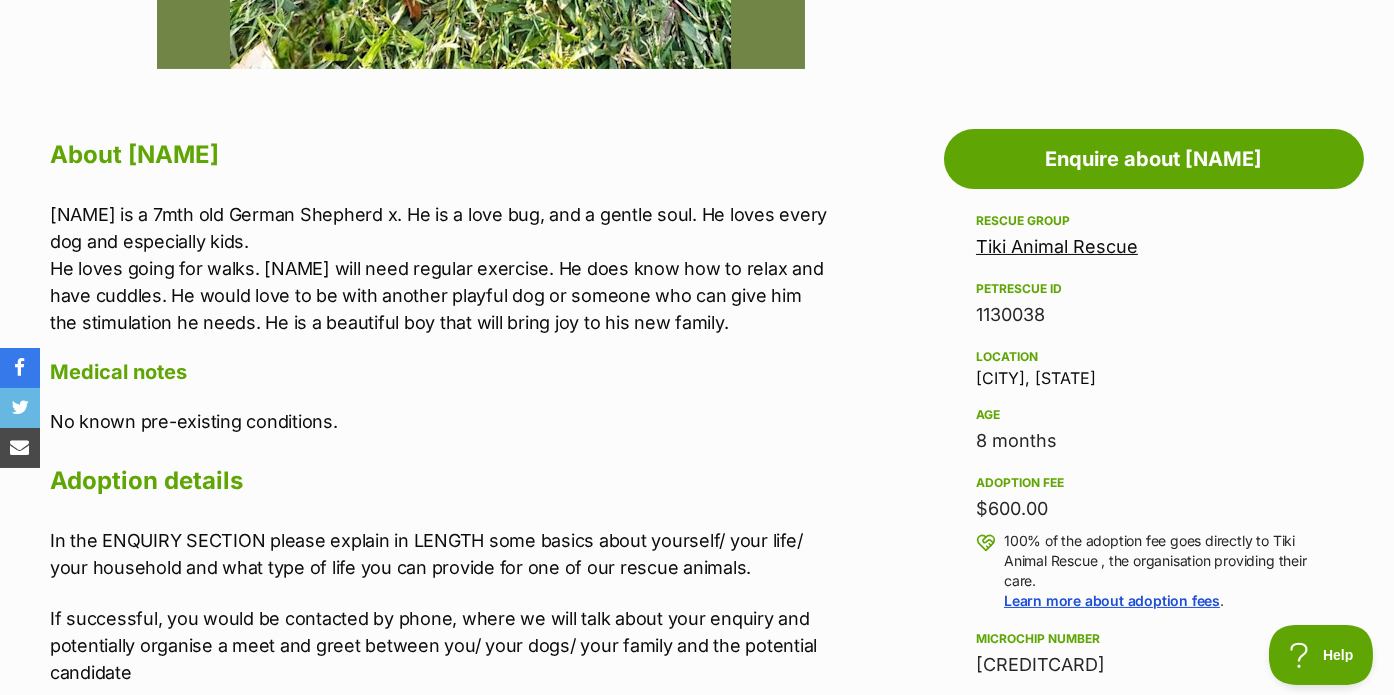 scroll, scrollTop: 0, scrollLeft: 0, axis: both 